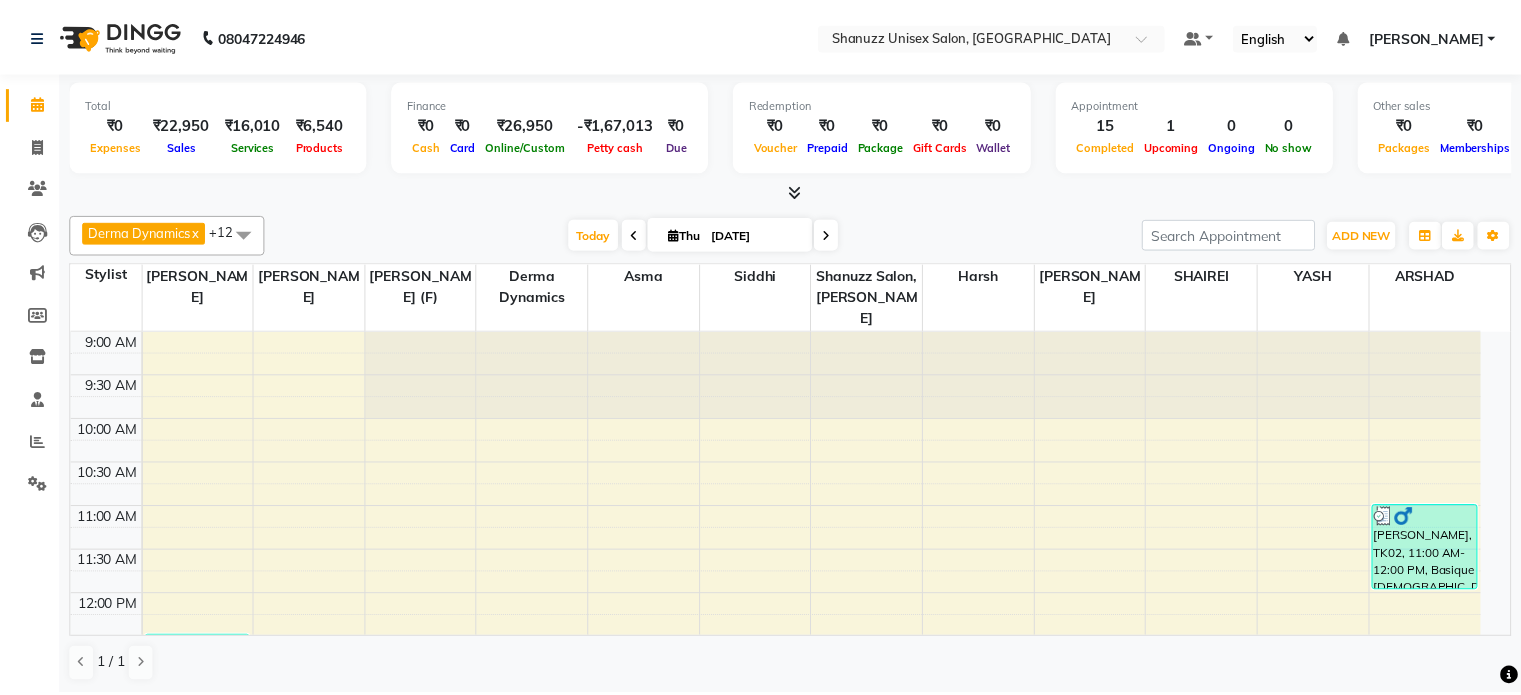scroll, scrollTop: 0, scrollLeft: 0, axis: both 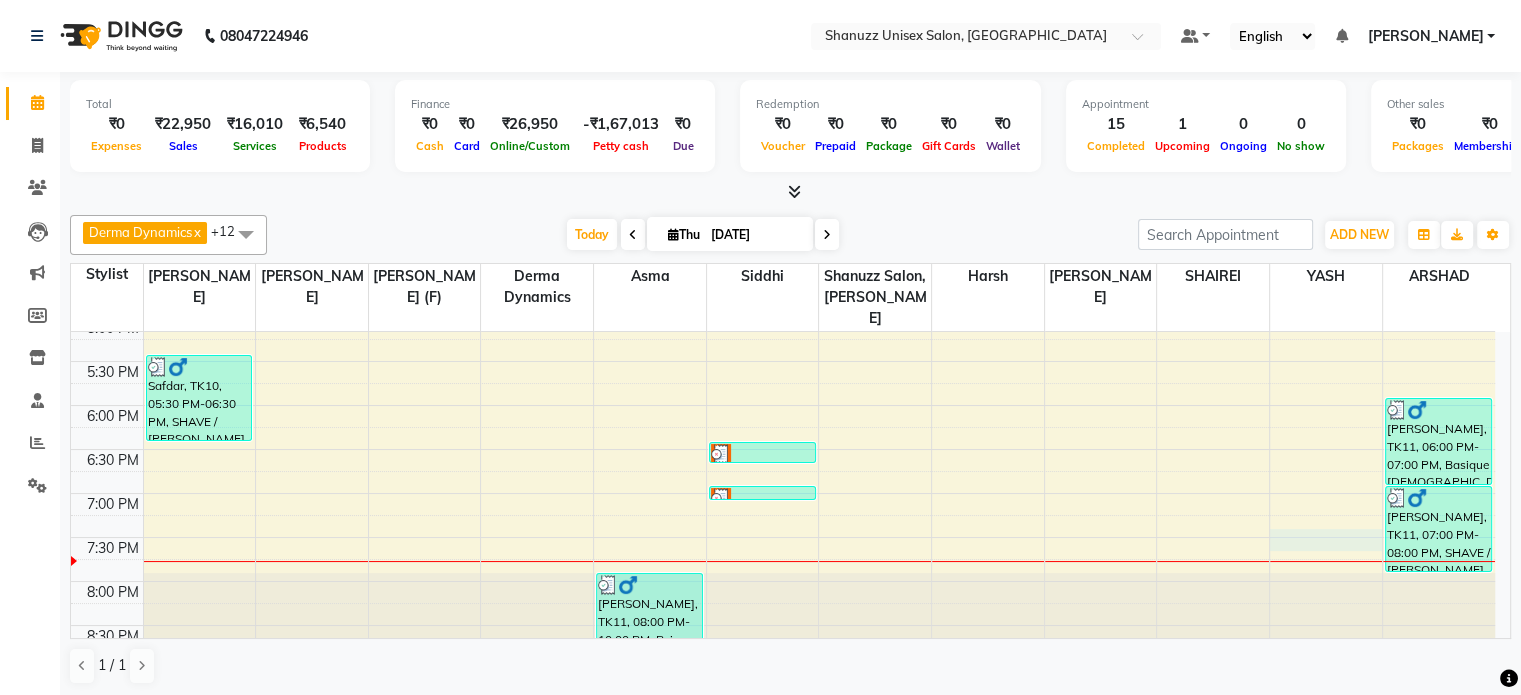click on "9:00 AM 9:30 AM 10:00 AM 10:30 AM 11:00 AM 11:30 AM 12:00 PM 12:30 PM 1:00 PM 1:30 PM 2:00 PM 2:30 PM 3:00 PM 3:30 PM 4:00 PM 4:30 PM 5:00 PM 5:30 PM 6:00 PM 6:30 PM 7:00 PM 7:30 PM 8:00 PM 8:30 PM     ASAD, TK03, 12:30 PM-01:30 PM, Basique [DEMOGRAPHIC_DATA] Haircut - By Seasoned Hairdresser (10+ Years of Experience)     [PERSON_NAME], TK07, 03:30 PM-04:30 PM, SHAVE / [PERSON_NAME] TRIM - By Seasoned Hairdresser (10+ Years of Experience)     Safdar, TK10, 05:30 PM-06:30 PM, SHAVE / [PERSON_NAME] TRIM - By Seasoned Hairdresser (10+ Years of Experience)     [PERSON_NAME], TK01, 03:00 PM-04:30 PM, [DEMOGRAPHIC_DATA] HAIR TREATMENT KERATIN - KERATIN TREATMENT GLOBAL 4 Inch     POOJA WALK IN, TK05, 01:00 PM-02:00 PM, Bsic Nail - Gel Extention     [PERSON_NAME], TK11, 08:00 PM-10:00 PM, Bsic Nail - Acrelic,Art Nail - french, chrome, ombre, swoll, falling glitter, glitter. nalil art     PALLAVI, TK04, 01:00 PM-02:00 PM, HAIR WASH [DEMOGRAPHIC_DATA] - Hair above shoulder     [PERSON_NAME], TK12, 06:30 PM-06:45 PM, Eyebrow Threading" at bounding box center (783, 141) 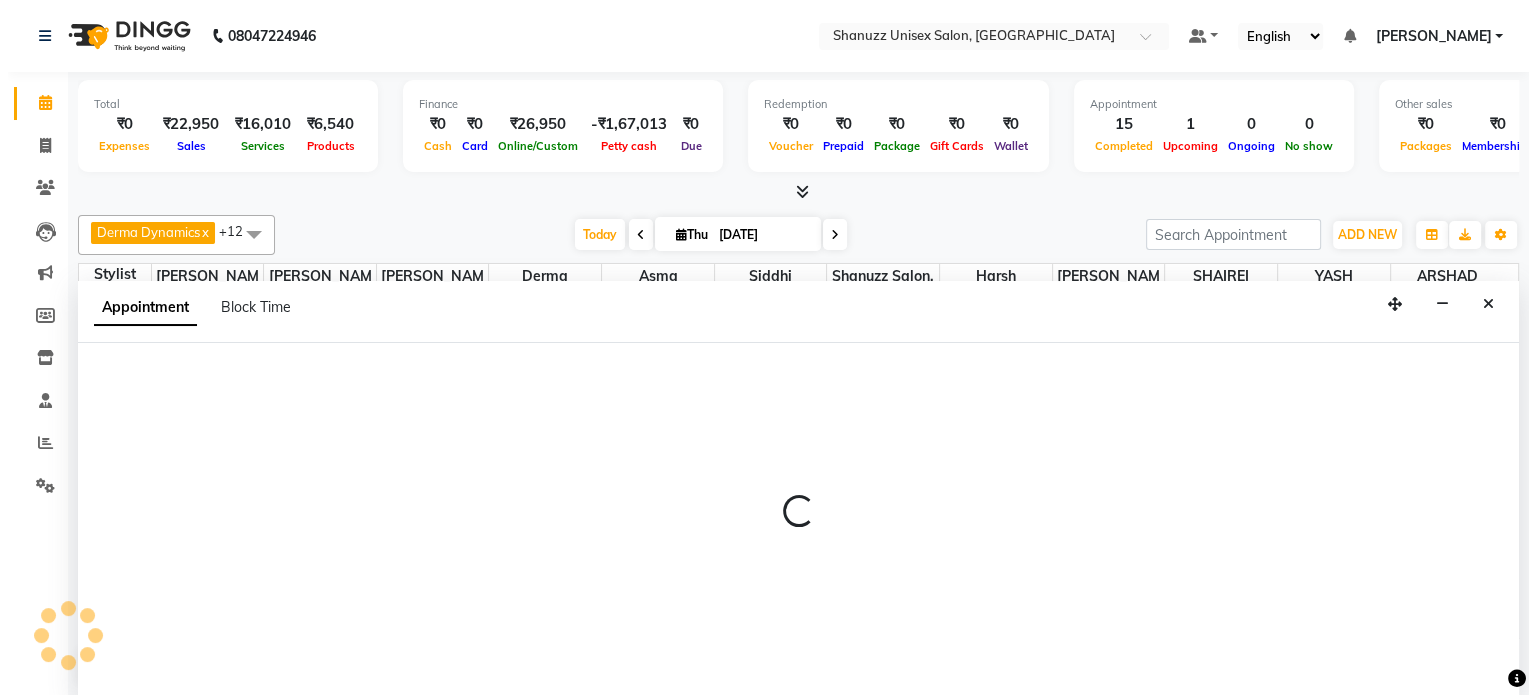 scroll, scrollTop: 0, scrollLeft: 0, axis: both 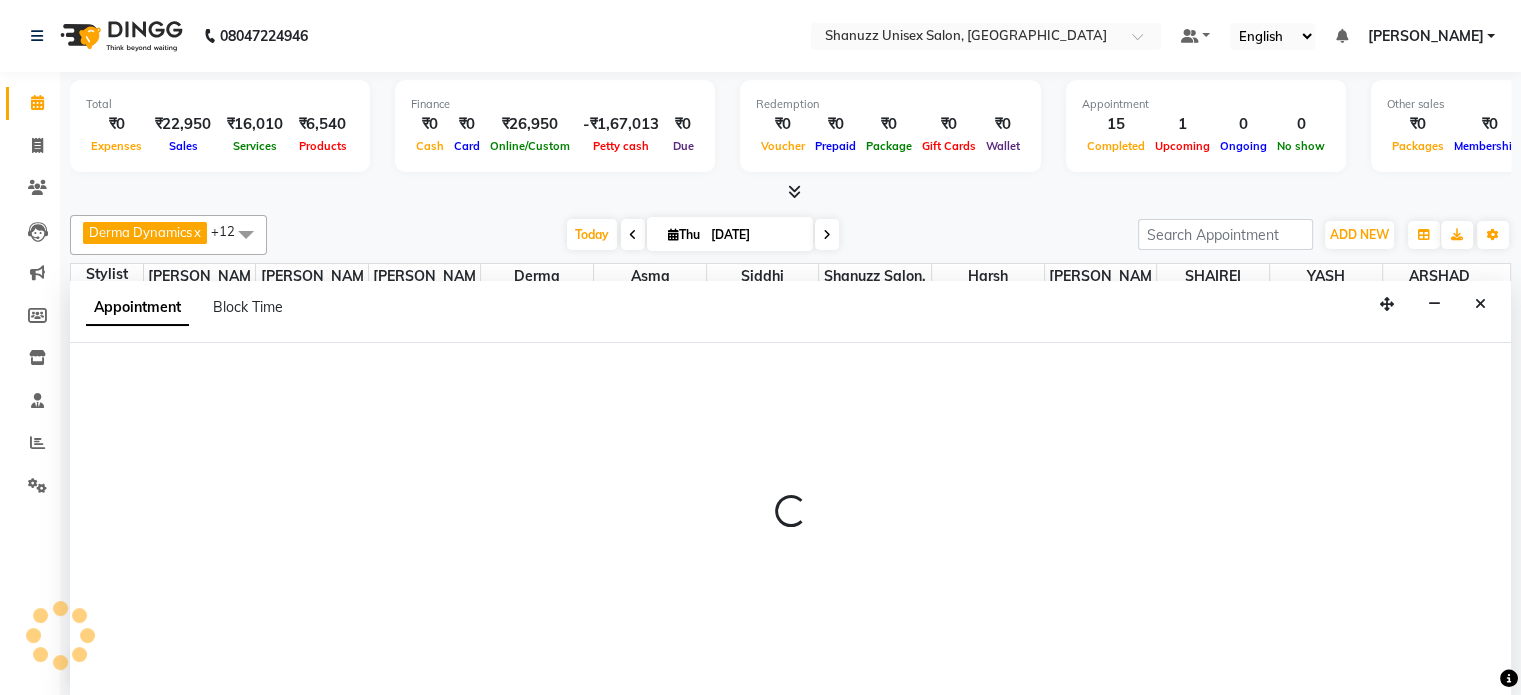 select on "84401" 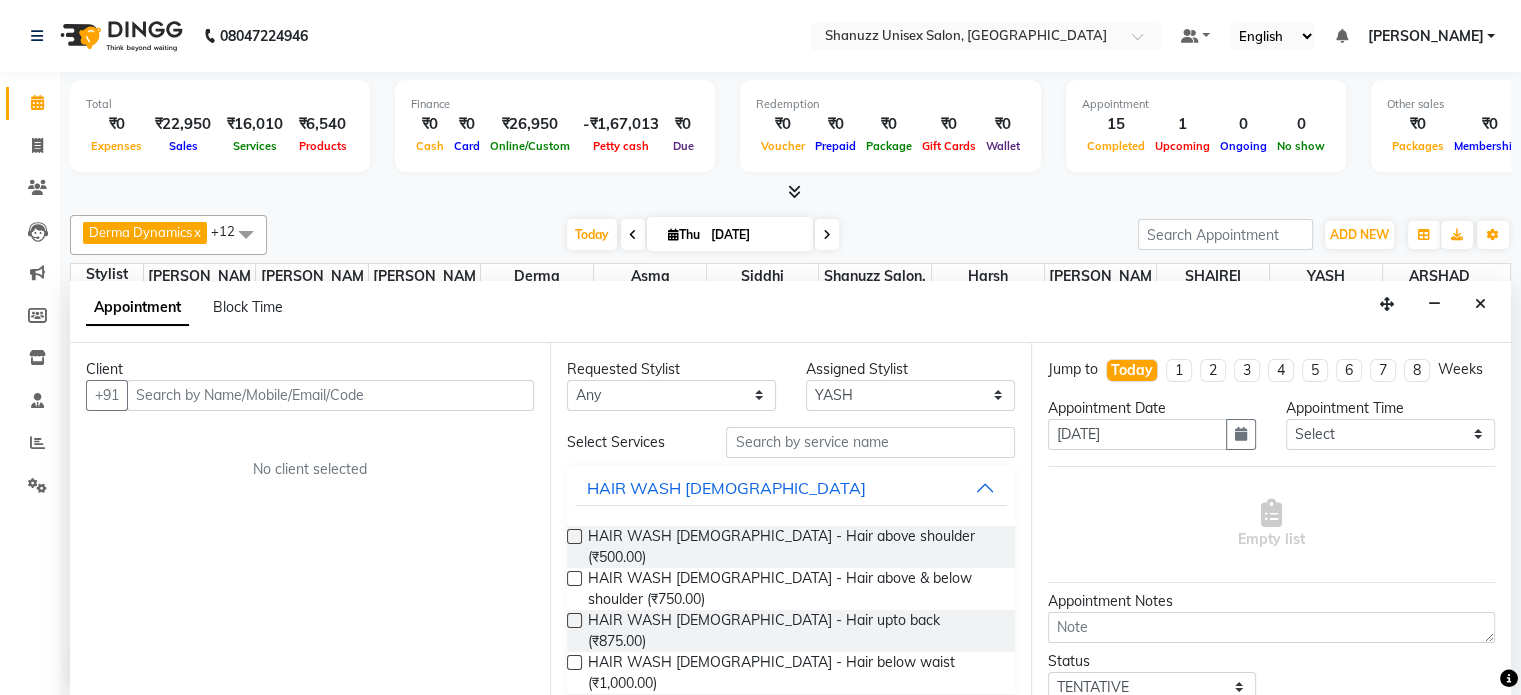 click at bounding box center [330, 395] 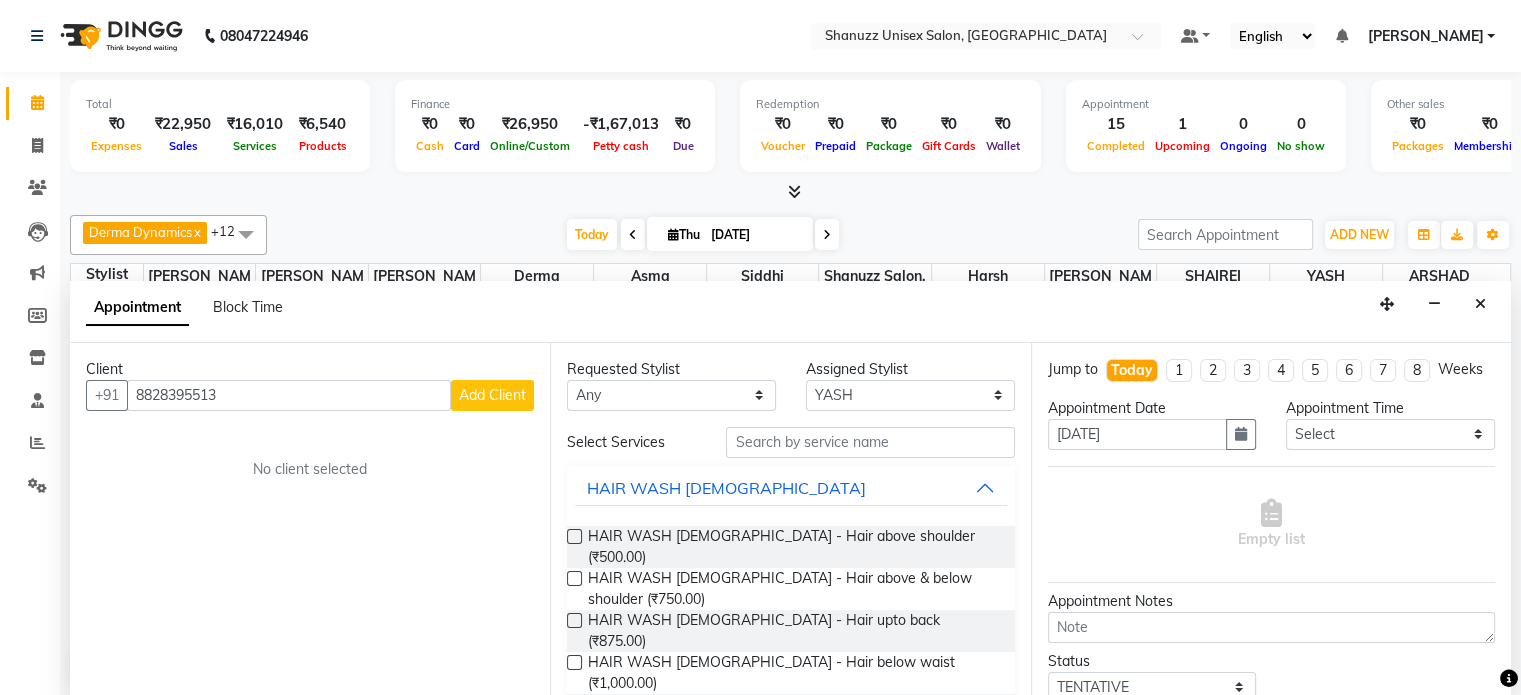 type on "8828395513" 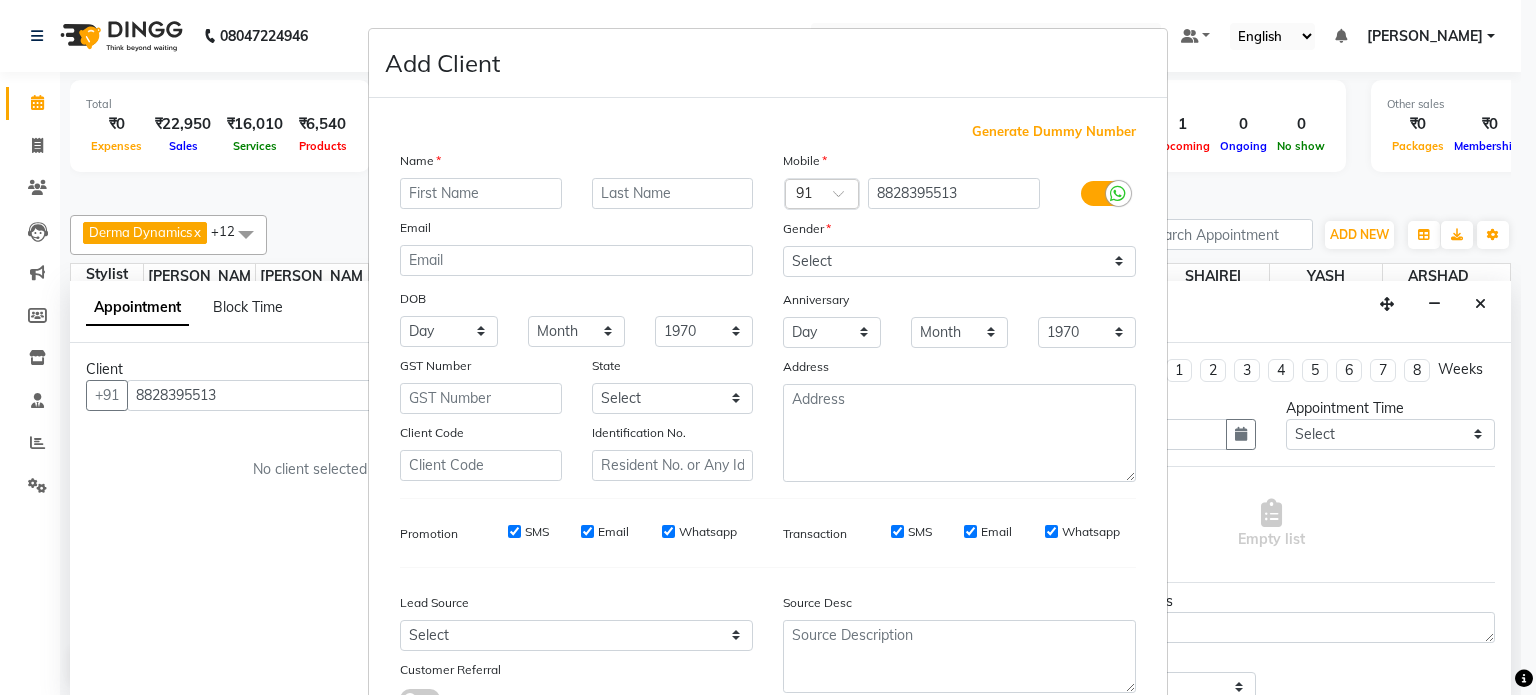 click at bounding box center (481, 193) 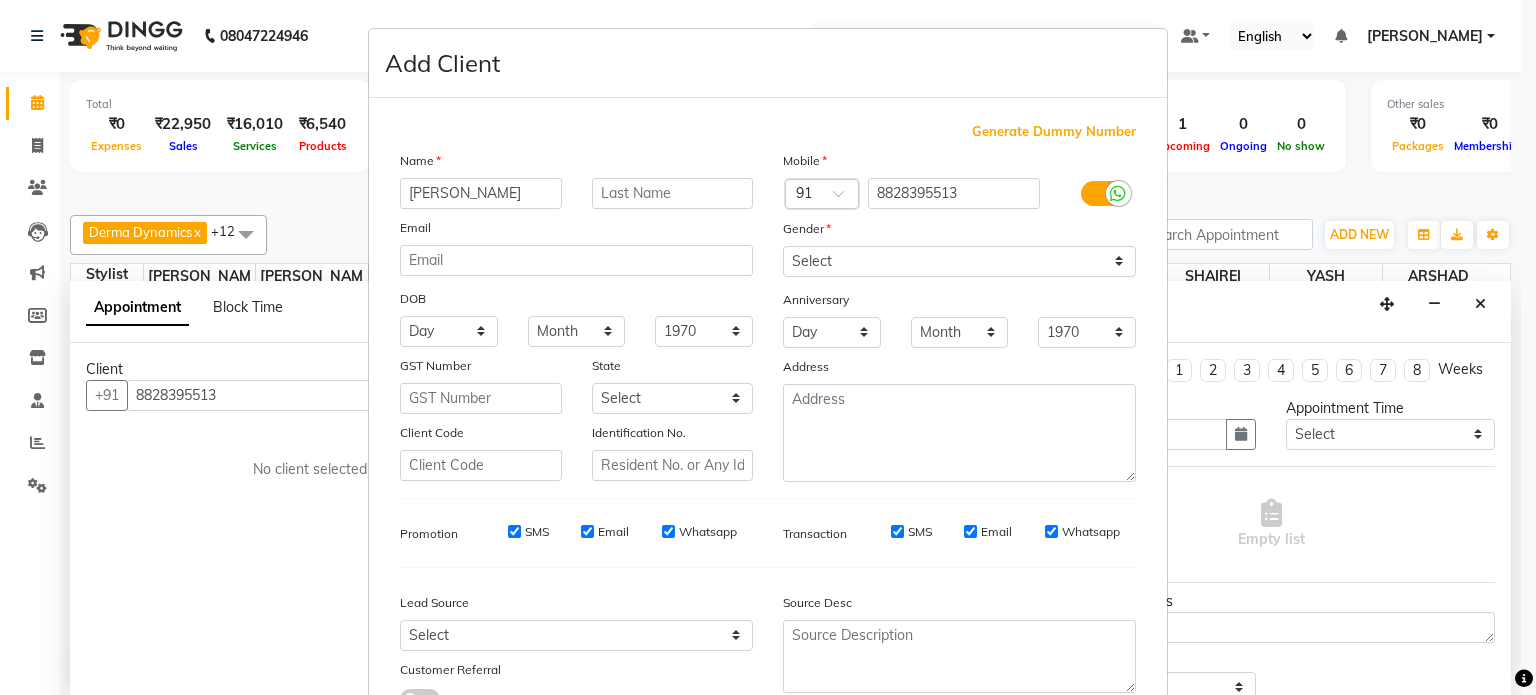 type on "[PERSON_NAME]" 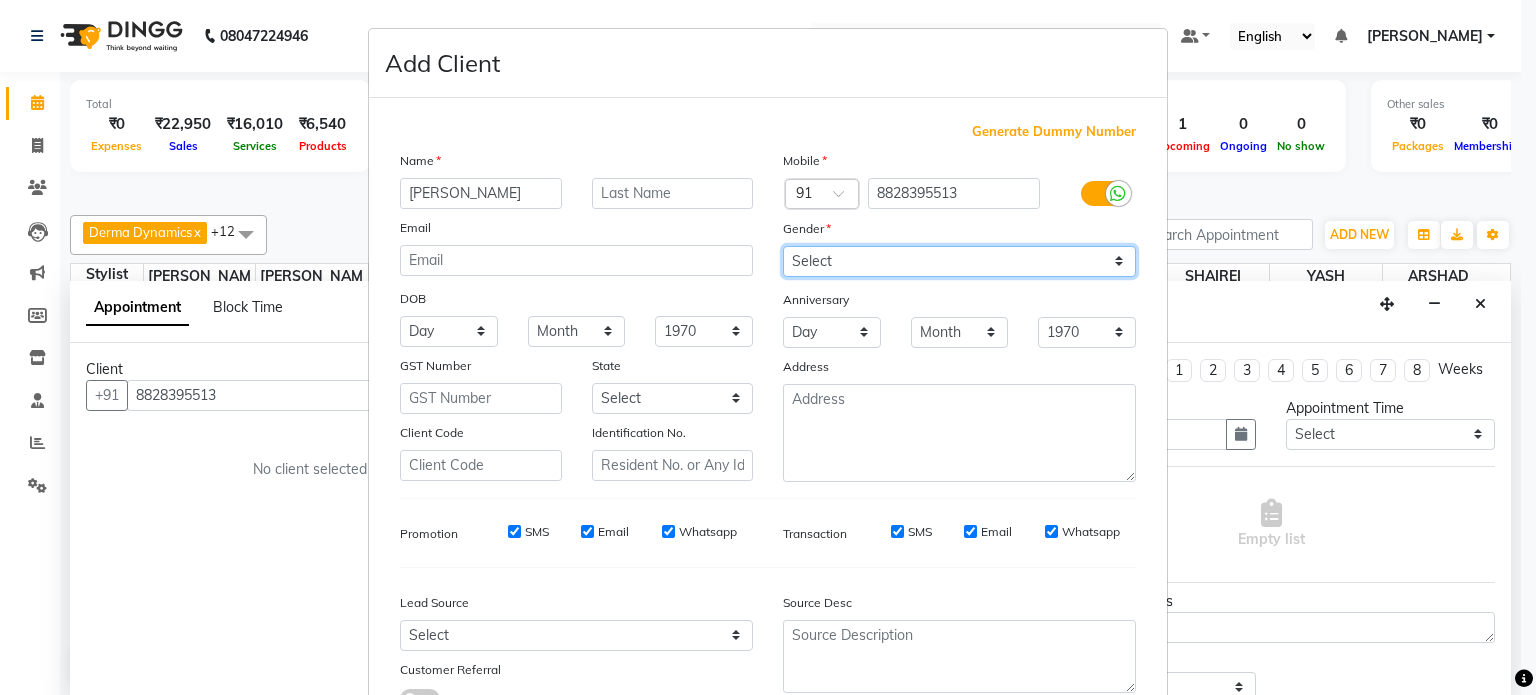 click on "Select [DEMOGRAPHIC_DATA] [DEMOGRAPHIC_DATA] Other Prefer Not To Say" at bounding box center (959, 261) 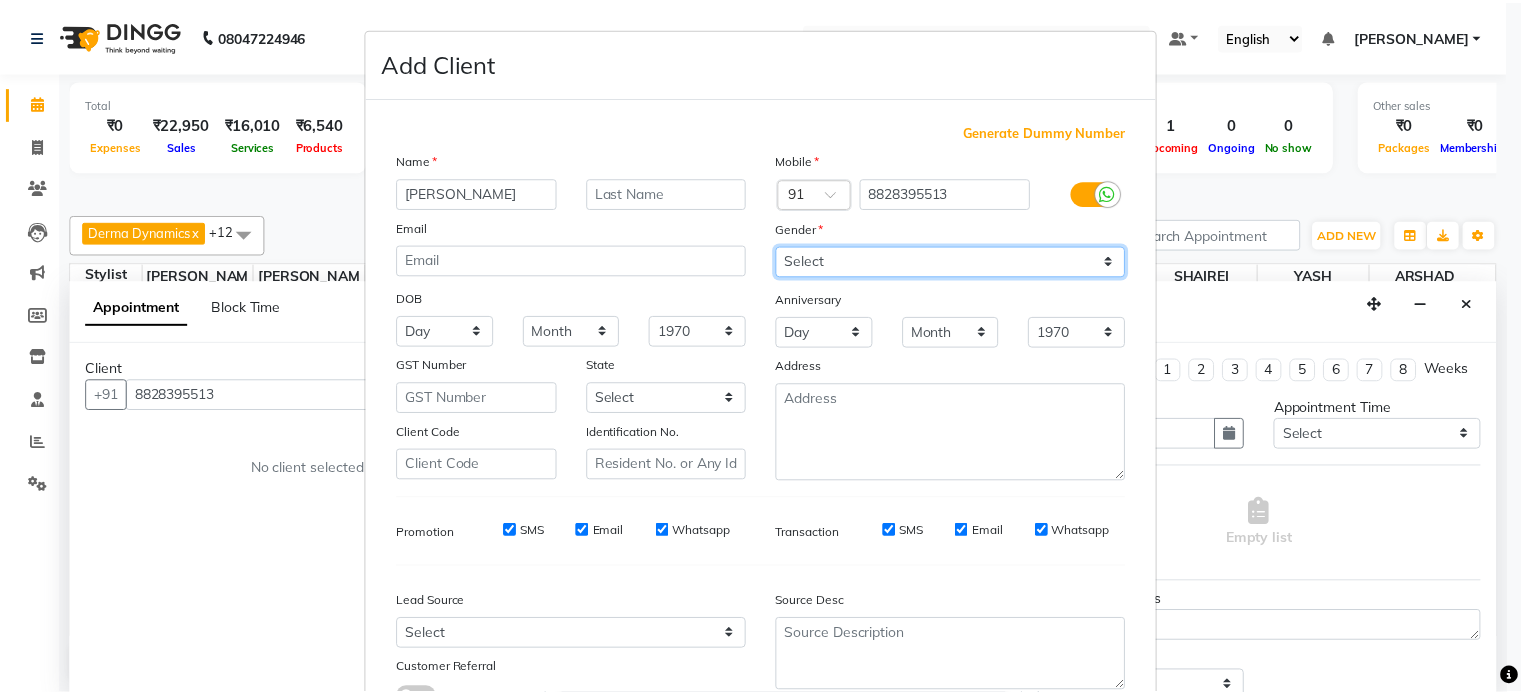 scroll, scrollTop: 161, scrollLeft: 0, axis: vertical 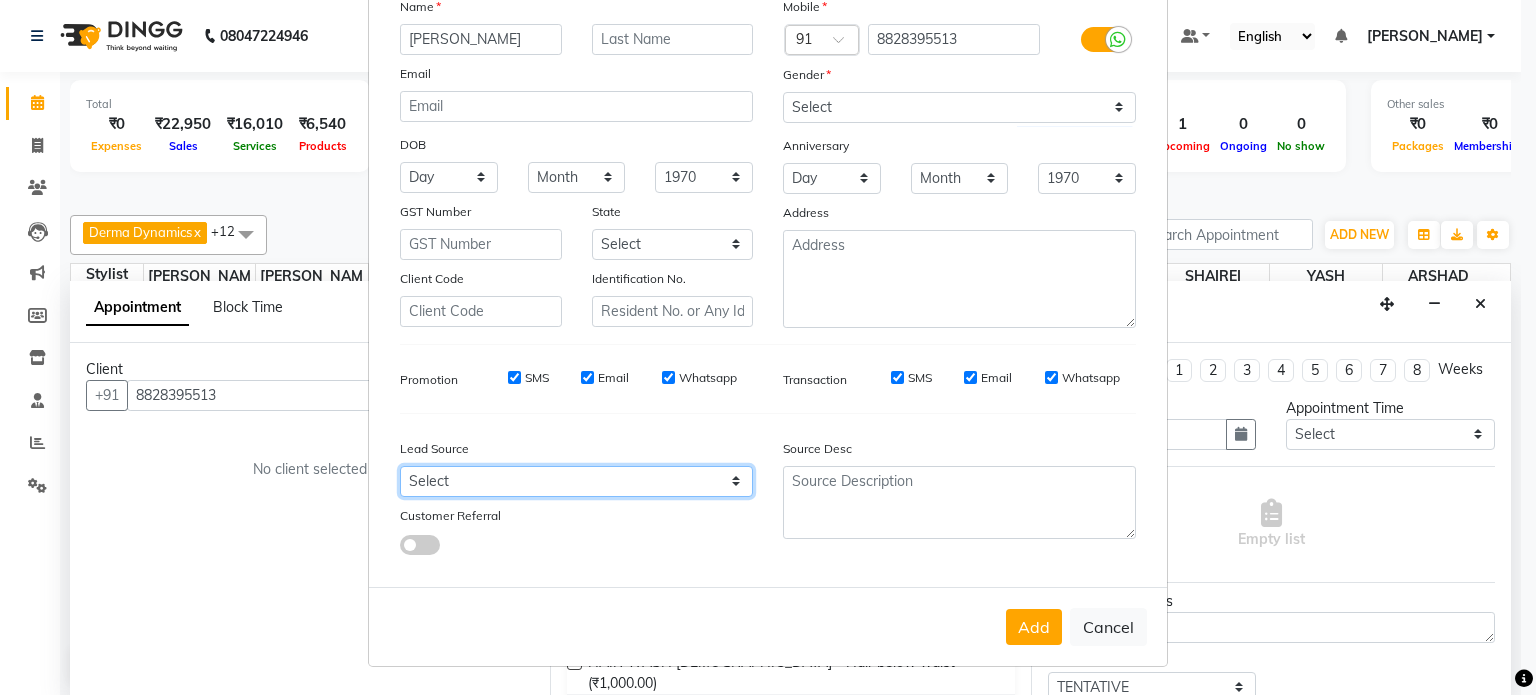 click on "Select Walk-in Referral Internet Friend Word of Mouth Advertisement Facebook JustDial Google Other" at bounding box center (576, 481) 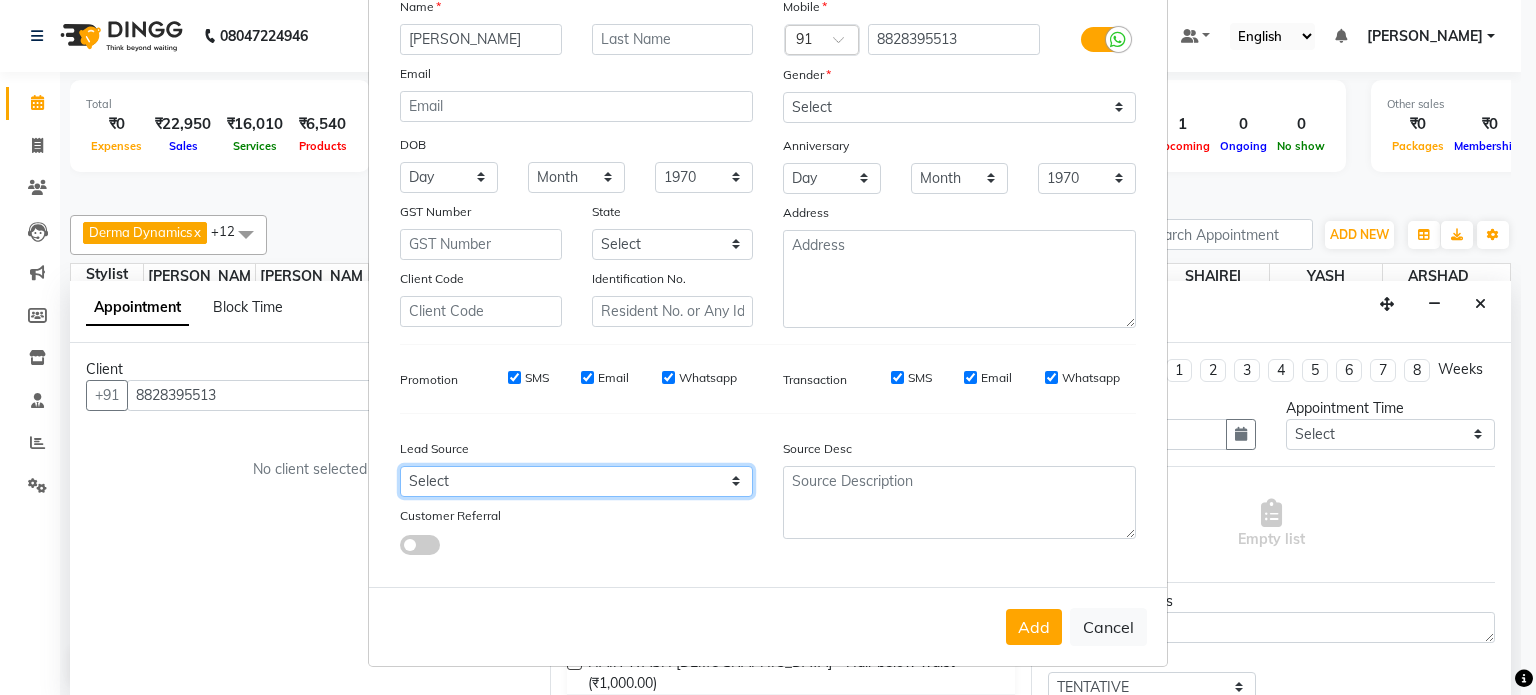 select on "49172" 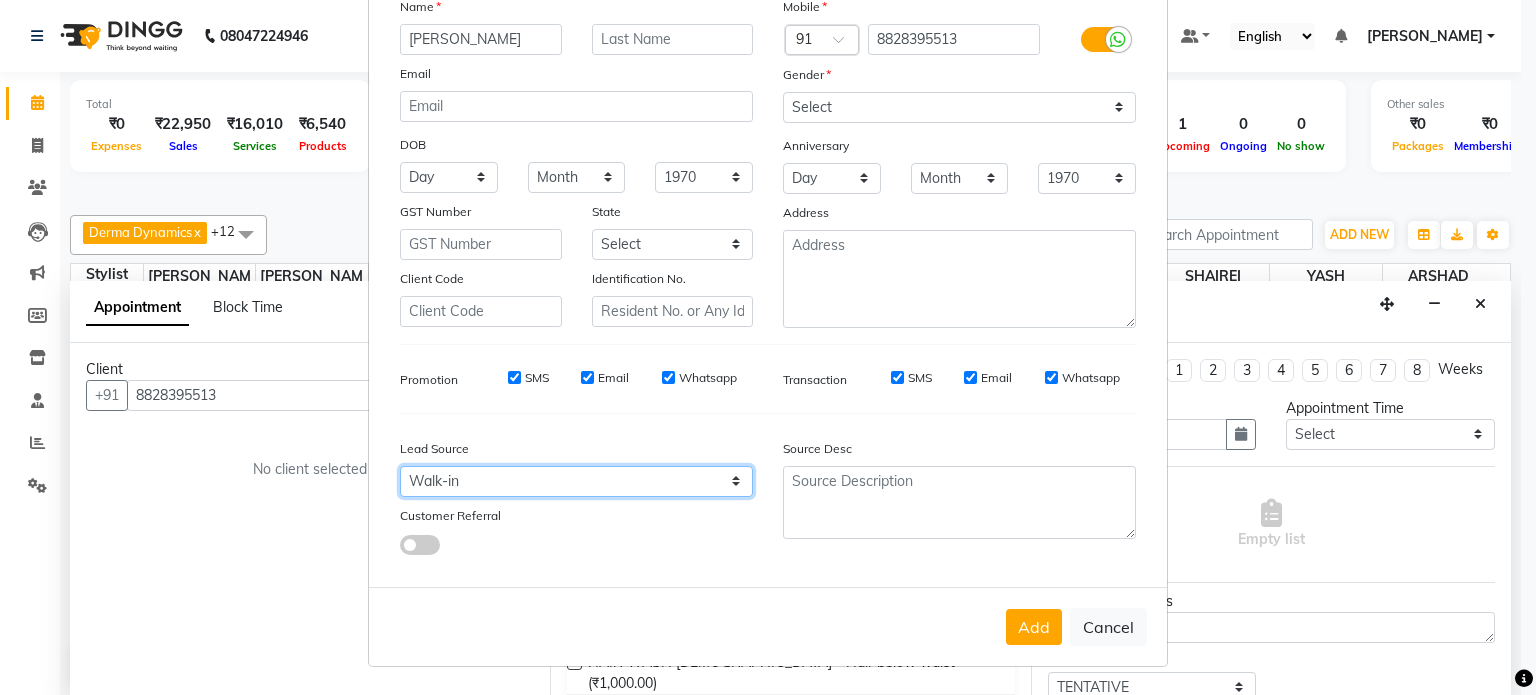 click on "Select Walk-in Referral Internet Friend Word of Mouth Advertisement Facebook JustDial Google Other" at bounding box center (576, 481) 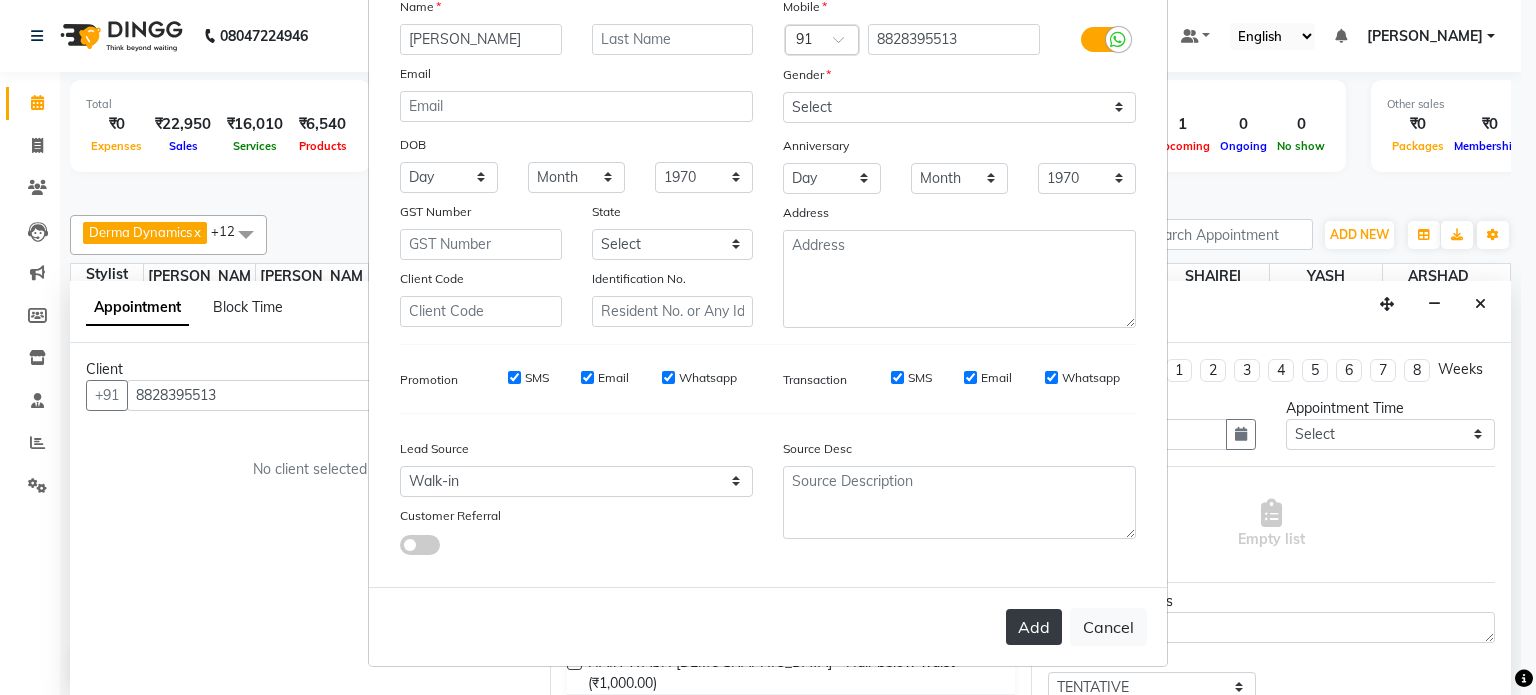 click on "Add" at bounding box center (1034, 627) 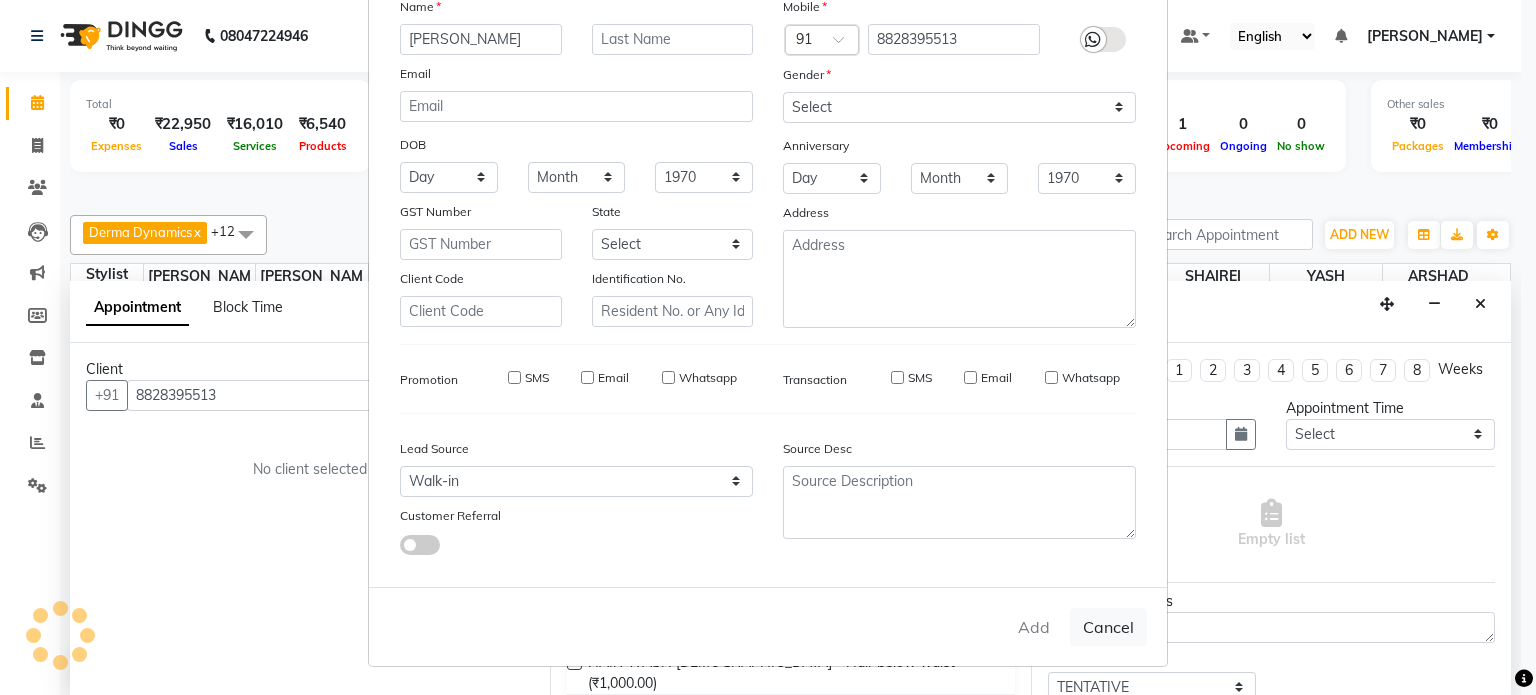 type 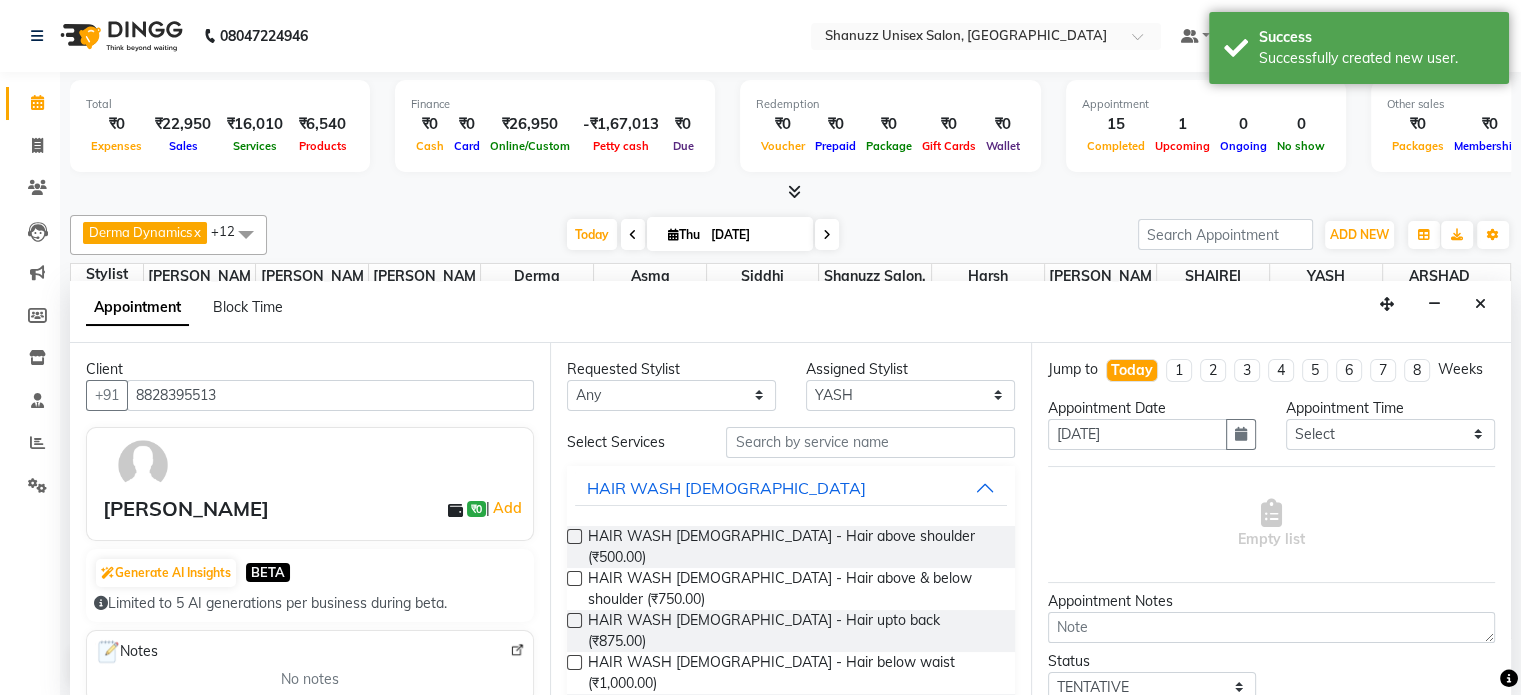 click on "Select Services    HAIR WASH [DEMOGRAPHIC_DATA] HAIR WASH [DEMOGRAPHIC_DATA] - Hair above shoulder (₹500.00) HAIR WASH [DEMOGRAPHIC_DATA] - Hair above & below shoulder (₹750.00) HAIR WASH [DEMOGRAPHIC_DATA] - Hair upto back (₹875.00) HAIR WASH [DEMOGRAPHIC_DATA] - Hair below waist (₹1,000.00) HAIR WASH [DEMOGRAPHIC_DATA] - Additional charges for oiled hair (₹200.00) HAIR WASH [DEMOGRAPHIC_DATA] - Wash & Blast DRY (₹500.00) [PERSON_NAME] COLOR (₹750.00) SIDE LOCKS THREADING (₹150.00) PERMING  (₹3,500.00)    HAIR WASH [DEMOGRAPHIC_DATA]    Basique [DEMOGRAPHIC_DATA] Haircut    Basique [DEMOGRAPHIC_DATA] Haircut    SHAVE / [PERSON_NAME] TRIM    [DEMOGRAPHIC_DATA] HAIR TREATMENT KERATIN    [DEMOGRAPHIC_DATA] HAIR TREATMENT [MEDICAL_DATA]    [DEMOGRAPHIC_DATA] HAIR TREATMENT KERATIN    [DEMOGRAPHIC_DATA] HAIR TREATMENT [MEDICAL_DATA]    BLOWDRY    FINGER COILING - Temporary Curling    IRONING - Straight to wavy texture    IRONING - Curly texture / thick dense hair    TONGS    HAIR SPA    GK KERATIN HAIR SPA    HEAD MASSAGE    HAIR & SCALP TREATMENT ([MEDICAL_DATA])    OLAPLEX TREATMENT    NANOPLASTIA treatment    STRAIGHTENING/SMOOTHENING/Treatment    [MEDICAL_DATA]    KERATINE    HYDRA RITUAL    HYDRA EXPRESS SPA" at bounding box center (790, 1940) 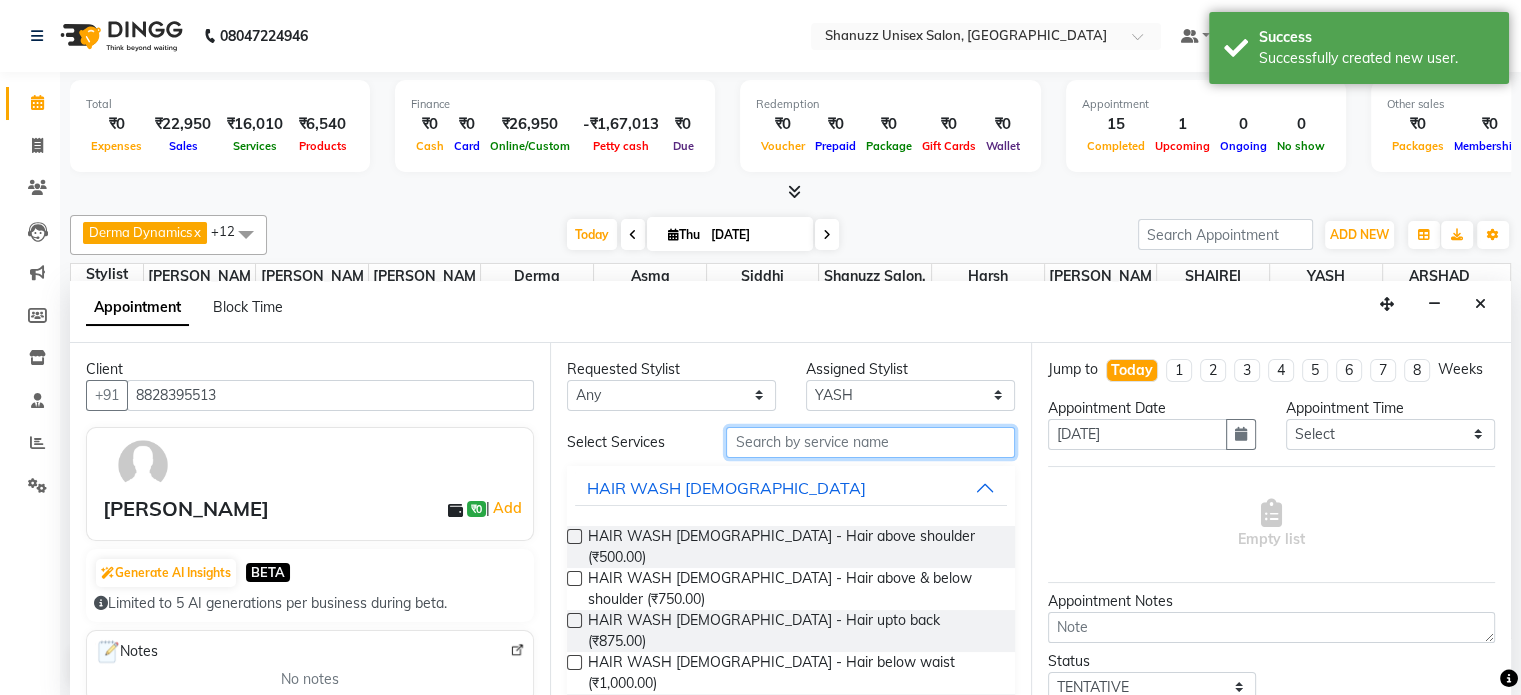 click at bounding box center [870, 442] 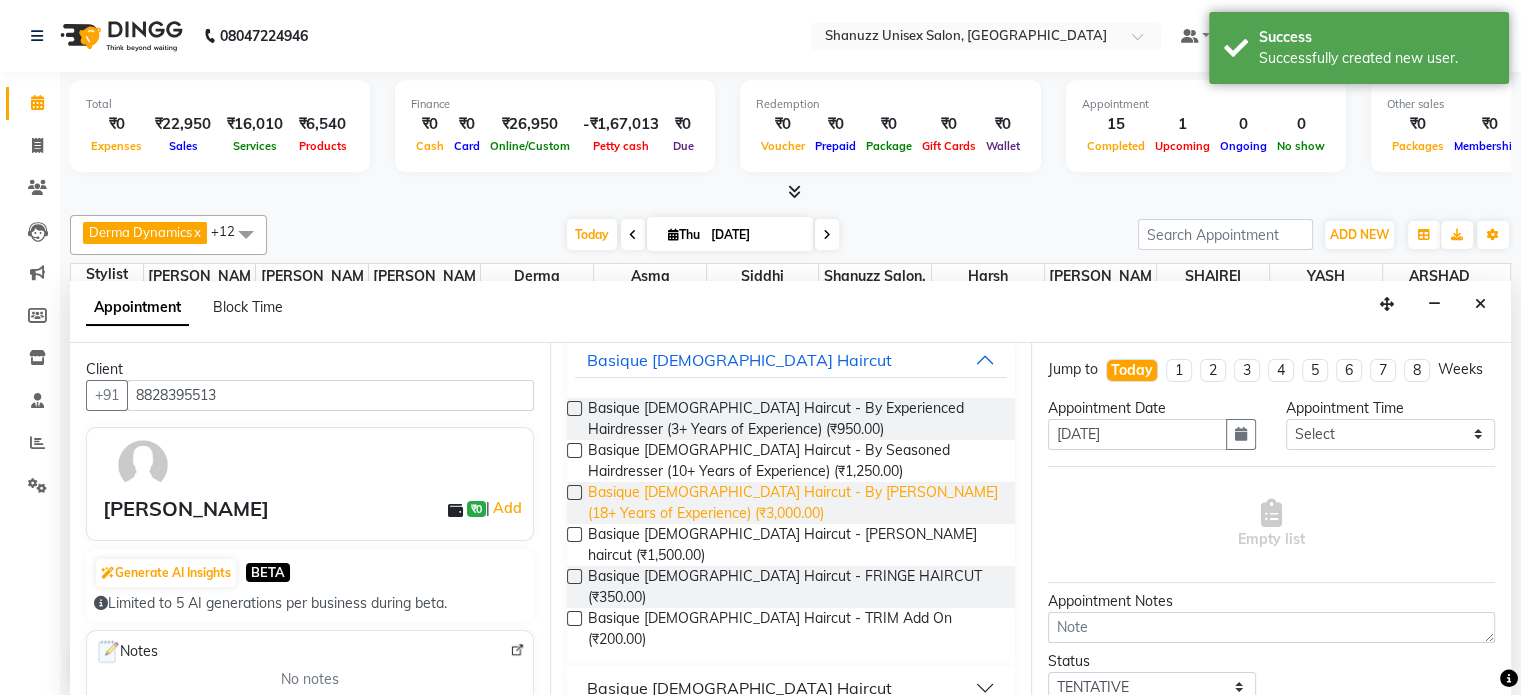 scroll, scrollTop: 132, scrollLeft: 0, axis: vertical 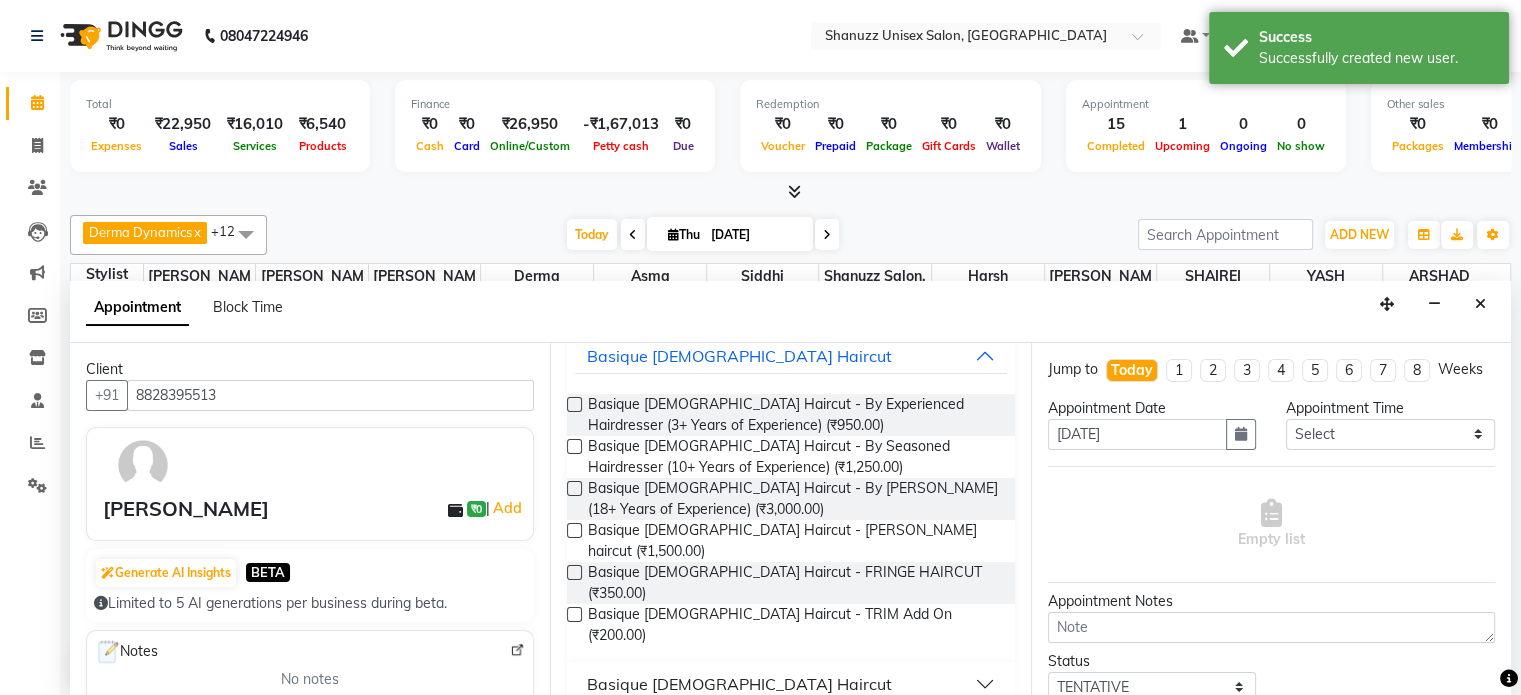 type on "CUT" 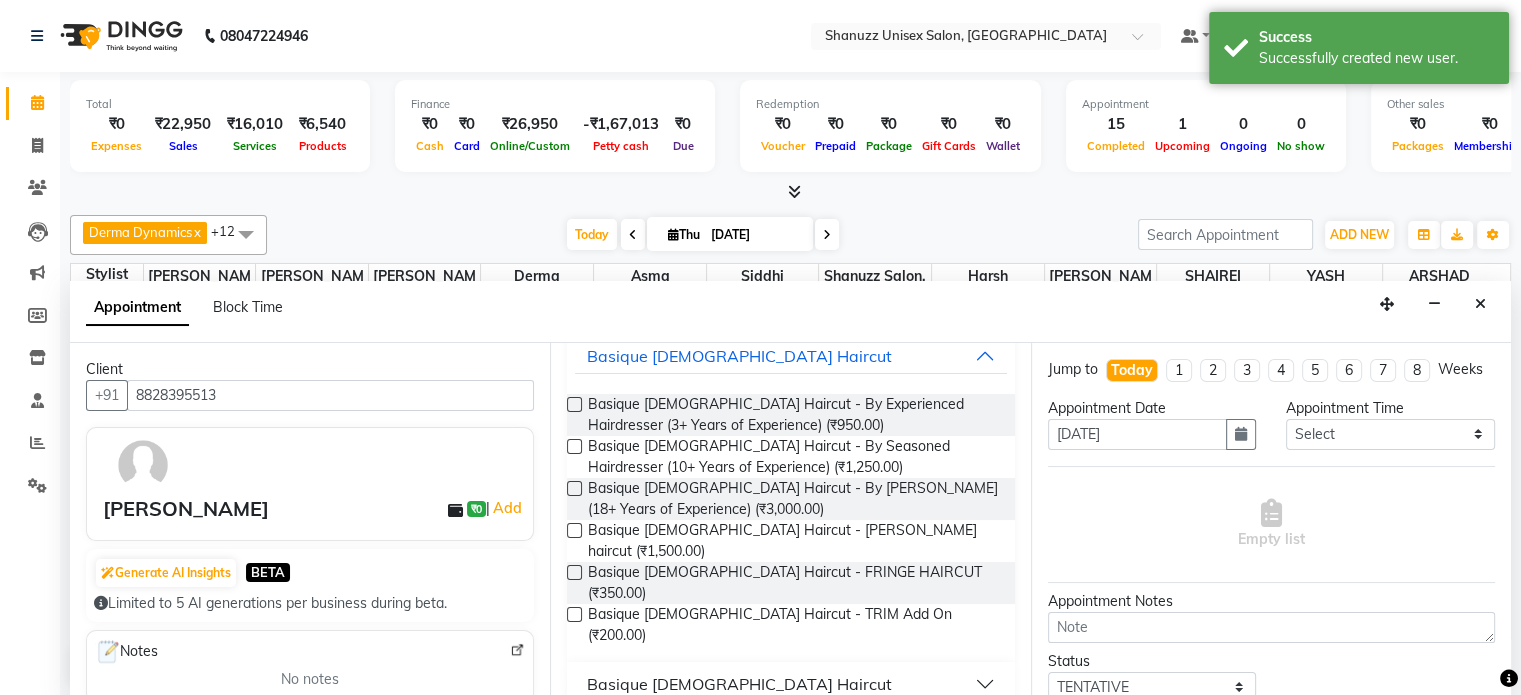click on "Basique [DEMOGRAPHIC_DATA] Haircut" at bounding box center [739, 684] 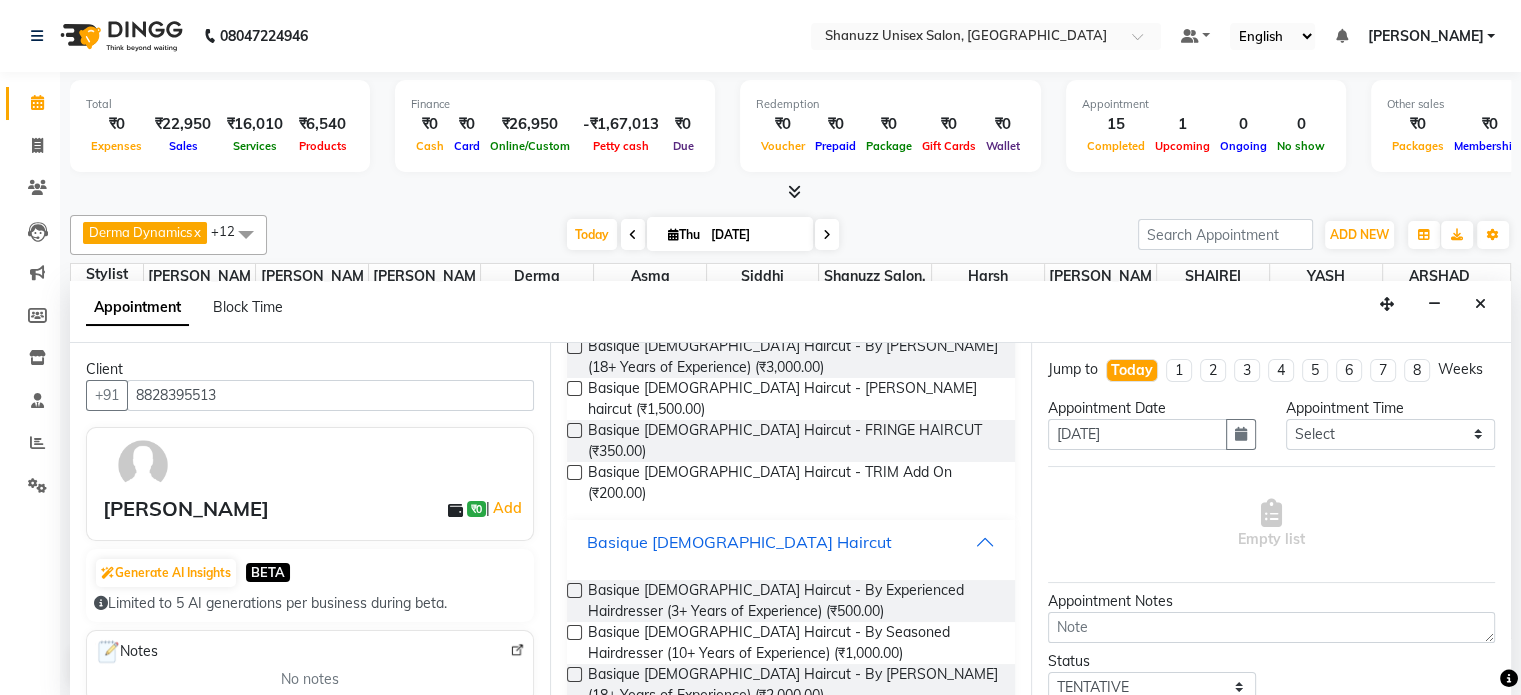 scroll, scrollTop: 306, scrollLeft: 0, axis: vertical 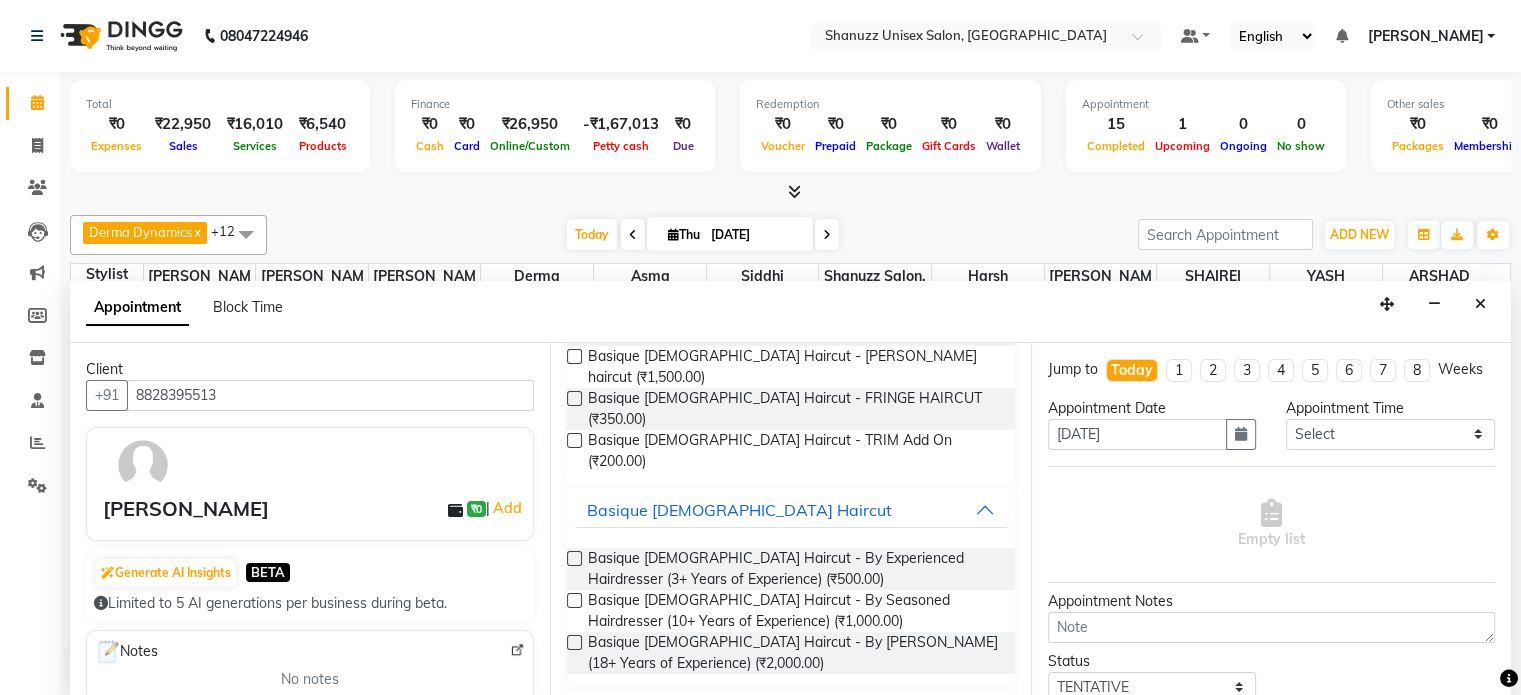click on "Basique [DEMOGRAPHIC_DATA] Haircut - By Experienced Hairdresser (3+ Years of Experience) (₹500.00)" at bounding box center [790, 569] 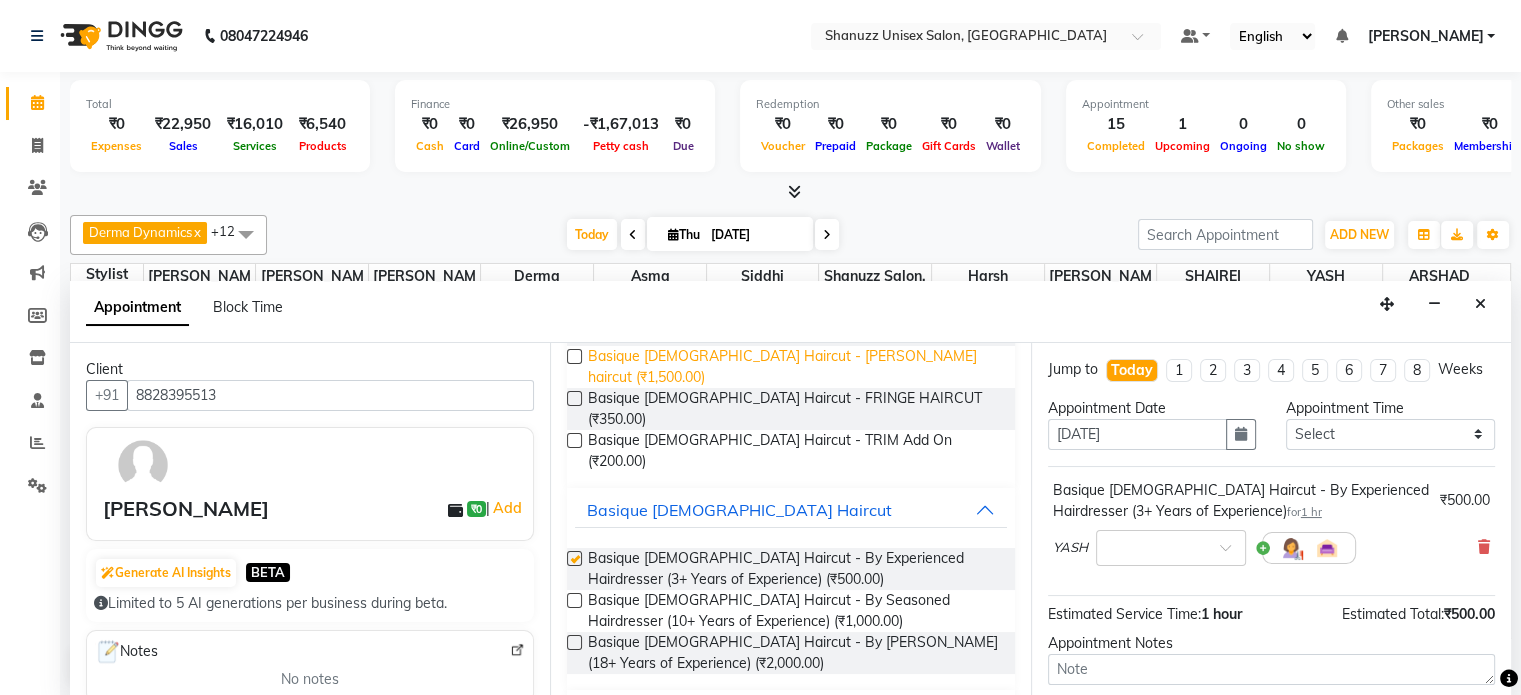 checkbox on "false" 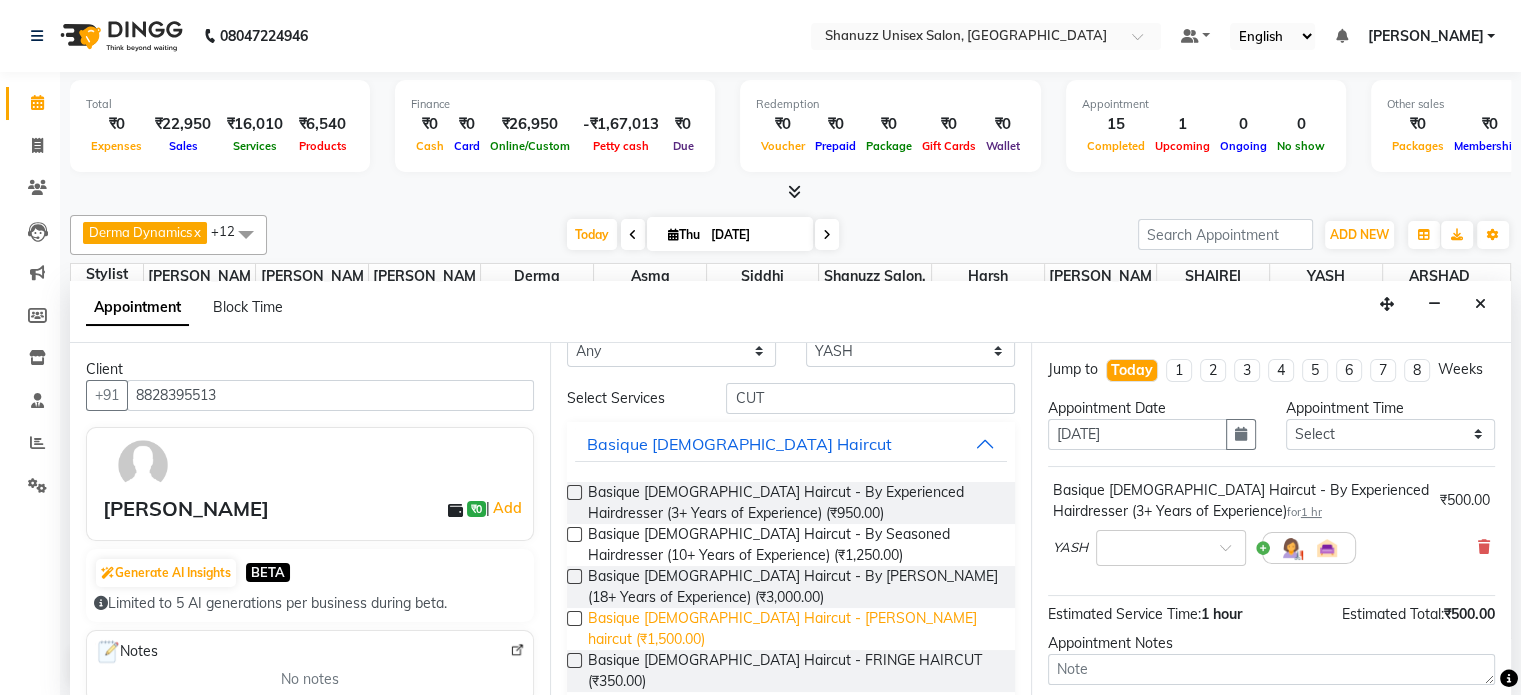 scroll, scrollTop: 0, scrollLeft: 0, axis: both 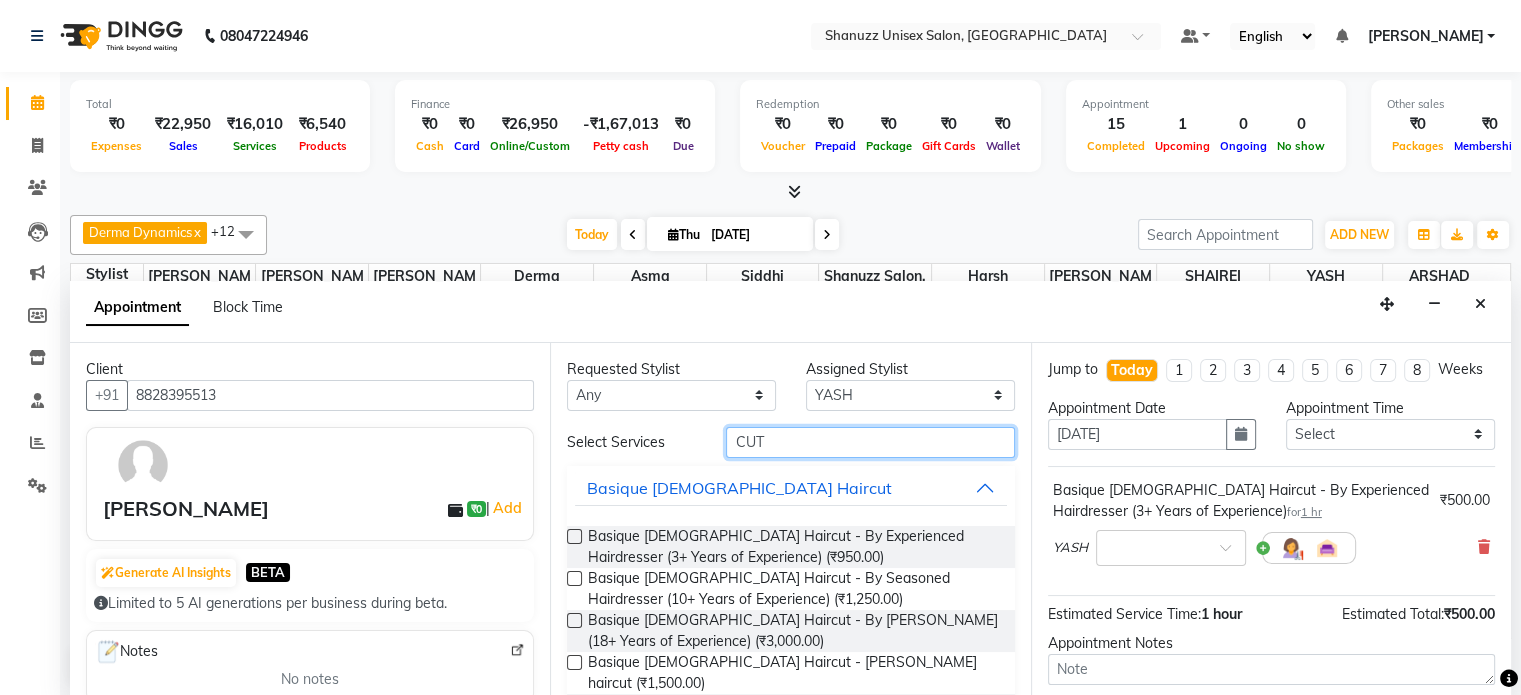 click on "CUT" at bounding box center (870, 442) 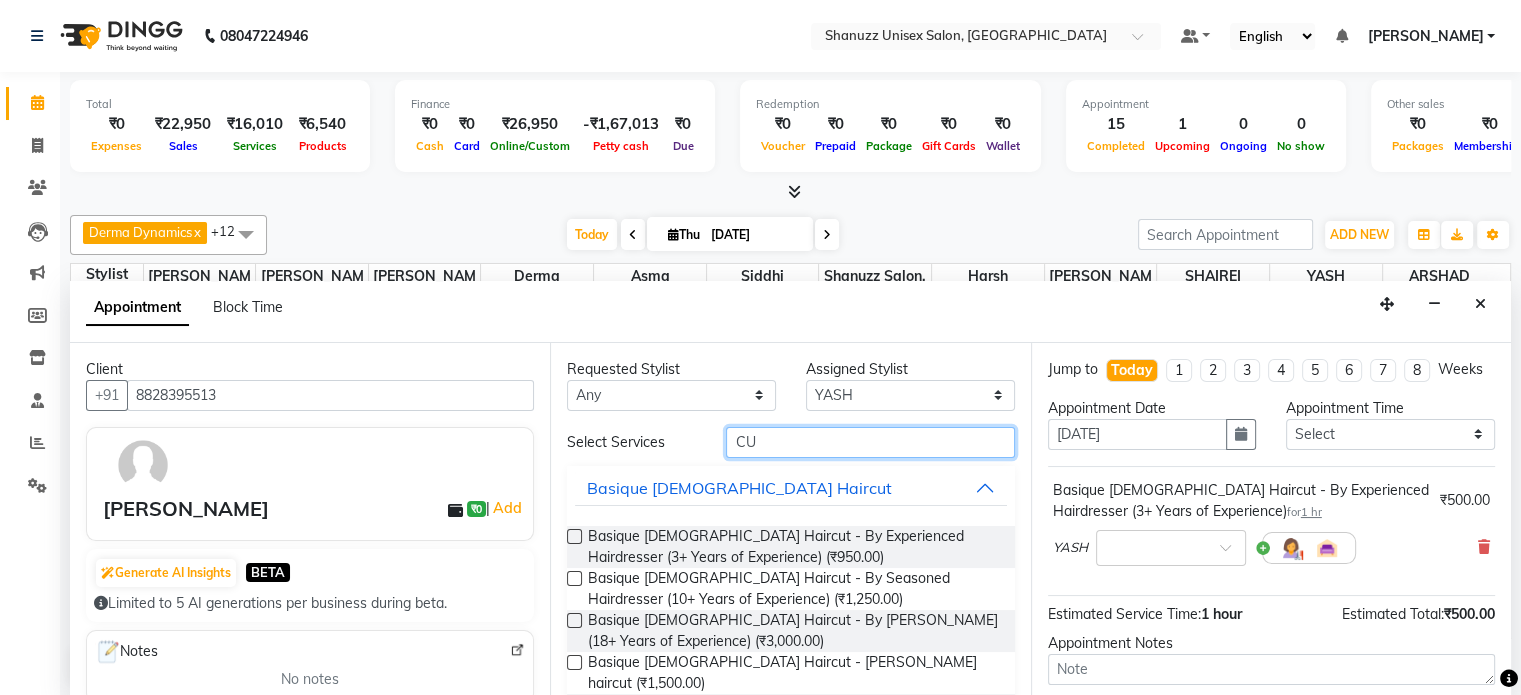 type on "C" 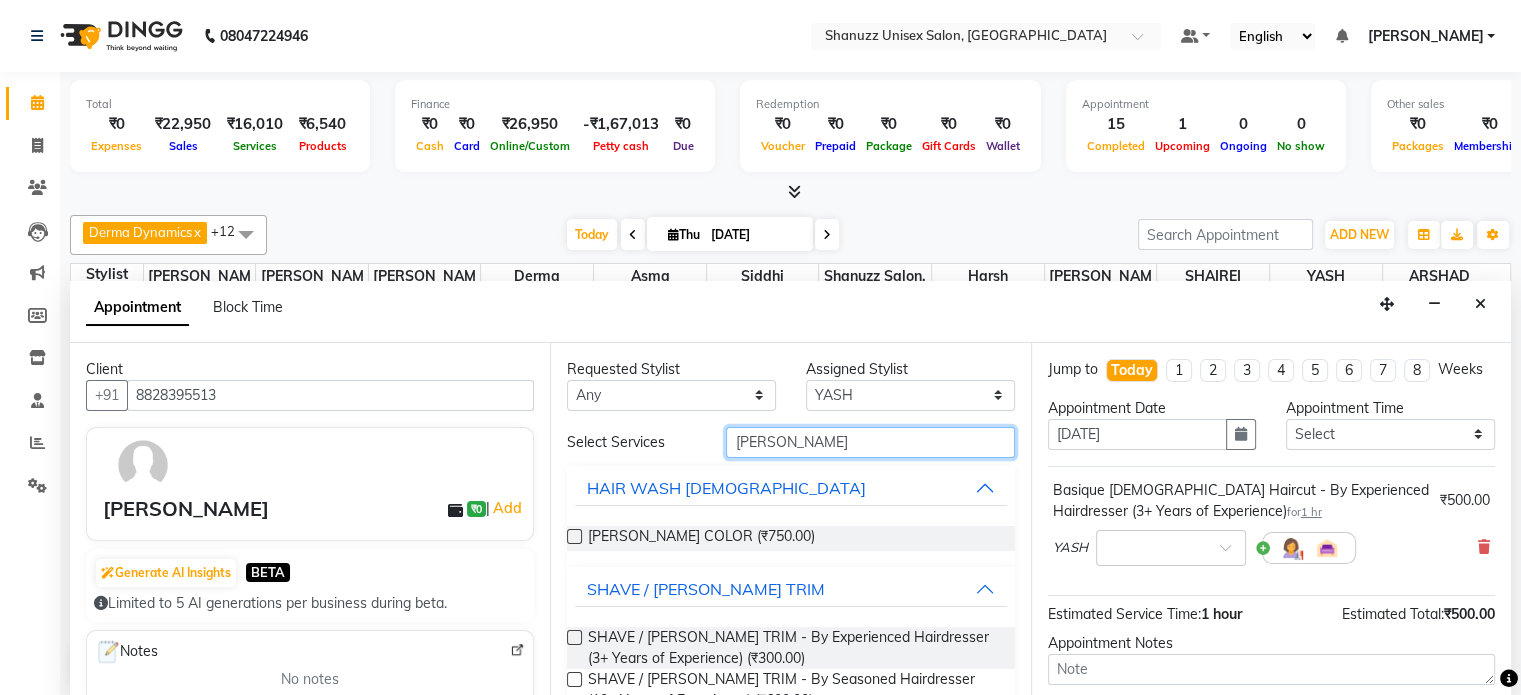 type on "[PERSON_NAME]" 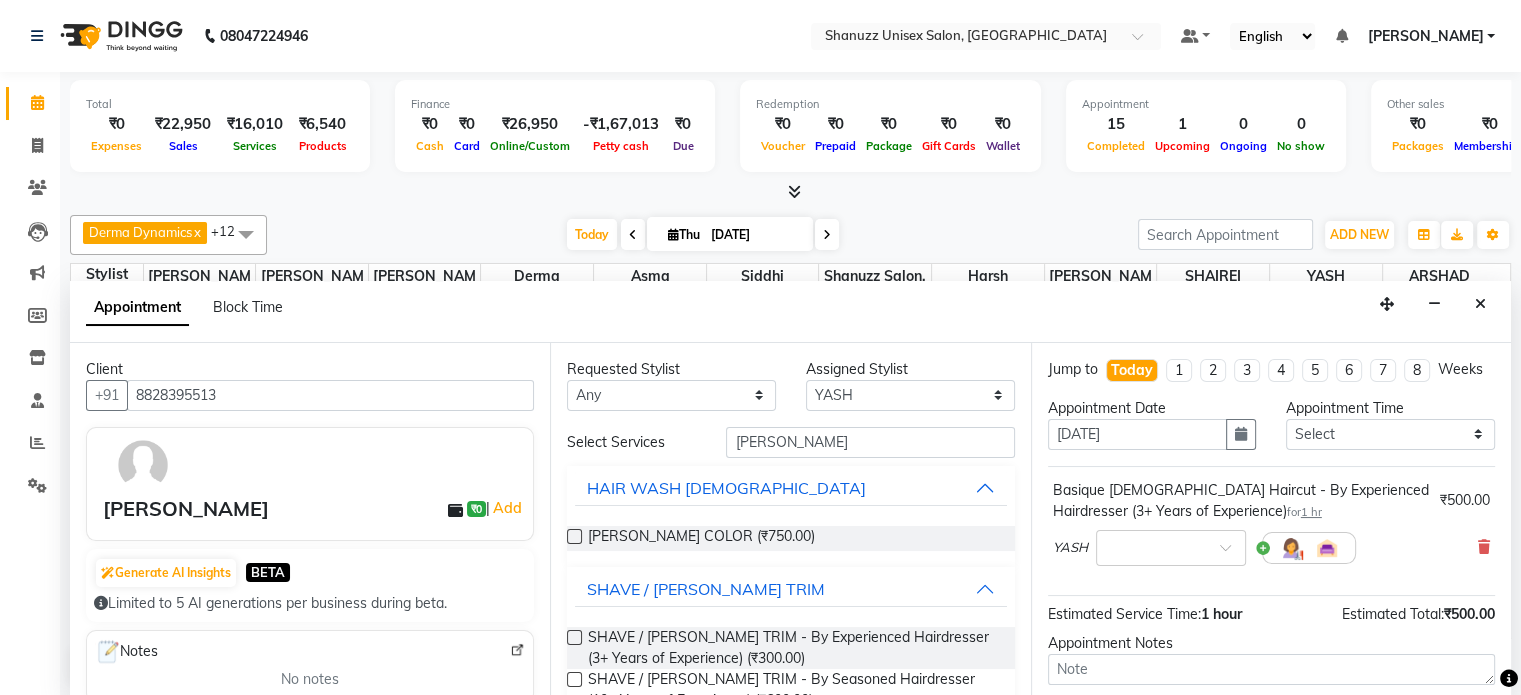 click at bounding box center [574, 637] 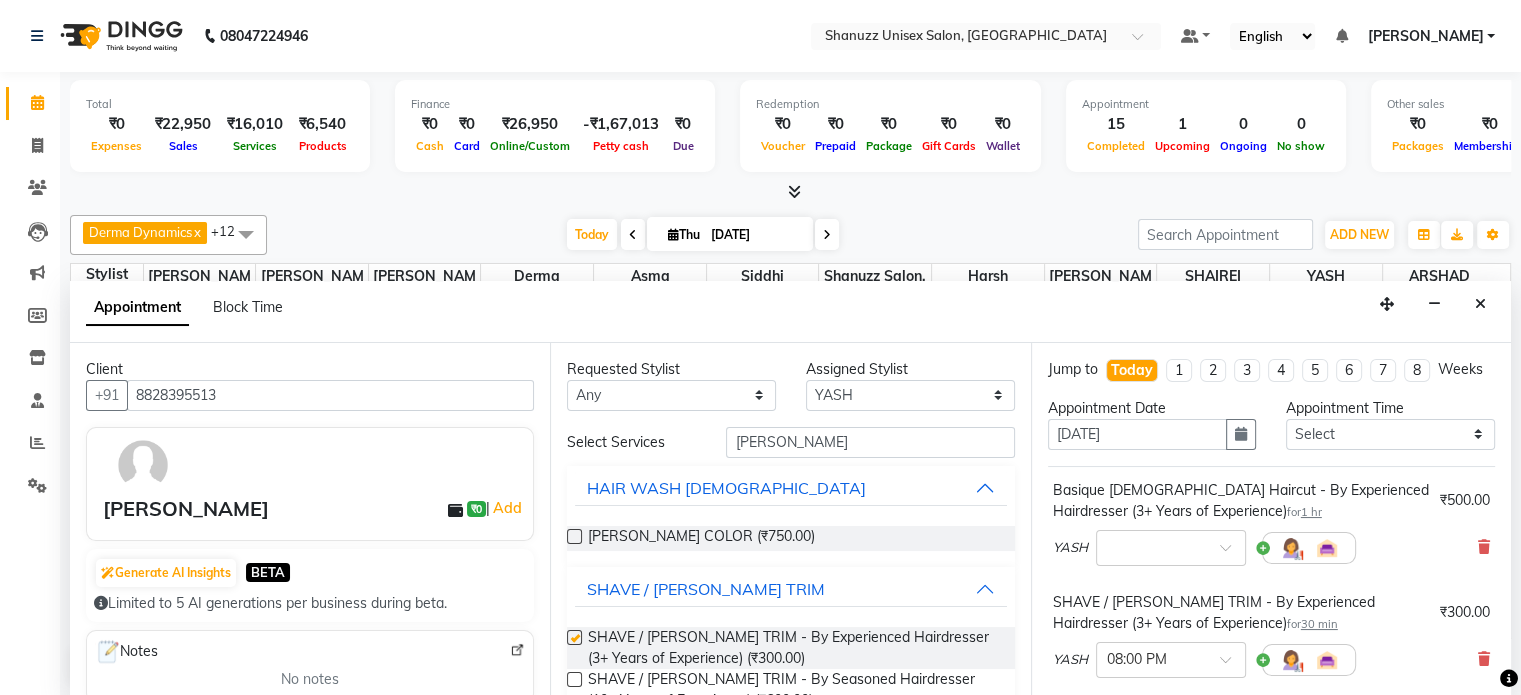 checkbox on "false" 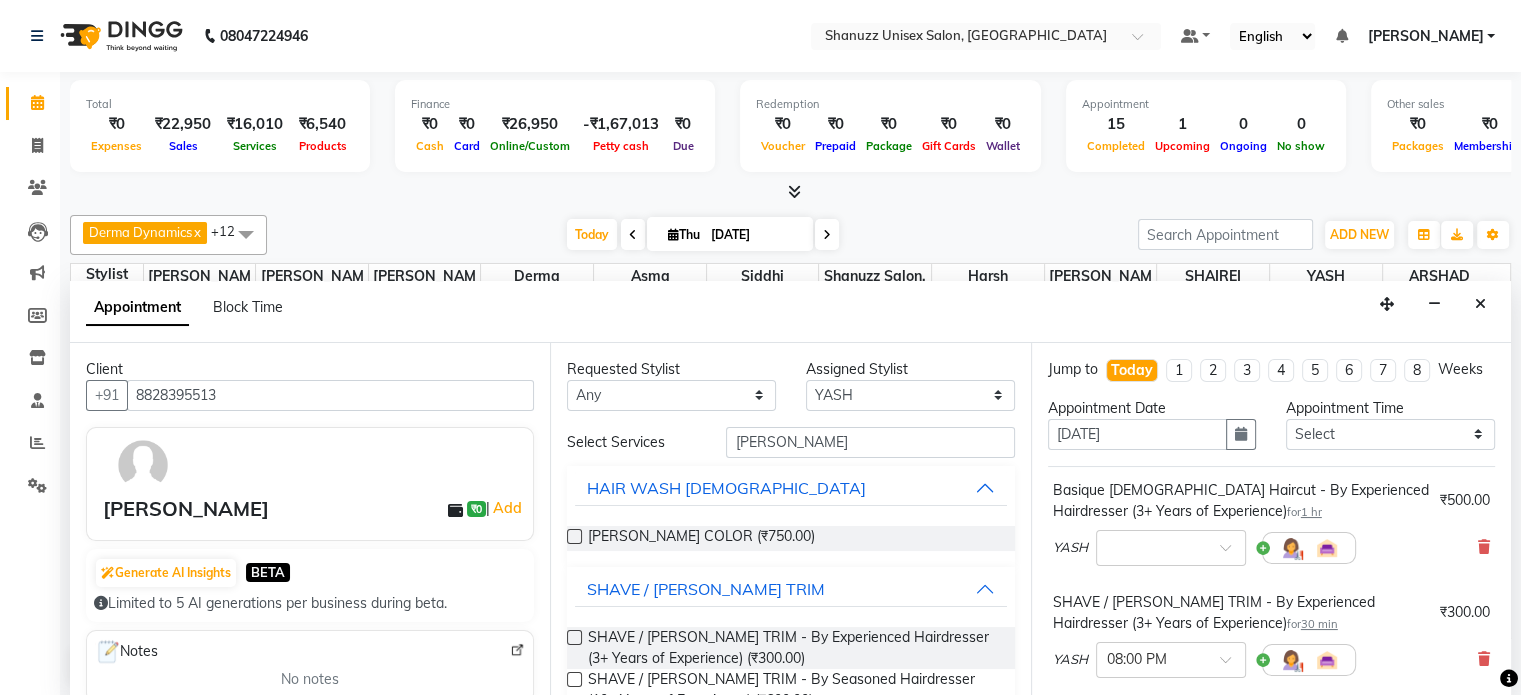 scroll, scrollTop: 324, scrollLeft: 0, axis: vertical 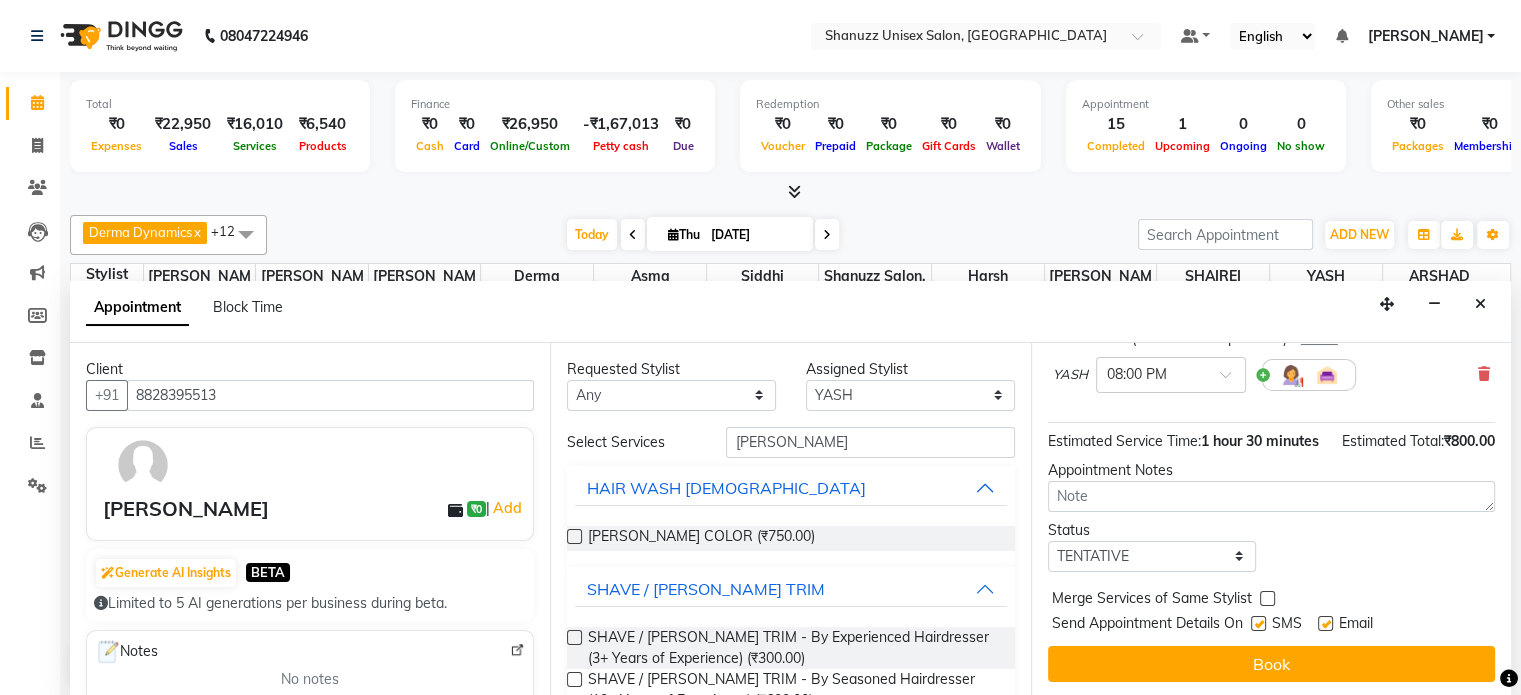 click at bounding box center (1258, 623) 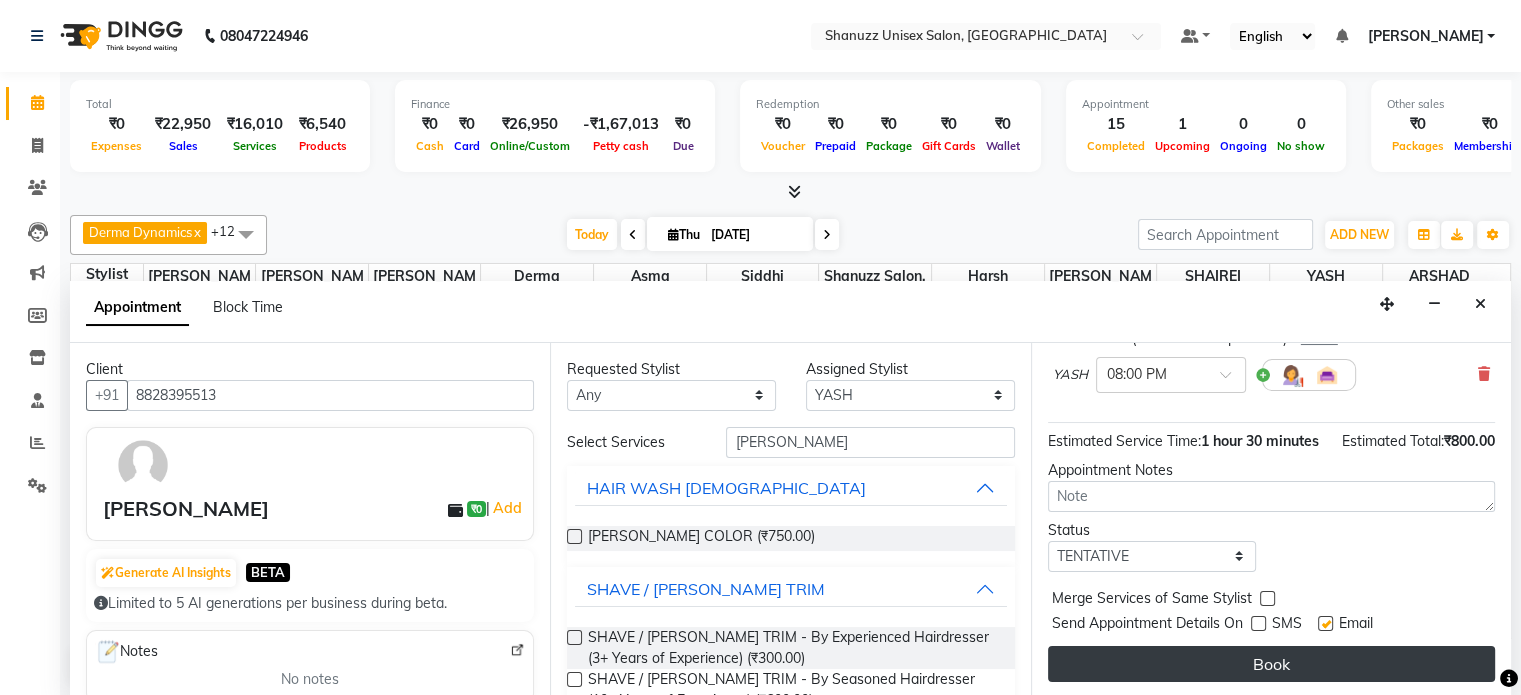click on "Book" at bounding box center [1271, 664] 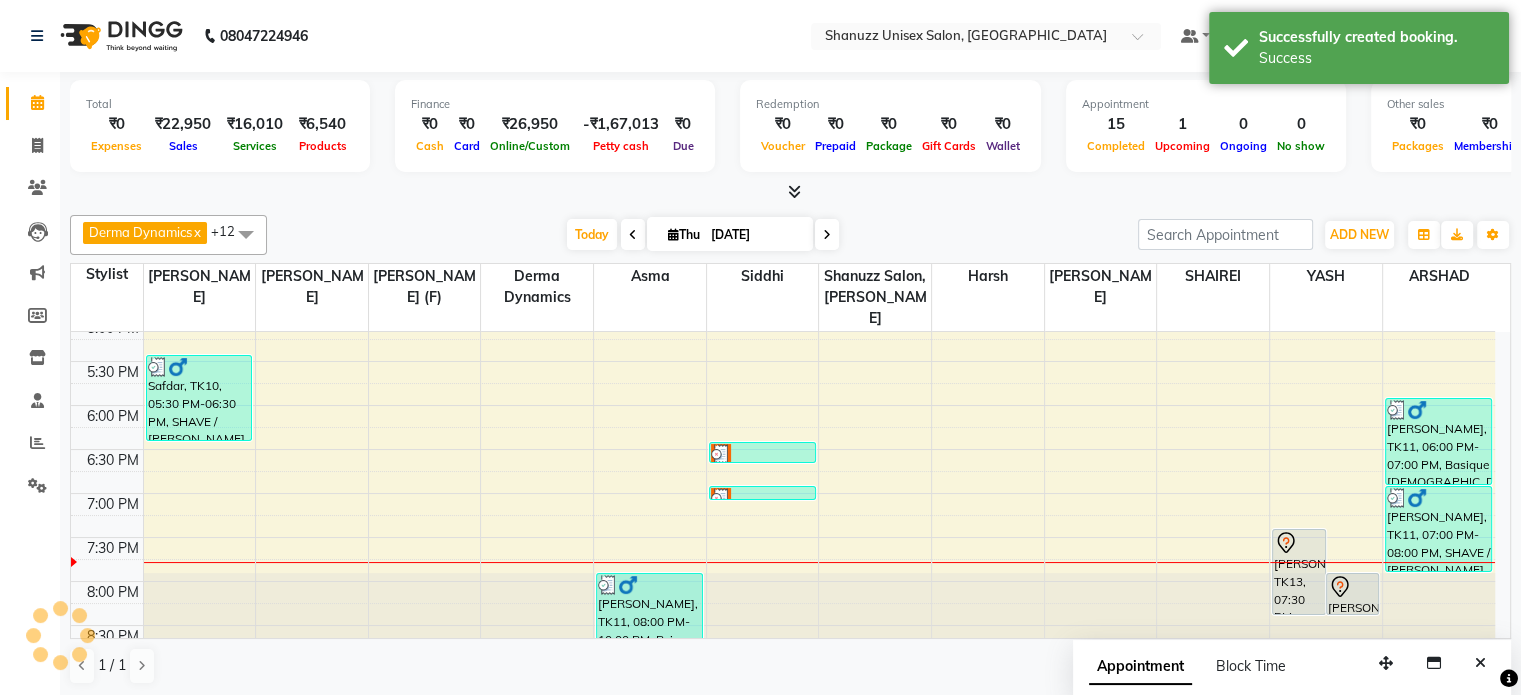 scroll, scrollTop: 0, scrollLeft: 0, axis: both 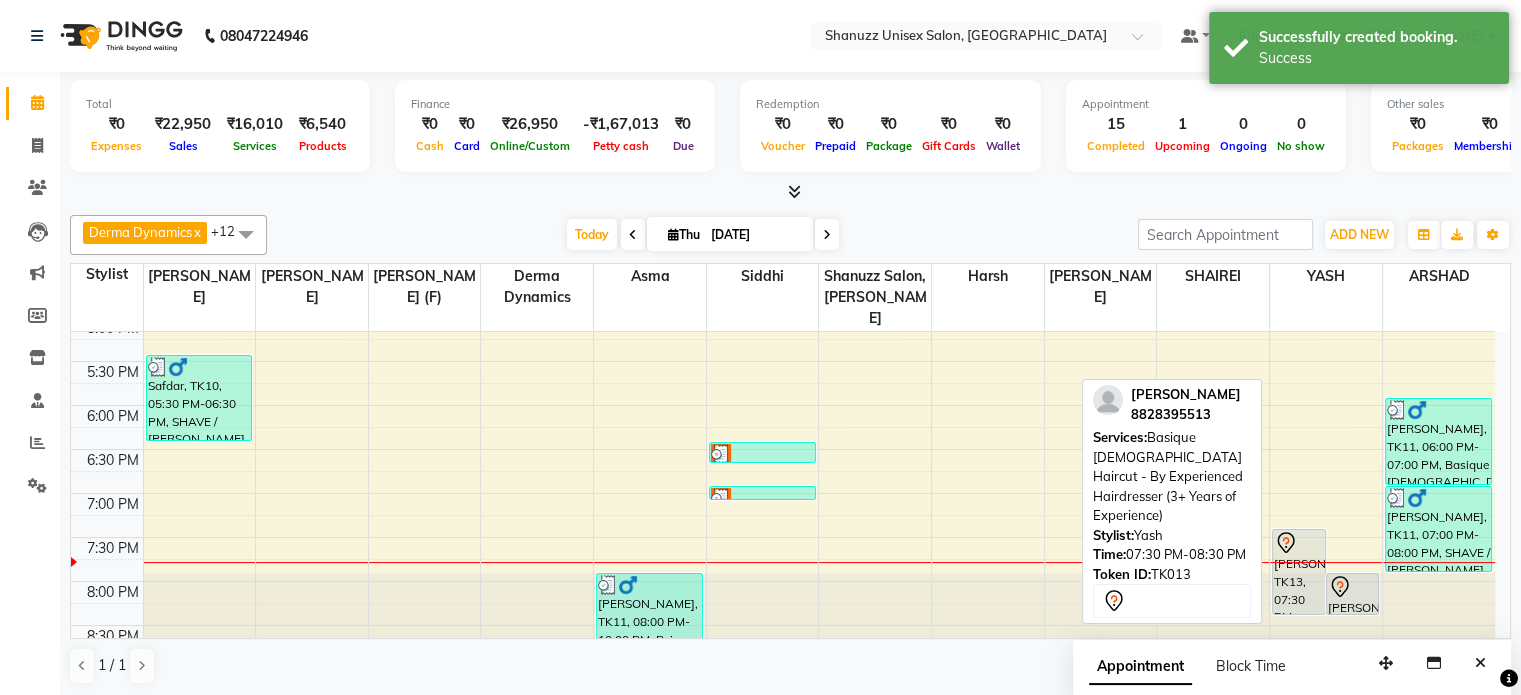 click on "[PERSON_NAME], TK13, 07:30 PM-08:30 PM, Basique [DEMOGRAPHIC_DATA] Haircut - By Experienced Hairdresser (3+ Years of Experience)" at bounding box center (1298, 572) 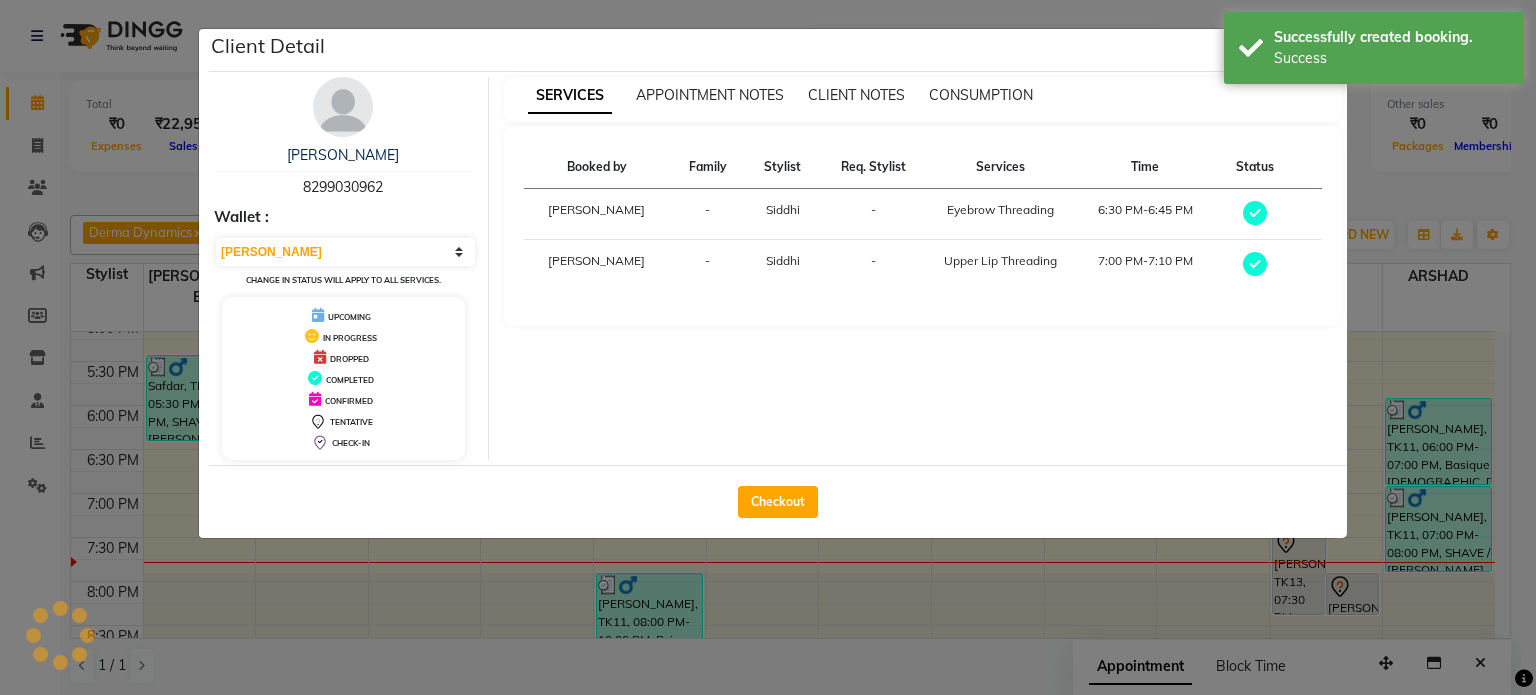 select on "7" 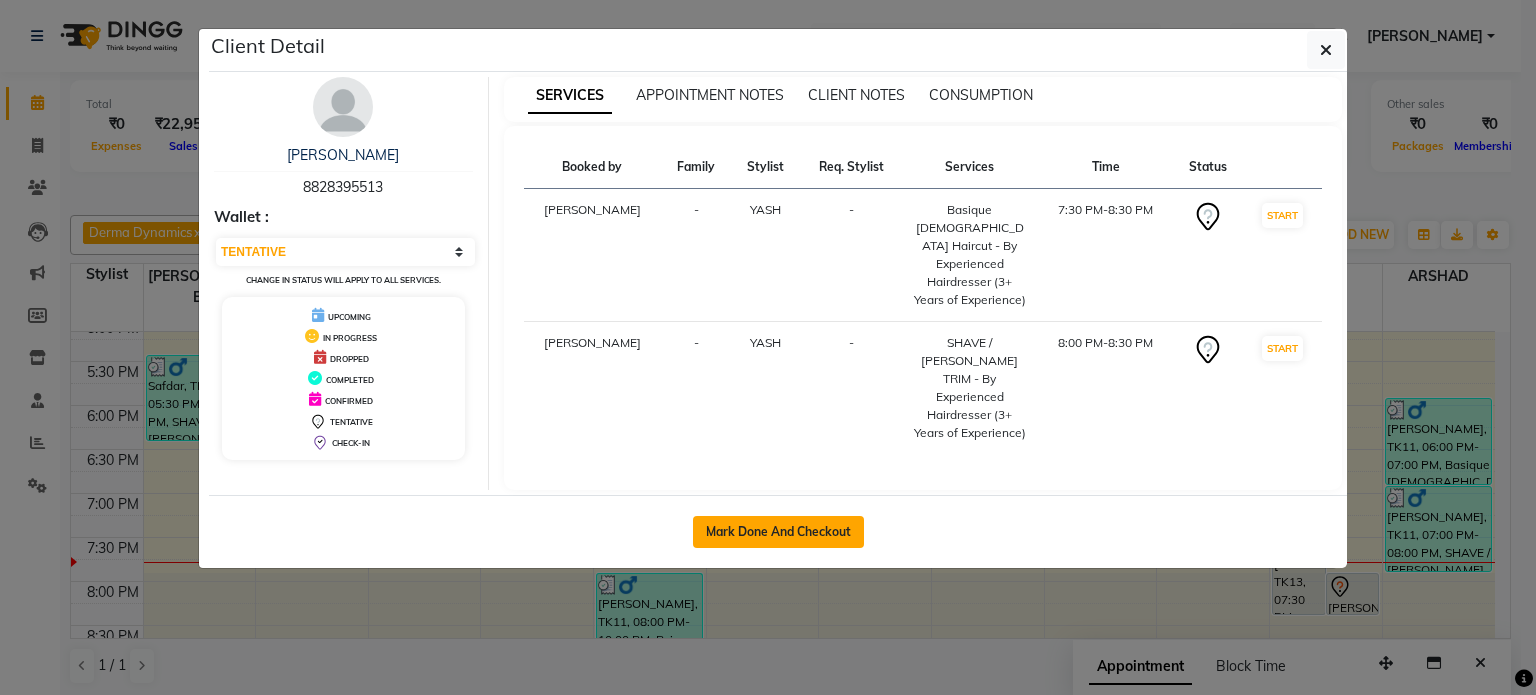 click on "Mark Done And Checkout" 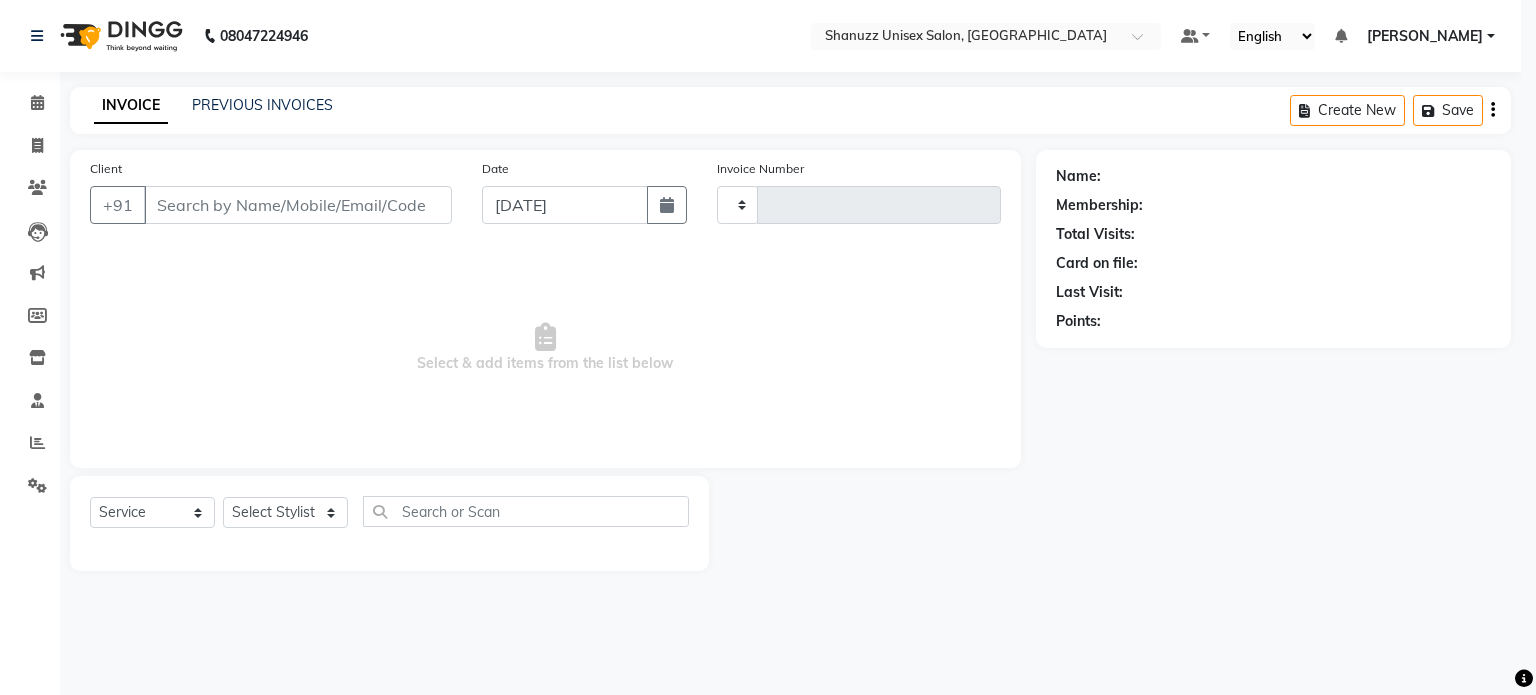 type on "0953" 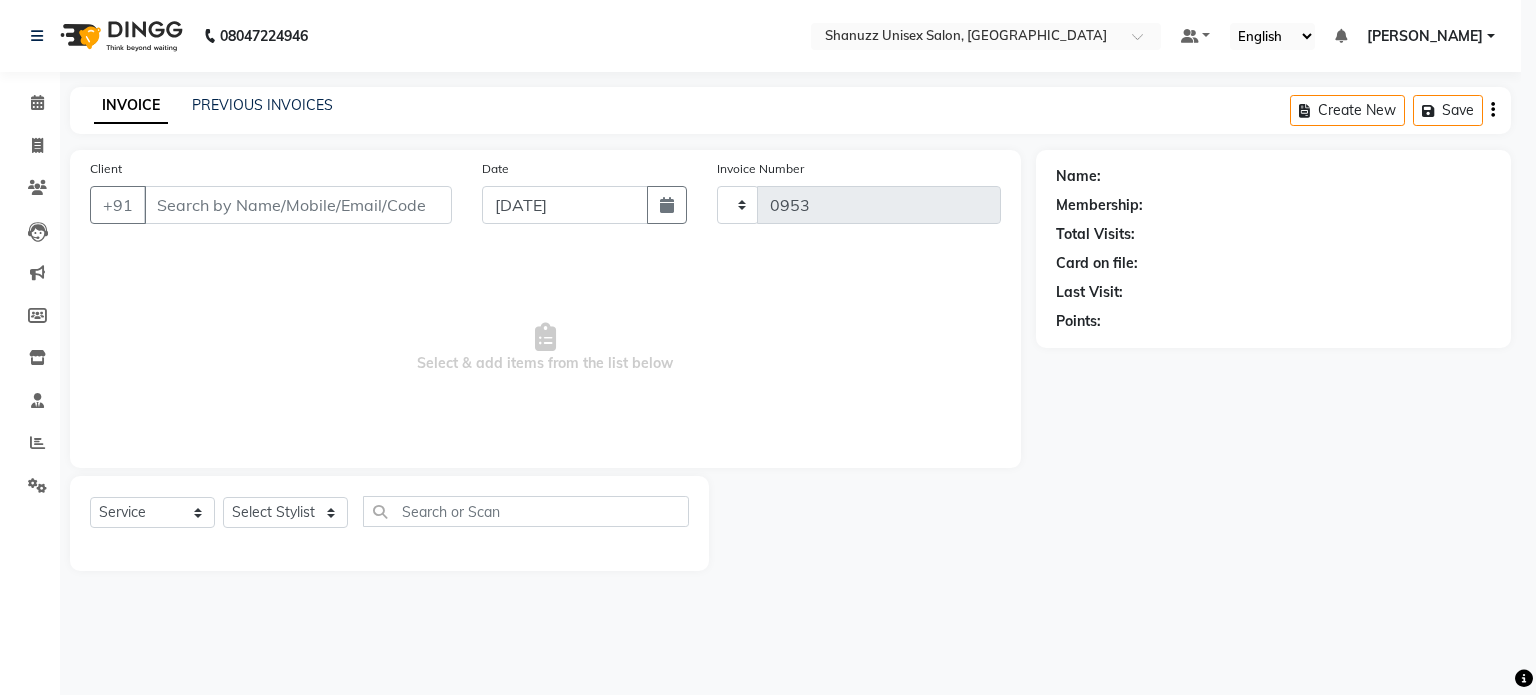 select on "7102" 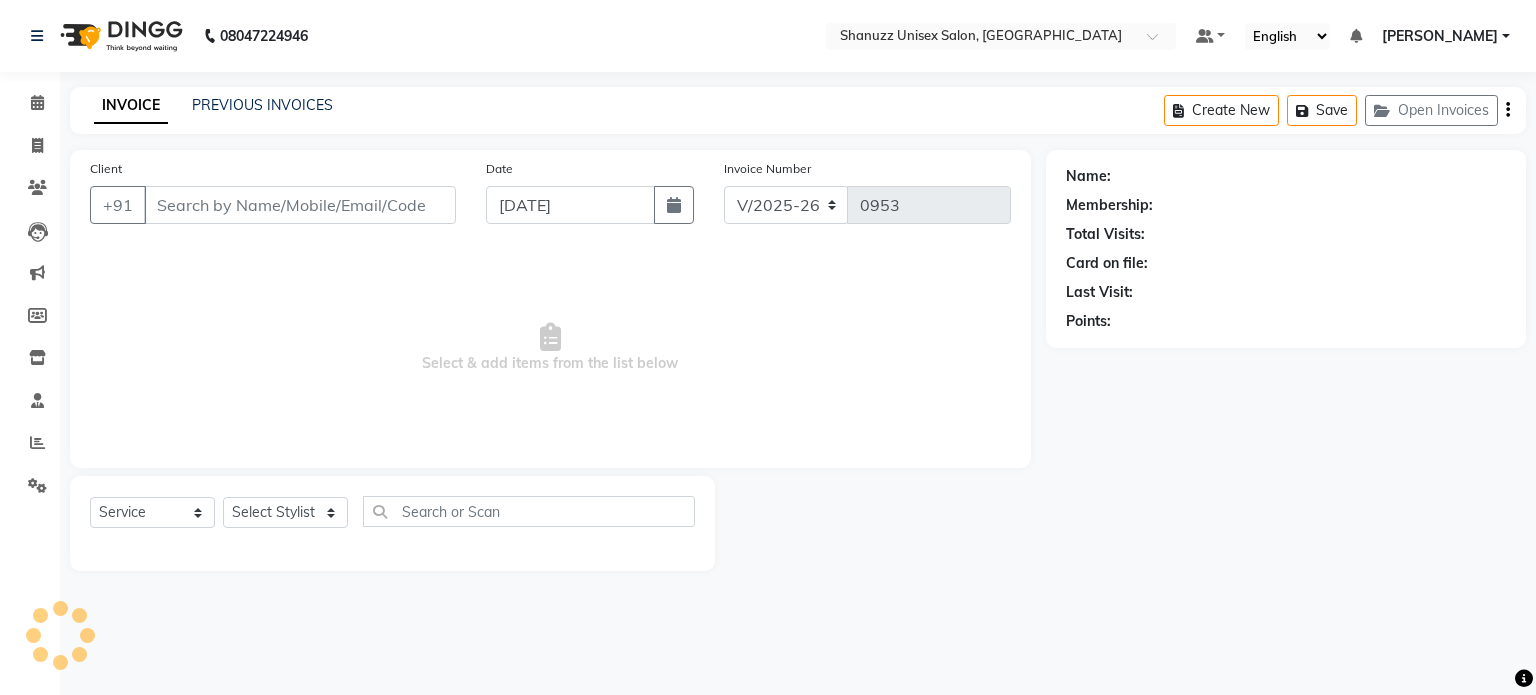 type on "8828395513" 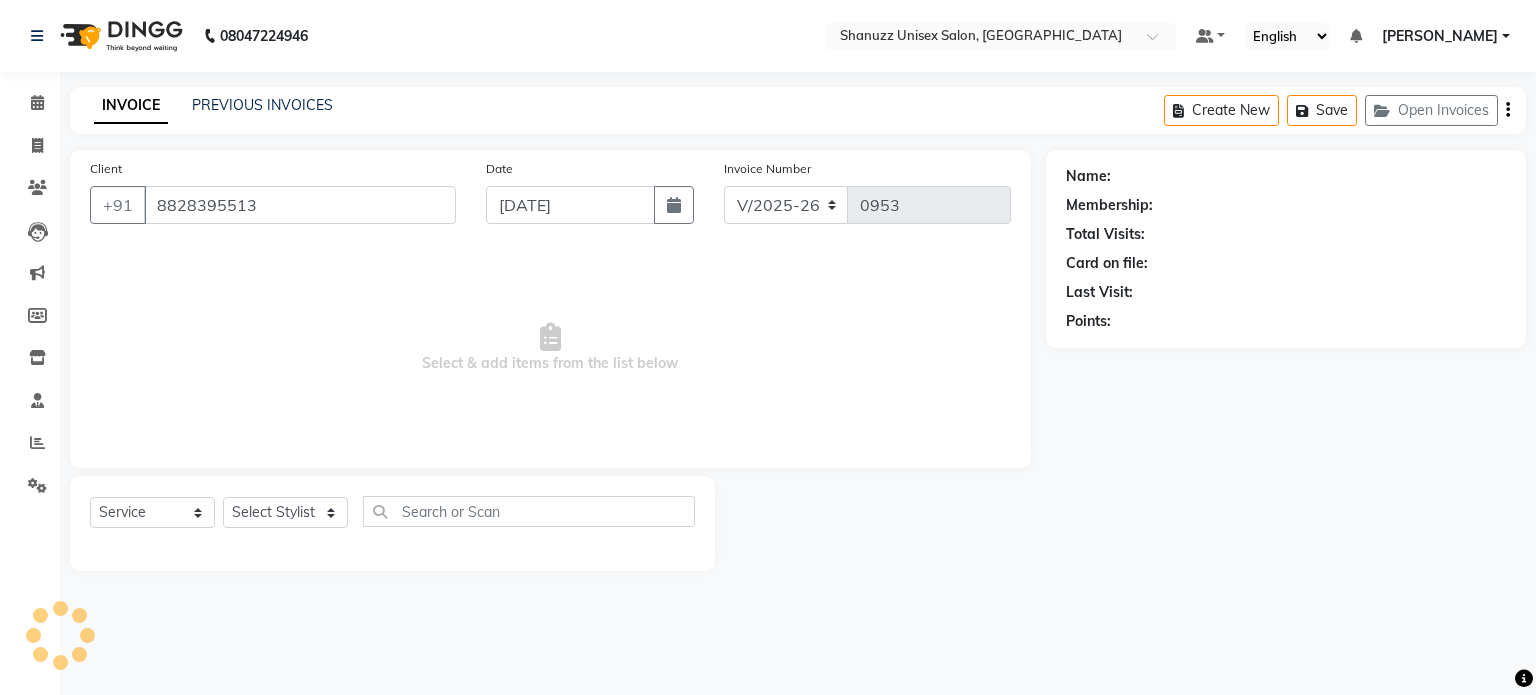 select on "84401" 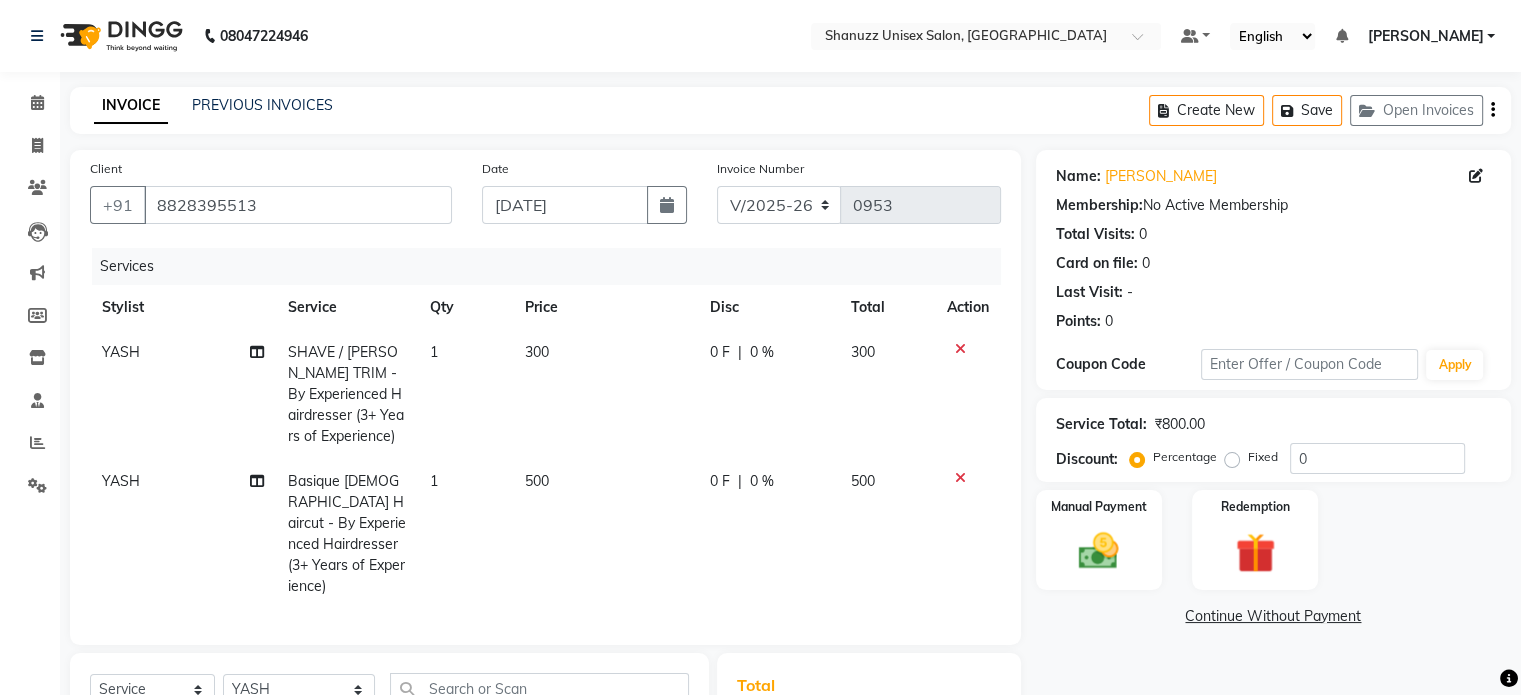 scroll, scrollTop: 277, scrollLeft: 0, axis: vertical 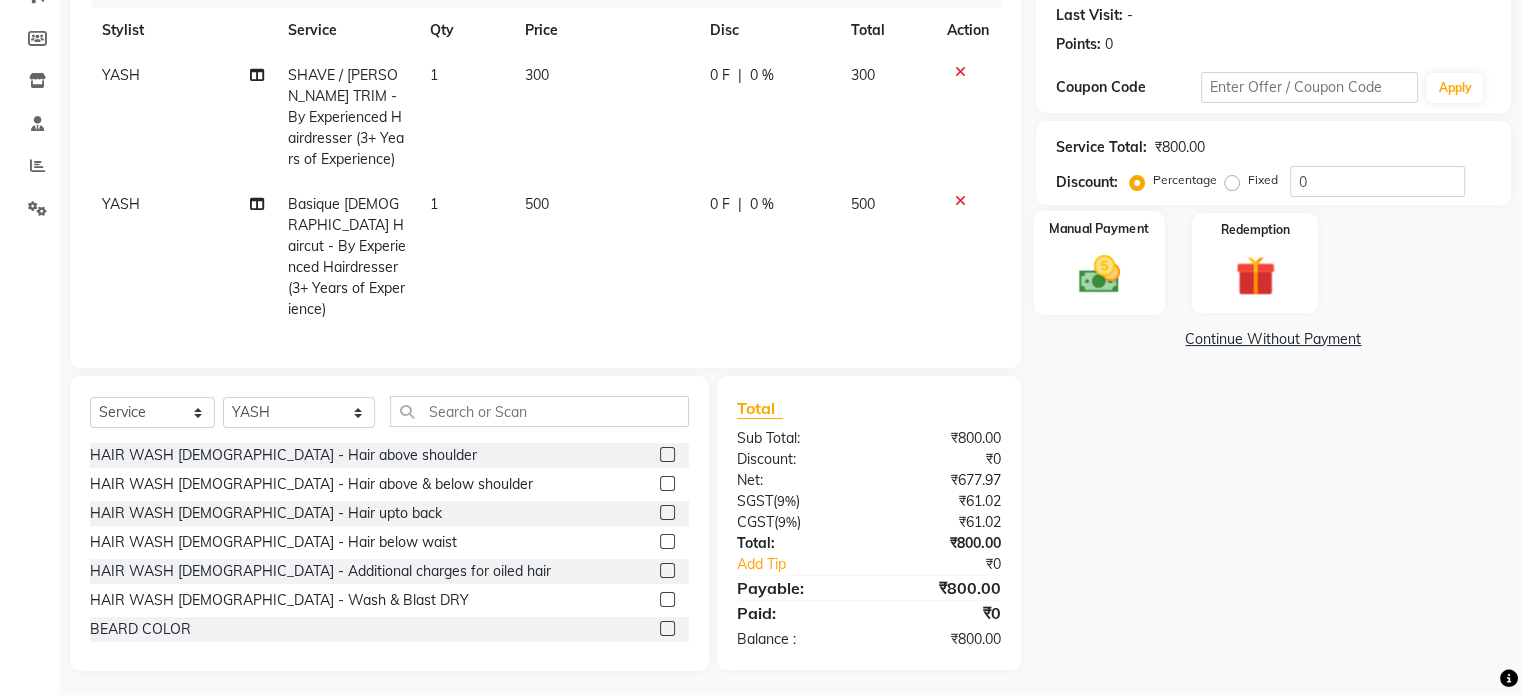 click 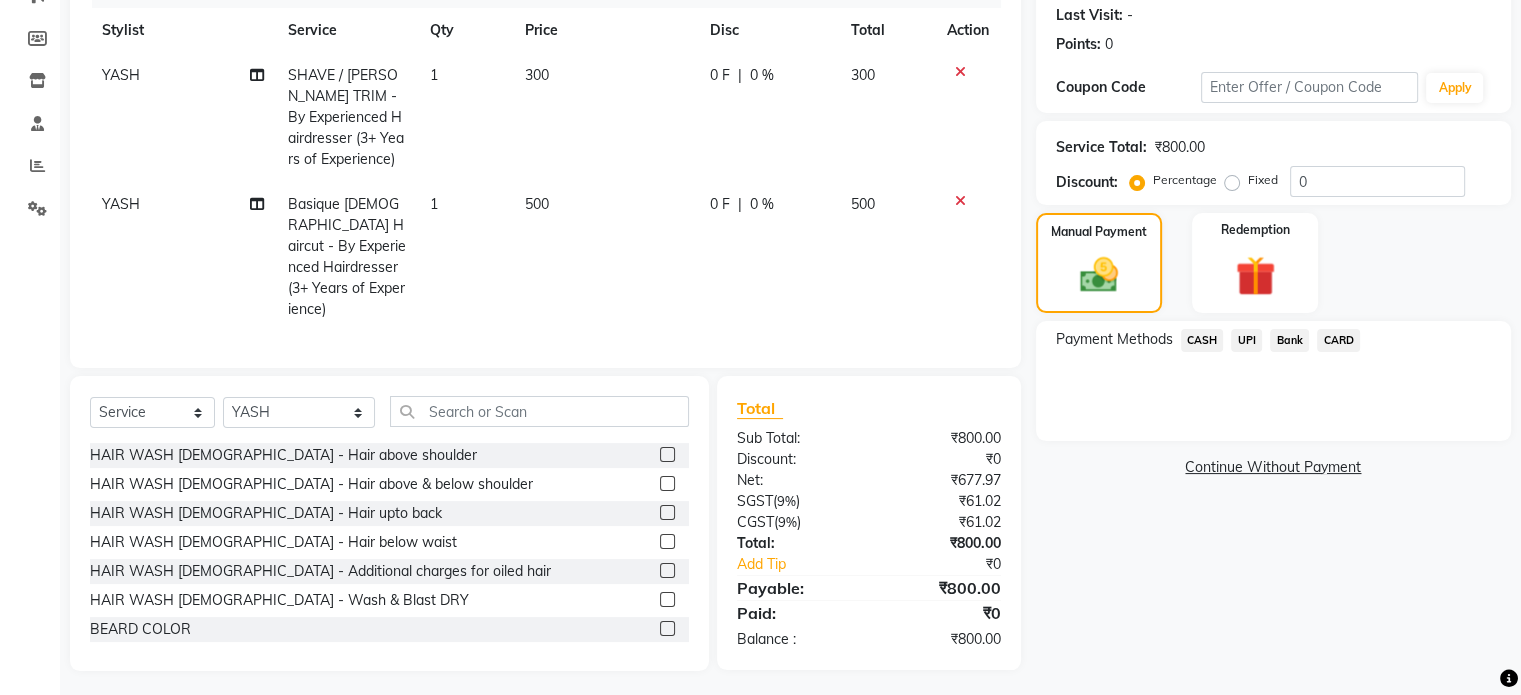 click on "UPI" 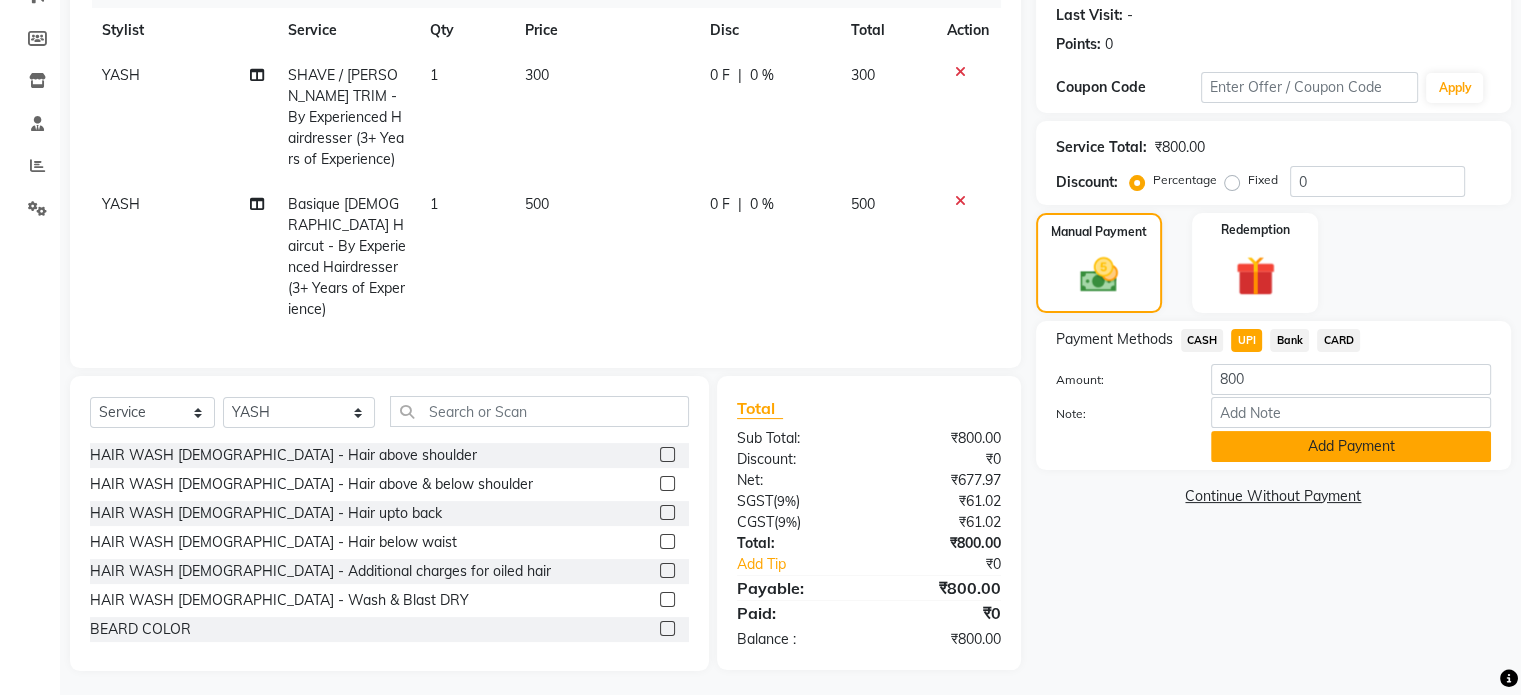 click on "Add Payment" 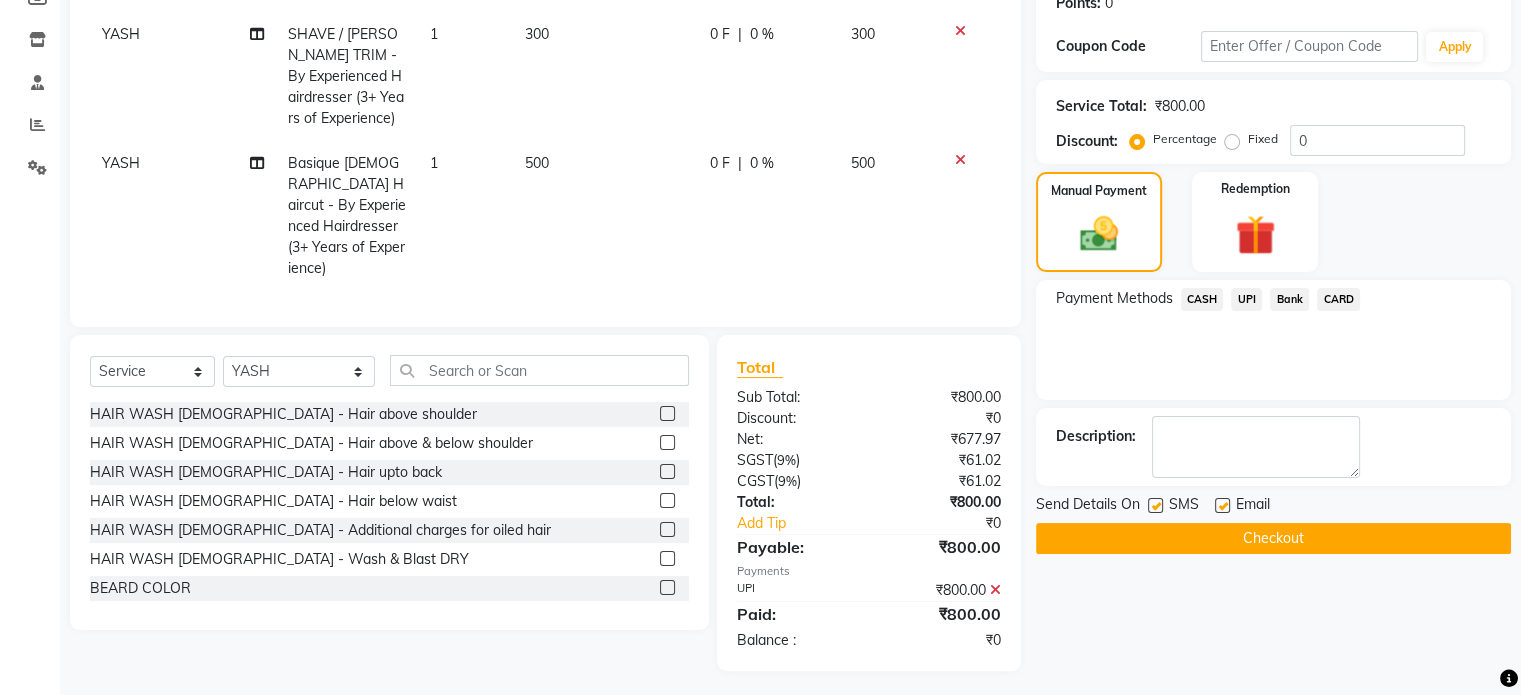 scroll, scrollTop: 317, scrollLeft: 0, axis: vertical 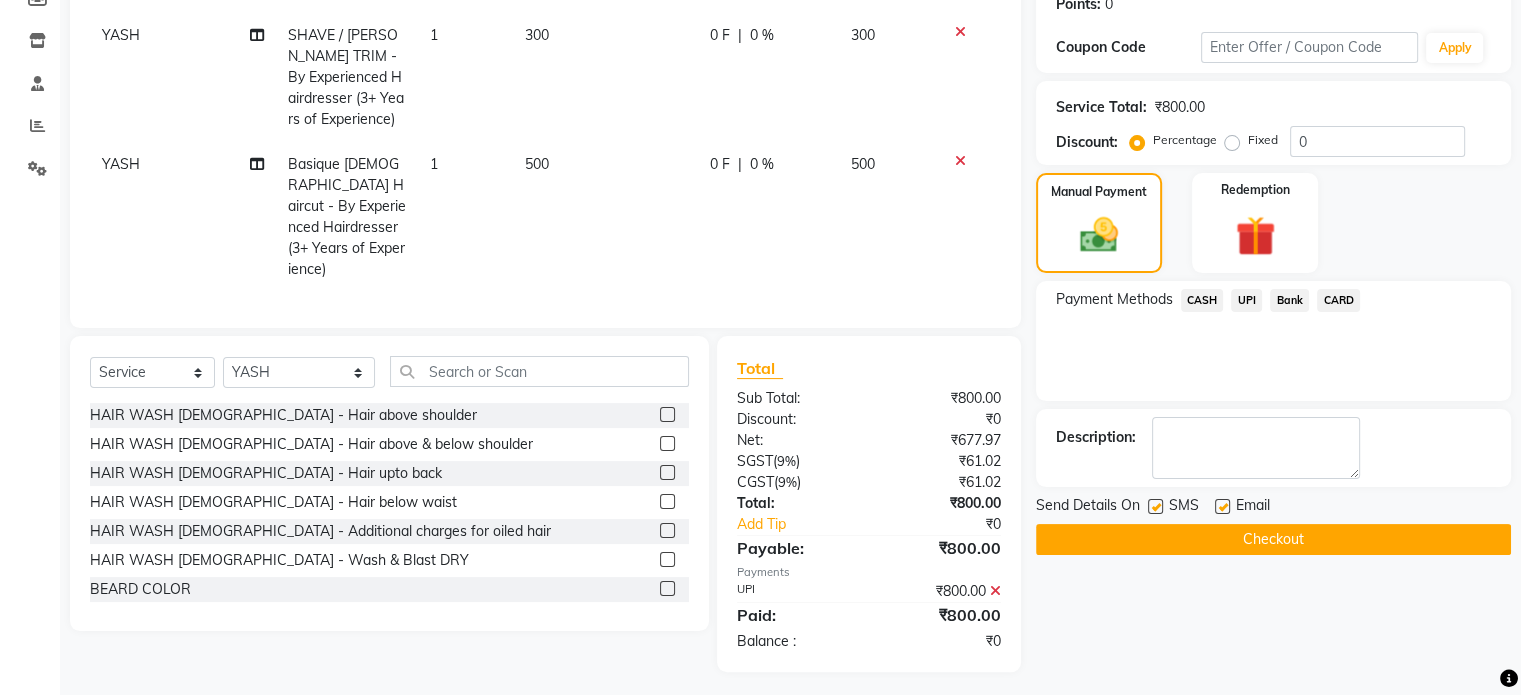 click 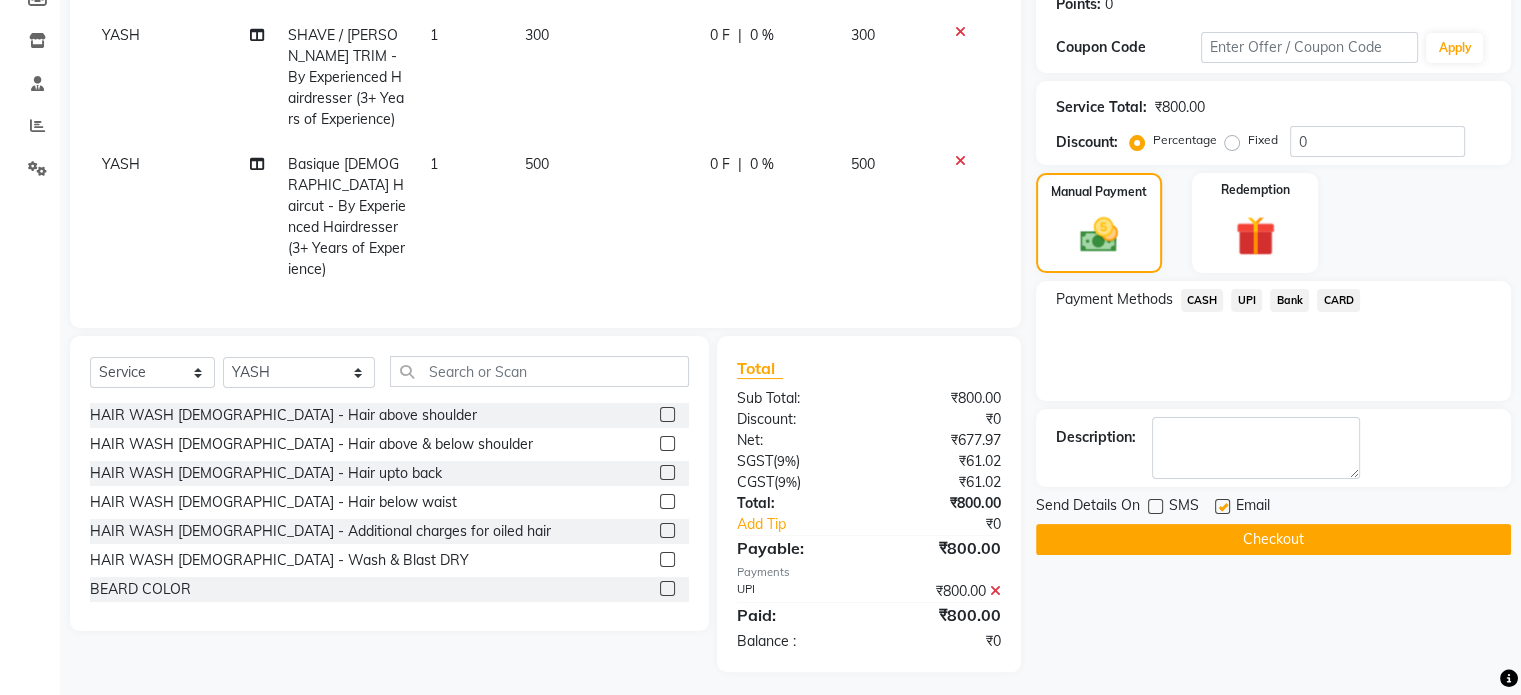 click on "Checkout" 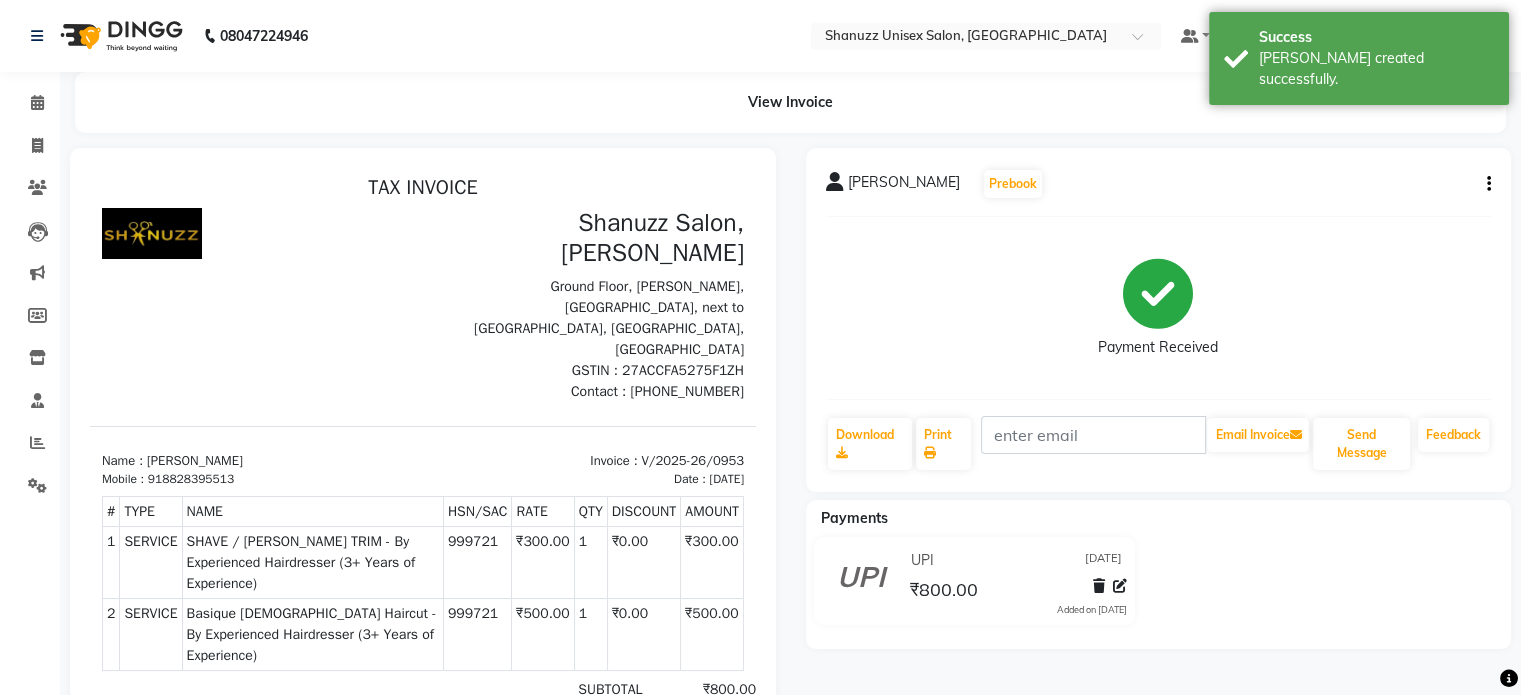 scroll, scrollTop: 0, scrollLeft: 0, axis: both 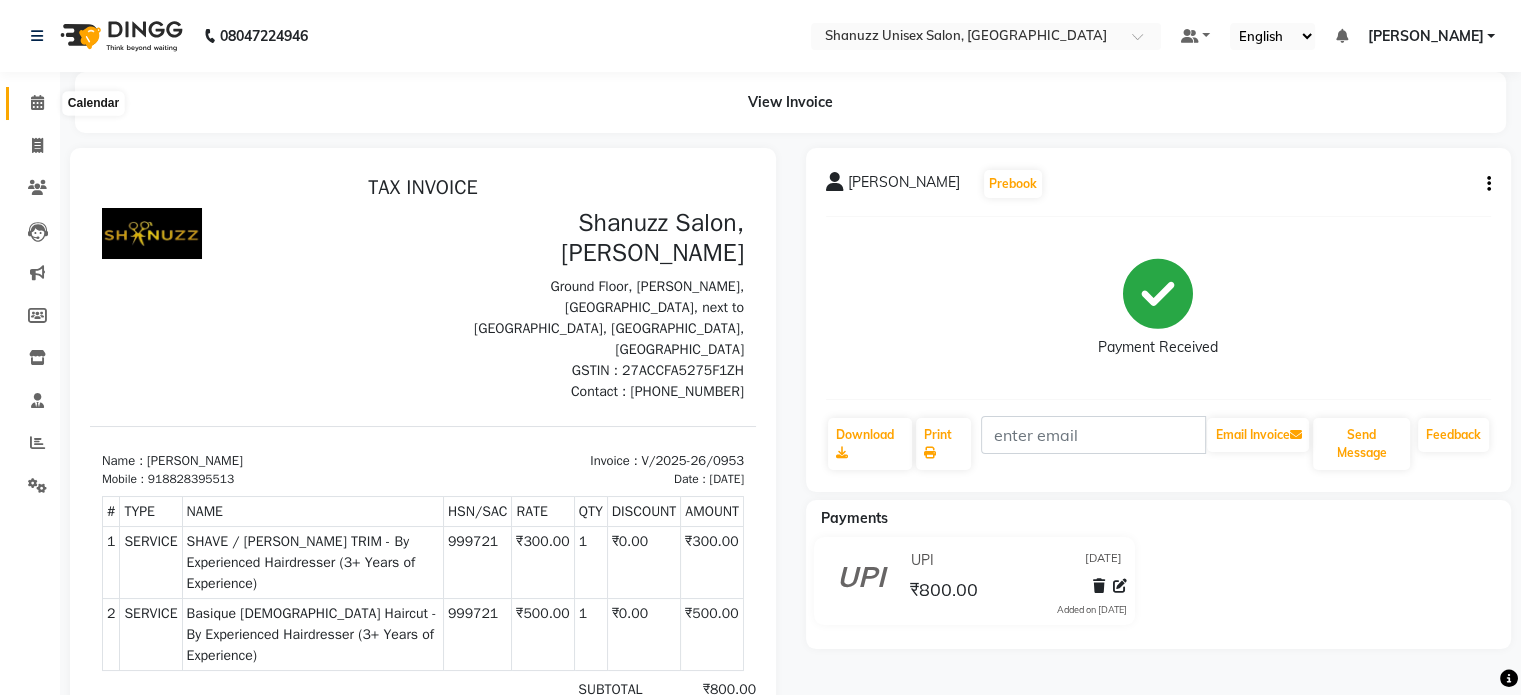click 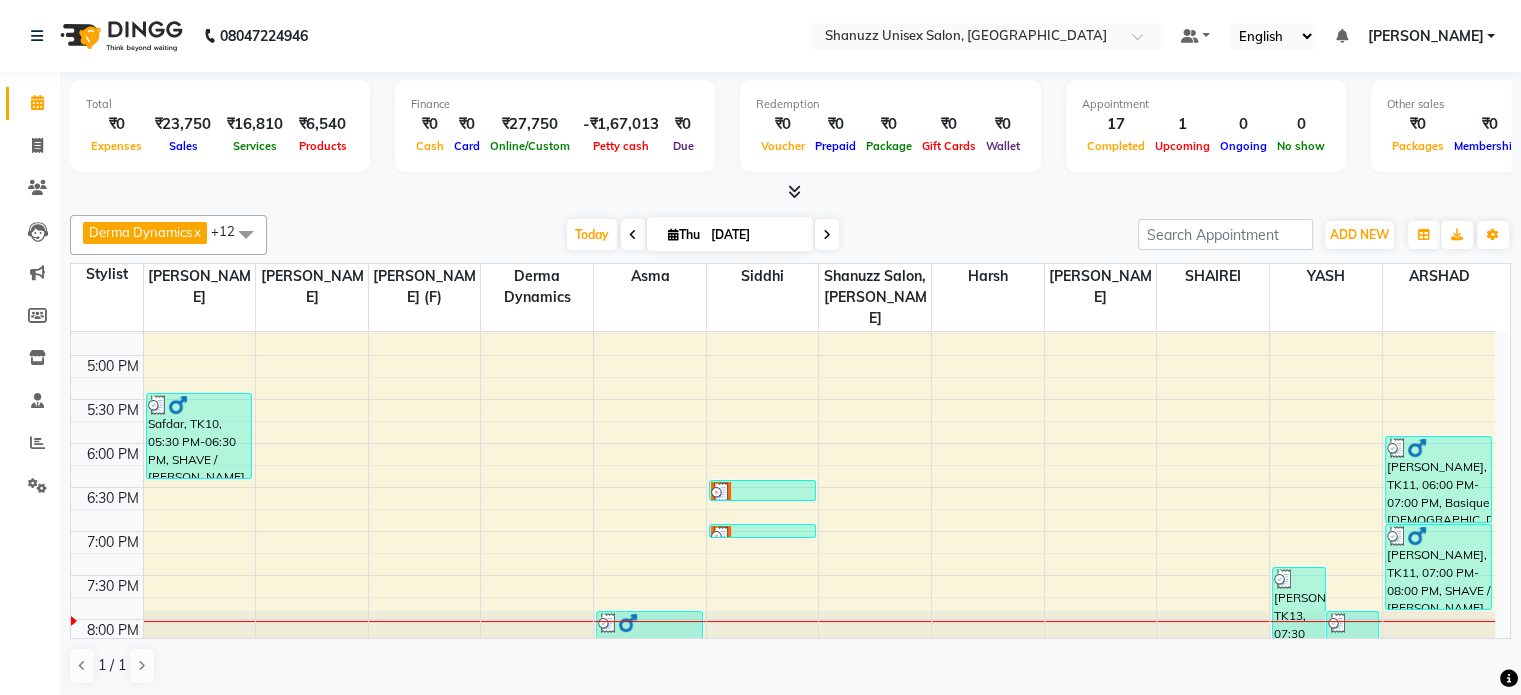 scroll, scrollTop: 718, scrollLeft: 0, axis: vertical 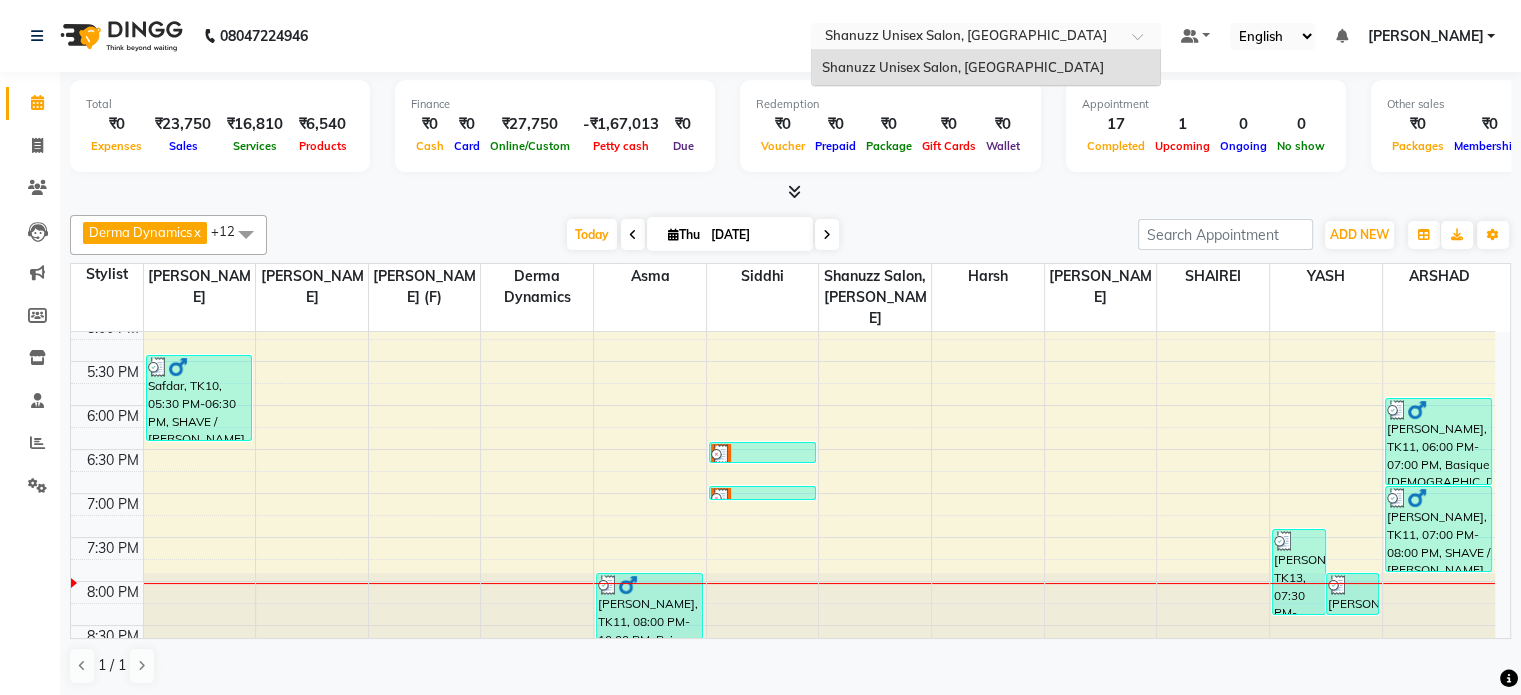 drag, startPoint x: 851, startPoint y: 27, endPoint x: 777, endPoint y: 393, distance: 373.40594 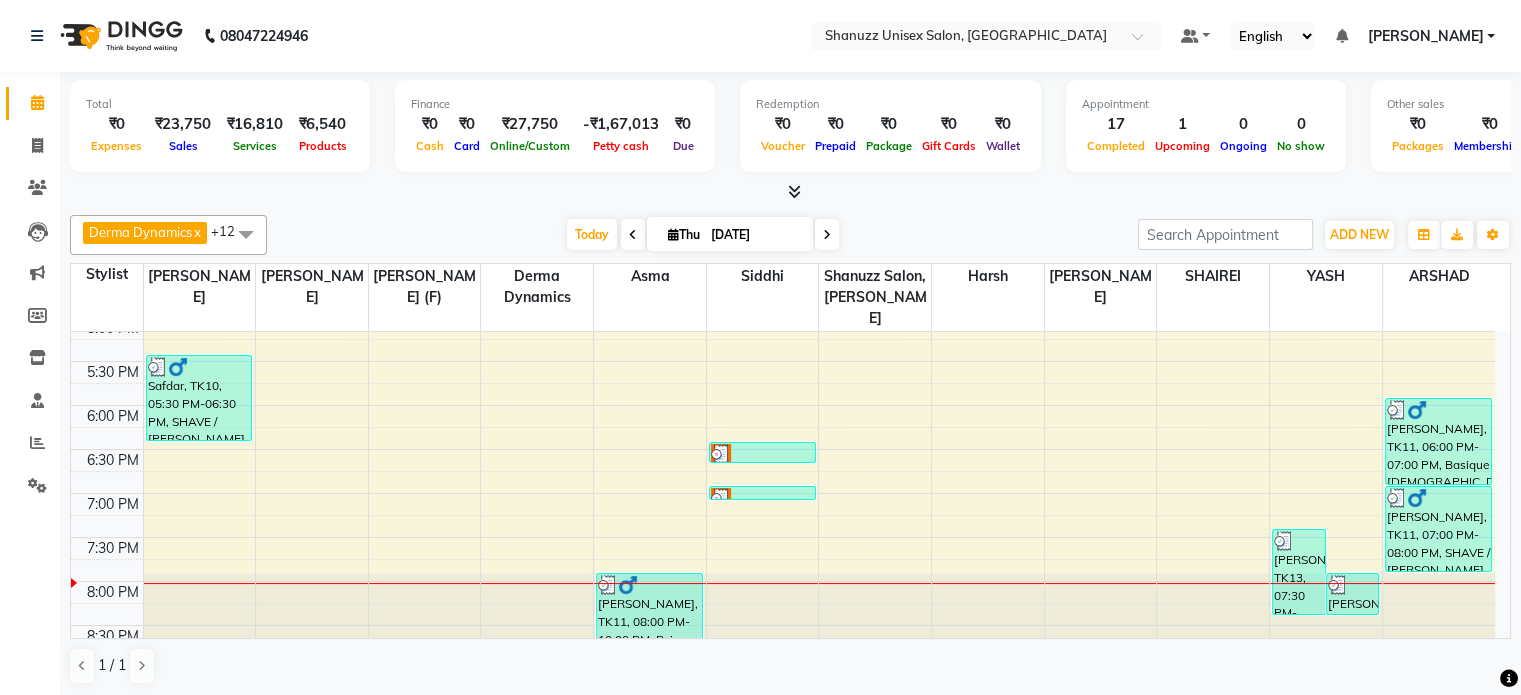 click on "Derma Dynamics  x [PERSON_NAME]  x Harsh  x OSHIWAR SALON  x [PERSON_NAME] (F)  x [PERSON_NAME]  x SHAIREI  x YASH    x Asma   x [PERSON_NAME]  x +12 Select All [PERSON_NAME] Dynamics [PERSON_NAME] Harsh [PERSON_NAME] Mohd [PERSON_NAME]  [PERSON_NAME] [PERSON_NAME] [PERSON_NAME] [PERSON_NAME] SHAIREI [PERSON_NAME] Sir (F) [PERSON_NAME], [PERSON_NAME]  [PERSON_NAME] YASH   [DATE]  [DATE] Toggle Dropdown Add Appointment Add Invoice Add Expense Add Attendance Add Client Add Transaction Toggle Dropdown Add Appointment Add Invoice Add Expense Add Attendance Add Client ADD NEW Toggle Dropdown Add Appointment Add Invoice Add Expense Add Attendance Add Client Add Transaction Derma Dynamics  x [PERSON_NAME]  x Harsh  x OSHIWAR SALON  x [PERSON_NAME] (F)  x [PERSON_NAME]  x SHAIREI  x YASH    x Asma   x [PERSON_NAME]  x +12 Select All [PERSON_NAME] Dynamics [PERSON_NAME] Harsh [PERSON_NAME] Mohd [PERSON_NAME]  [PERSON_NAME] [PERSON_NAME] [PERSON_NAME] [PERSON_NAME] SHAIREI Siddhi" at bounding box center [790, 235] 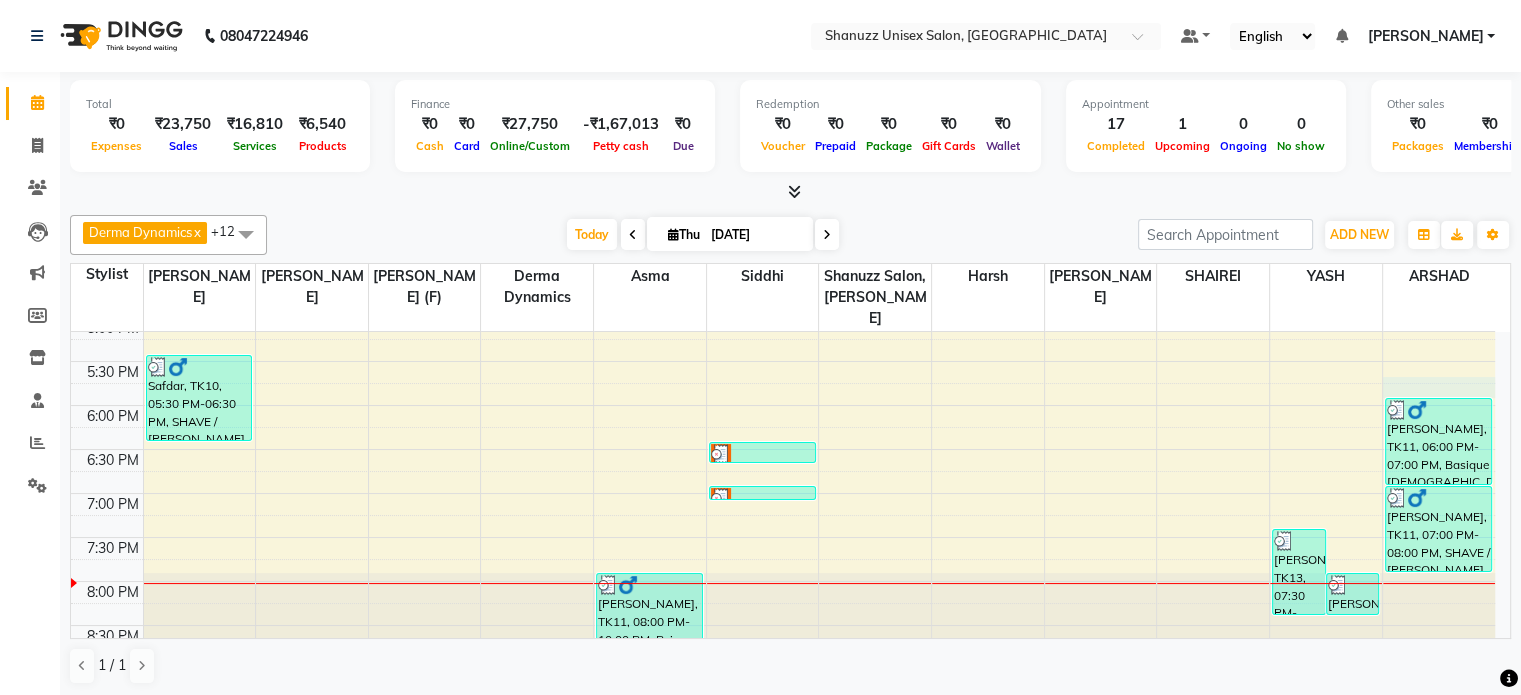 click on "9:00 AM 9:30 AM 10:00 AM 10:30 AM 11:00 AM 11:30 AM 12:00 PM 12:30 PM 1:00 PM 1:30 PM 2:00 PM 2:30 PM 3:00 PM 3:30 PM 4:00 PM 4:30 PM 5:00 PM 5:30 PM 6:00 PM 6:30 PM 7:00 PM 7:30 PM 8:00 PM 8:30 PM     ASAD, TK03, 12:30 PM-01:30 PM, Basique [DEMOGRAPHIC_DATA] Haircut - By Seasoned Hairdresser (10+ Years of Experience)     [PERSON_NAME], TK07, 03:30 PM-04:30 PM, SHAVE / [PERSON_NAME] TRIM - By Seasoned Hairdresser (10+ Years of Experience)     Safdar, TK10, 05:30 PM-06:30 PM, SHAVE / [PERSON_NAME] TRIM - By Seasoned Hairdresser (10+ Years of Experience)     [PERSON_NAME], TK01, 03:00 PM-04:30 PM, [DEMOGRAPHIC_DATA] HAIR TREATMENT KERATIN - KERATIN TREATMENT GLOBAL 4 Inch     POOJA WALK IN, TK05, 01:00 PM-02:00 PM, Bsic Nail - Gel Extention     [PERSON_NAME], TK11, 08:00 PM-10:00 PM, Bsic Nail - Acrelic,Art Nail - french, chrome, ombre, swoll, falling glitter, glitter. nalil art     PALLAVI, TK04, 01:00 PM-02:00 PM, HAIR WASH [DEMOGRAPHIC_DATA] - Hair above shoulder     [PERSON_NAME], TK12, 06:30 PM-06:45 PM, Eyebrow Threading" at bounding box center [783, 141] 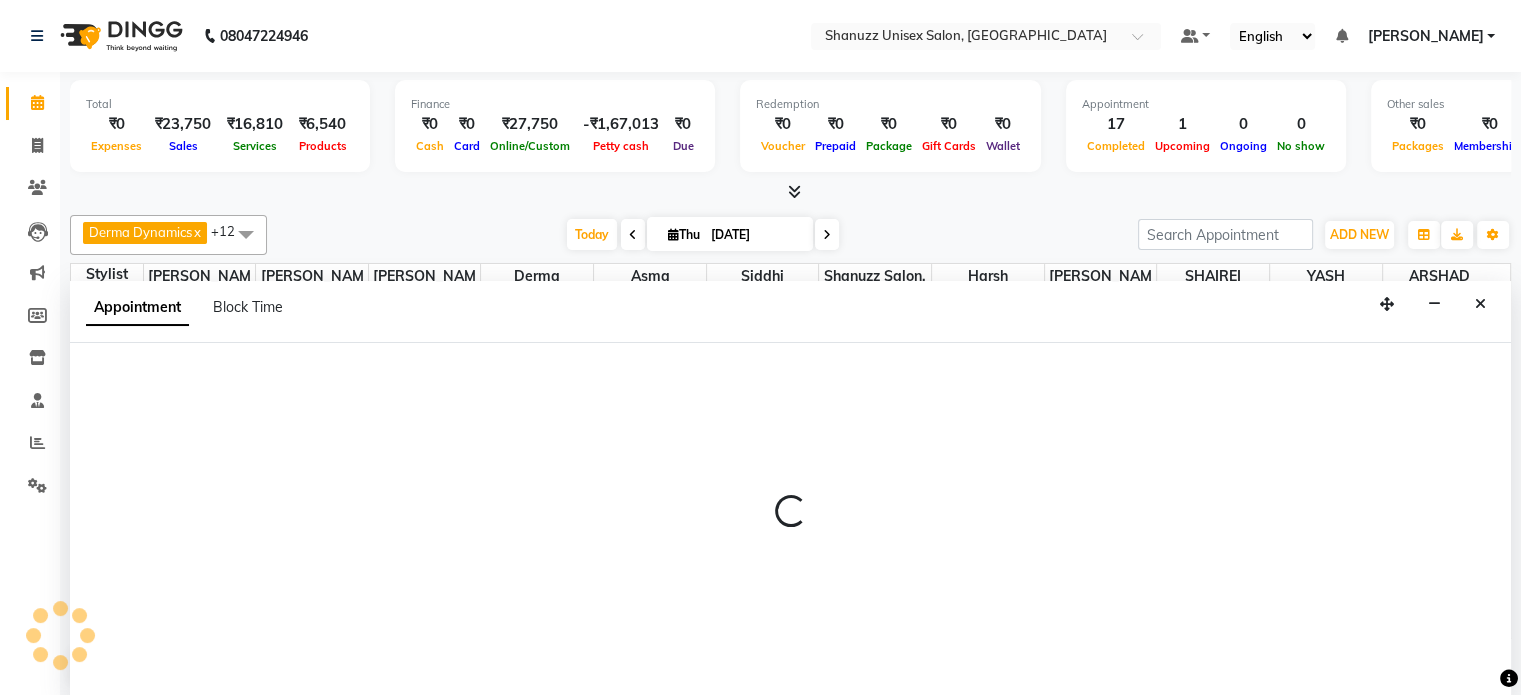 select on "85364" 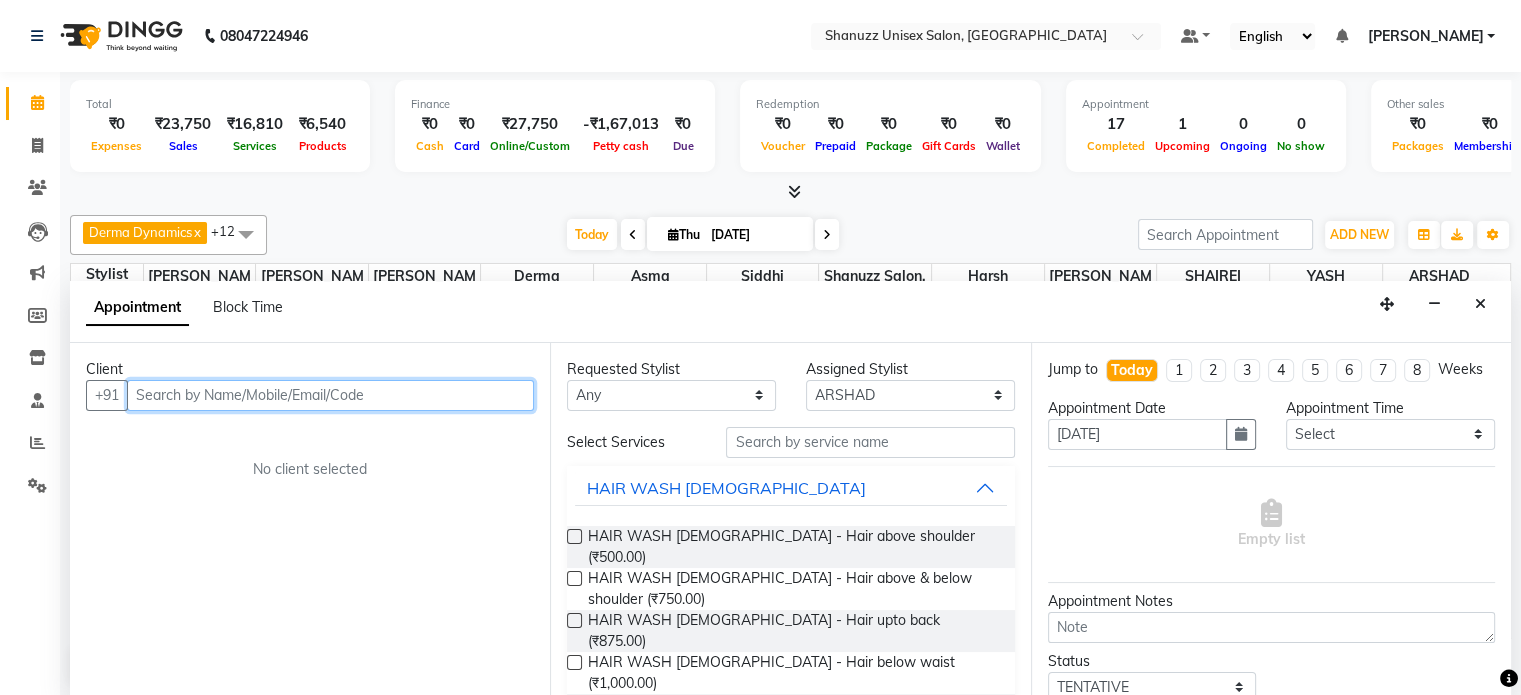 click at bounding box center [330, 395] 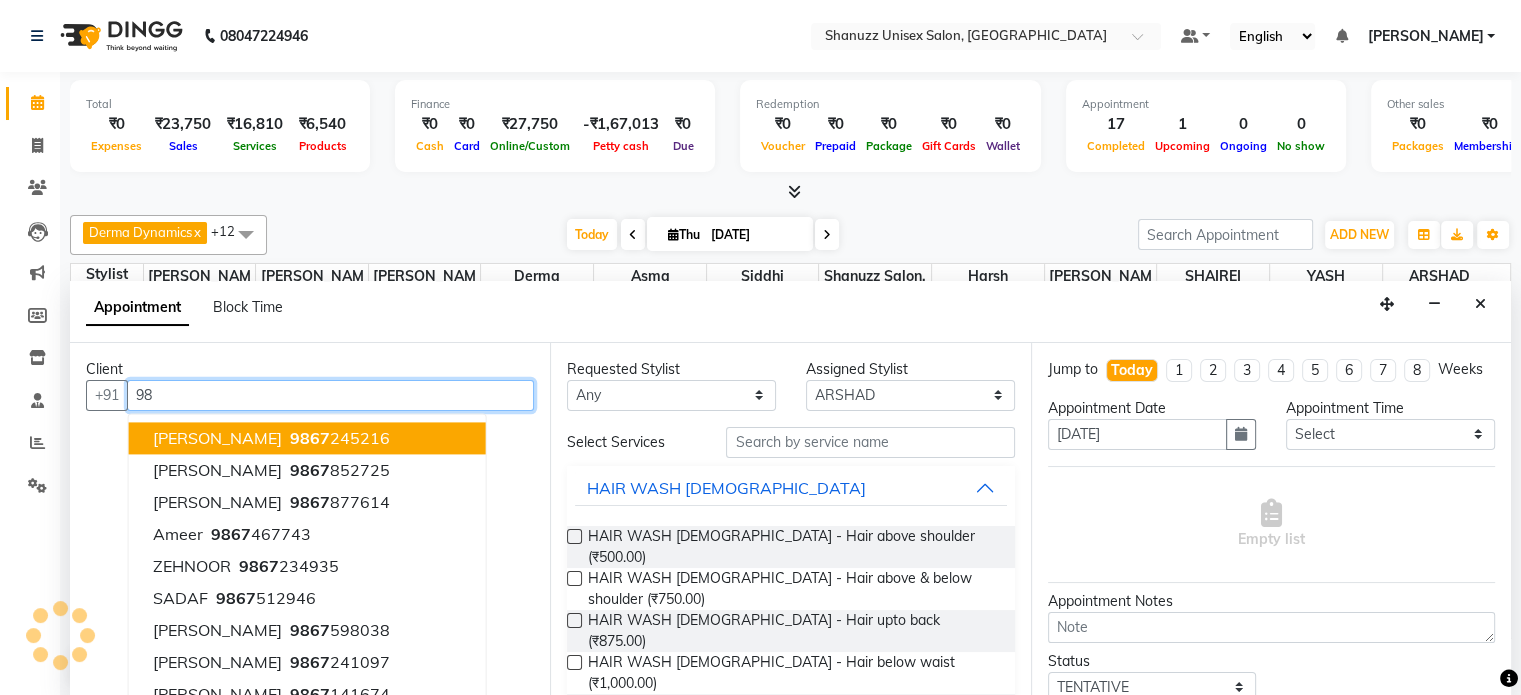 type on "9" 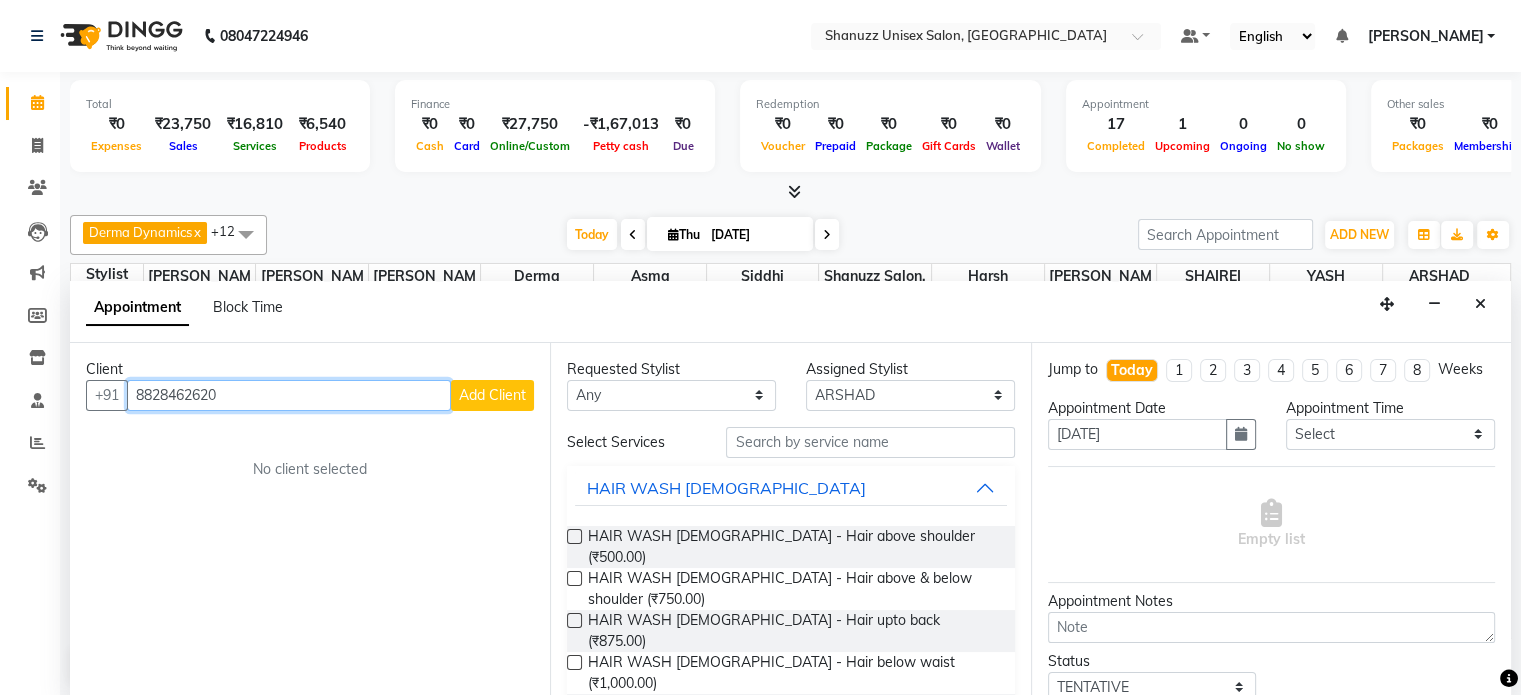 type on "8828462620" 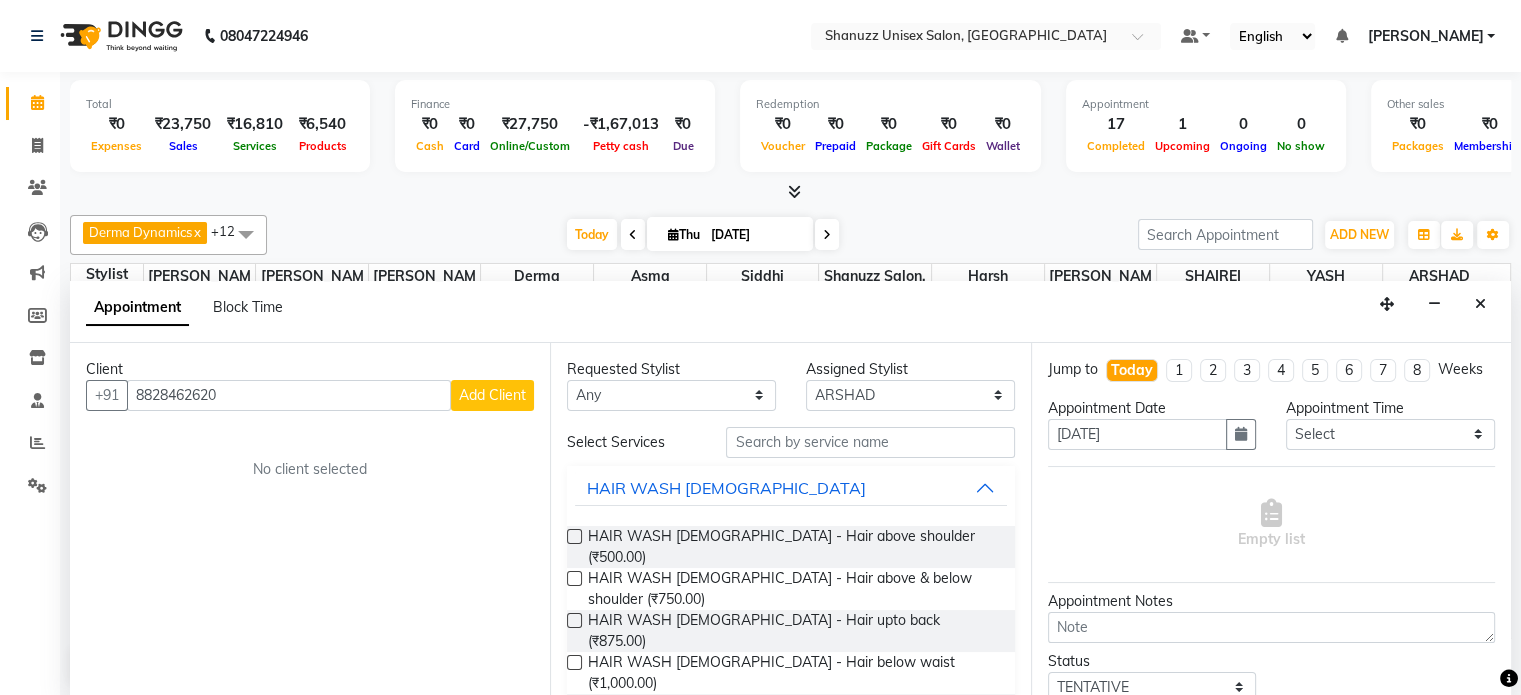 click on "Add Client" at bounding box center [492, 395] 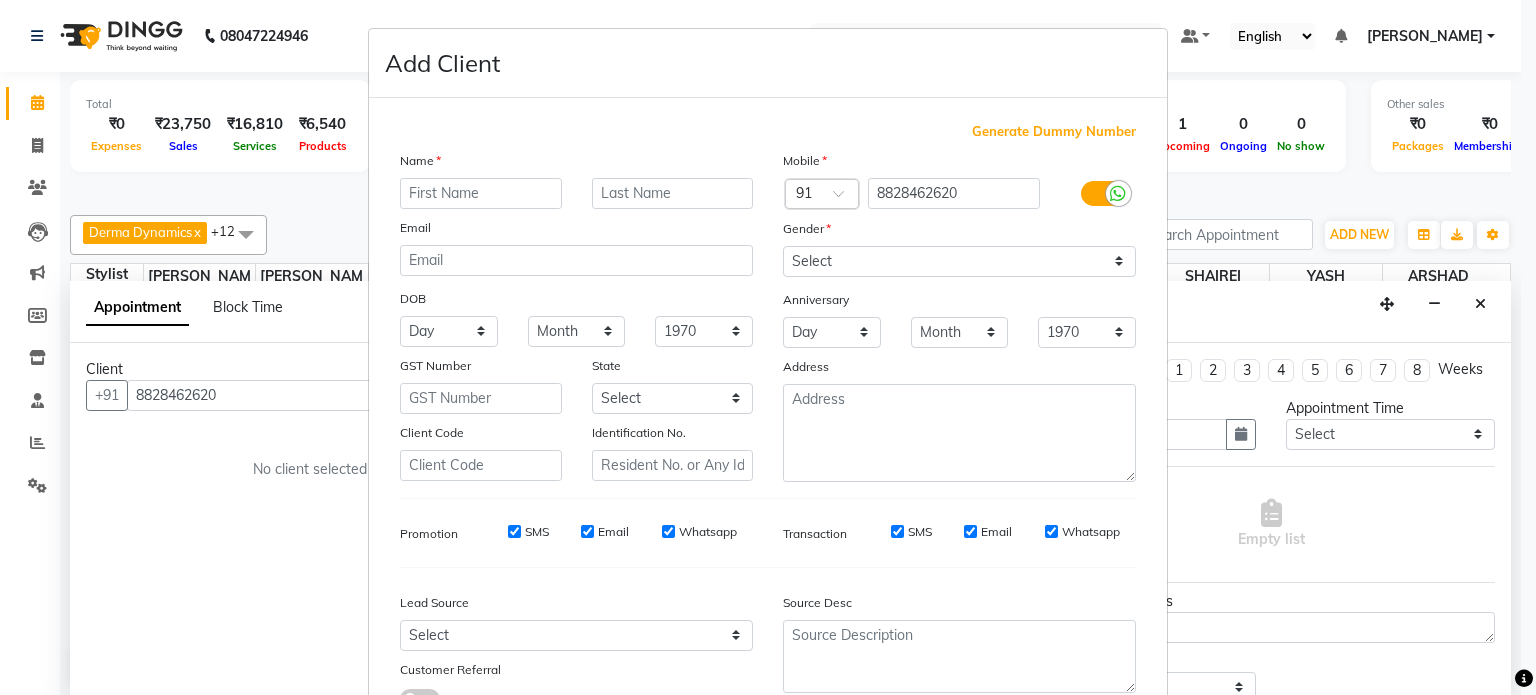 click at bounding box center (481, 193) 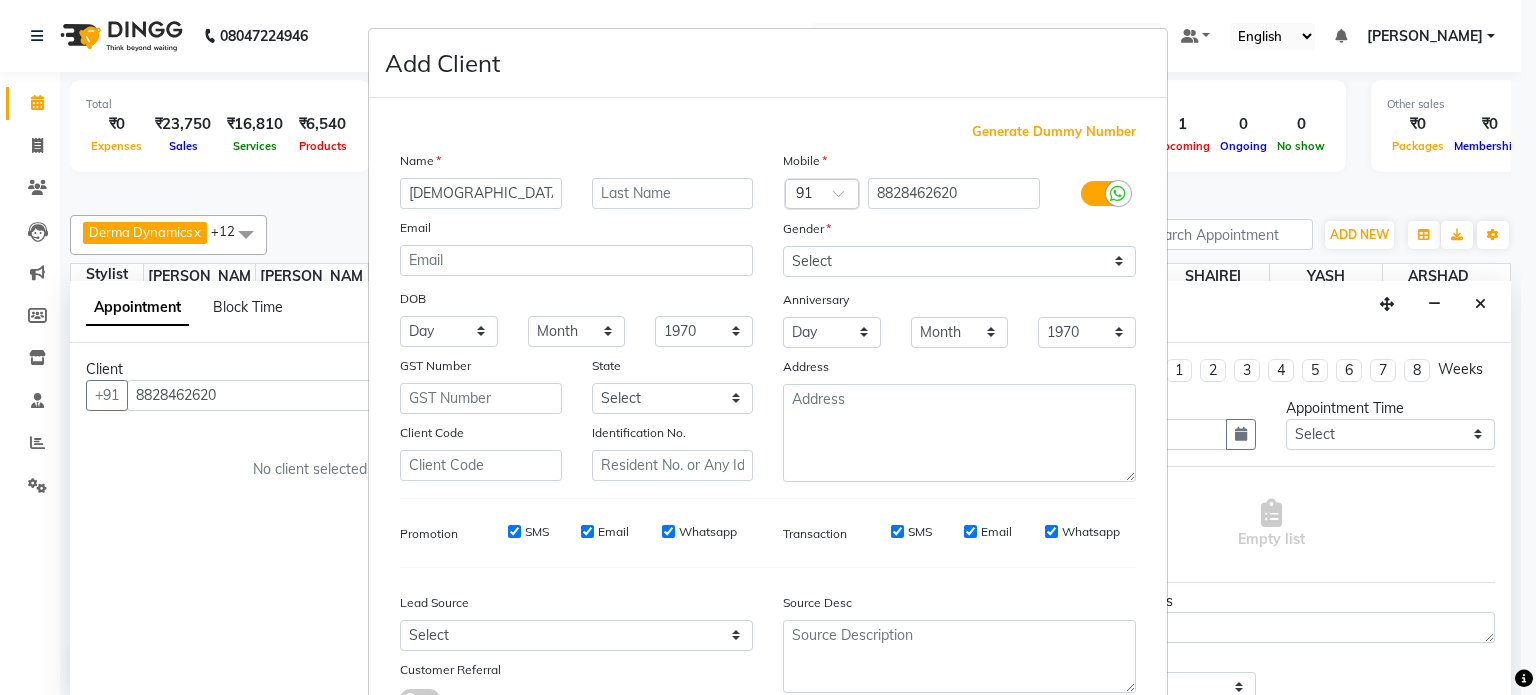 type on "[DEMOGRAPHIC_DATA]" 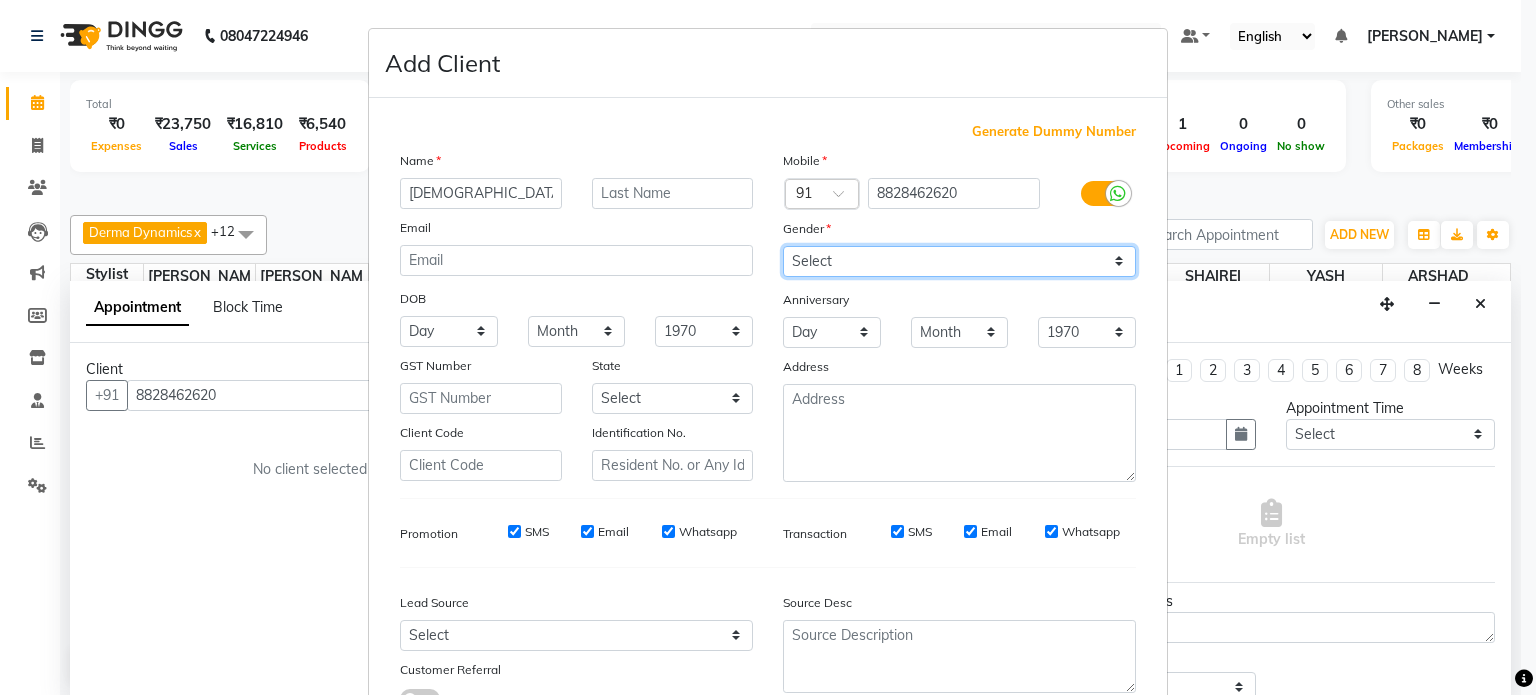 click on "Select [DEMOGRAPHIC_DATA] [DEMOGRAPHIC_DATA] Other Prefer Not To Say" at bounding box center [959, 261] 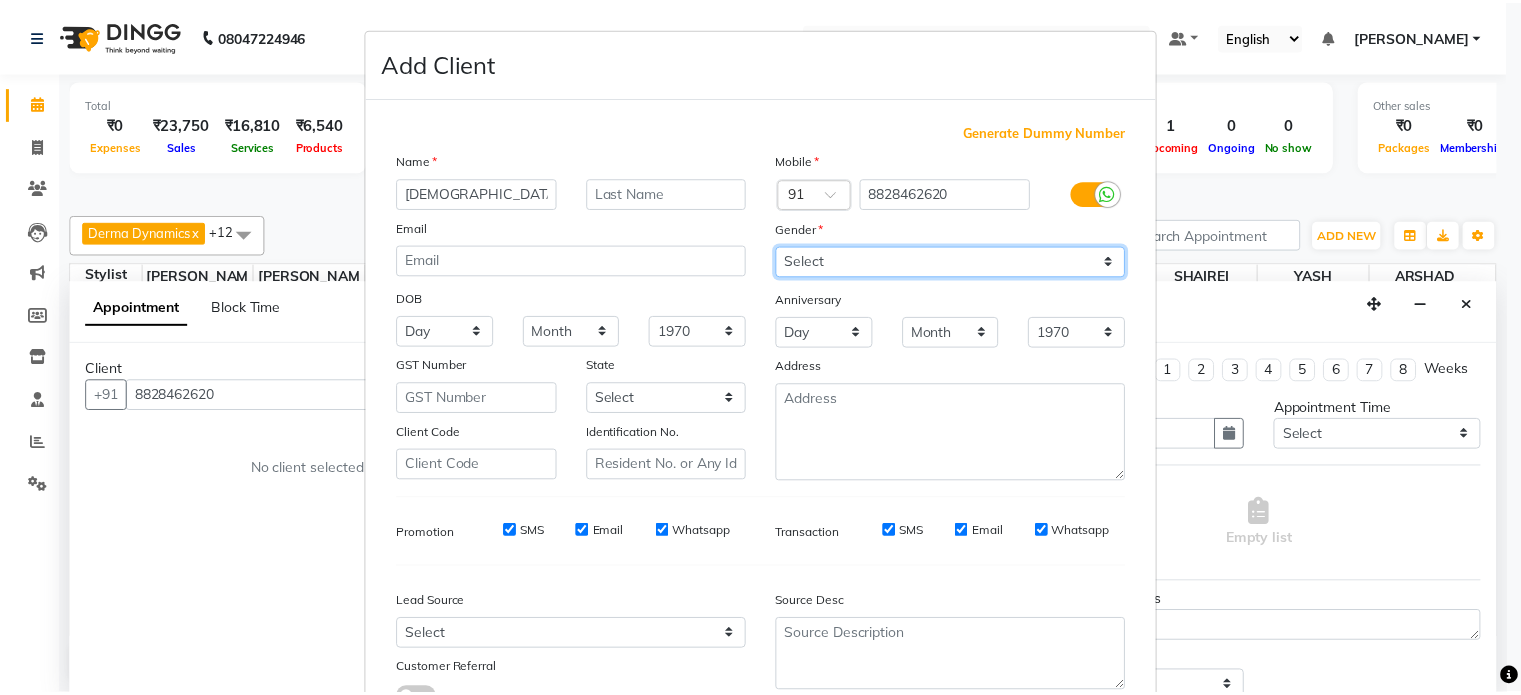 scroll, scrollTop: 161, scrollLeft: 0, axis: vertical 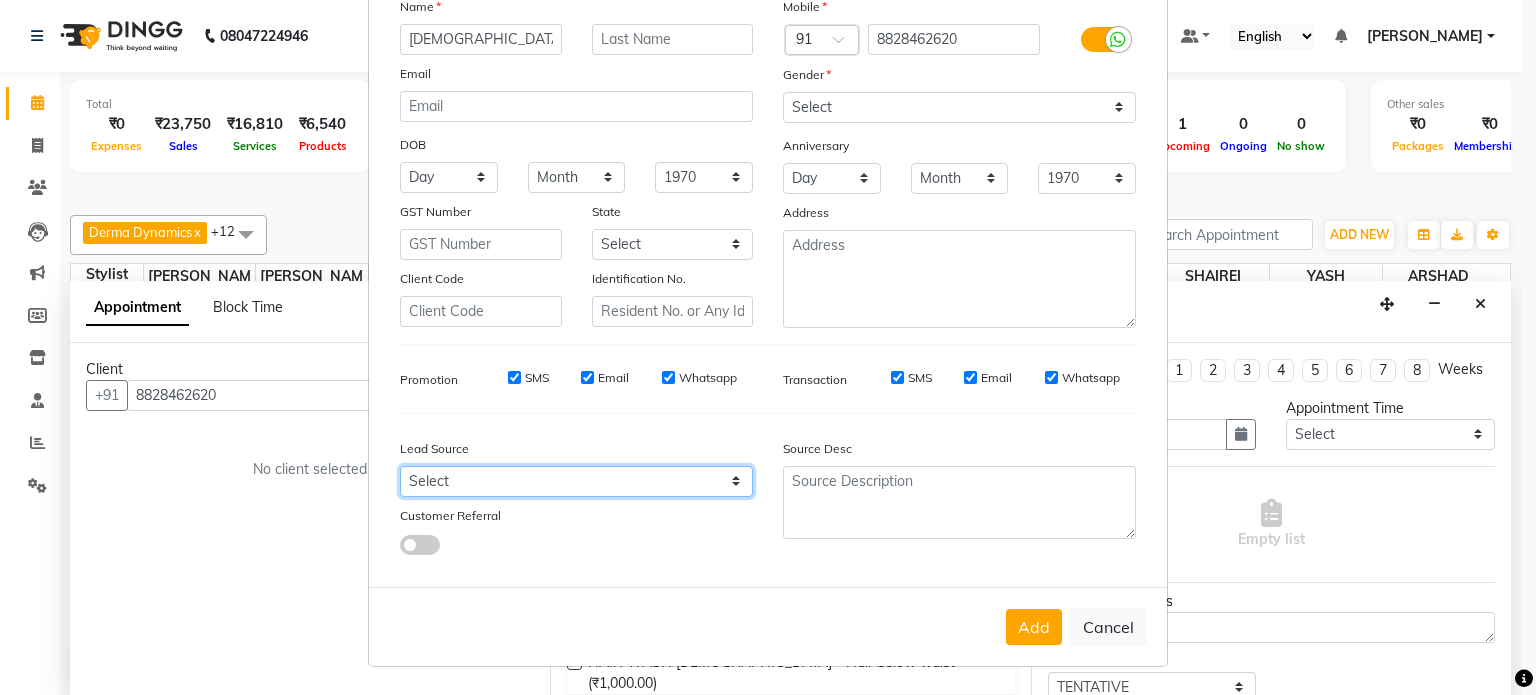 click on "Select Walk-in Referral Internet Friend Word of Mouth Advertisement Facebook JustDial Google Other" at bounding box center (576, 481) 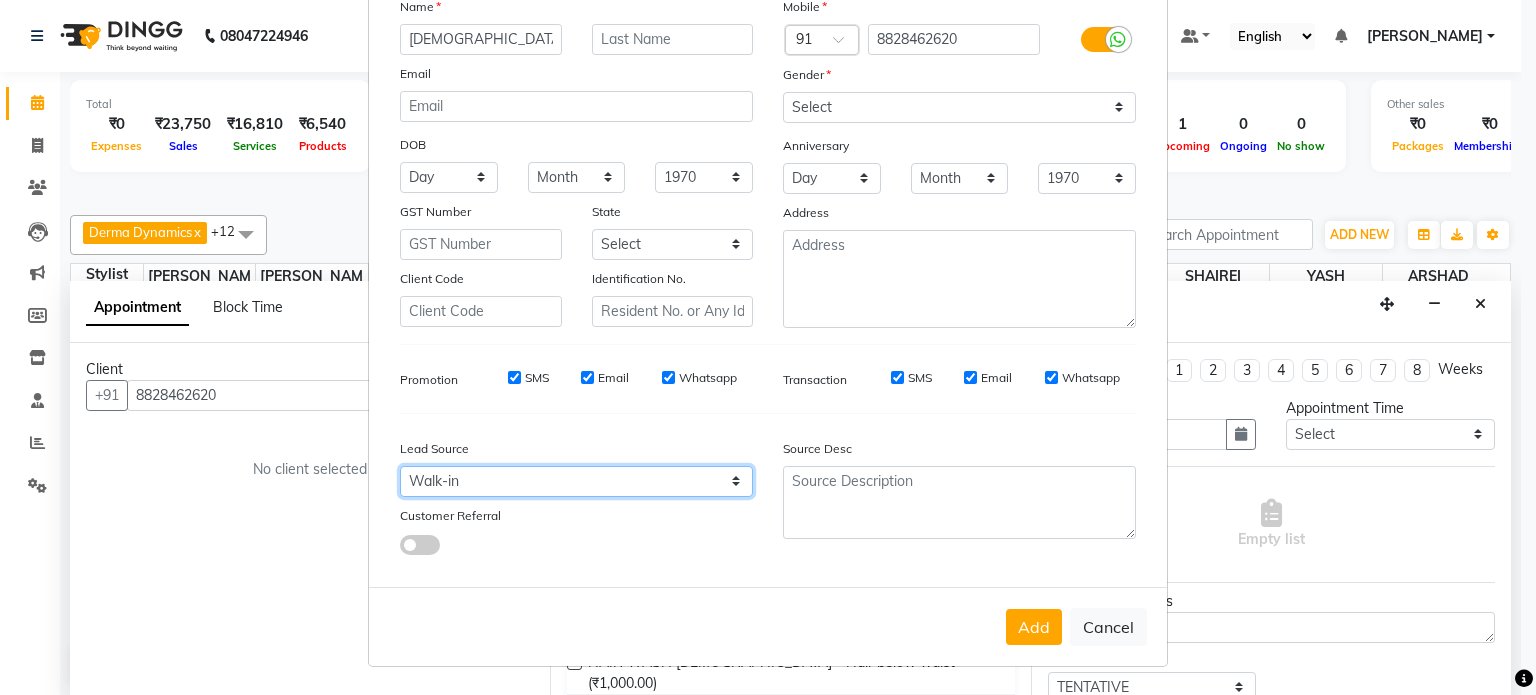 click on "Select Walk-in Referral Internet Friend Word of Mouth Advertisement Facebook JustDial Google Other" at bounding box center (576, 481) 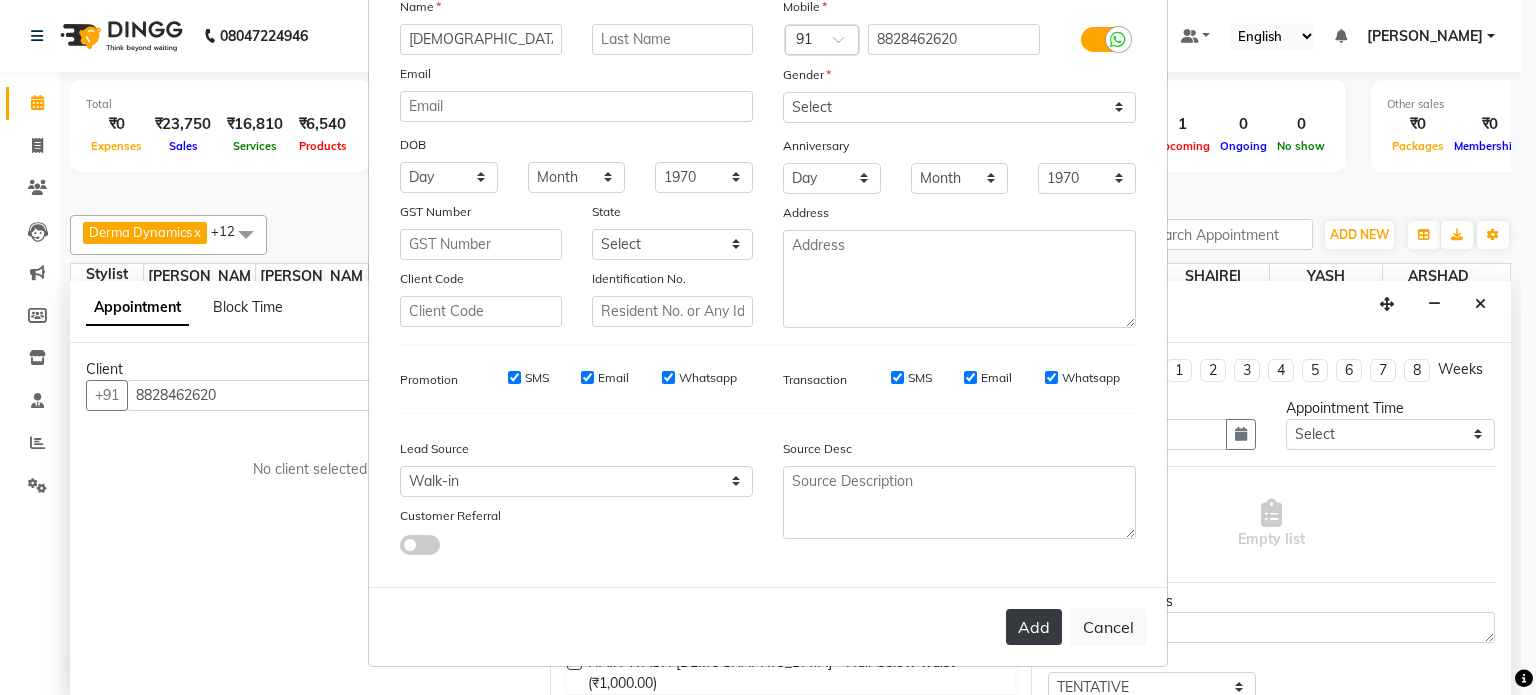 click on "Add" at bounding box center (1034, 627) 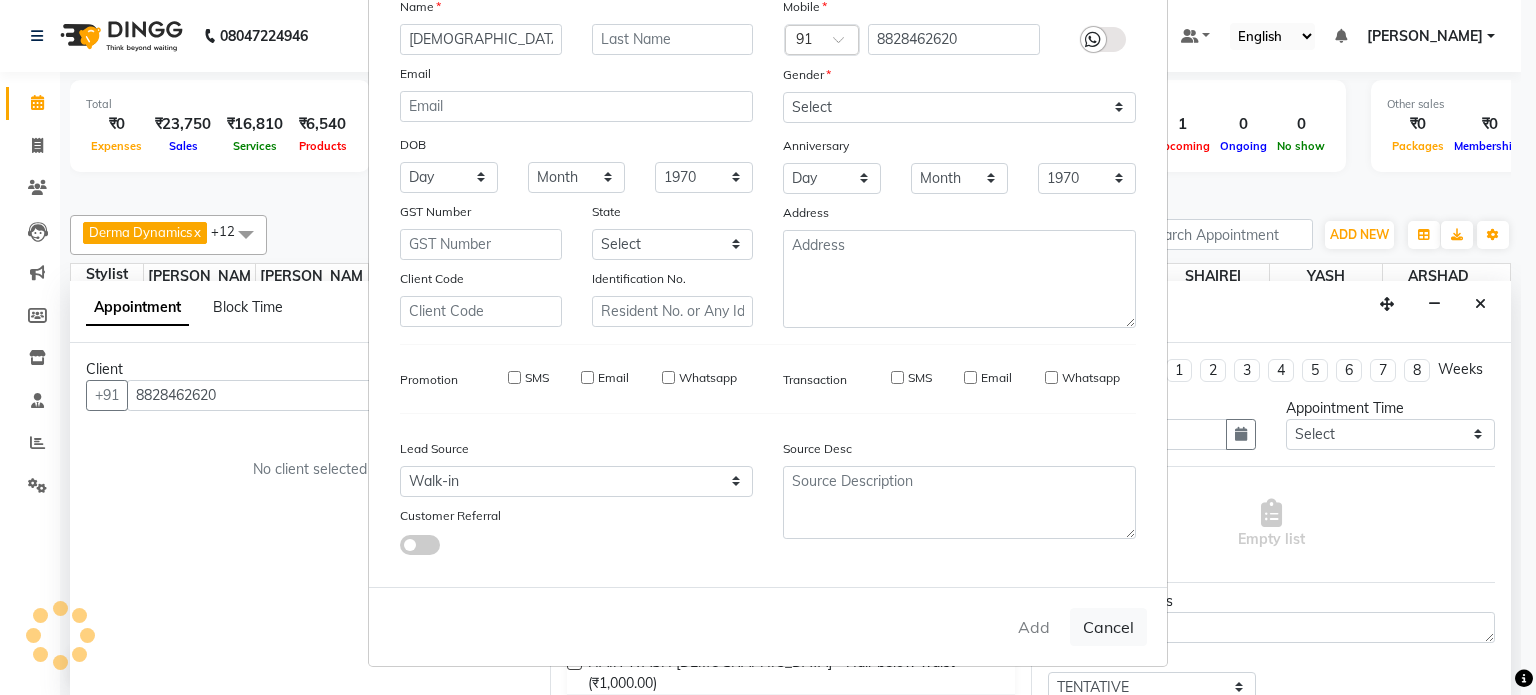 type 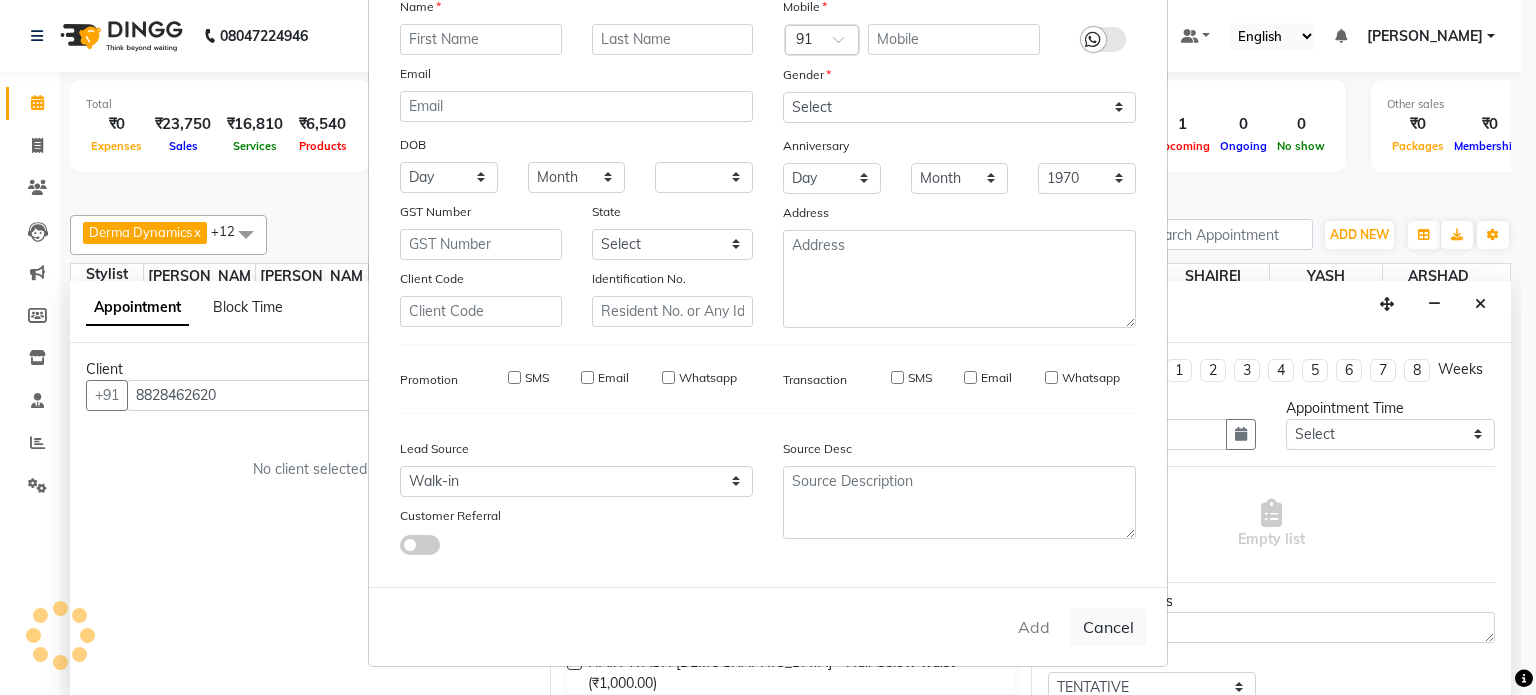 select 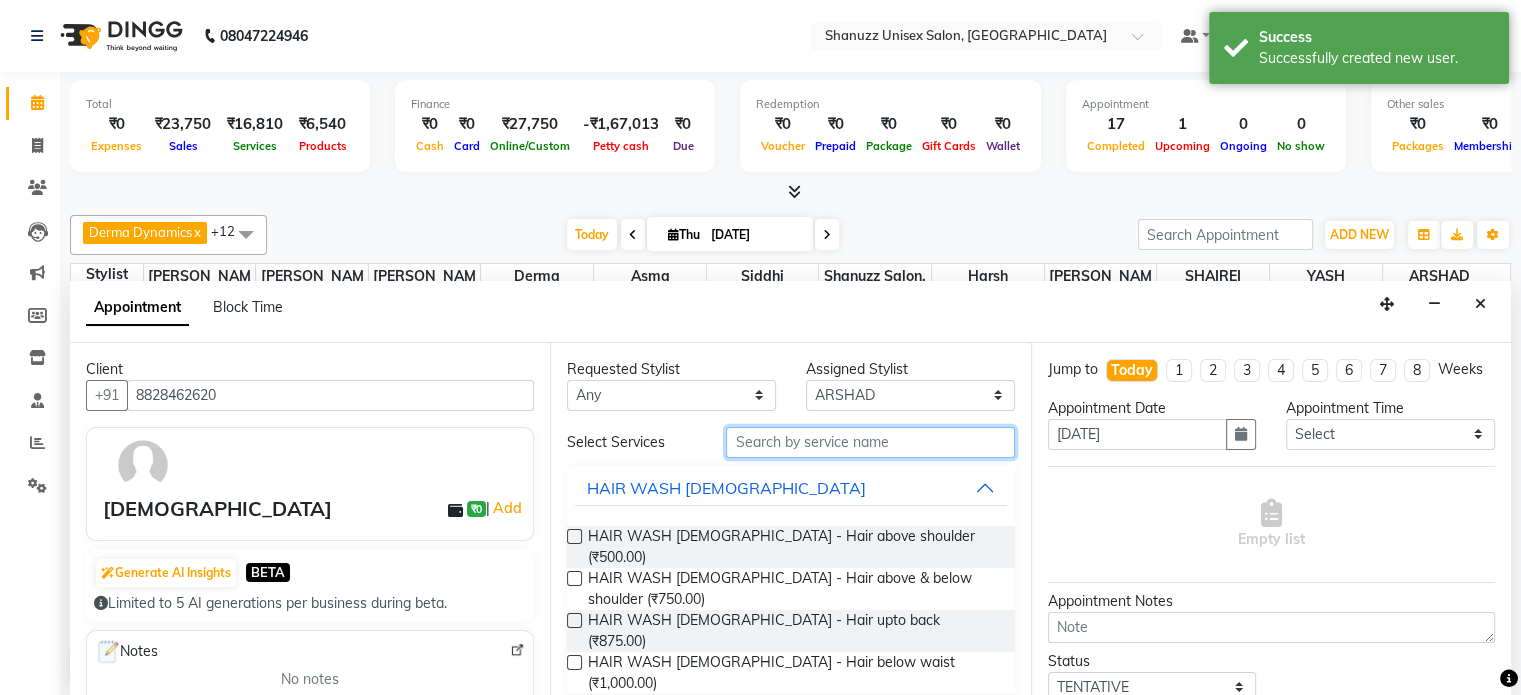 click at bounding box center (870, 442) 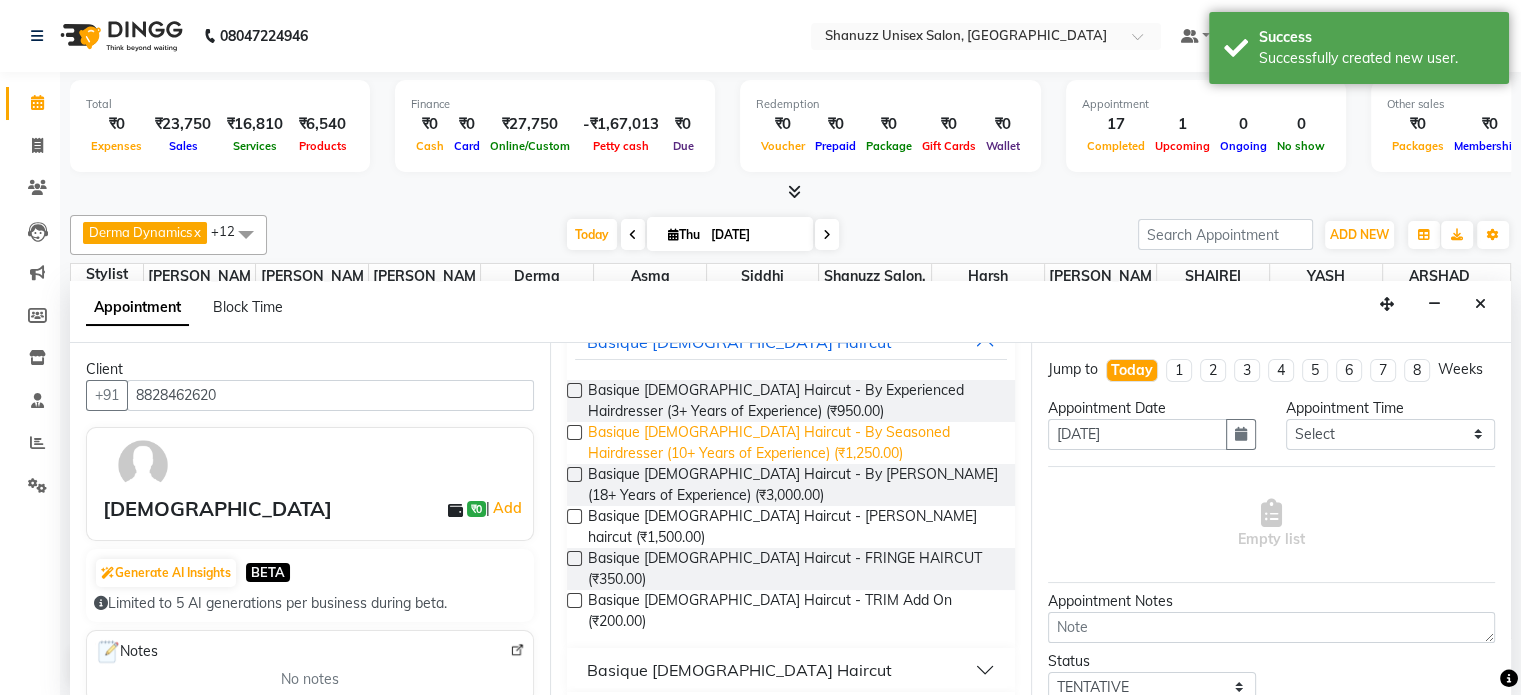 scroll, scrollTop: 148, scrollLeft: 0, axis: vertical 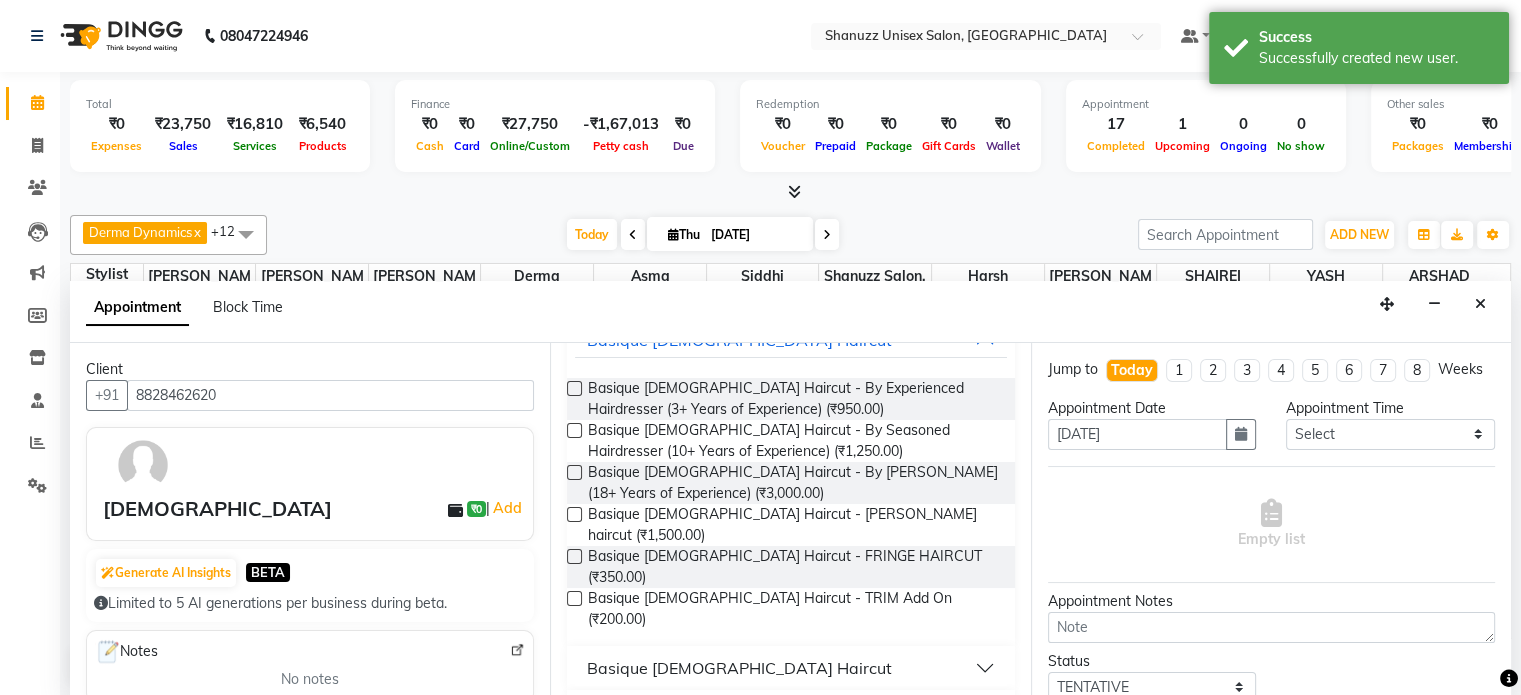 type on "CUT" 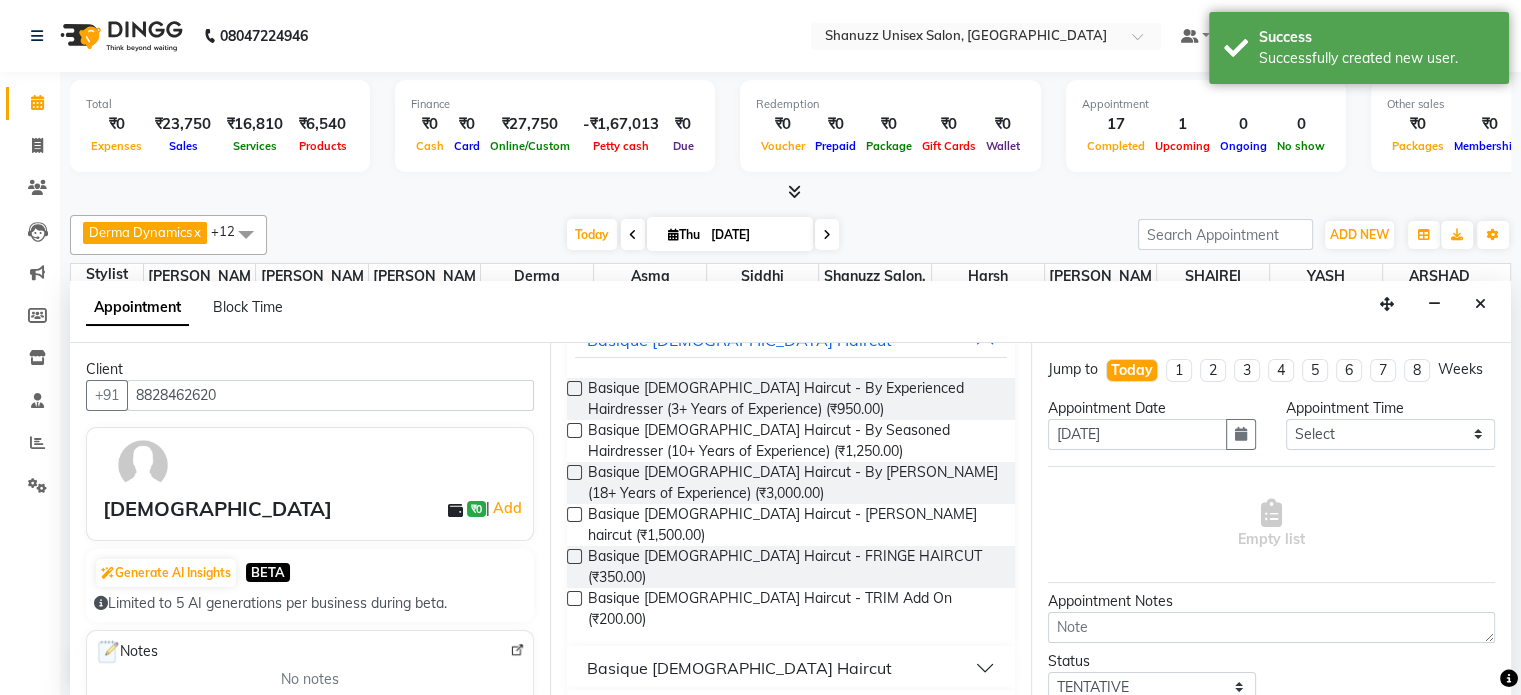 click on "Basique [DEMOGRAPHIC_DATA] Haircut" at bounding box center (739, 668) 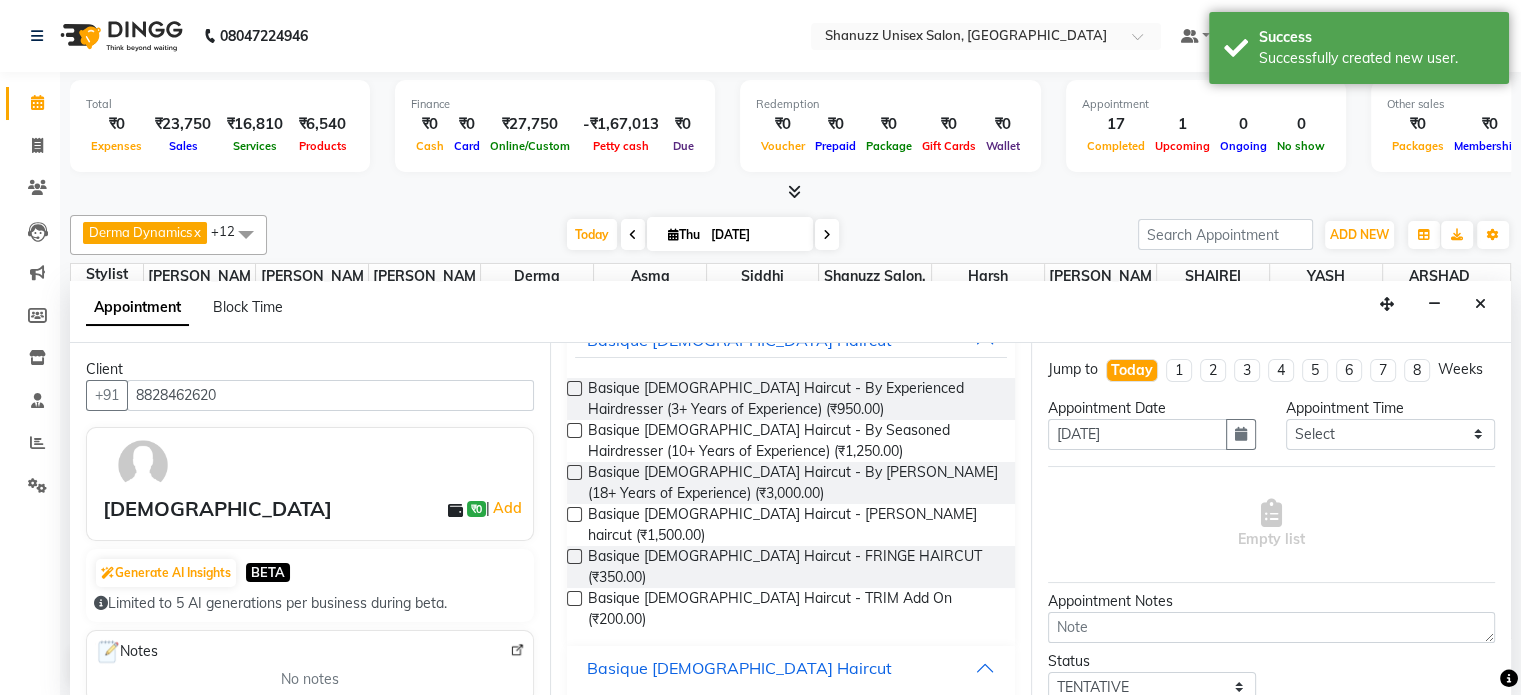 scroll, scrollTop: 306, scrollLeft: 0, axis: vertical 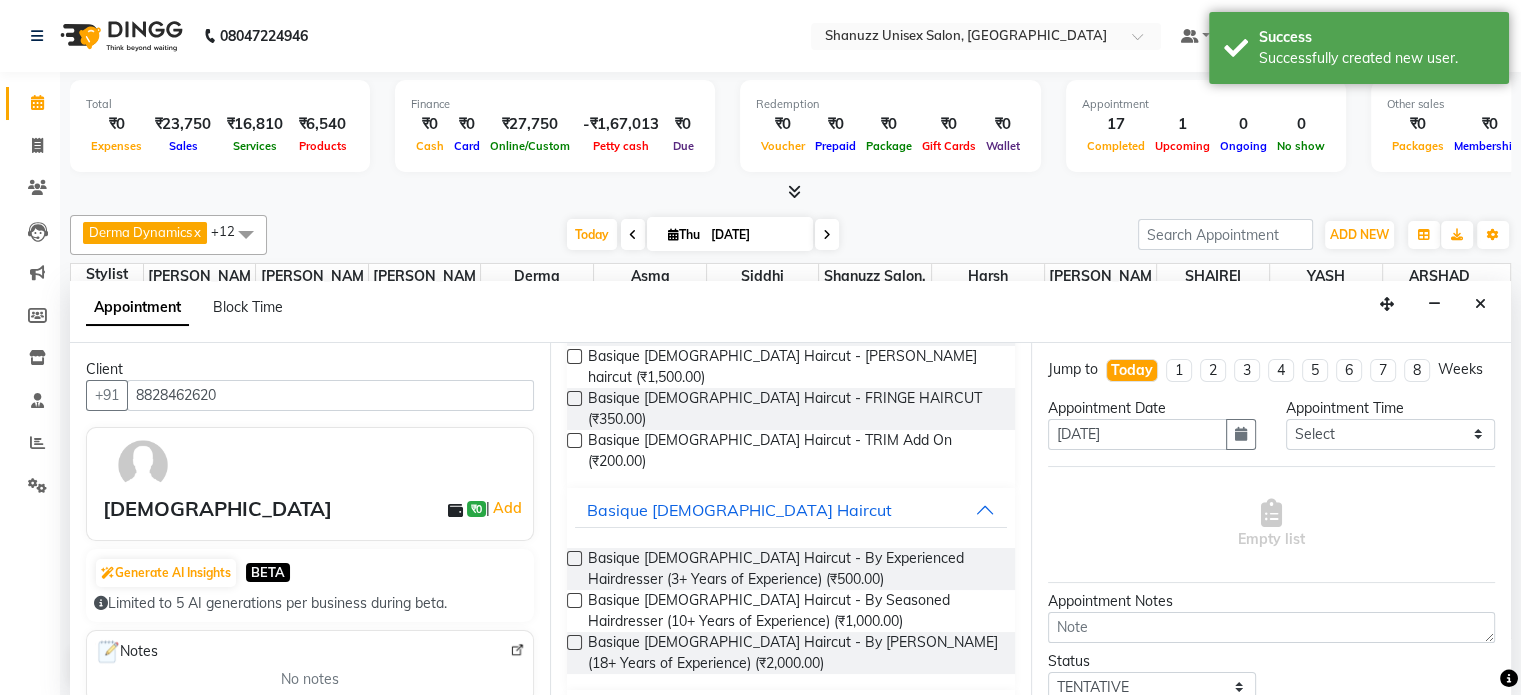 click at bounding box center (574, 558) 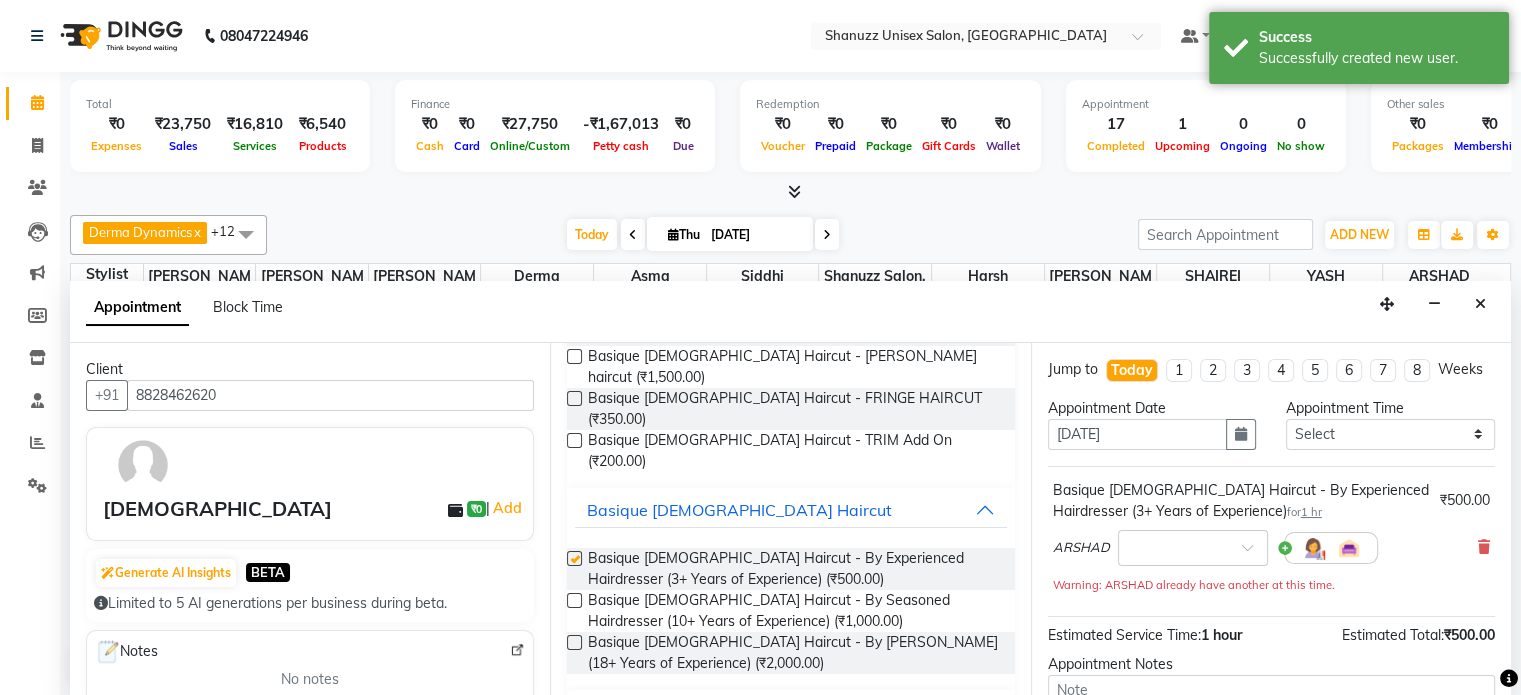 checkbox on "false" 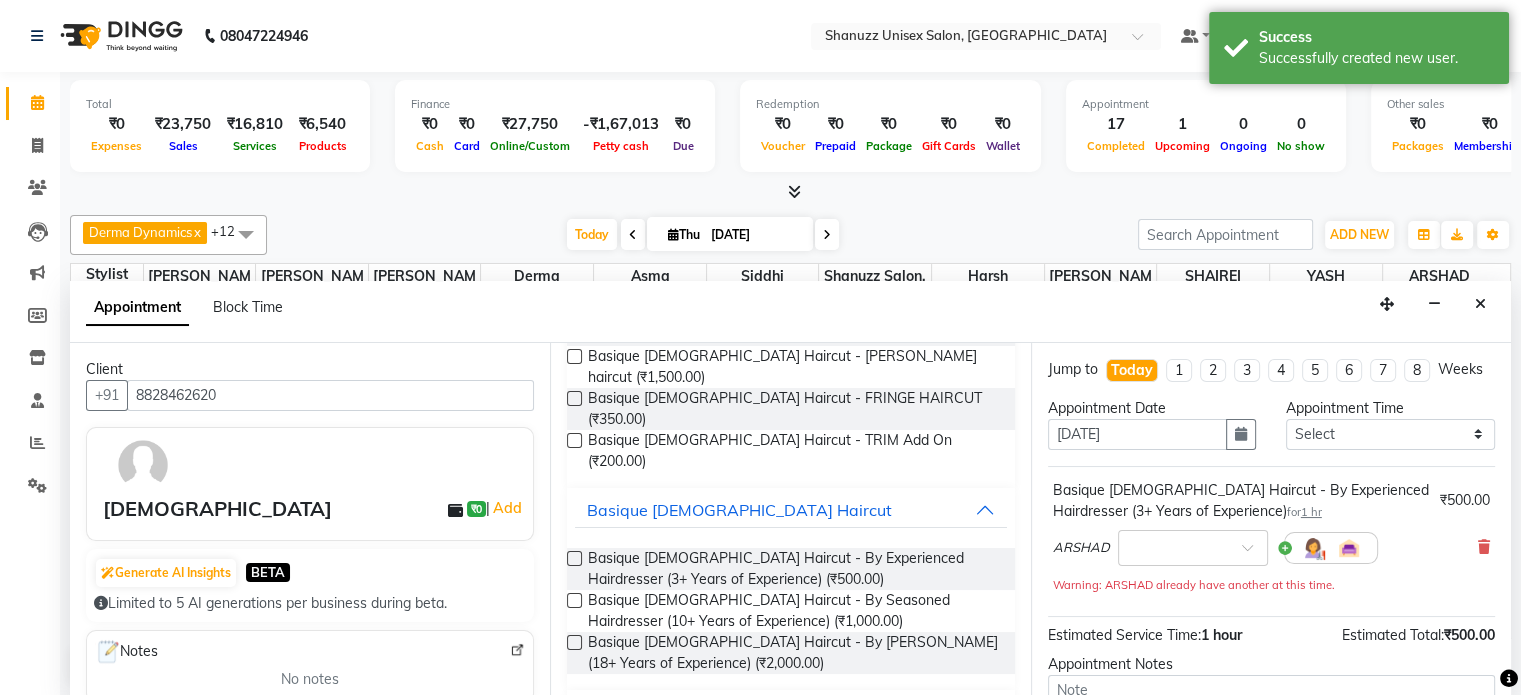 scroll, scrollTop: 0, scrollLeft: 0, axis: both 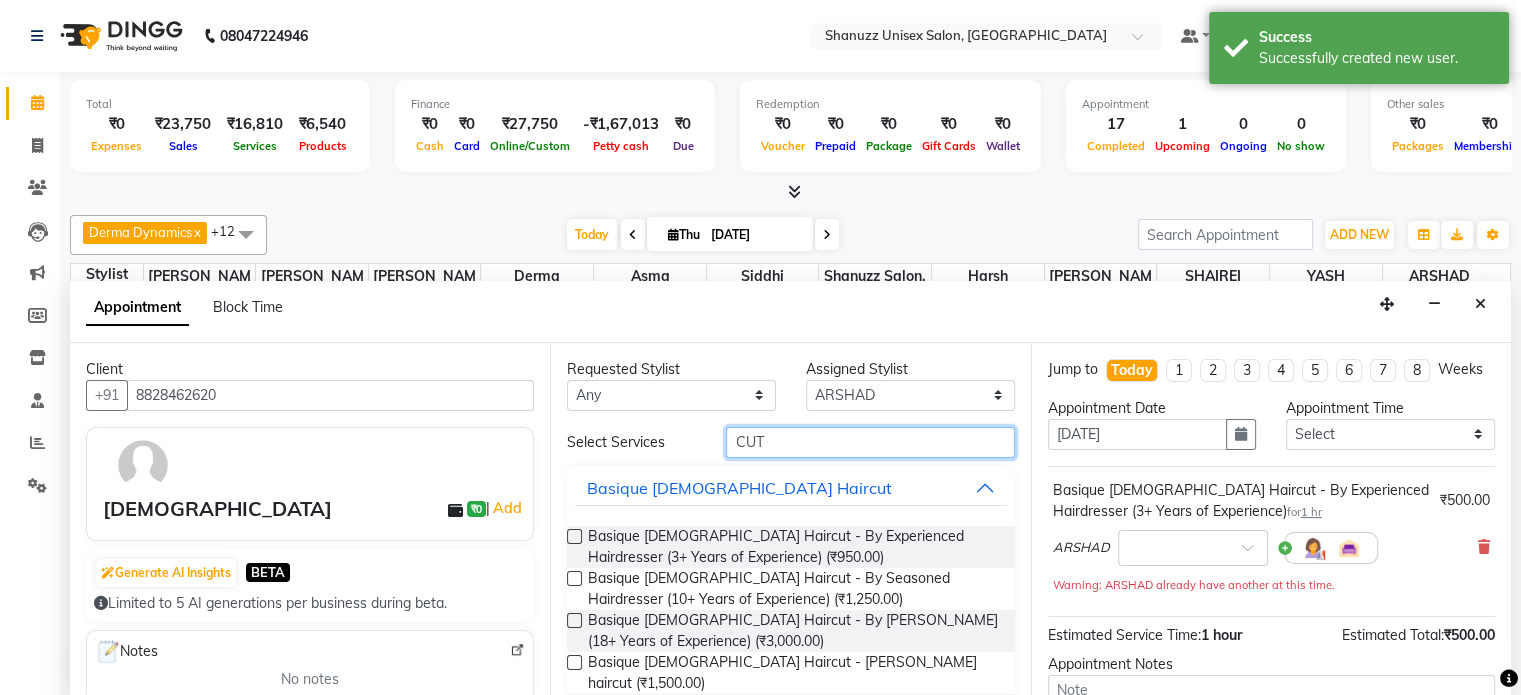 click on "CUT" at bounding box center (870, 442) 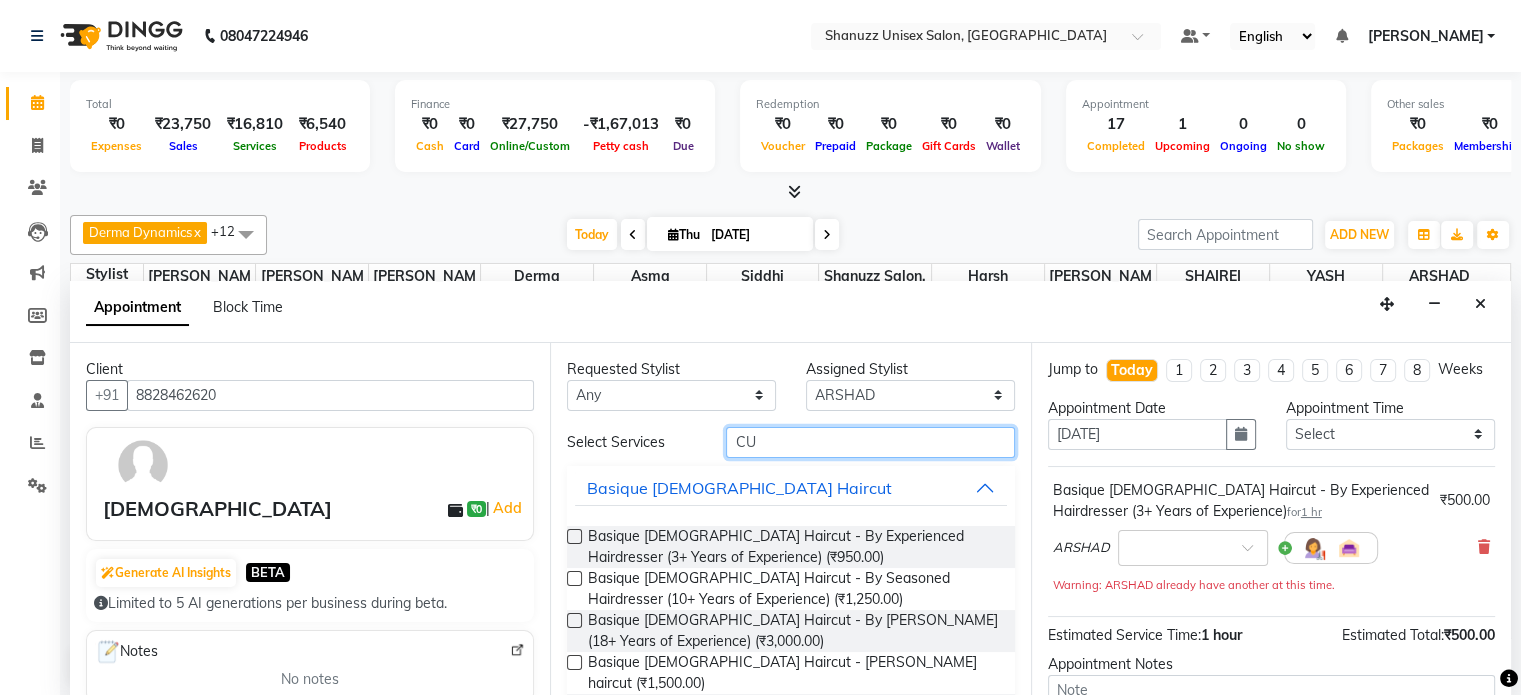 type on "C" 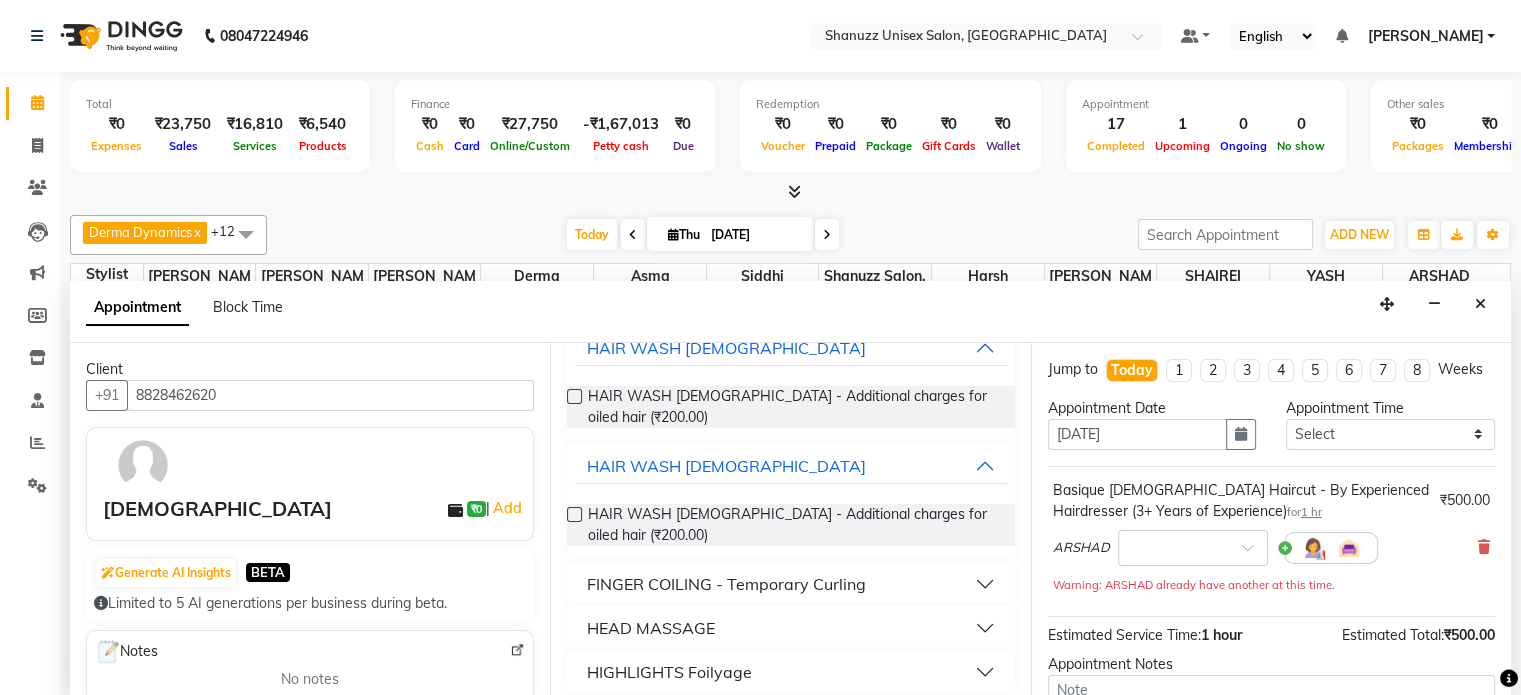 scroll, scrollTop: 152, scrollLeft: 0, axis: vertical 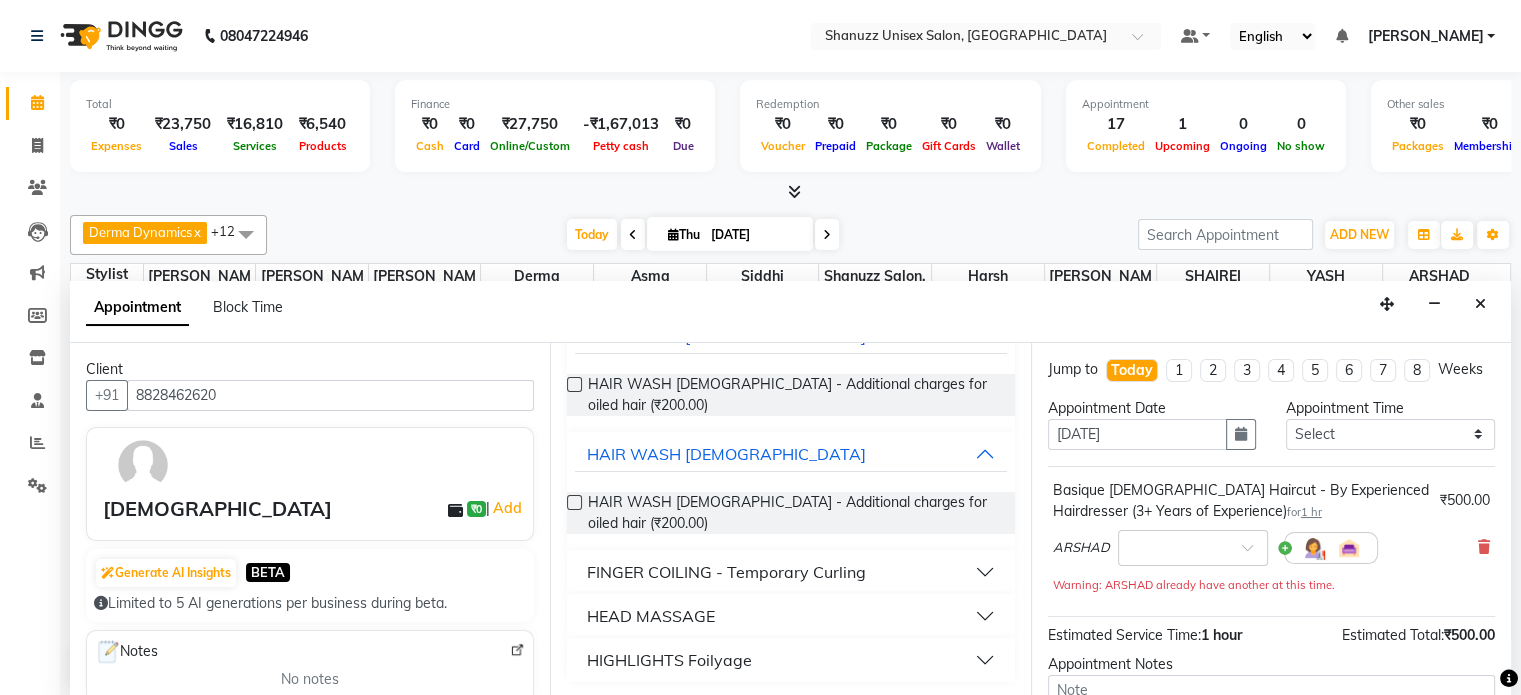 type on "OIL" 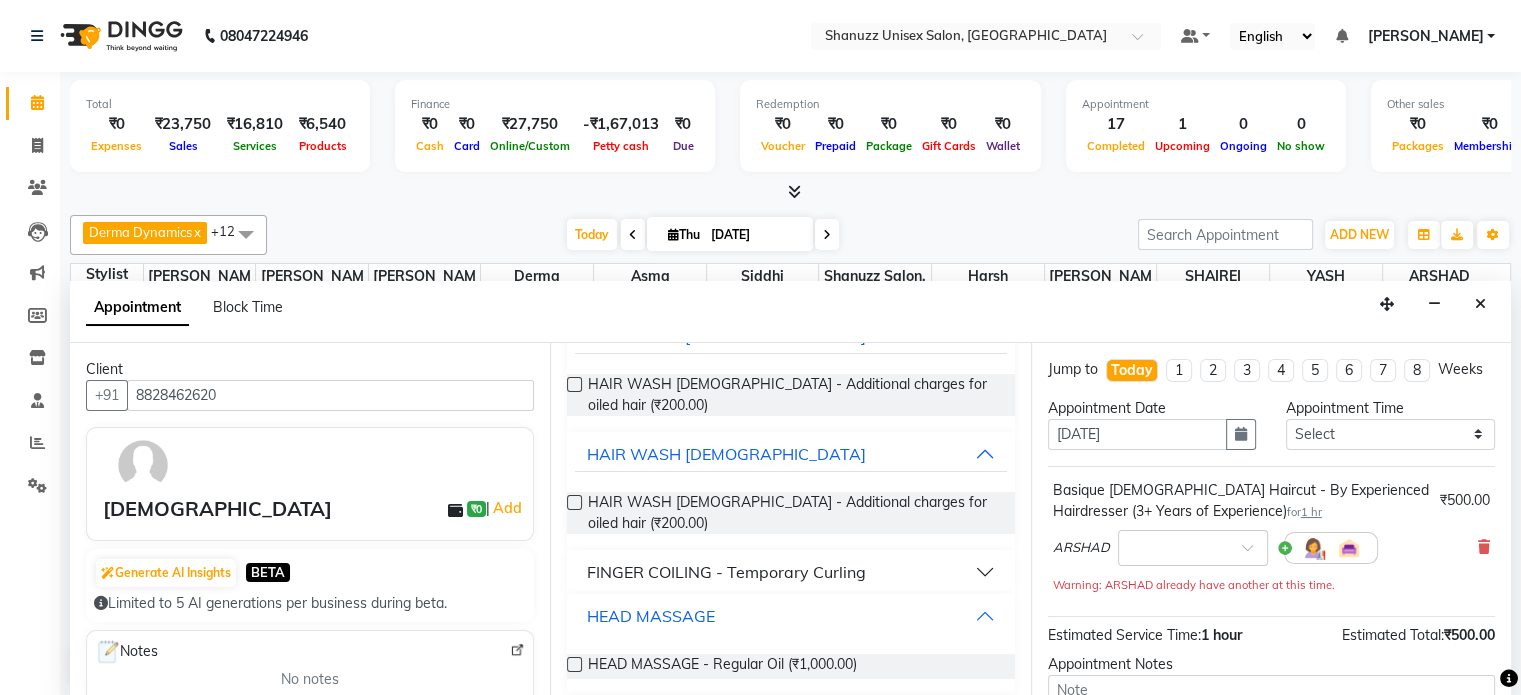 scroll, scrollTop: 208, scrollLeft: 0, axis: vertical 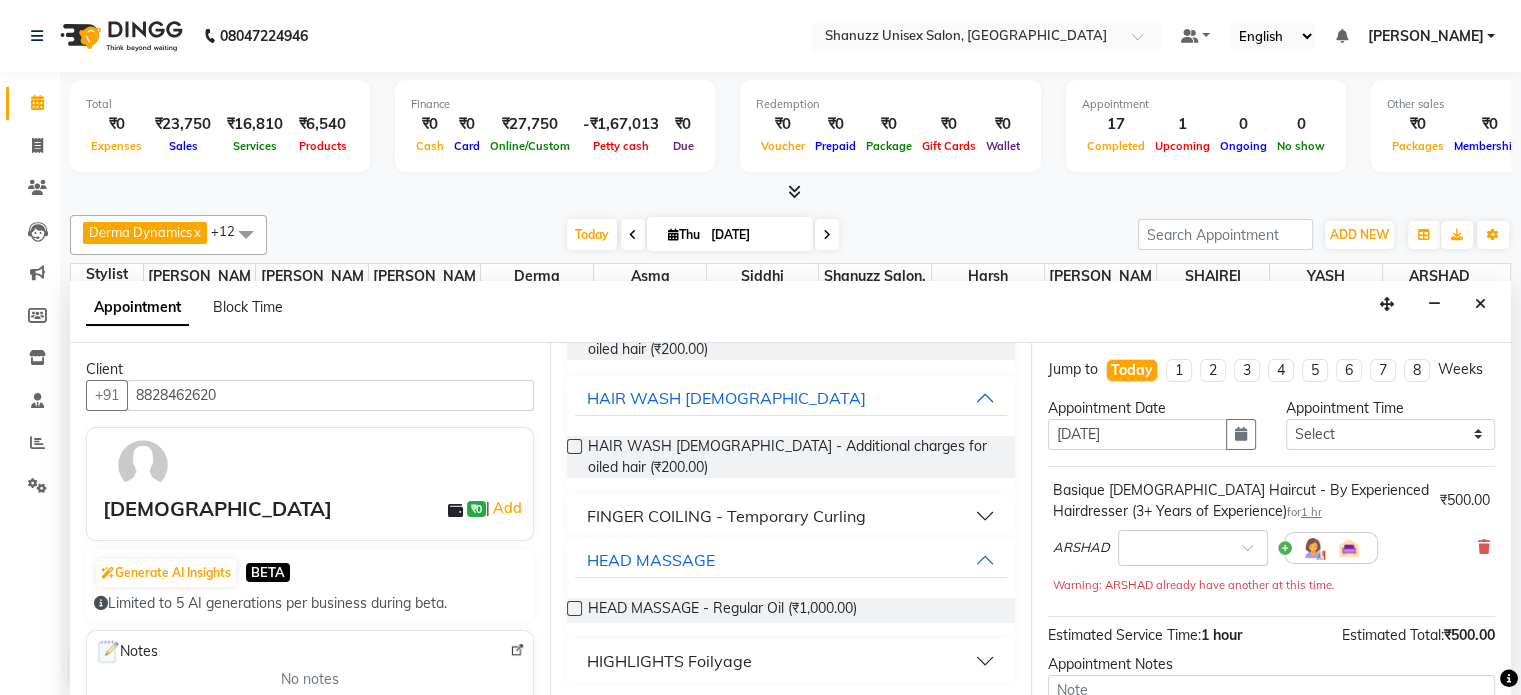 click at bounding box center [574, 608] 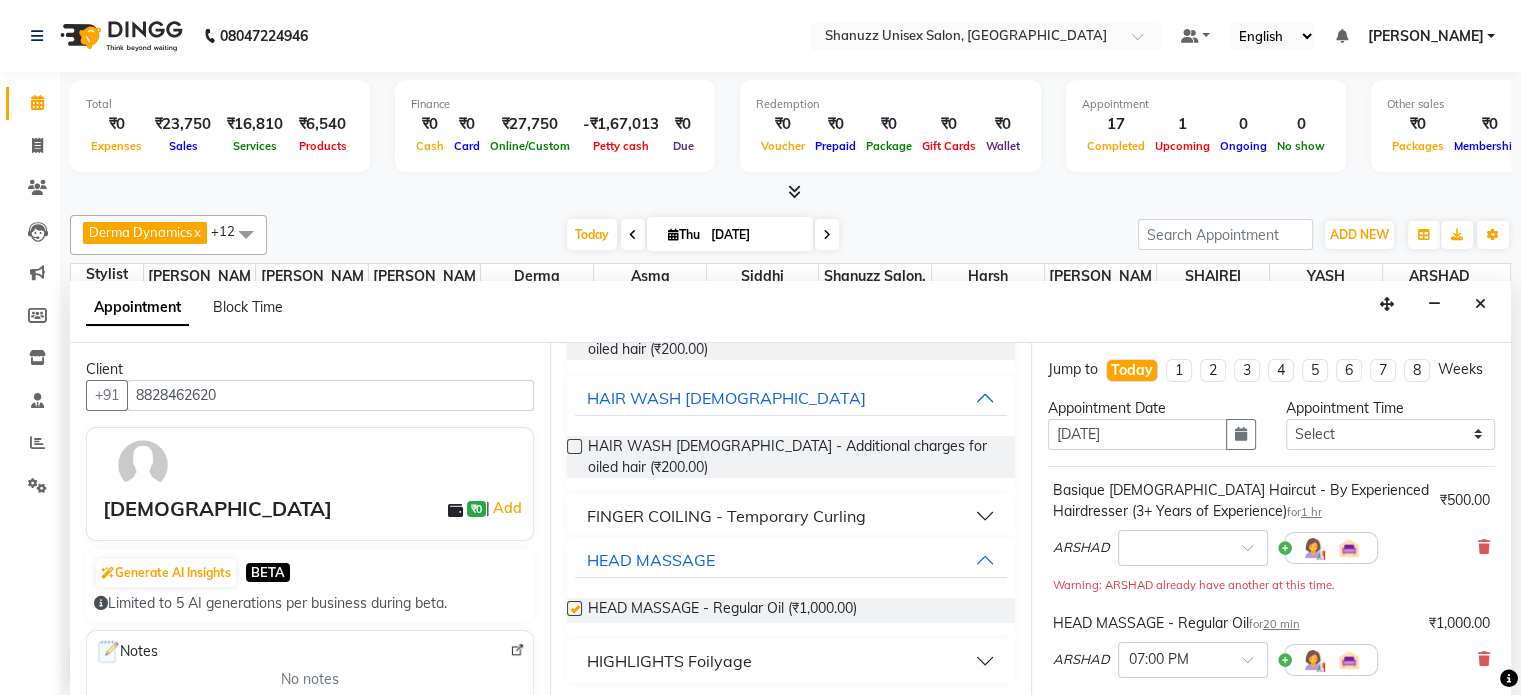 checkbox on "false" 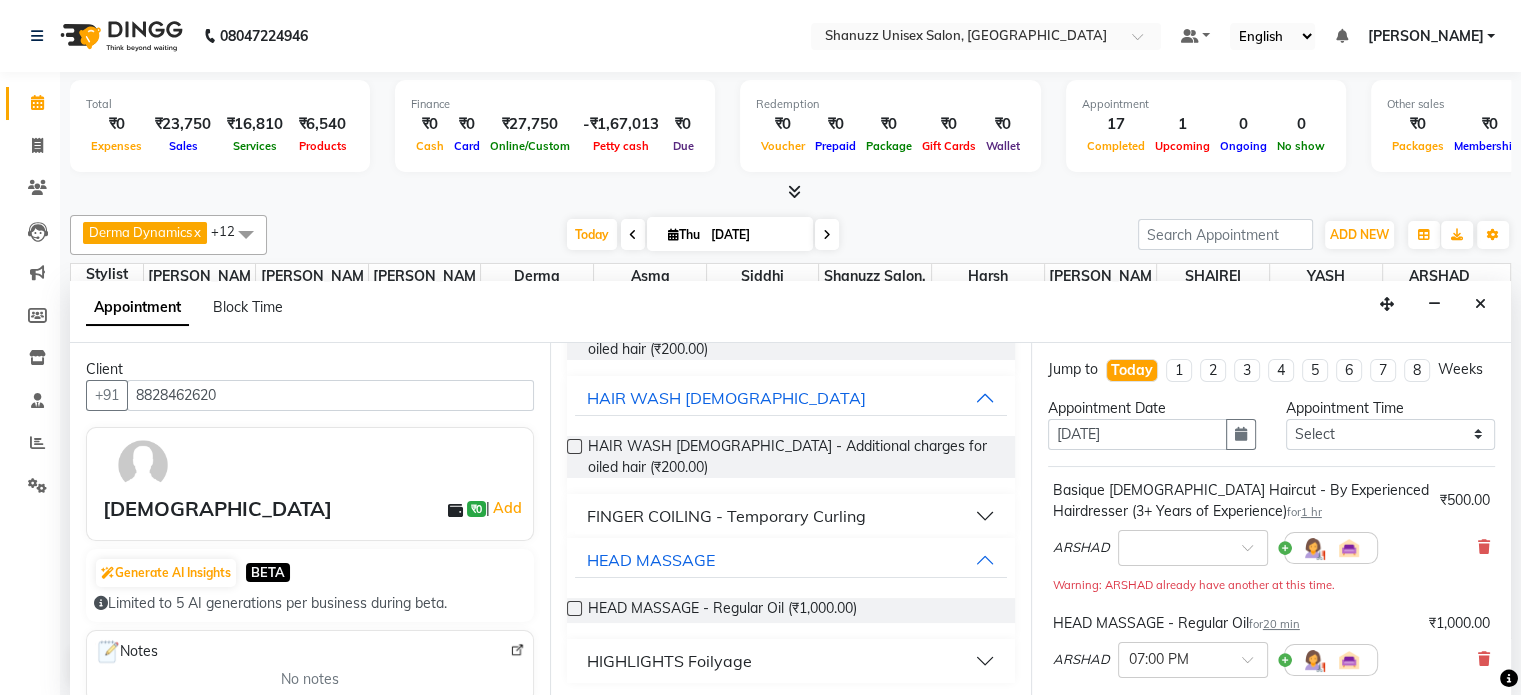 scroll, scrollTop: 324, scrollLeft: 0, axis: vertical 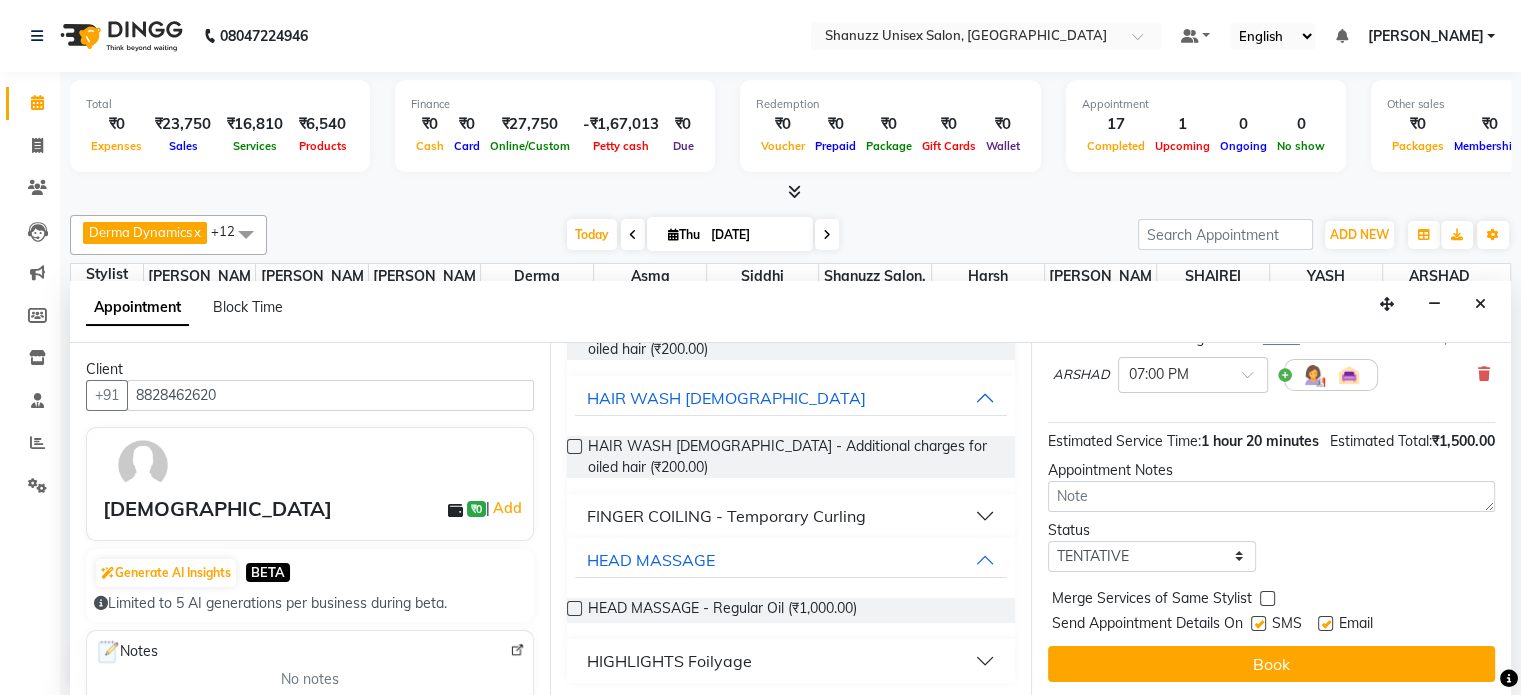 click at bounding box center (1258, 623) 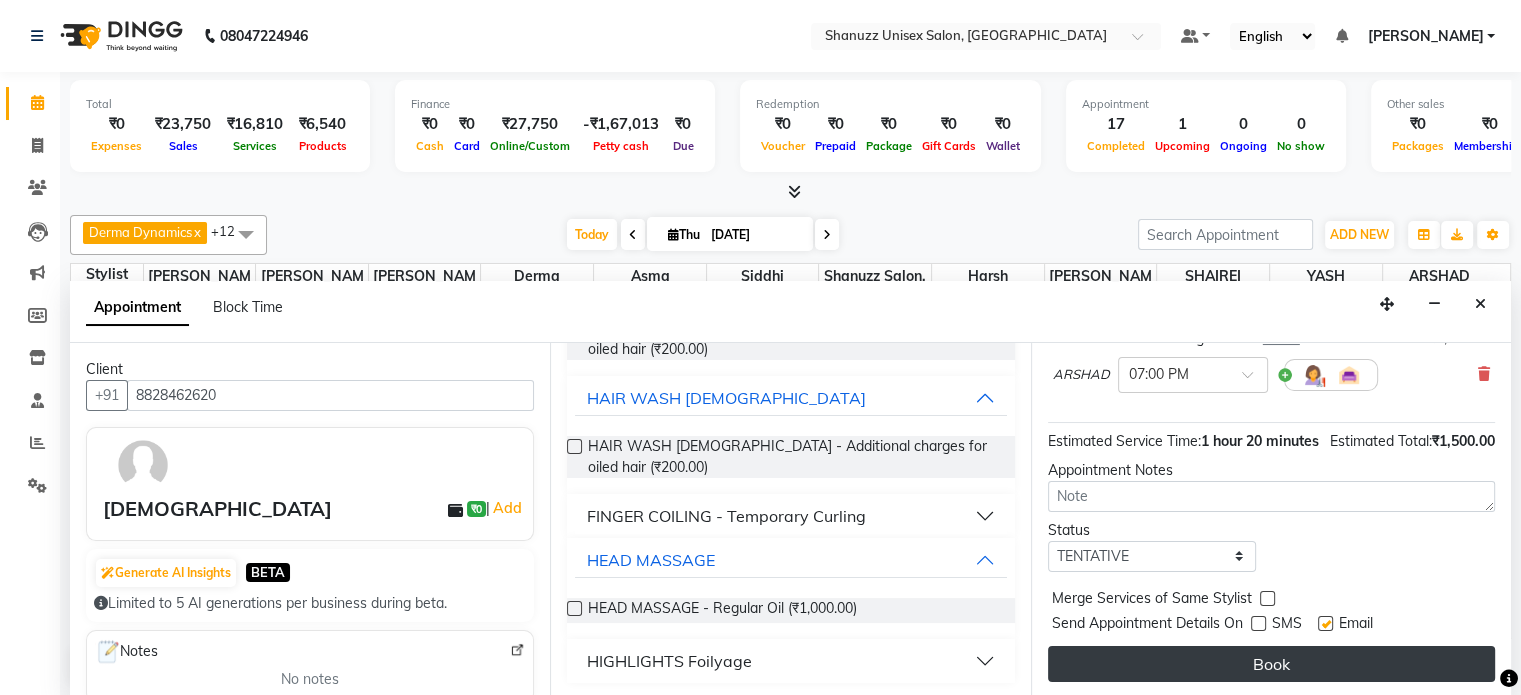 click on "Book" at bounding box center [1271, 664] 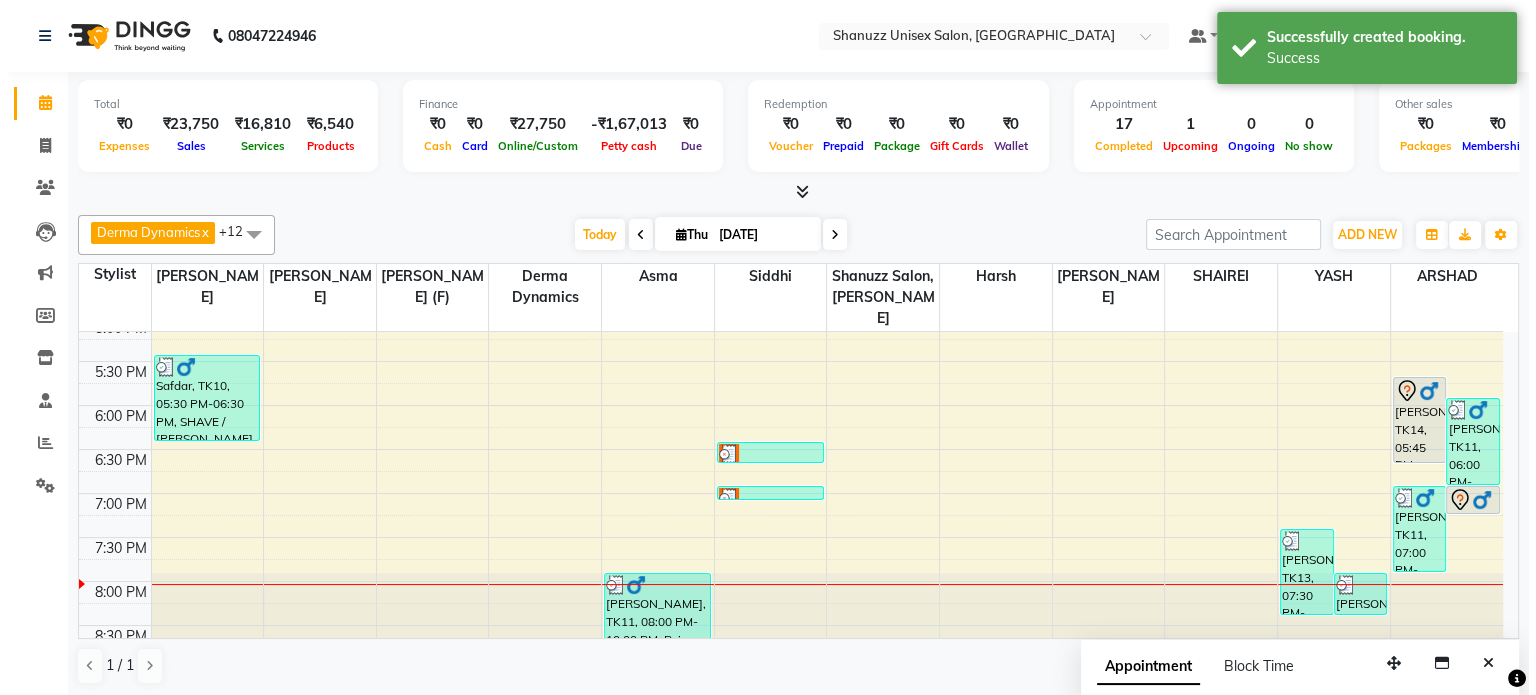 scroll, scrollTop: 0, scrollLeft: 0, axis: both 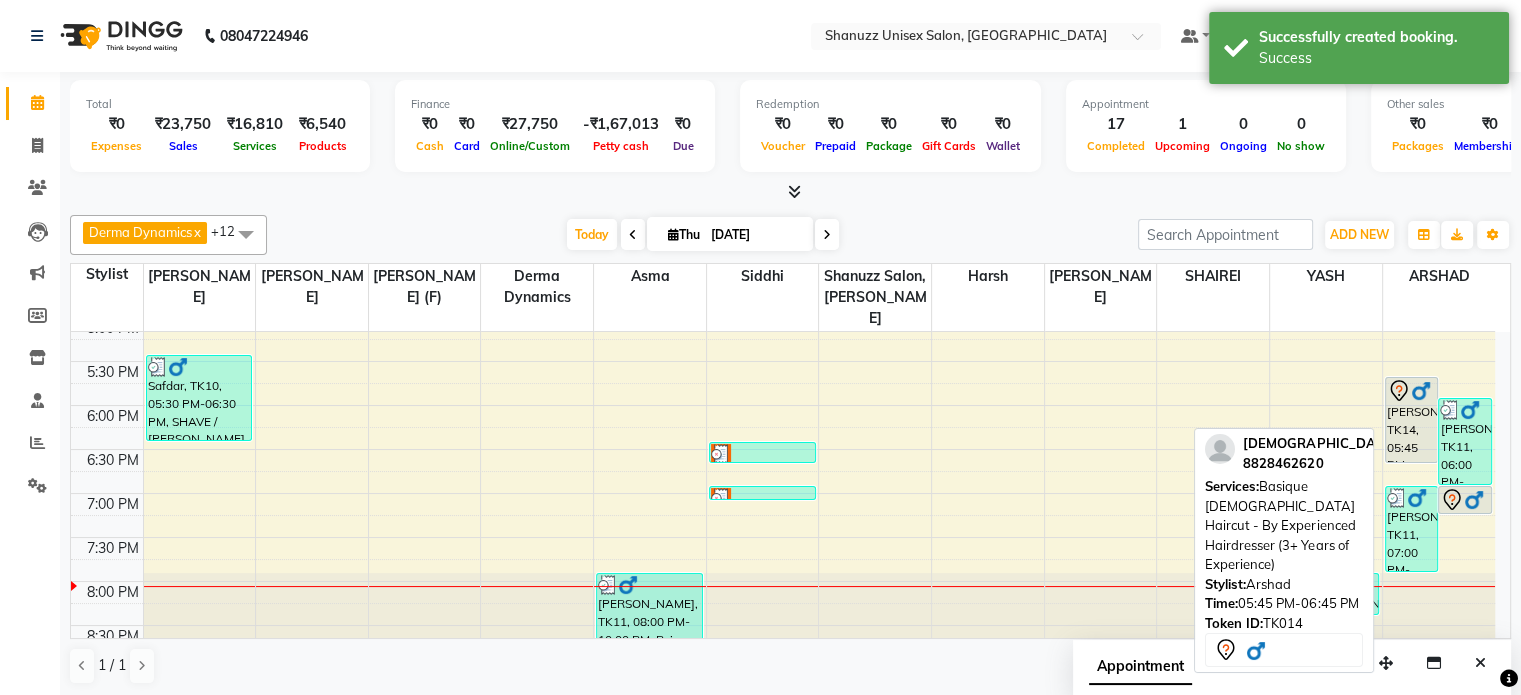 click on "[PERSON_NAME], TK14, 05:45 PM-06:45 PM, Basique [DEMOGRAPHIC_DATA] Haircut - By Experienced Hairdresser (3+ Years of Experience)" at bounding box center (1412, 420) 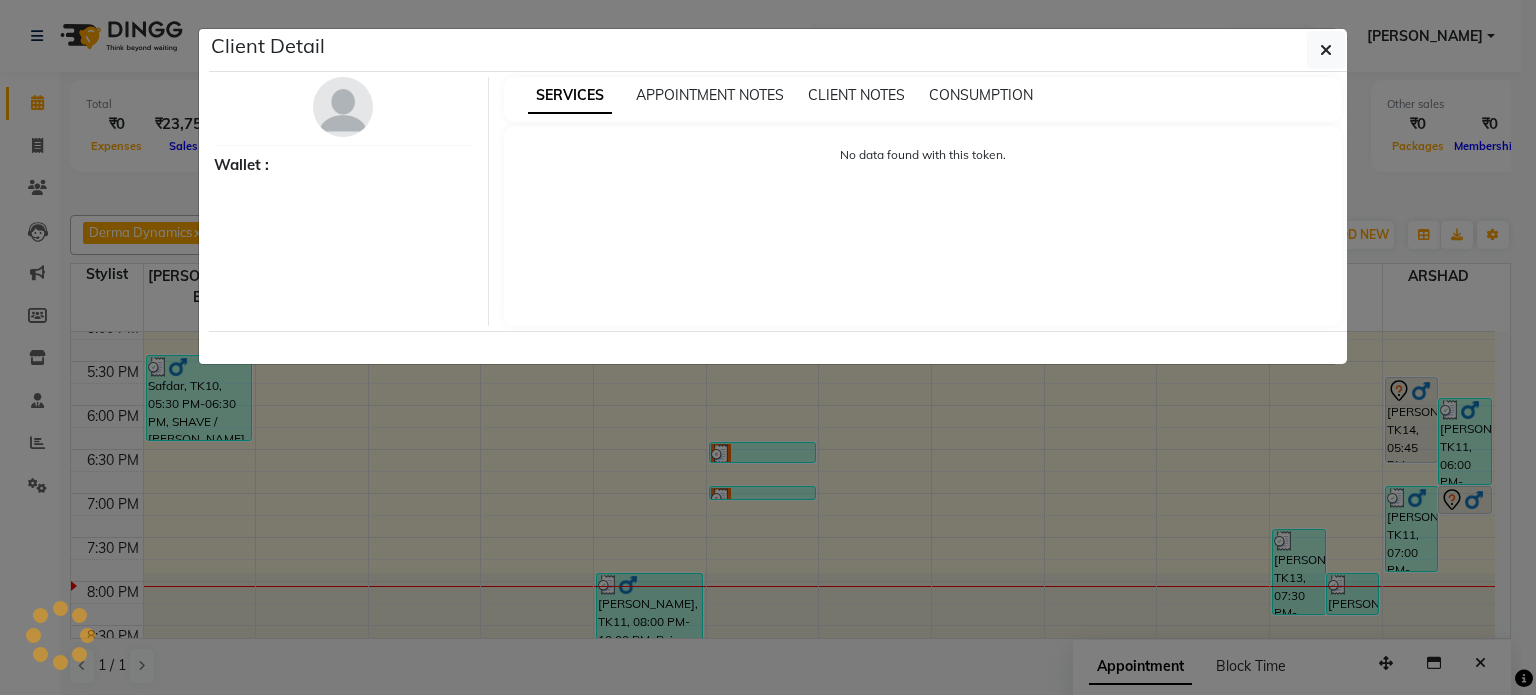 select on "7" 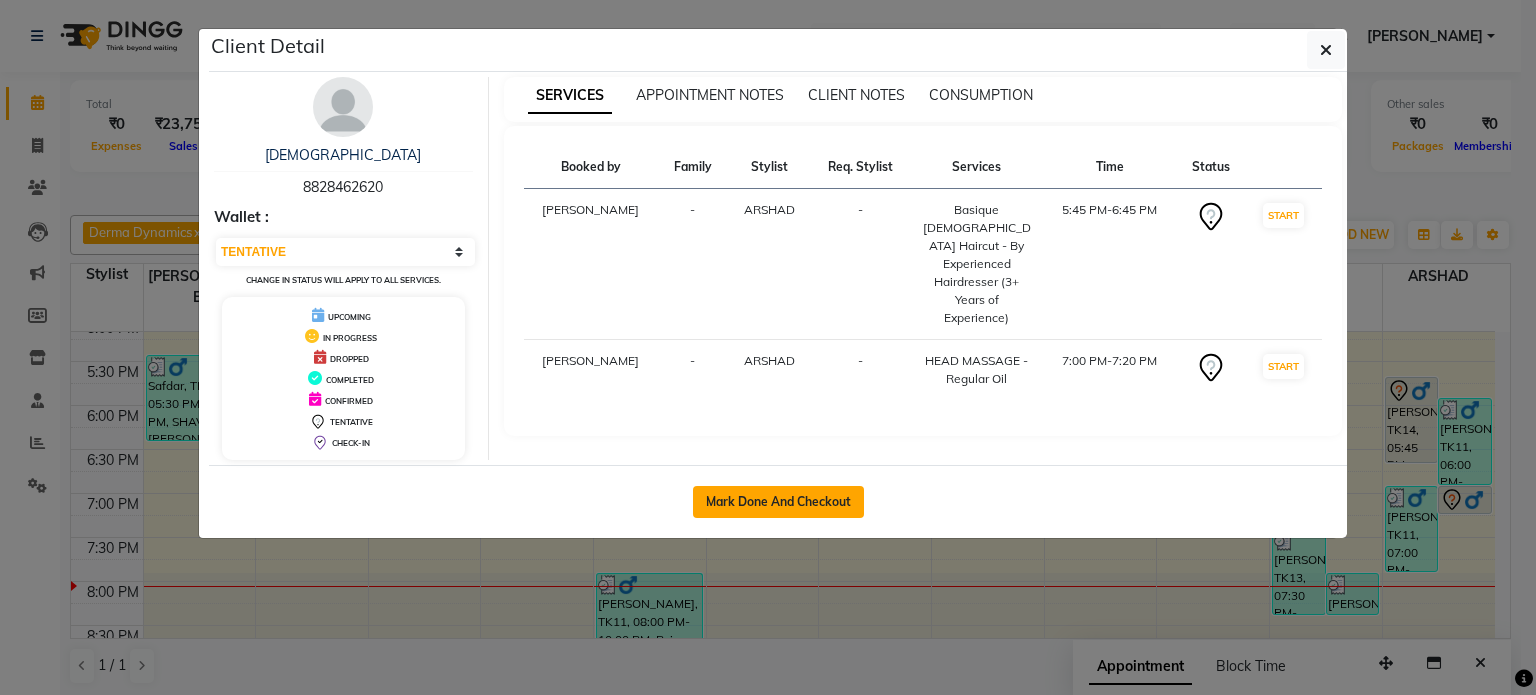 click on "Mark Done And Checkout" 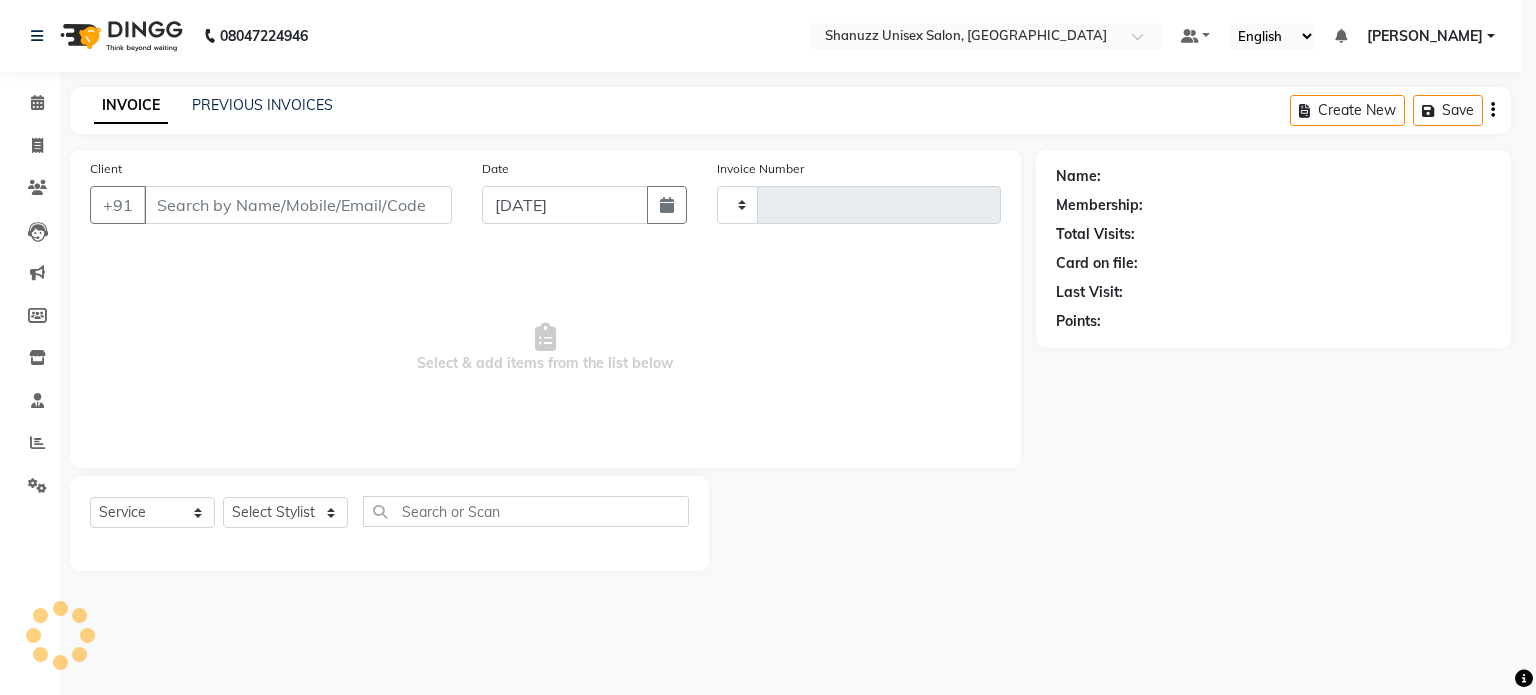 type on "0954" 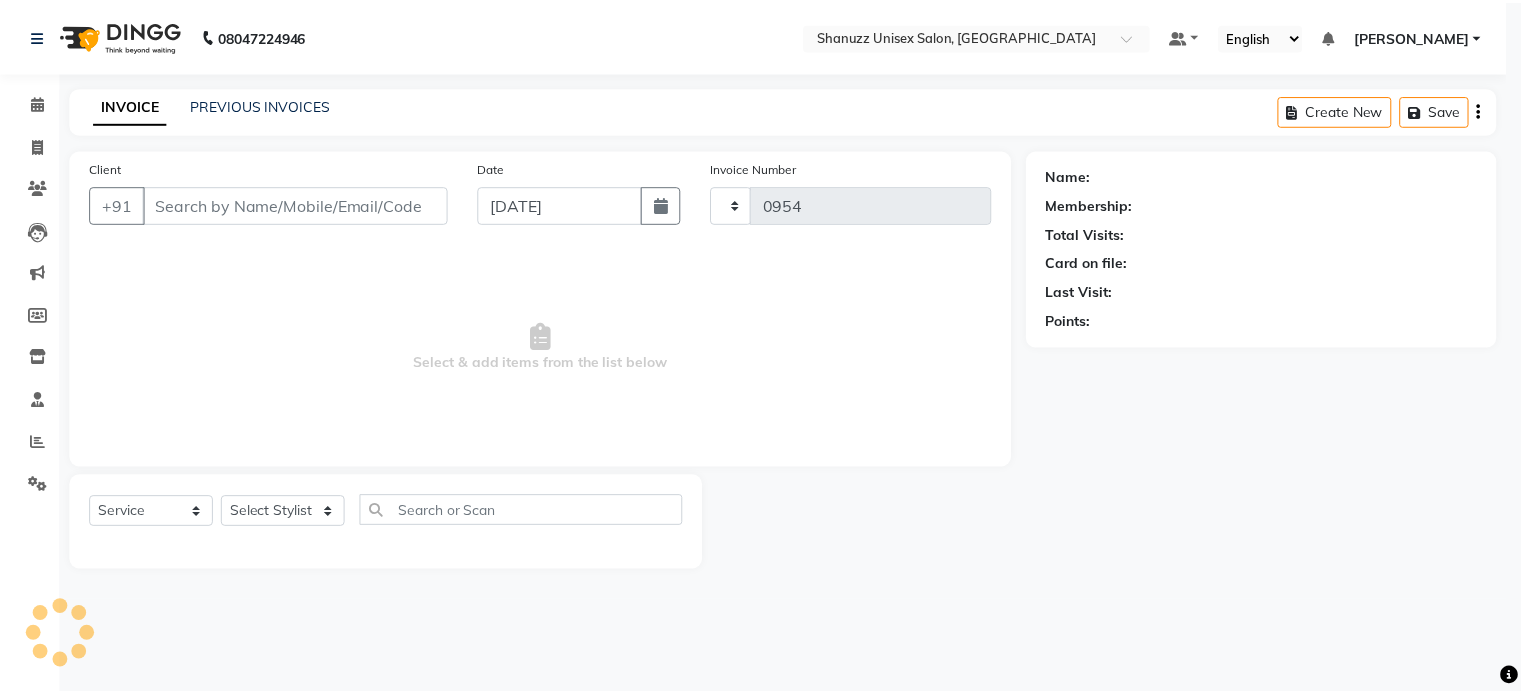 scroll, scrollTop: 0, scrollLeft: 0, axis: both 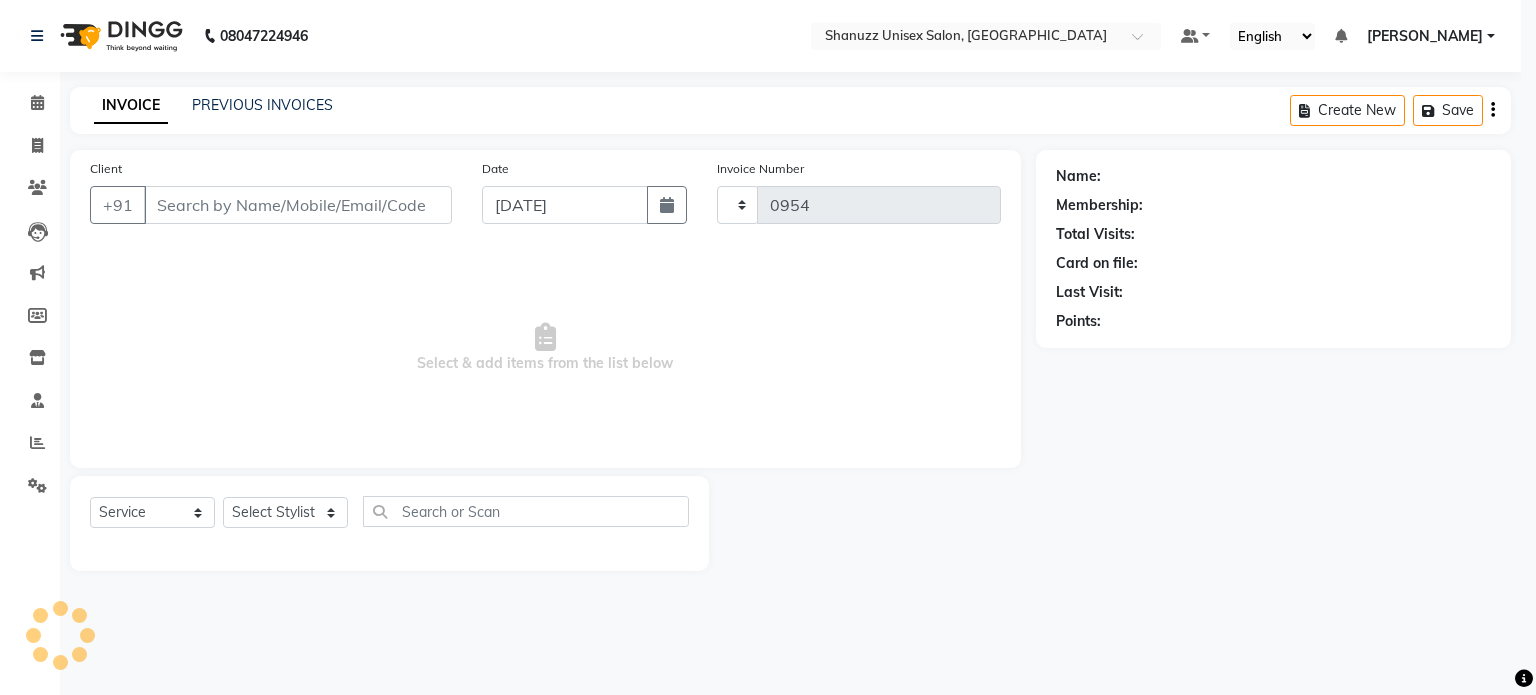 select on "7102" 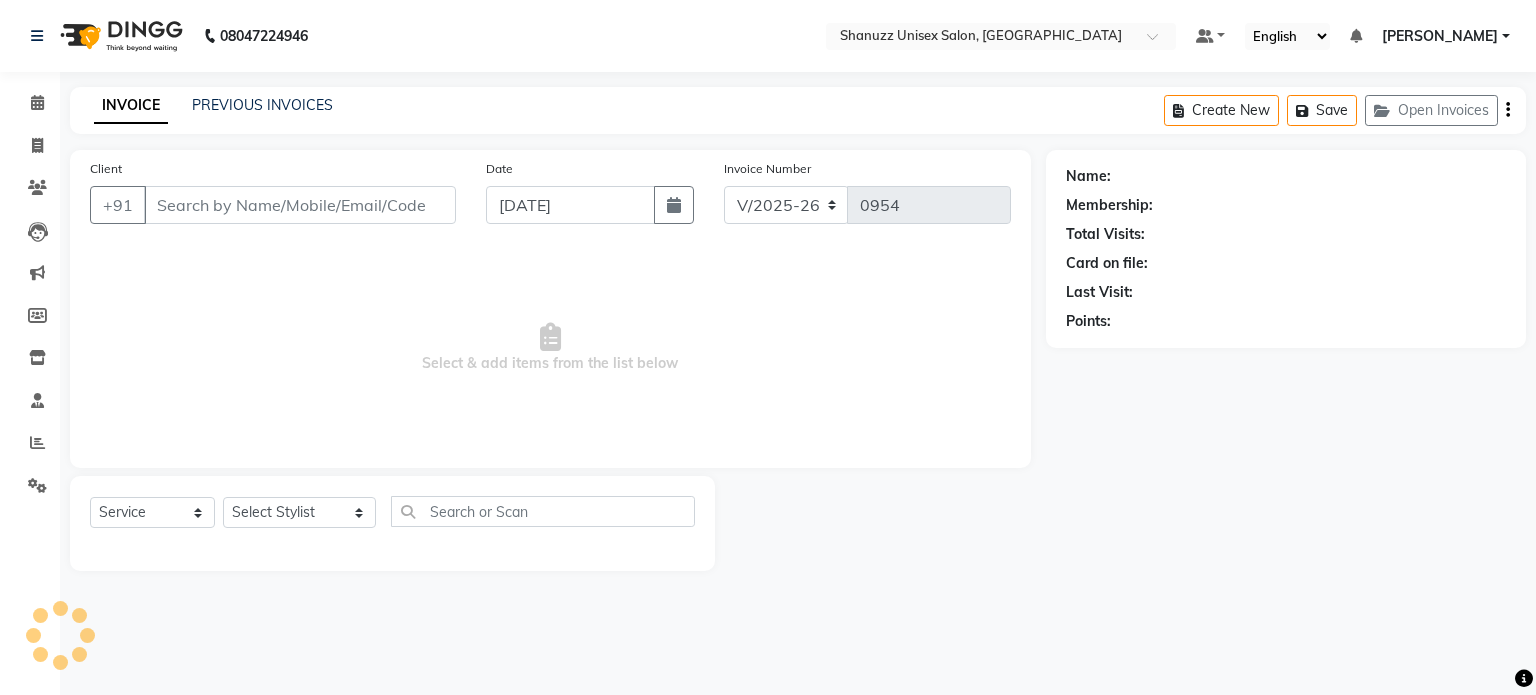 type on "8828462620" 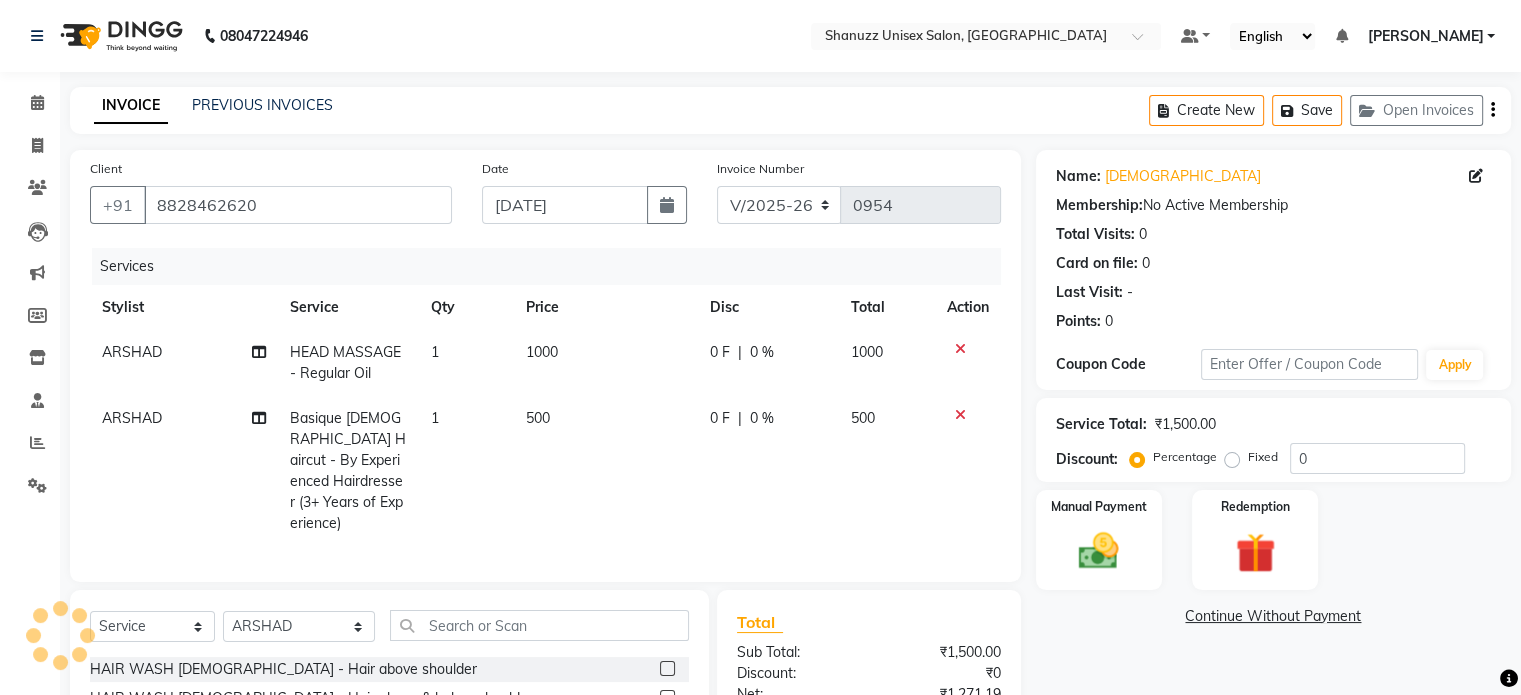 click on "ARSHAD" 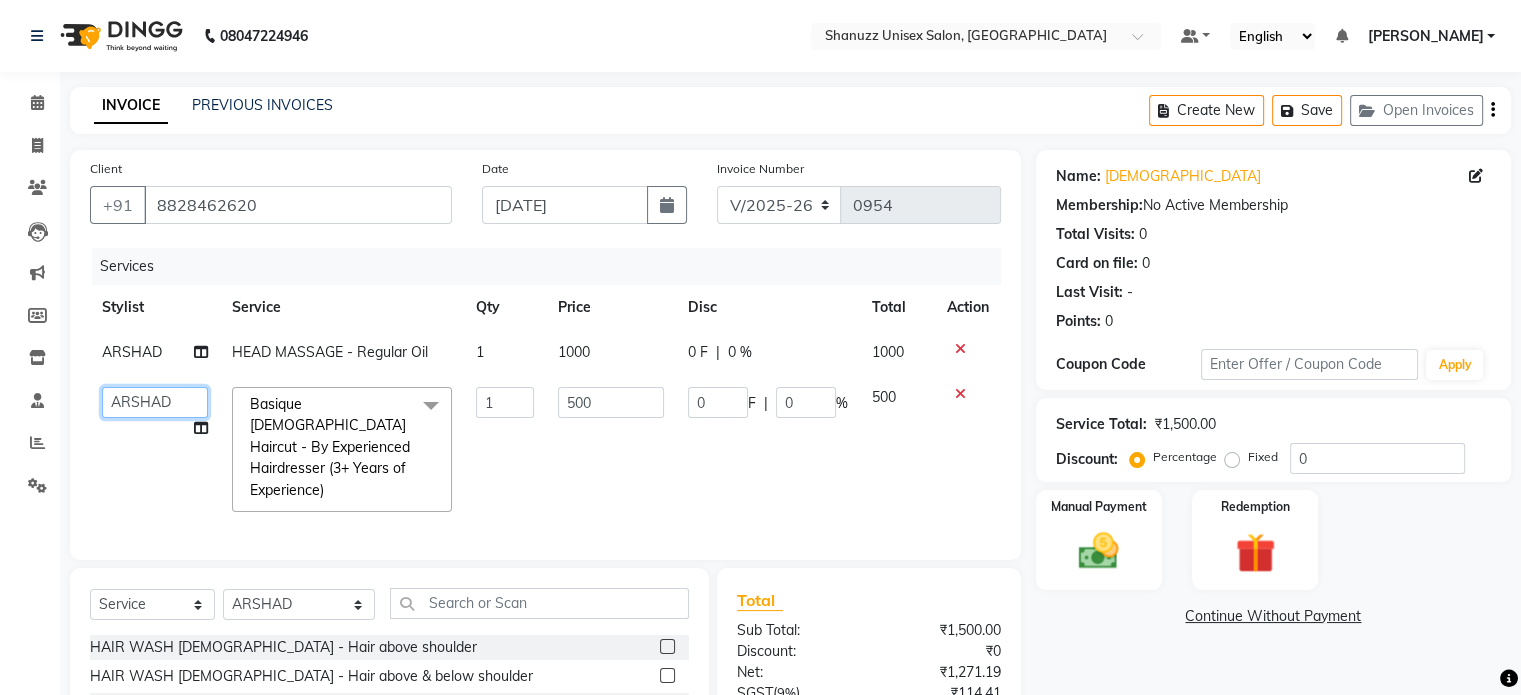 click on "[PERSON_NAME] Dynamics   [PERSON_NAME] (MO)   [PERSON_NAME]   Harsh   [PERSON_NAME]   Mohd [PERSON_NAME]   [PERSON_NAME]   Rohan    [PERSON_NAME] Motha   [PERSON_NAME] (D)   [PERSON_NAME]   SHAIREI   [PERSON_NAME] Sir (F)   Shanuzz (Oshiwara)   [PERSON_NAME], Andheri   Siddhi    [PERSON_NAME]    [PERSON_NAME]   [PERSON_NAME]   YASH" 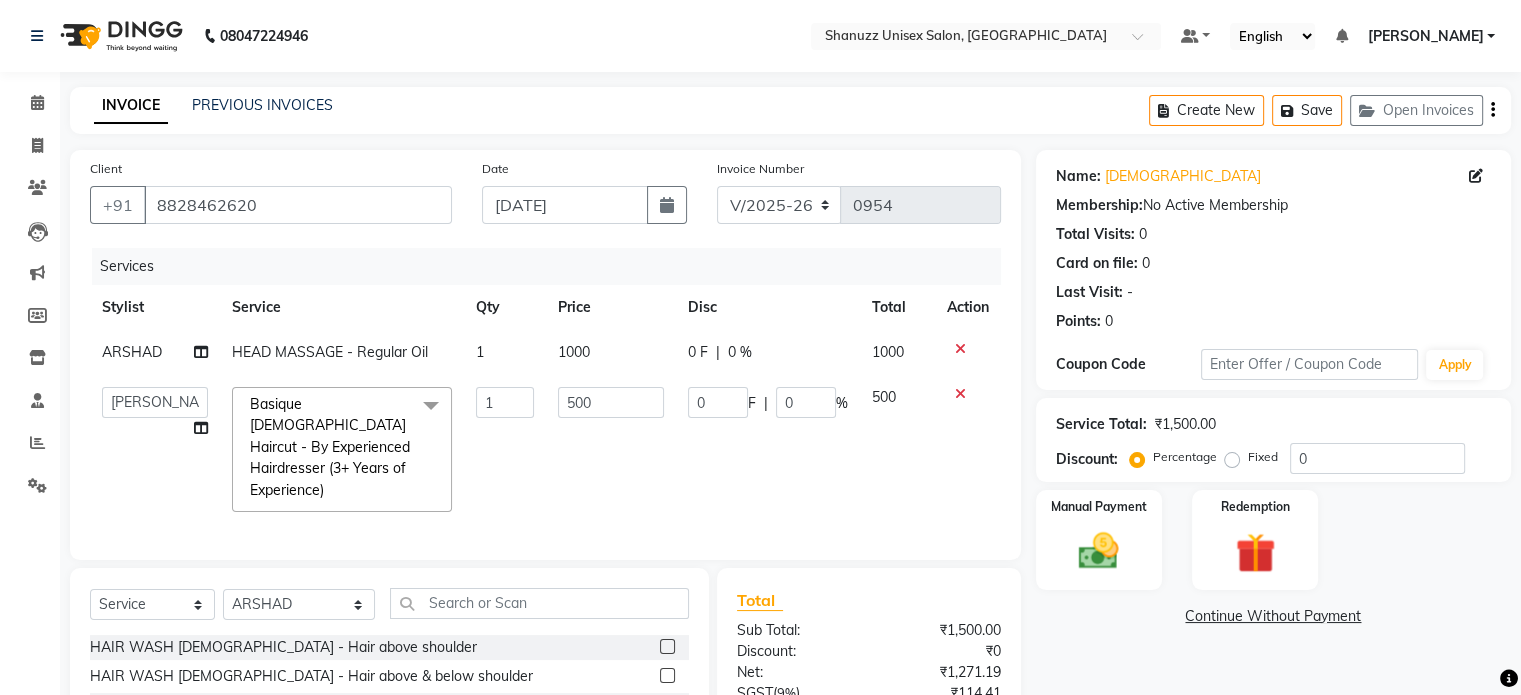 click on "500" 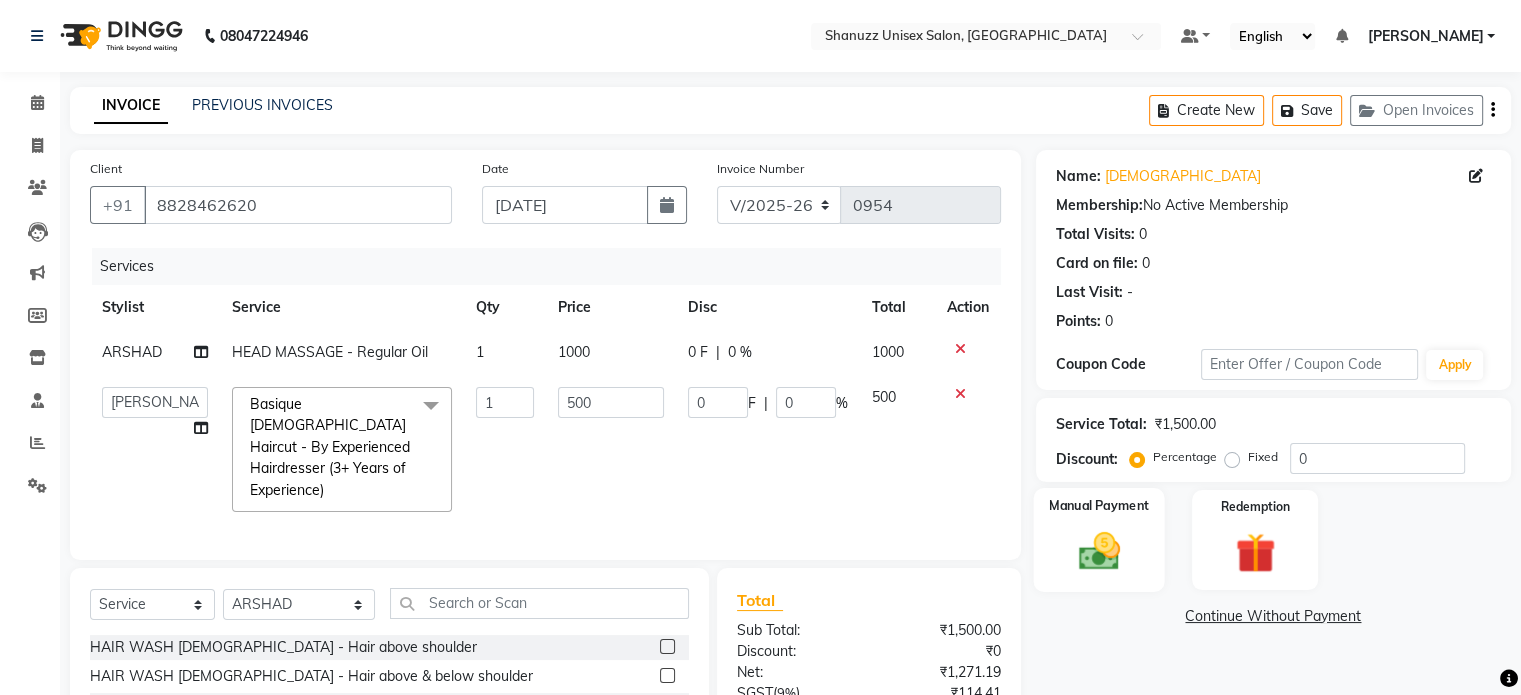 click 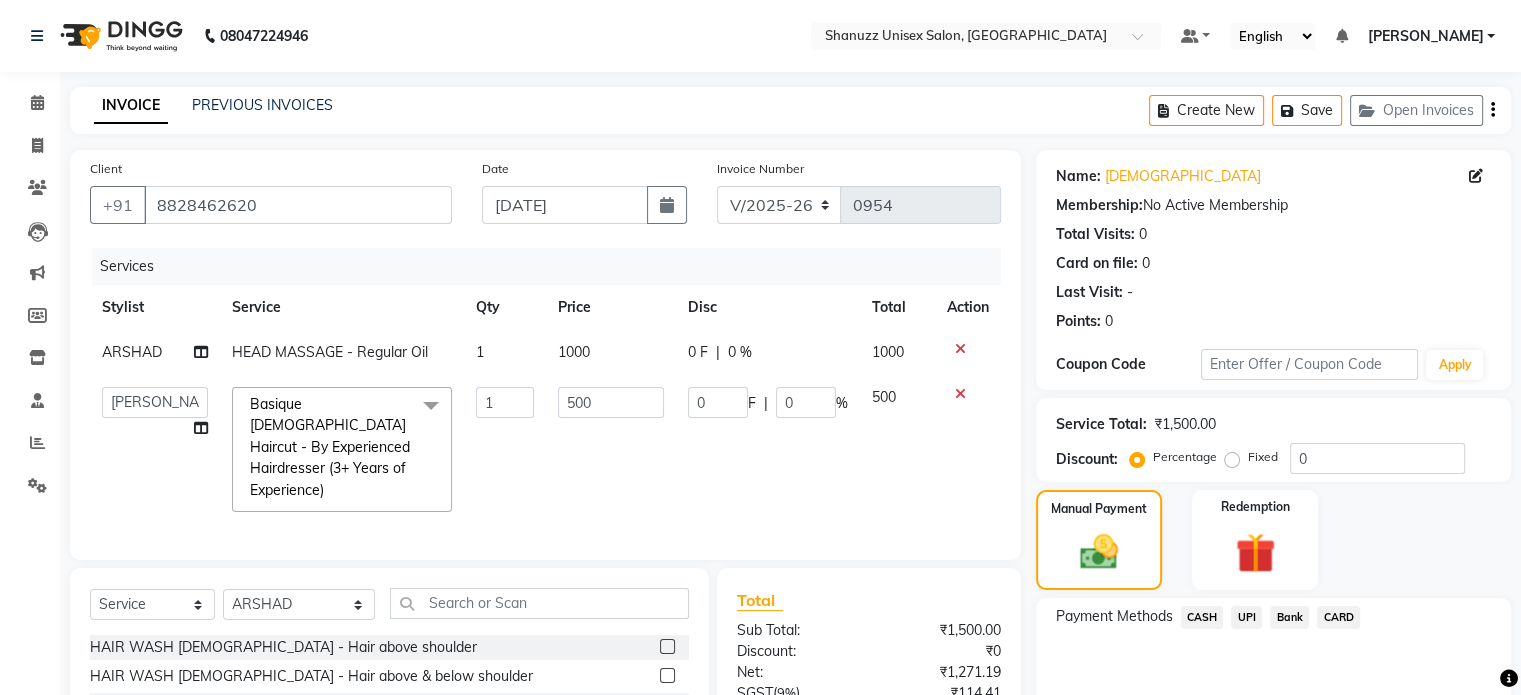 click on "CARD" 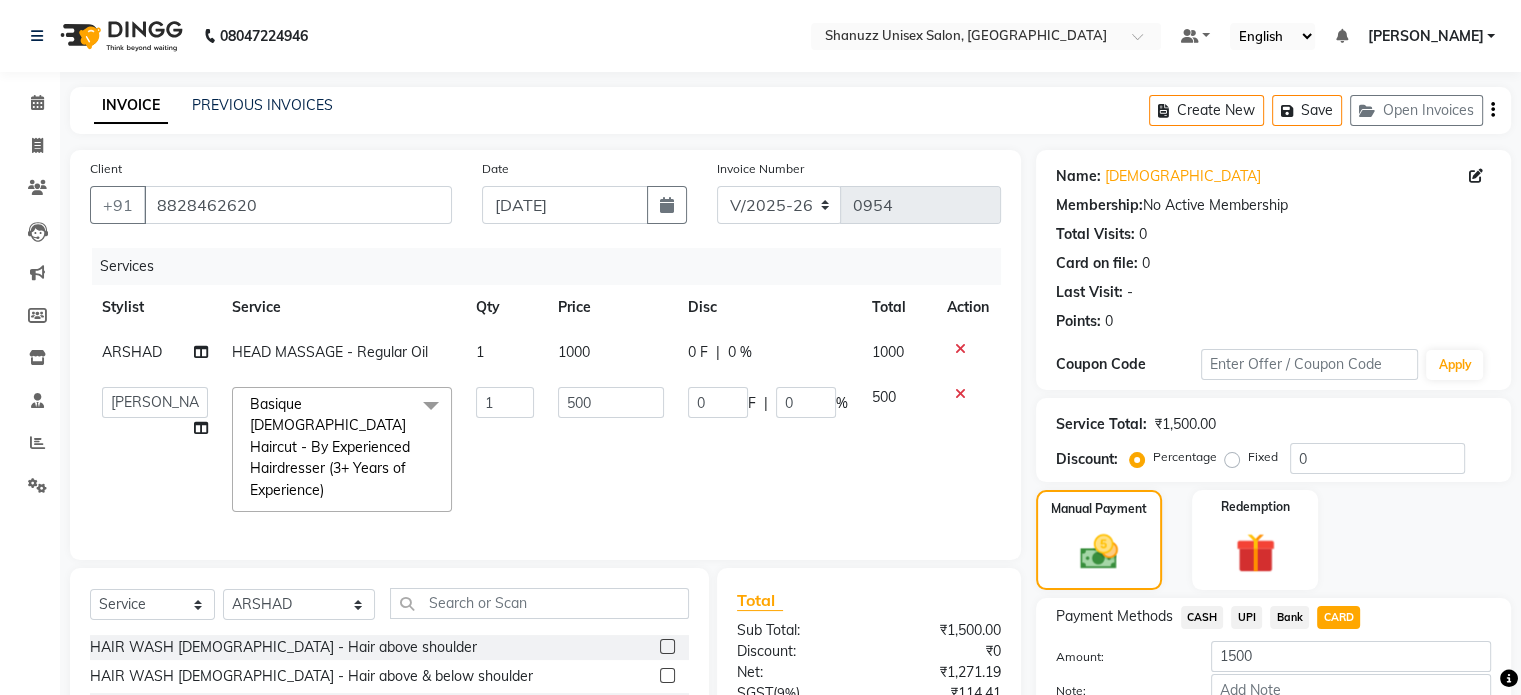 scroll, scrollTop: 192, scrollLeft: 0, axis: vertical 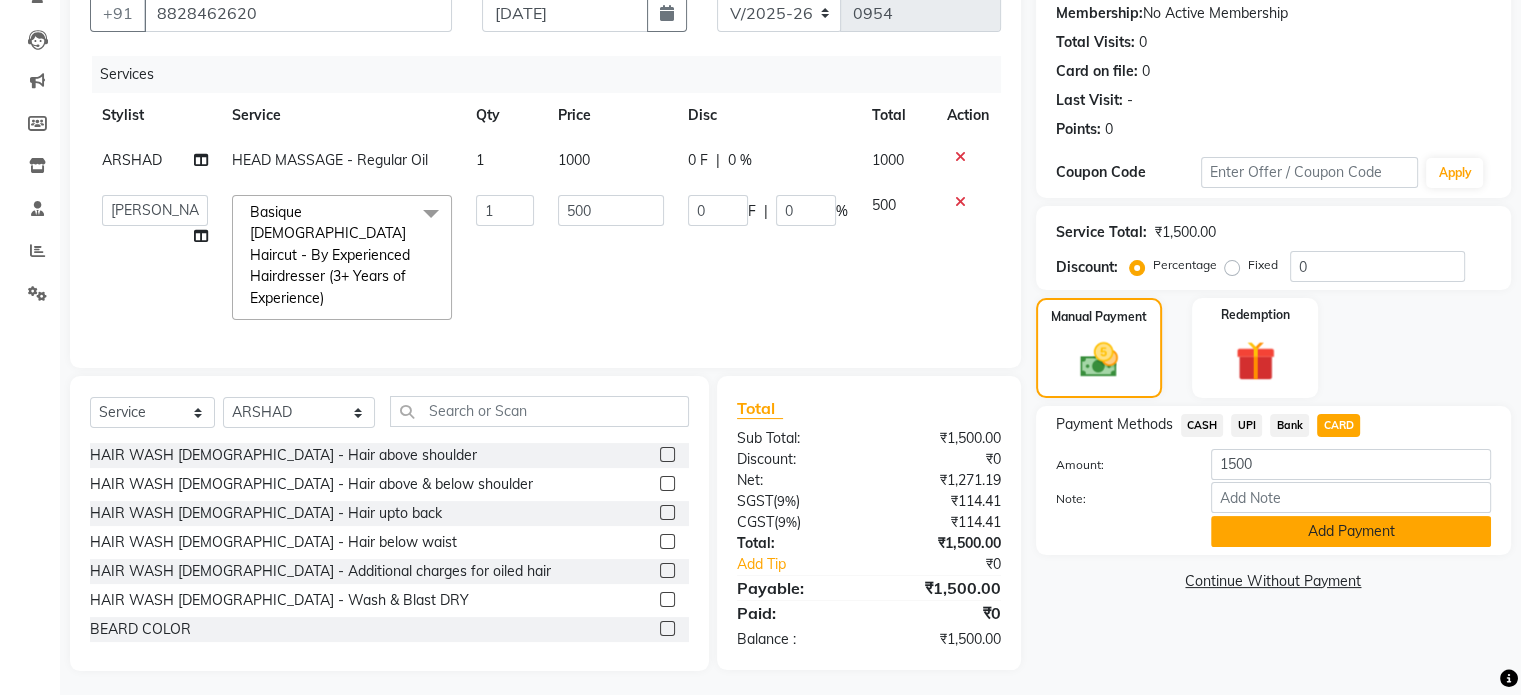 click on "Add Payment" 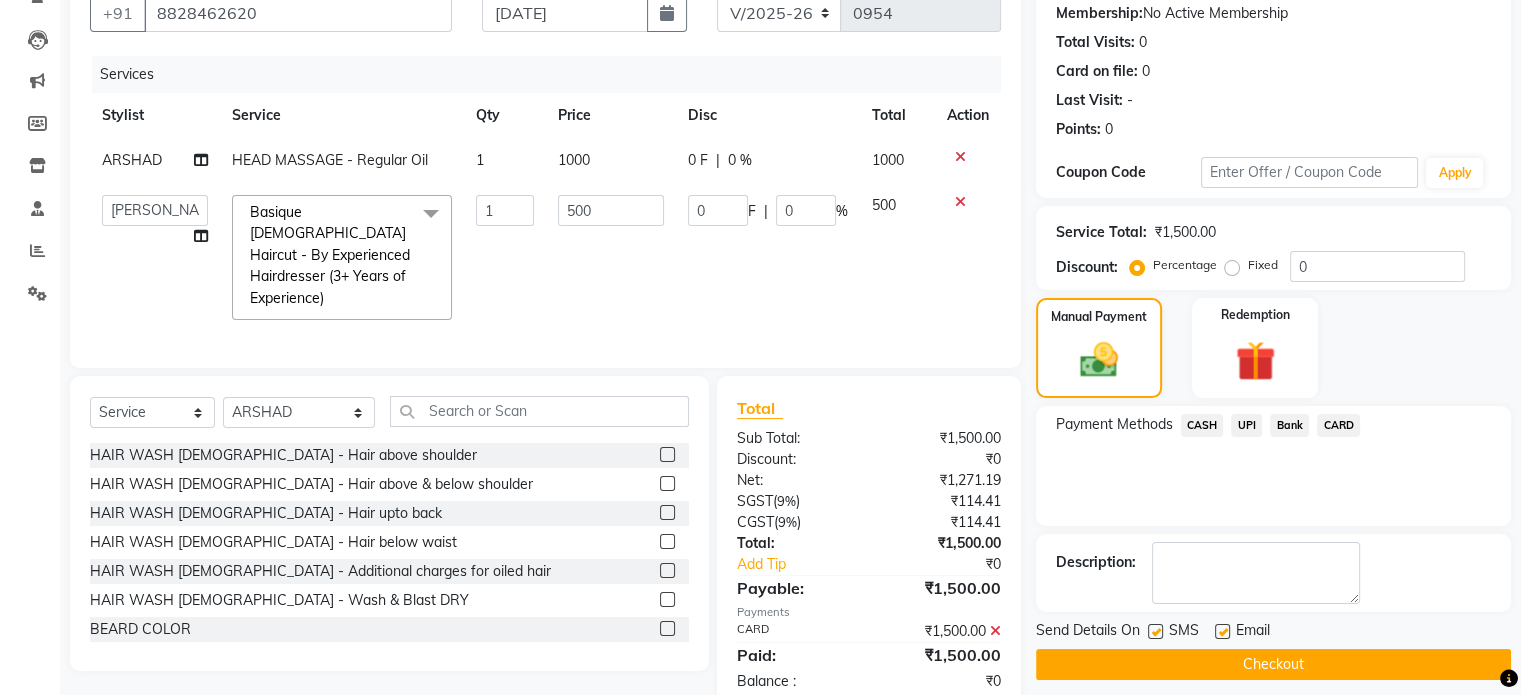 scroll, scrollTop: 232, scrollLeft: 0, axis: vertical 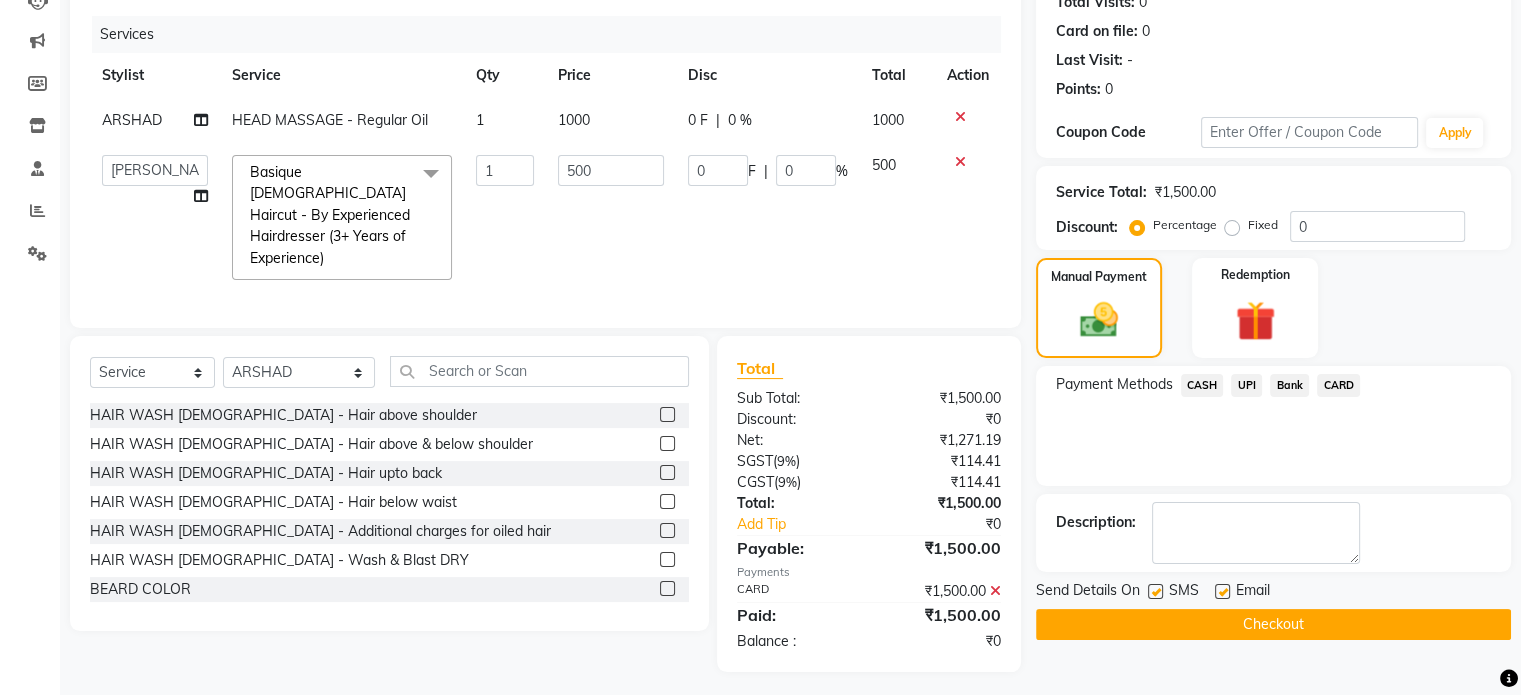 click 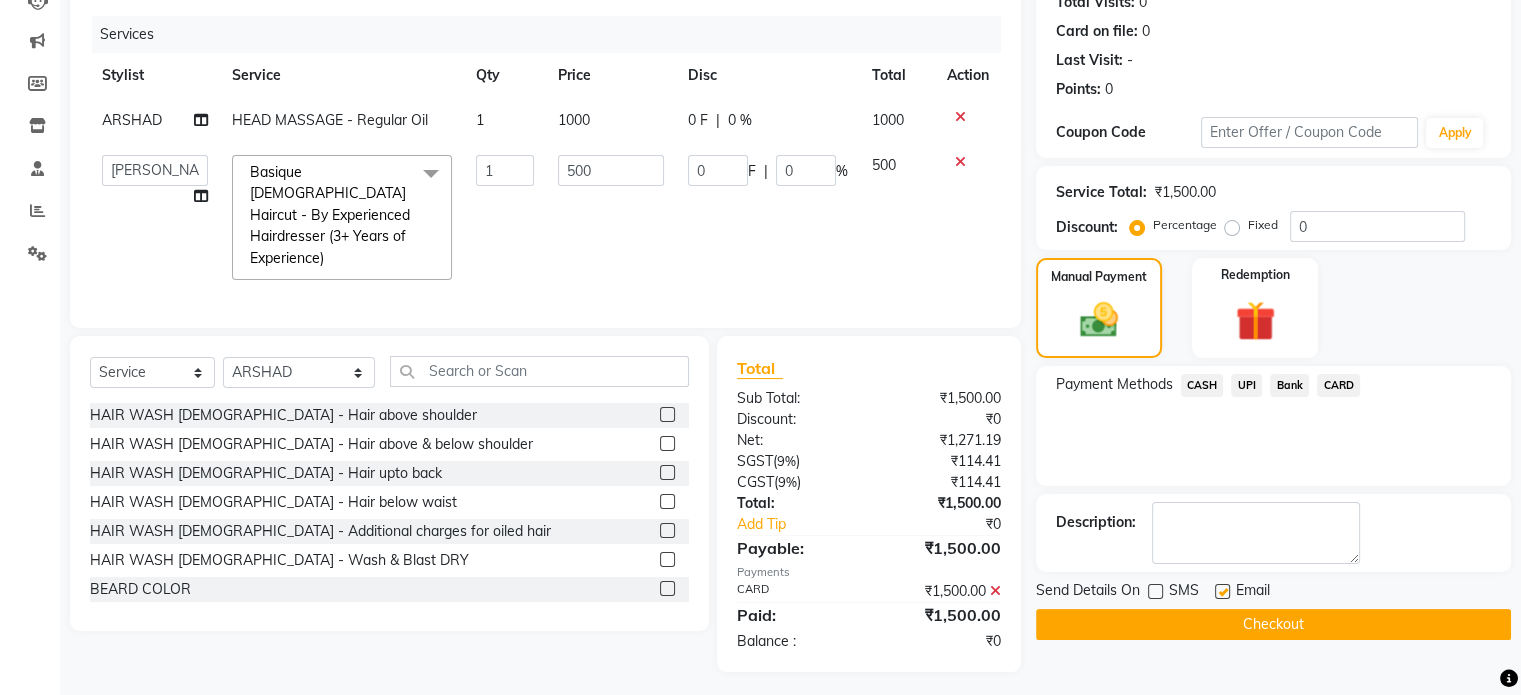 click on "Checkout" 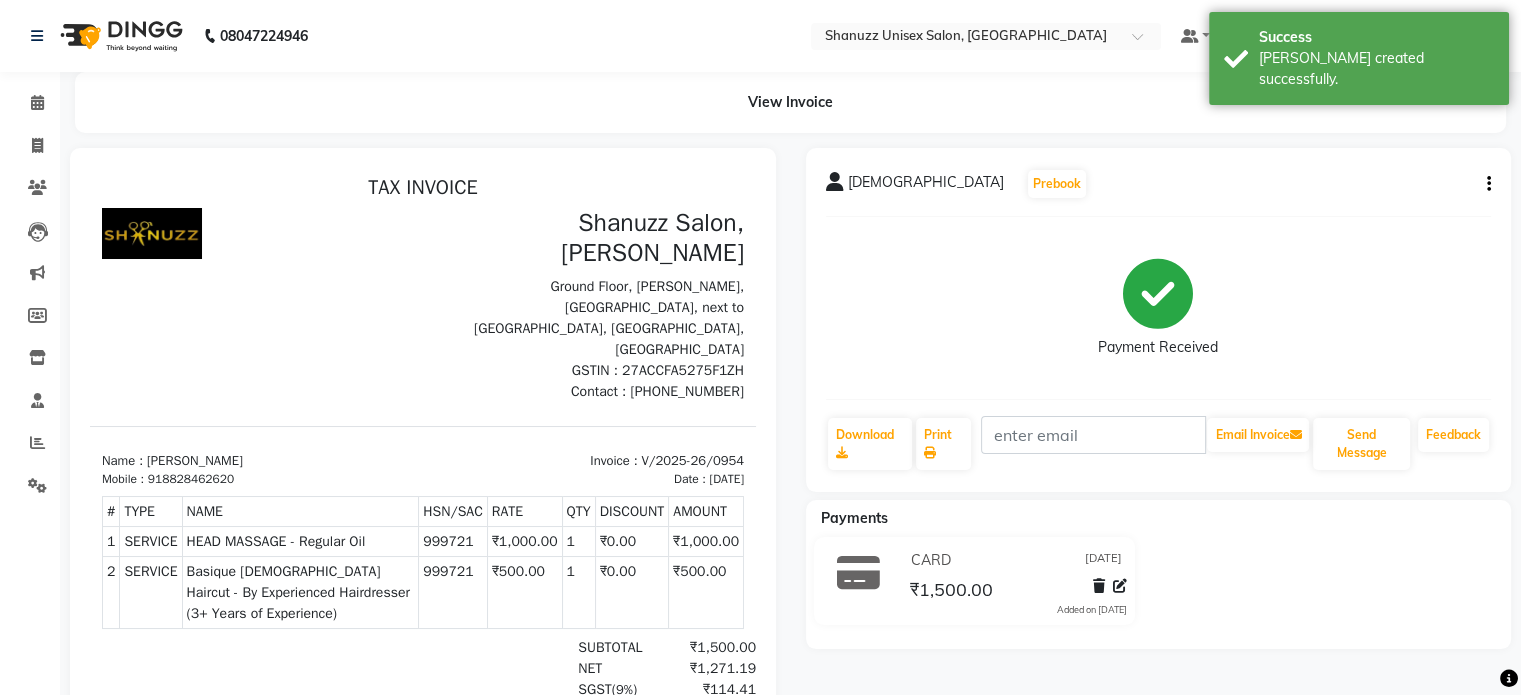 scroll, scrollTop: 0, scrollLeft: 0, axis: both 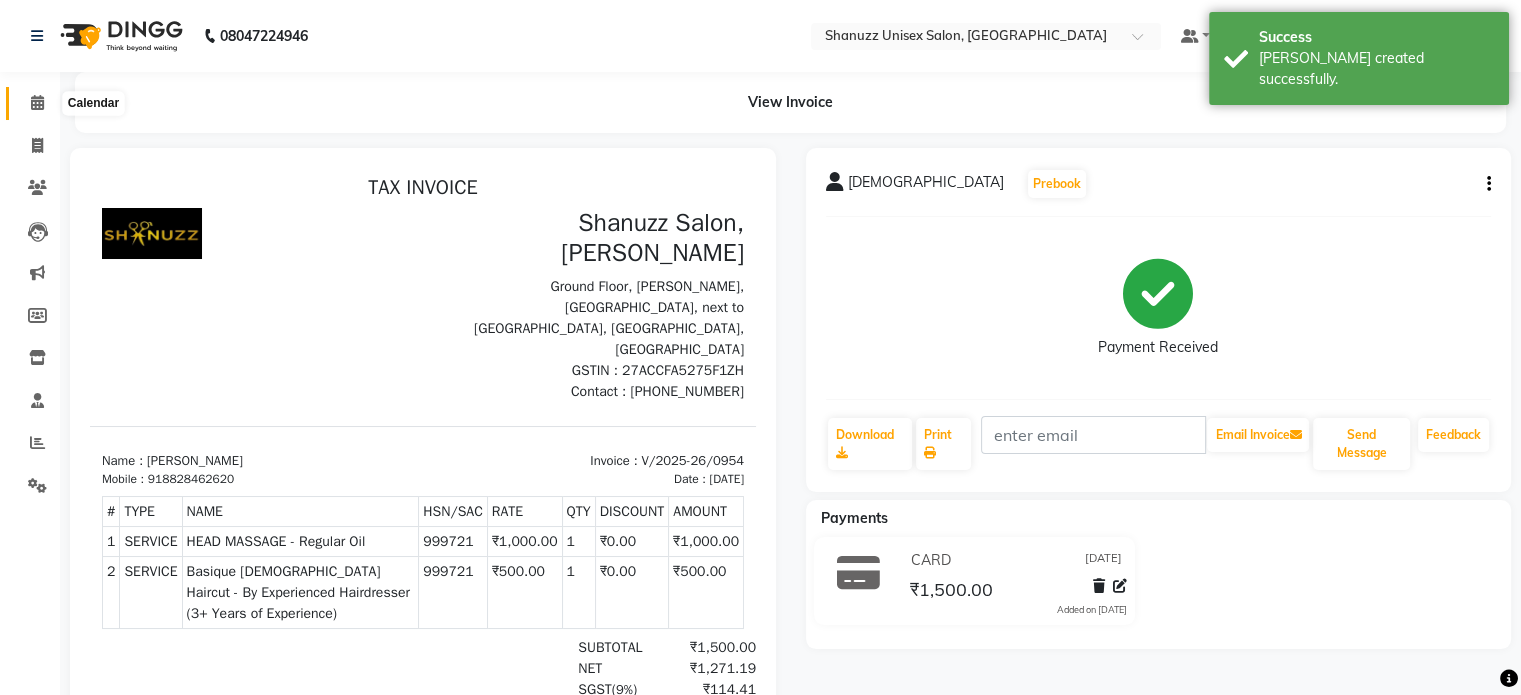 click 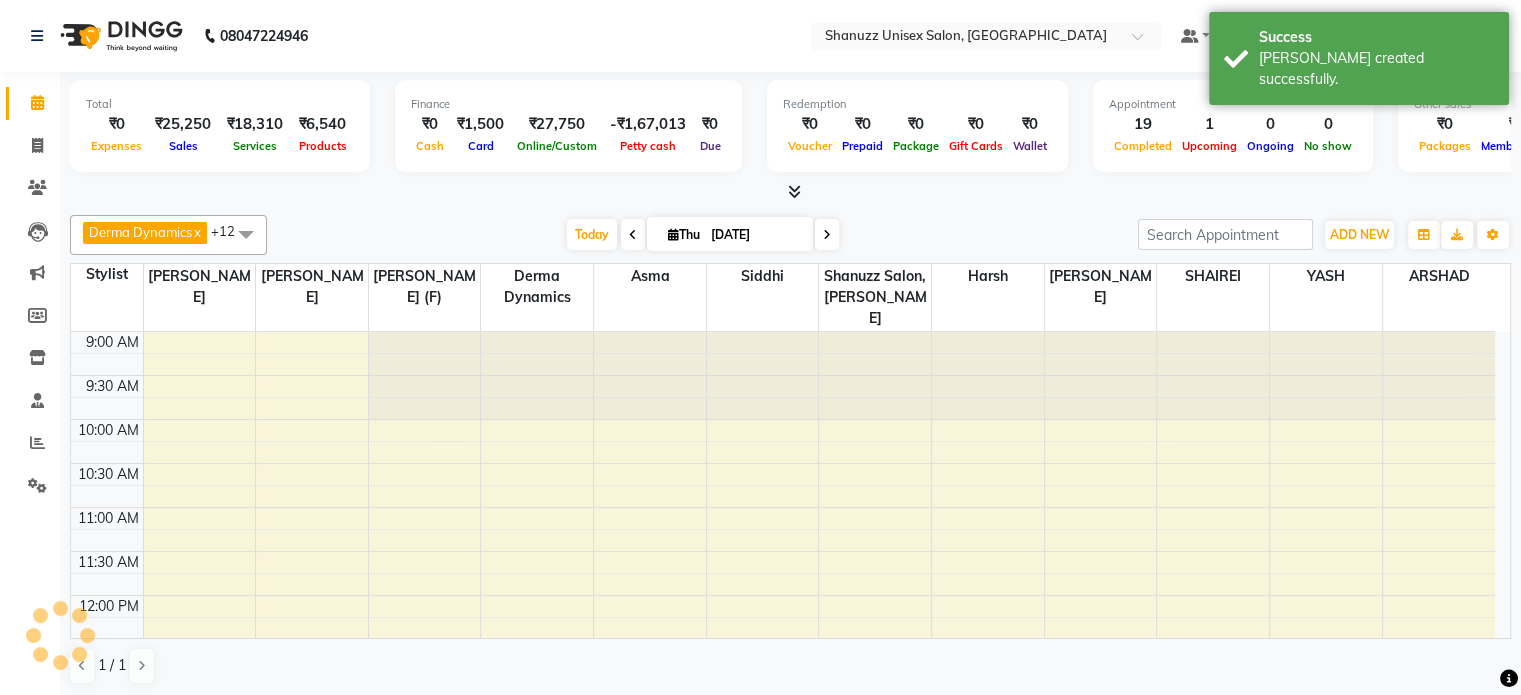 scroll, scrollTop: 680, scrollLeft: 0, axis: vertical 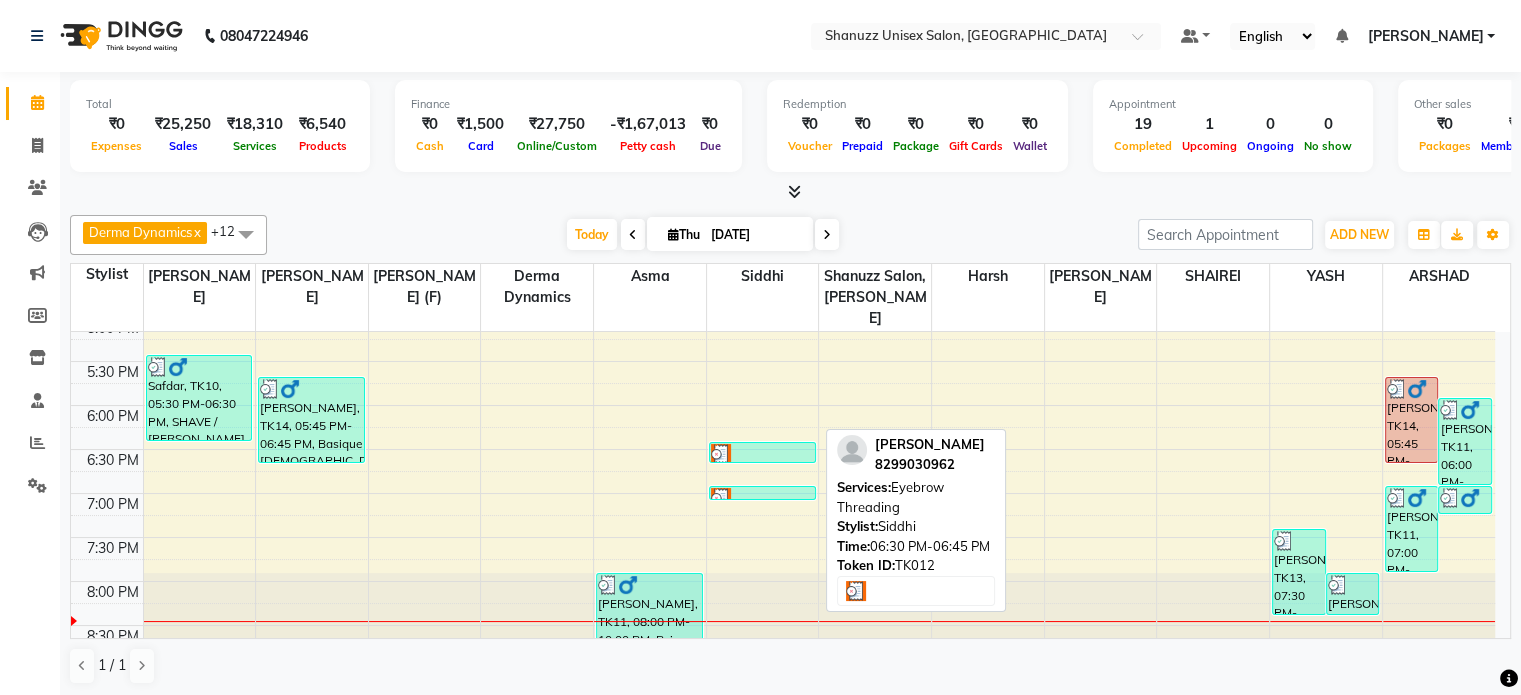 click at bounding box center [762, 454] 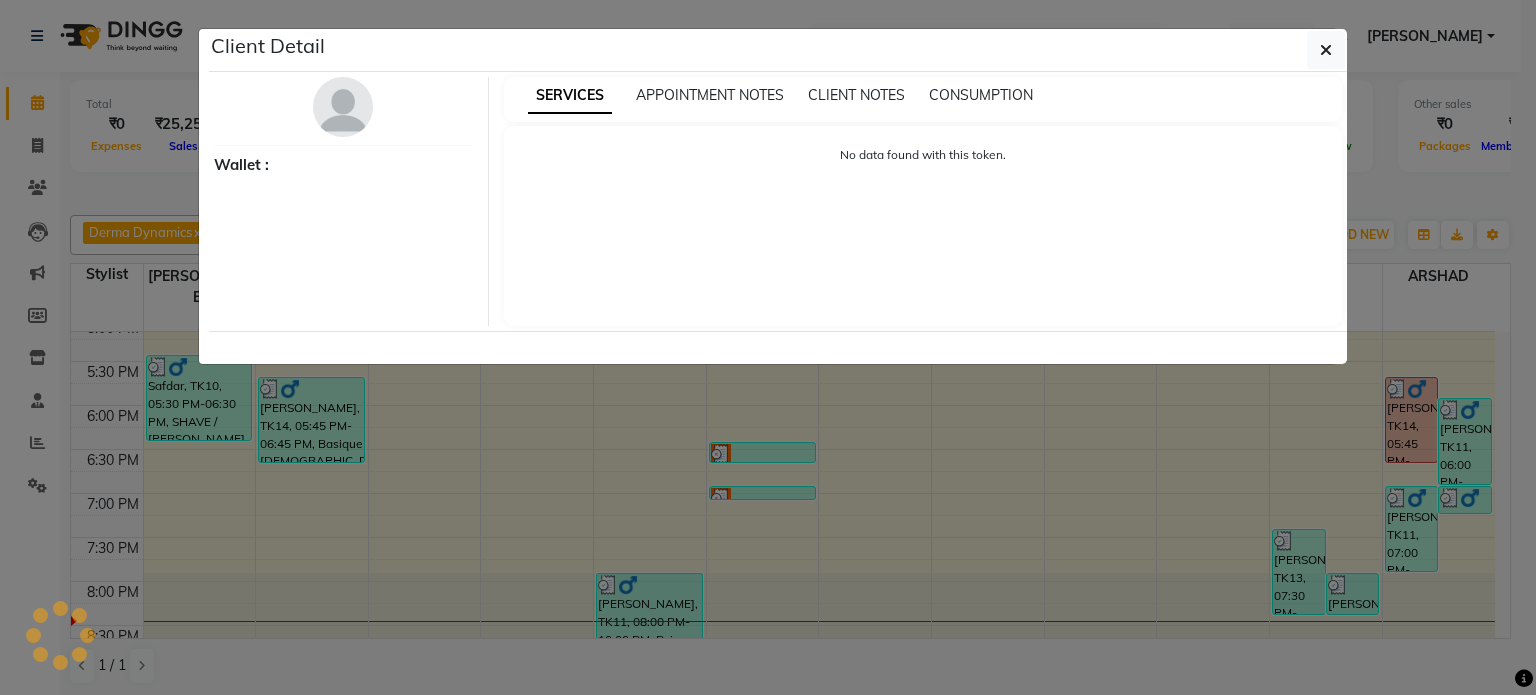 select on "3" 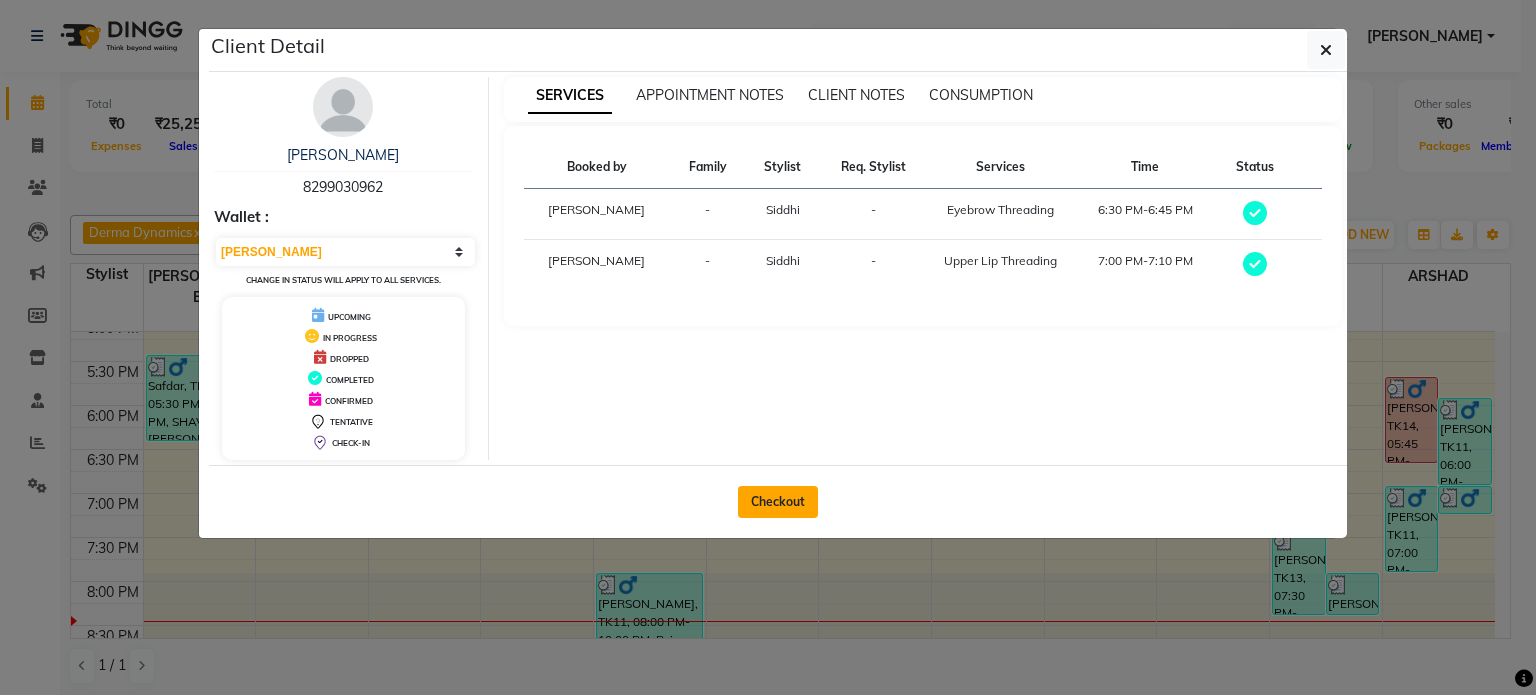 click on "Checkout" 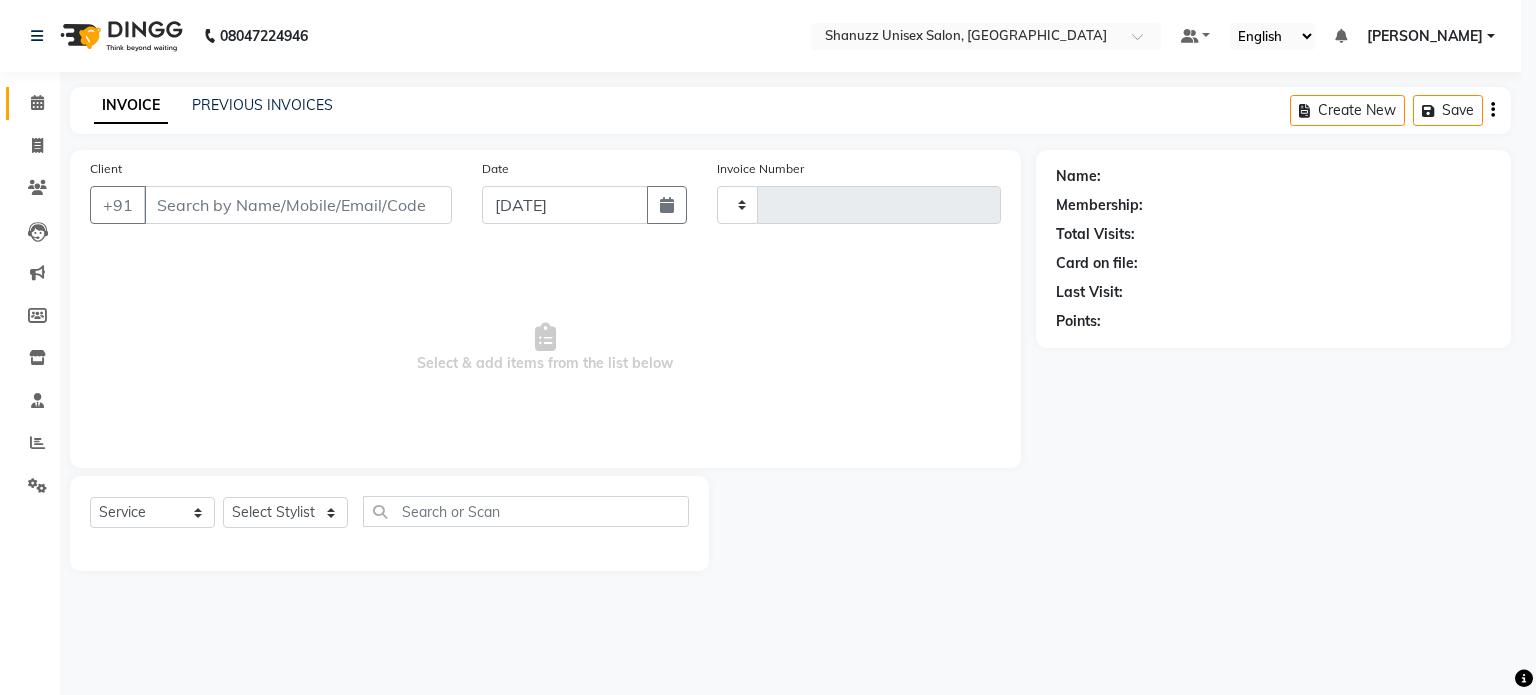 type on "0955" 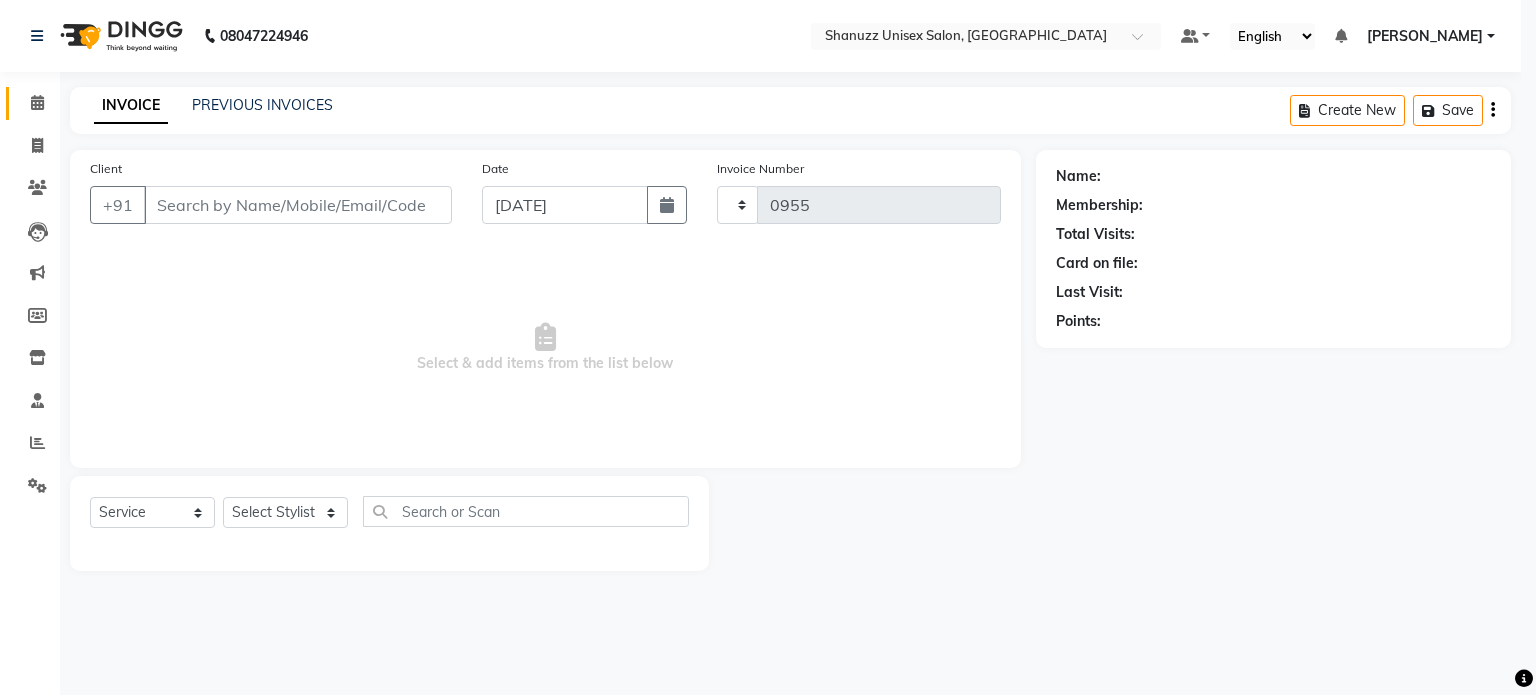 select on "7102" 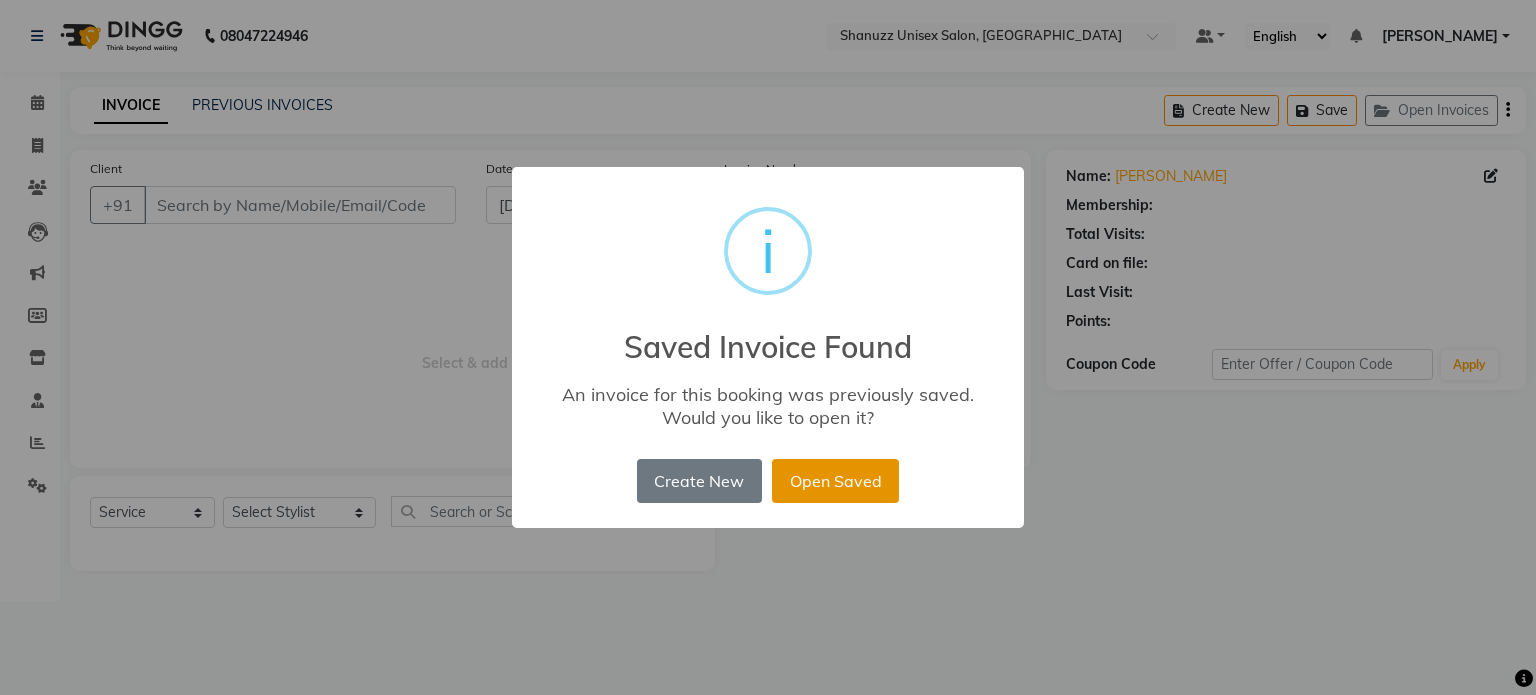 click on "Open Saved" at bounding box center [835, 481] 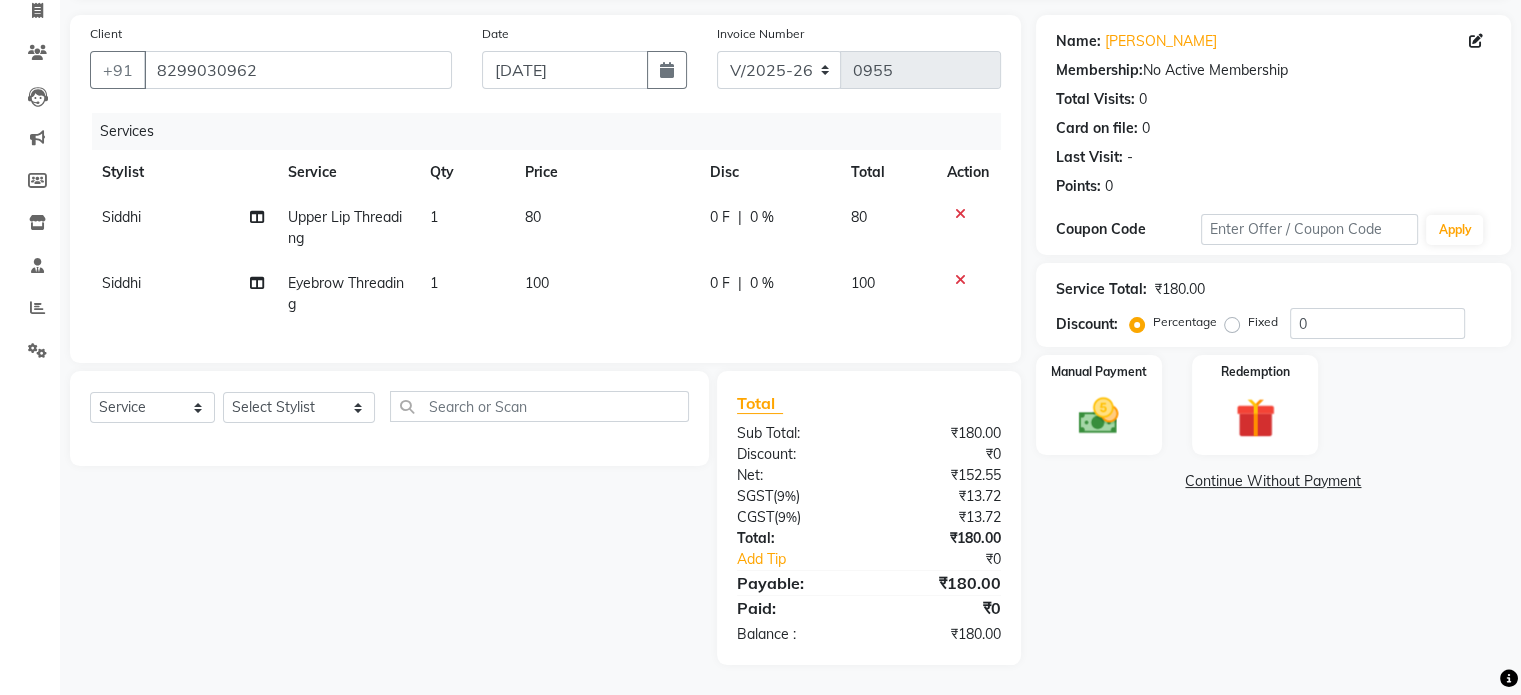 scroll, scrollTop: 150, scrollLeft: 0, axis: vertical 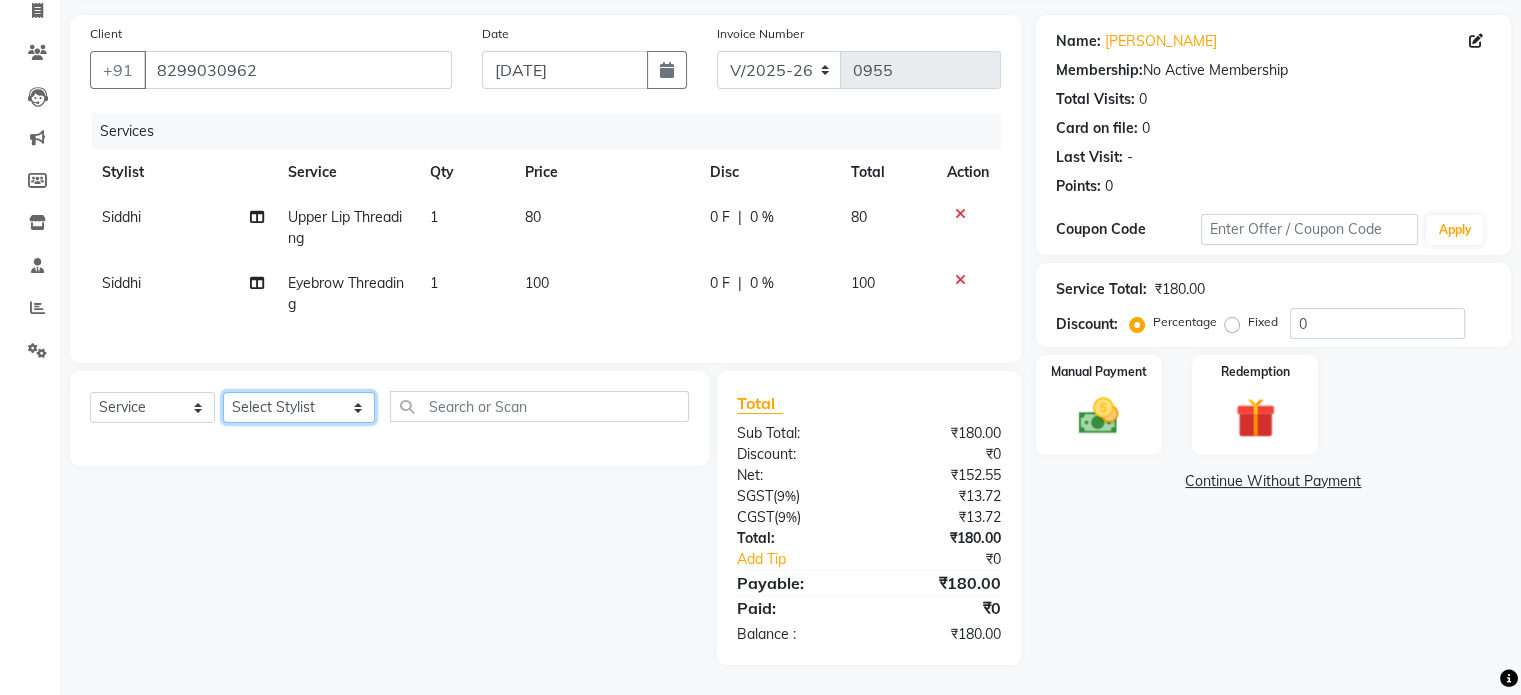 click on "Select Stylist [PERSON_NAME] Dynamics [PERSON_NAME] ([GEOGRAPHIC_DATA]) [PERSON_NAME] Harsh [PERSON_NAME] Mohd [PERSON_NAME] [PERSON_NAME] Rohan  [PERSON_NAME] Motha [PERSON_NAME] (D) [PERSON_NAME] SHAIREI [PERSON_NAME] Sir (F) [PERSON_NAME] ([PERSON_NAME] Salon, Andheri Siddhi  [PERSON_NAME]  [PERSON_NAME] [PERSON_NAME] YASH" 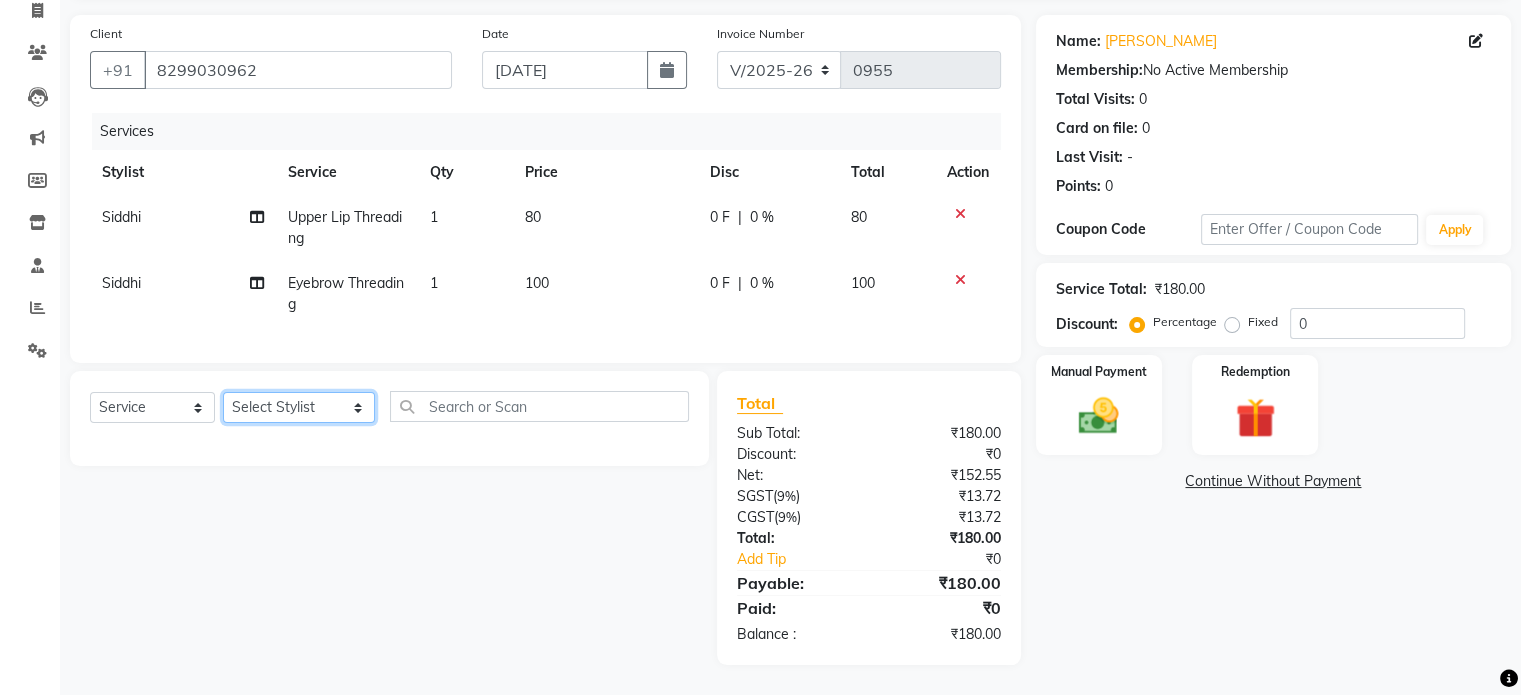 select on "59235" 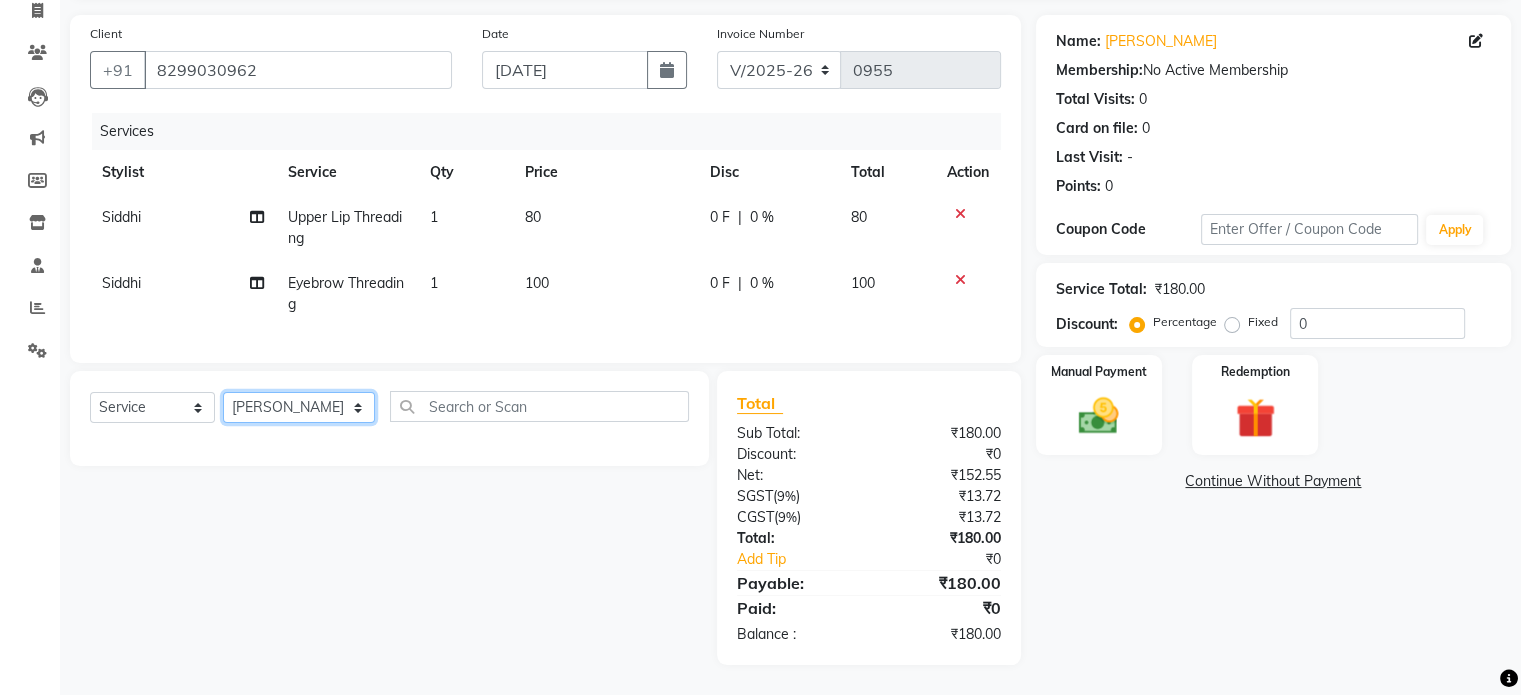 click on "Select Stylist [PERSON_NAME] Dynamics [PERSON_NAME] ([GEOGRAPHIC_DATA]) [PERSON_NAME] Harsh [PERSON_NAME] Mohd [PERSON_NAME] [PERSON_NAME] Rohan  [PERSON_NAME] Motha [PERSON_NAME] (D) [PERSON_NAME] SHAIREI [PERSON_NAME] Sir (F) [PERSON_NAME] ([PERSON_NAME] Salon, Andheri Siddhi  [PERSON_NAME]  [PERSON_NAME] [PERSON_NAME] YASH" 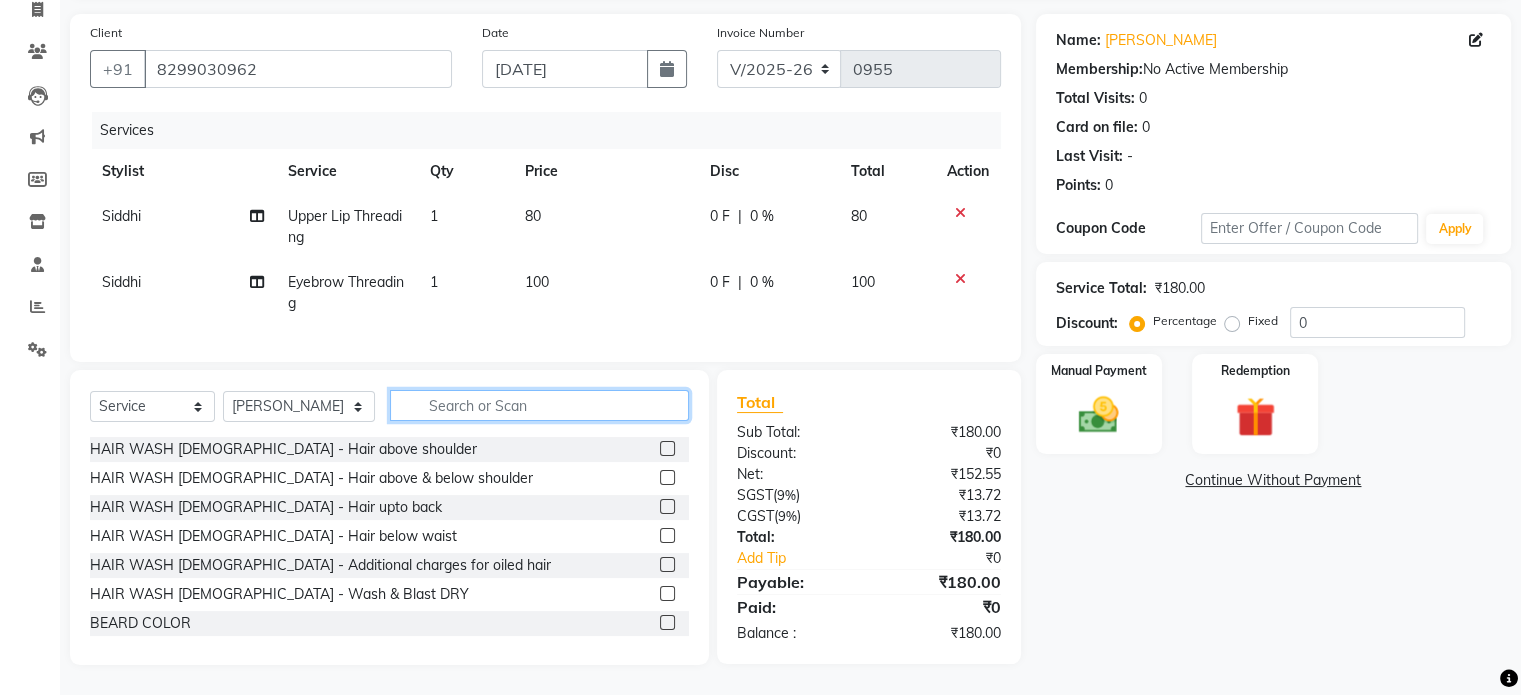 click 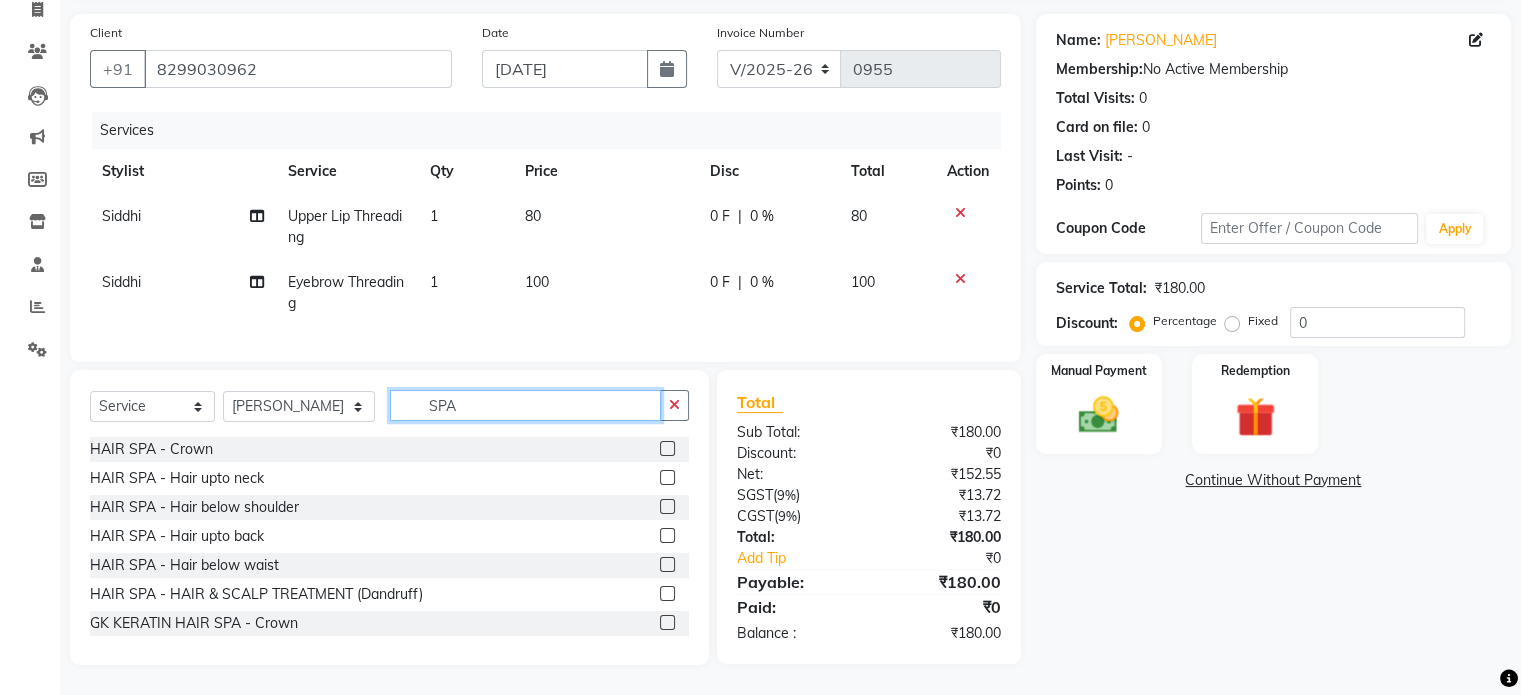 scroll, scrollTop: 151, scrollLeft: 0, axis: vertical 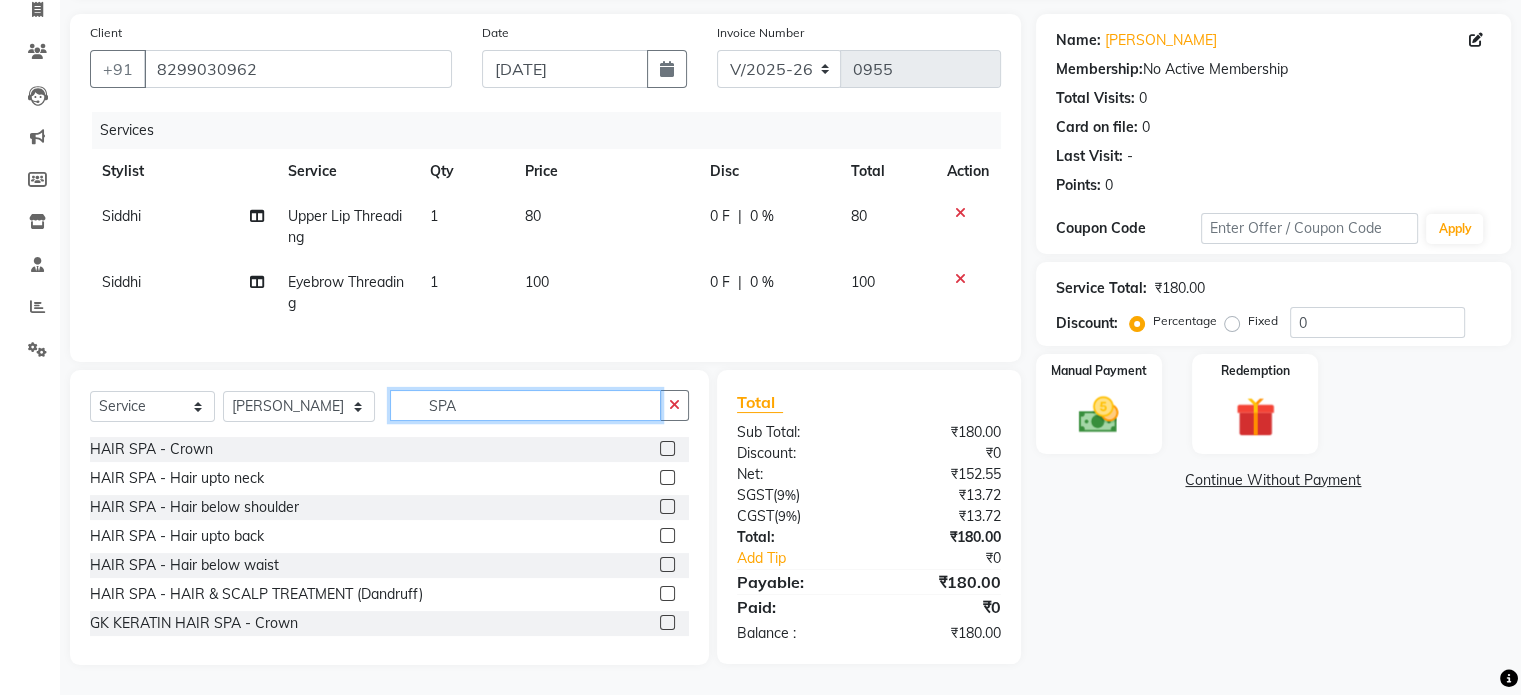 type on "SPA" 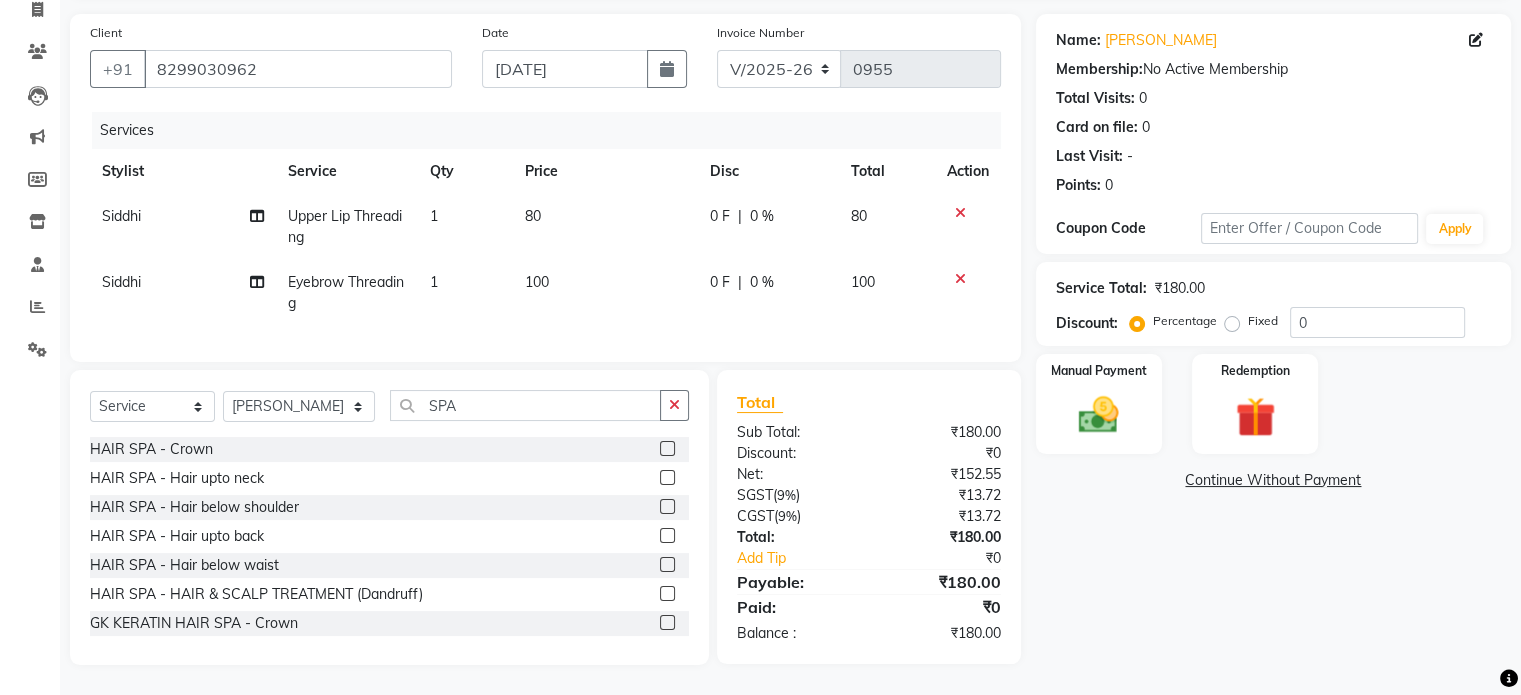 click 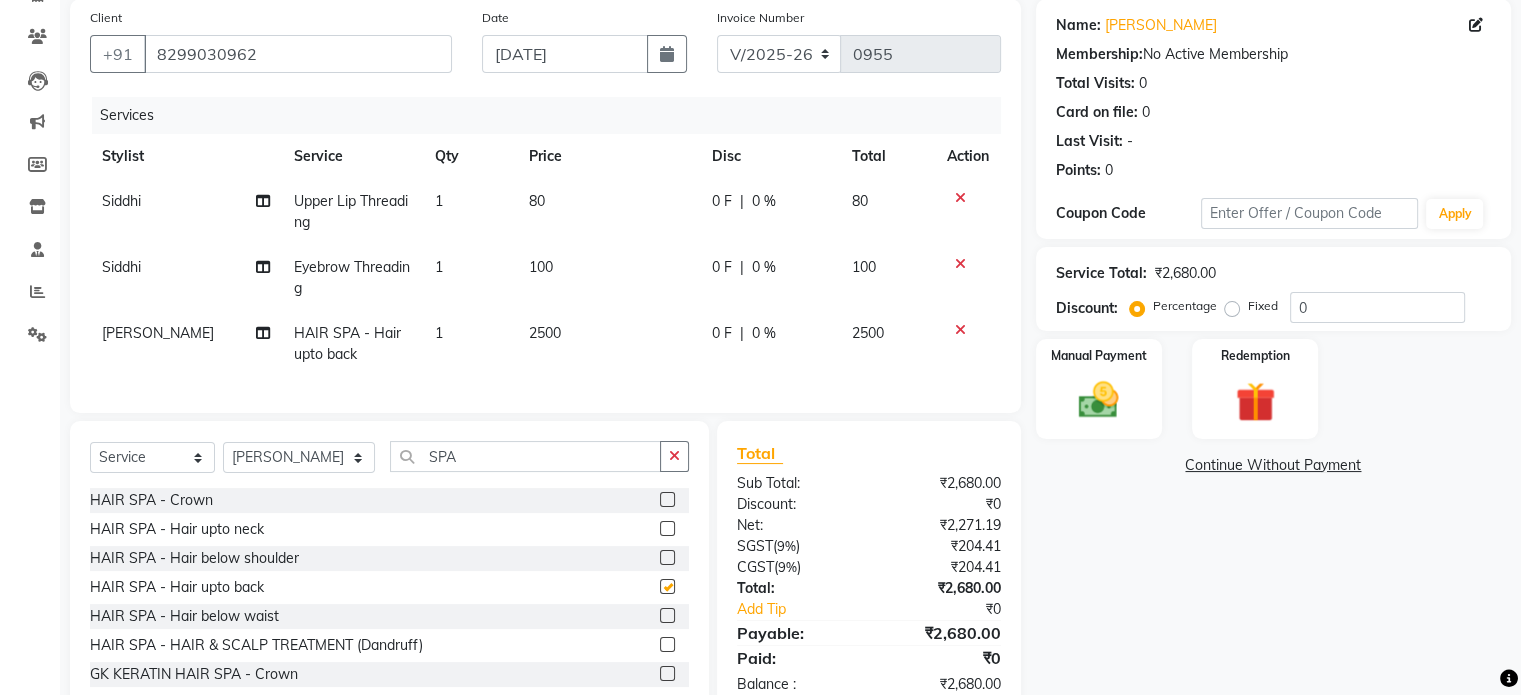 checkbox on "false" 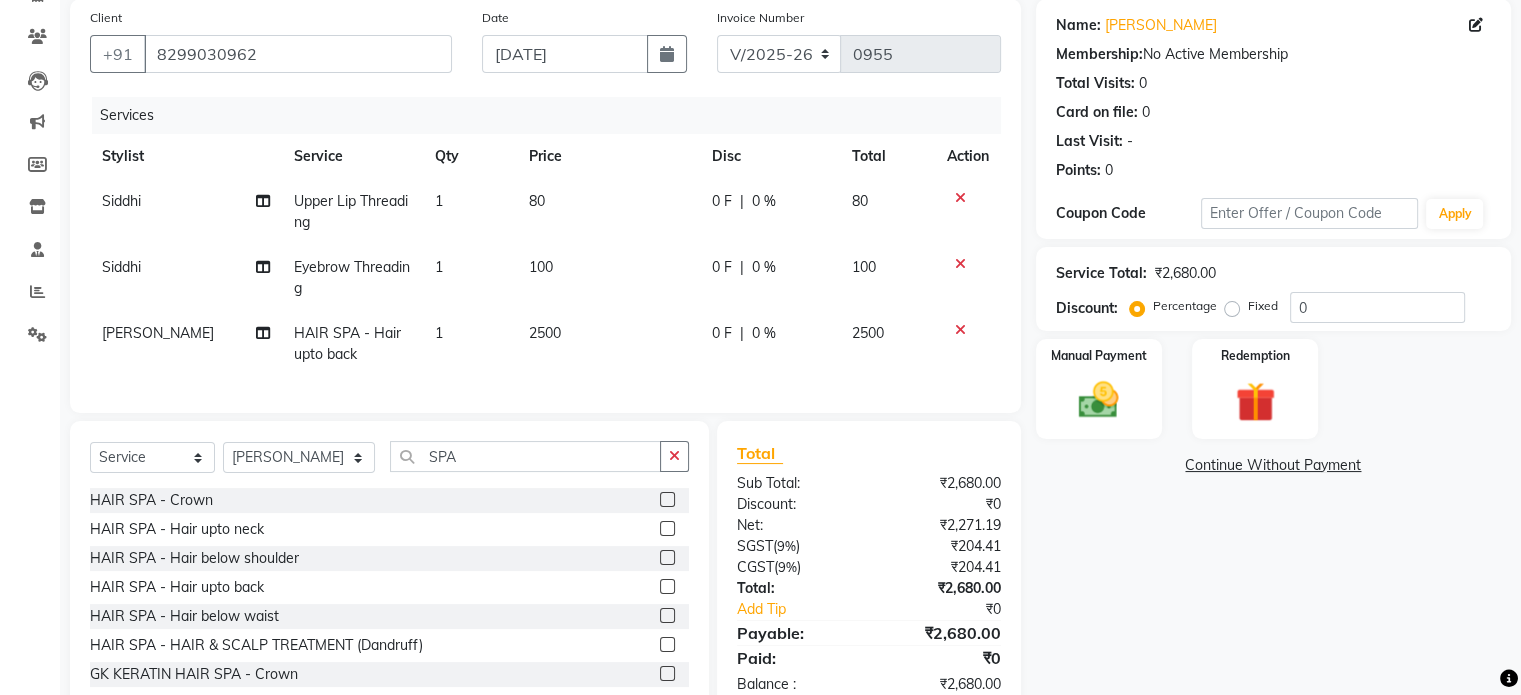 click on "2500" 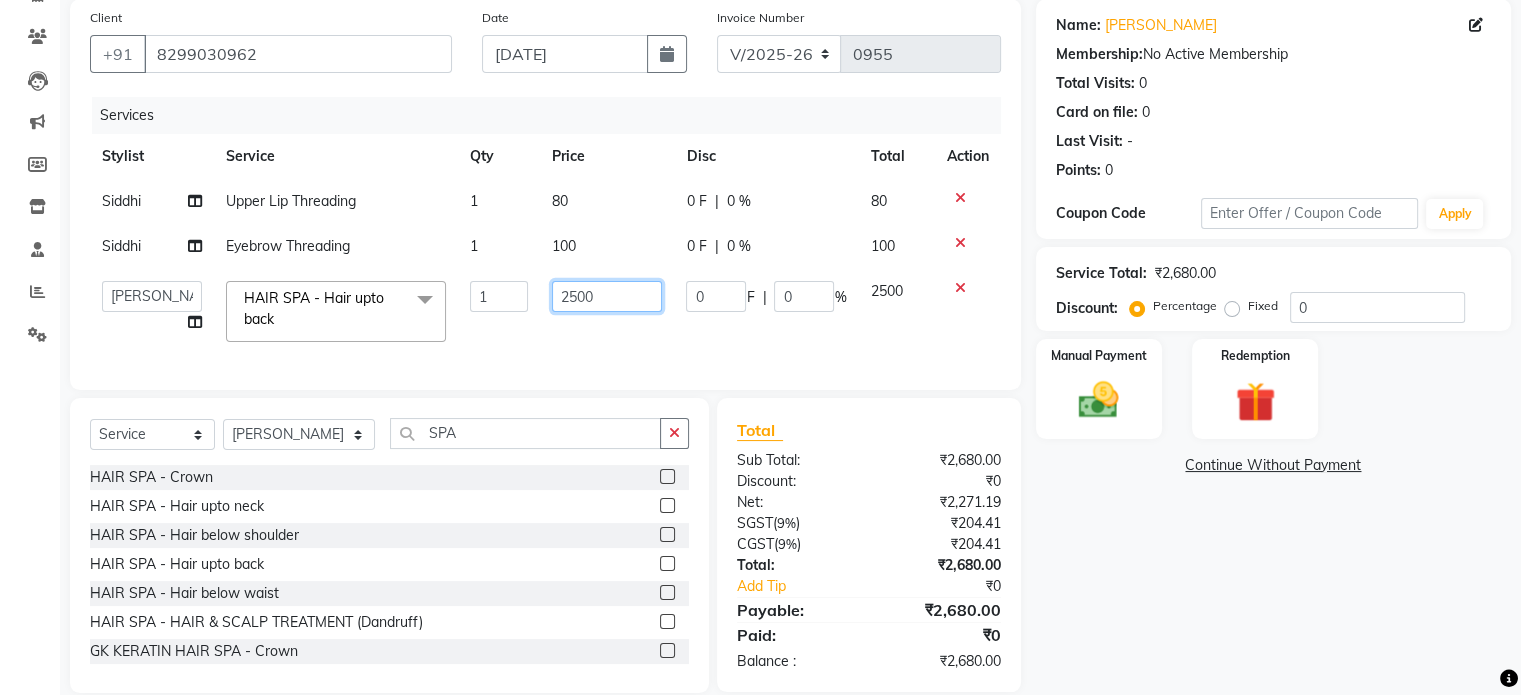 click on "2500" 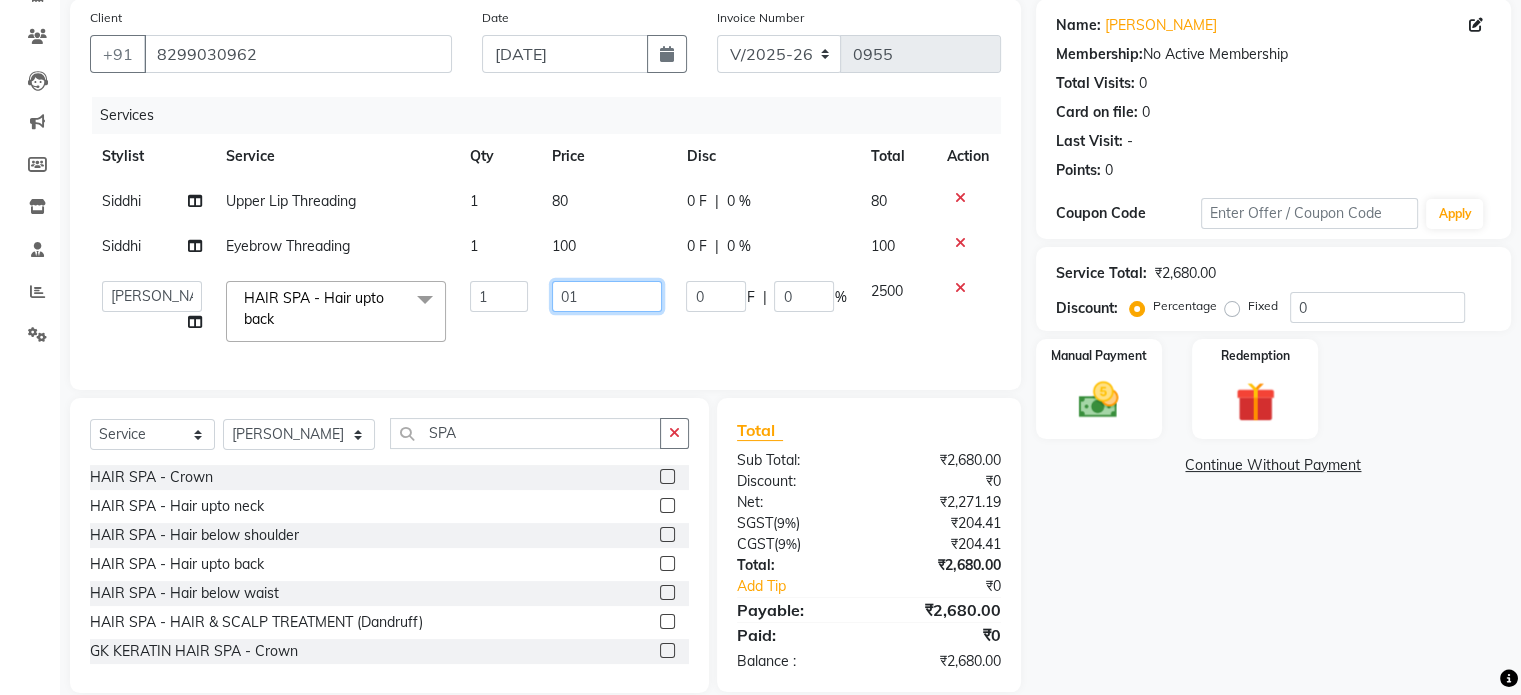 type on "0" 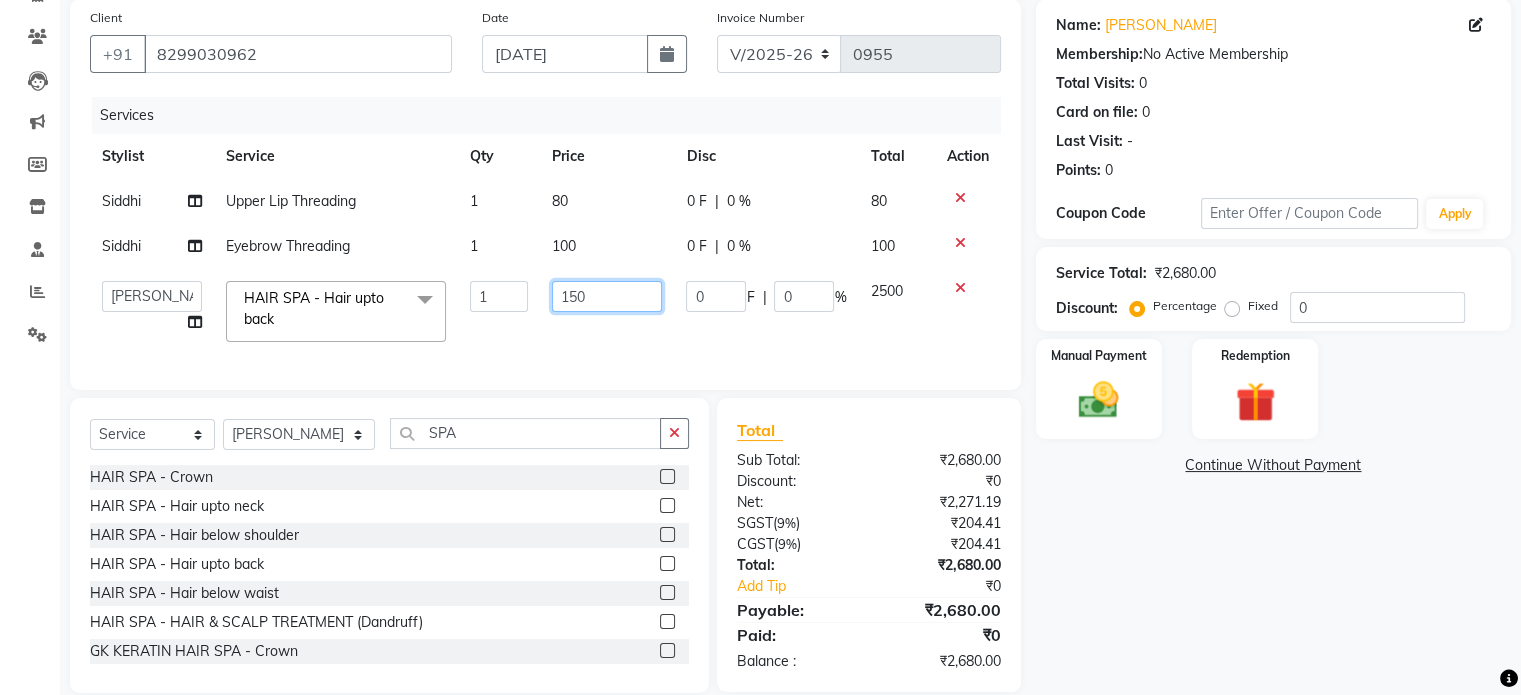 type on "1500" 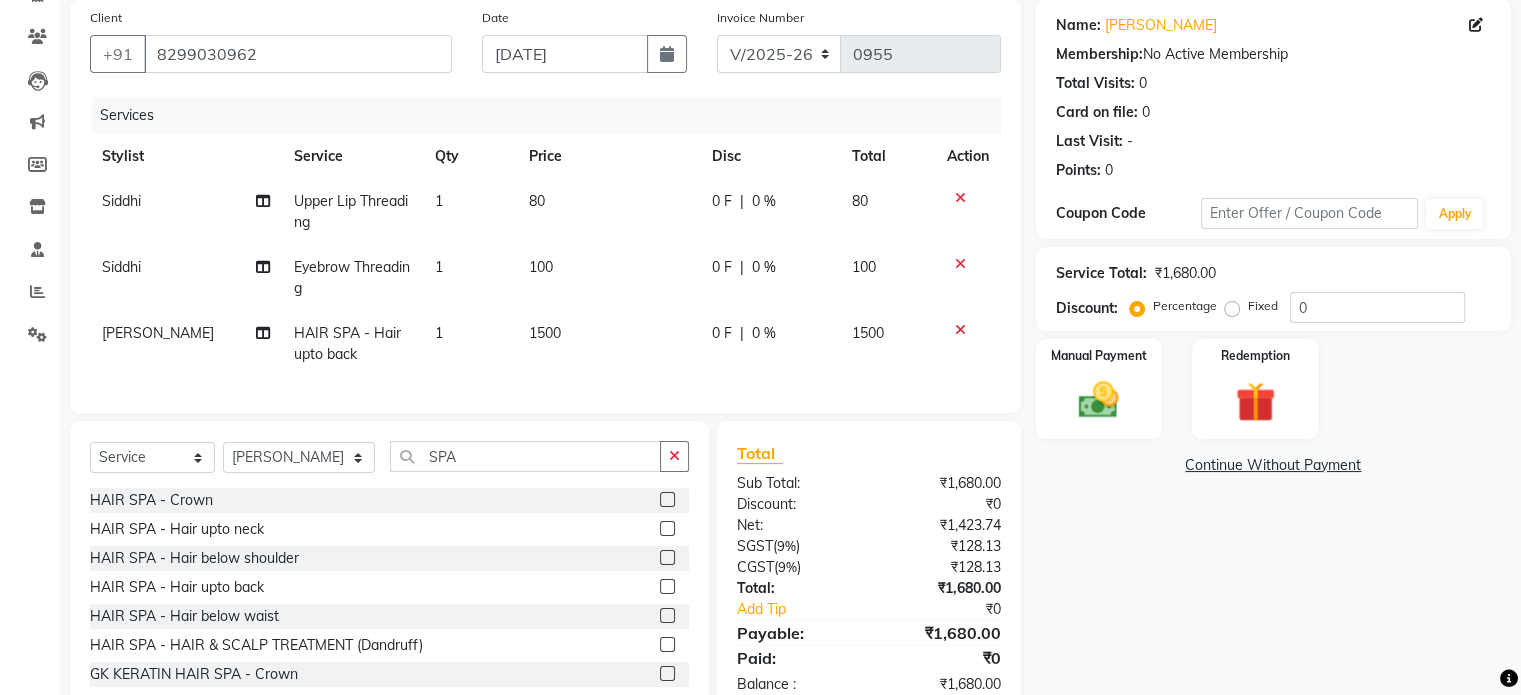 click on "Services Stylist Service Qty Price Disc Total Action Siddhi  Upper Lip Threading 1 80 0 F | 0 % 80 Siddhi  Eyebrow Threading 1 100 0 F | 0 % 100 [PERSON_NAME] HAIR SPA  - Hair upto back 1 1500 0 F | 0 % 1500" 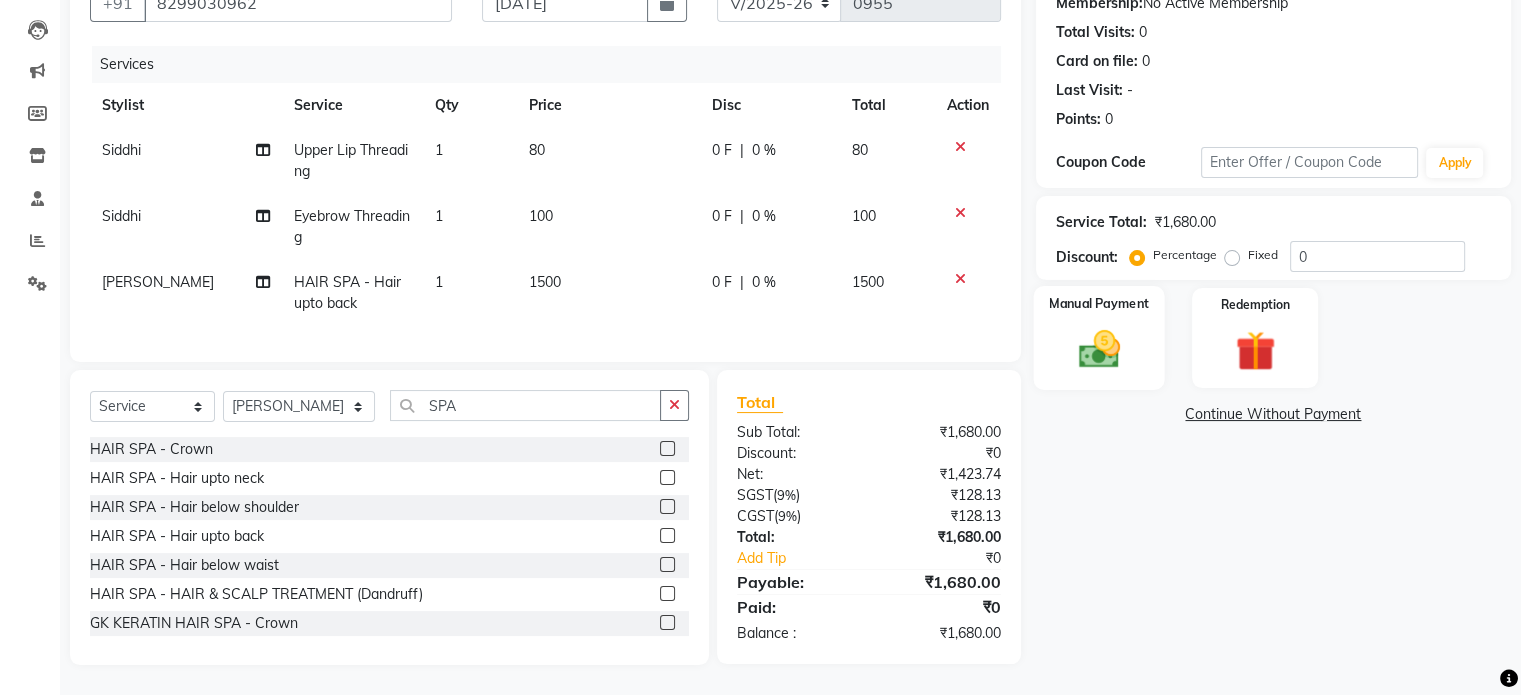 click 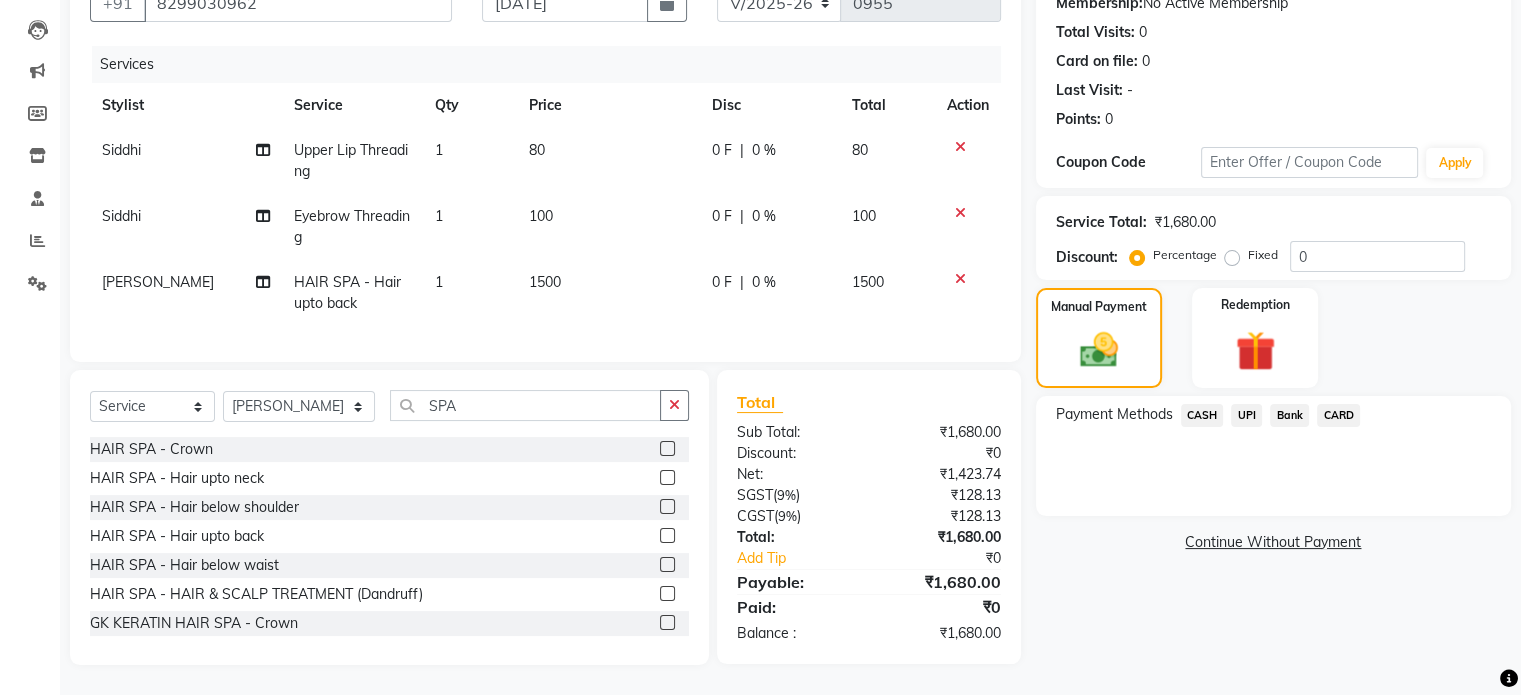 click on "UPI" 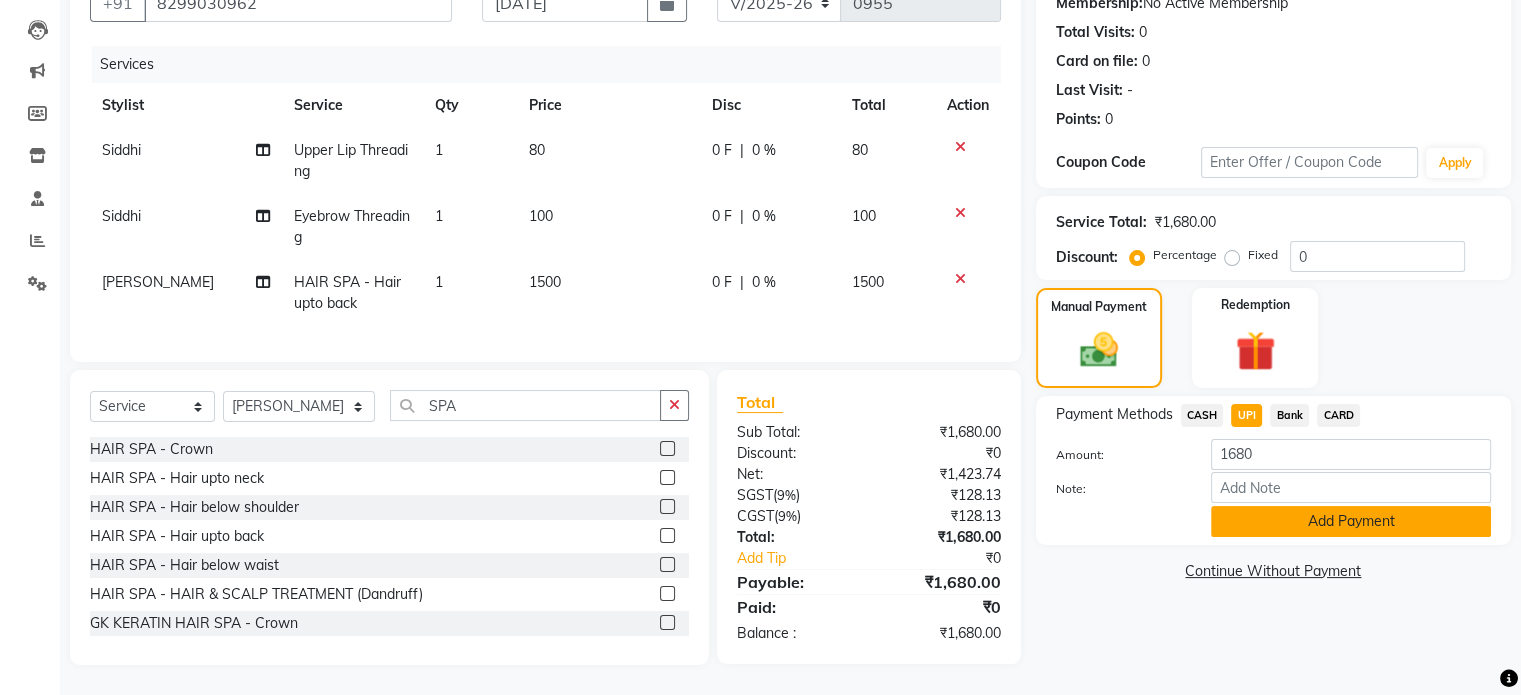 click on "Add Payment" 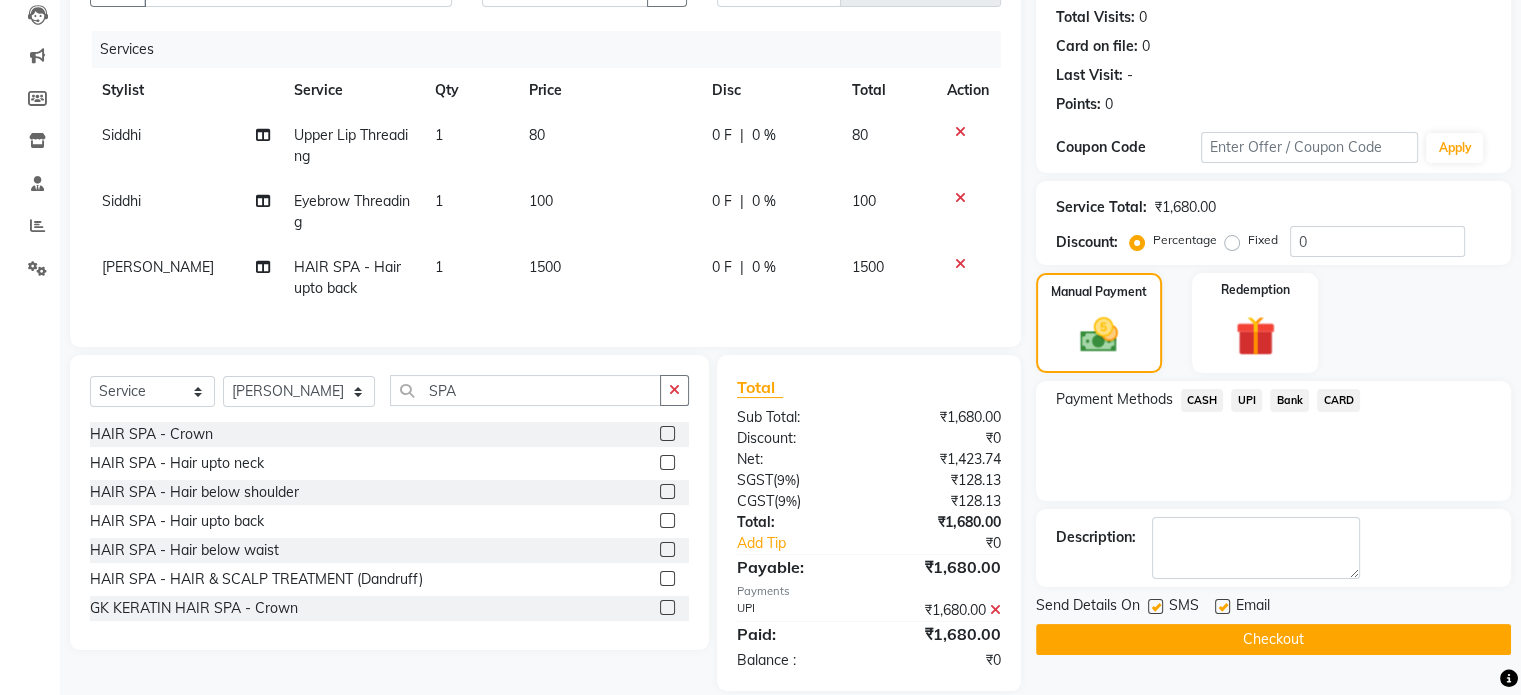 scroll, scrollTop: 258, scrollLeft: 0, axis: vertical 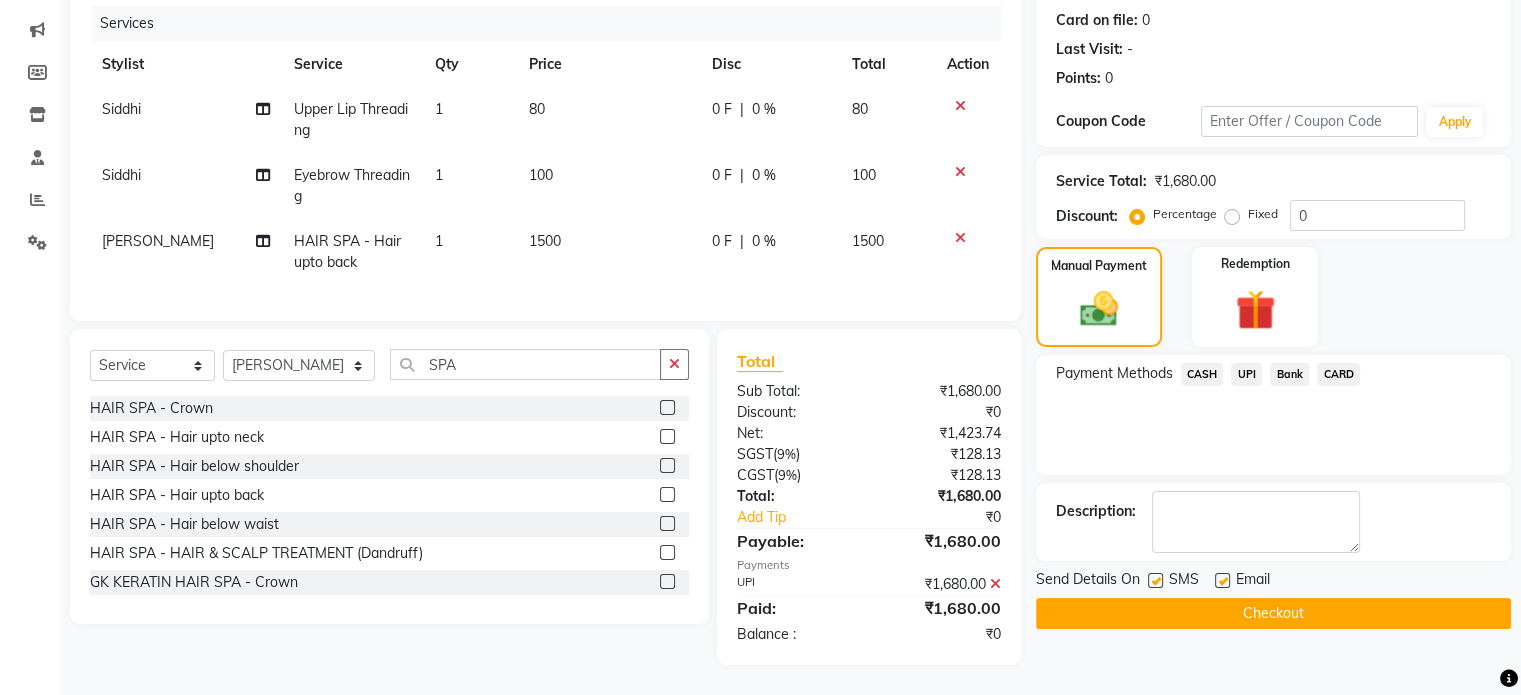 click 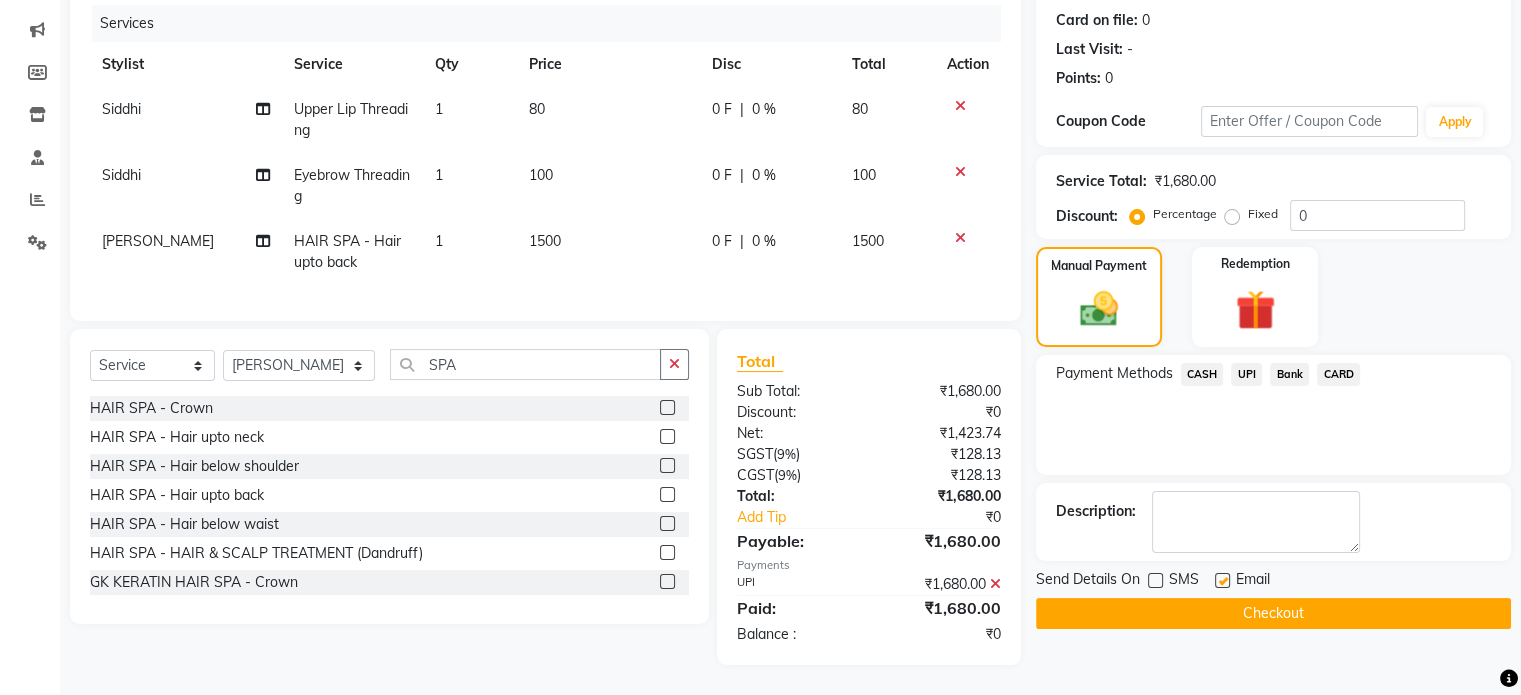 click on "Checkout" 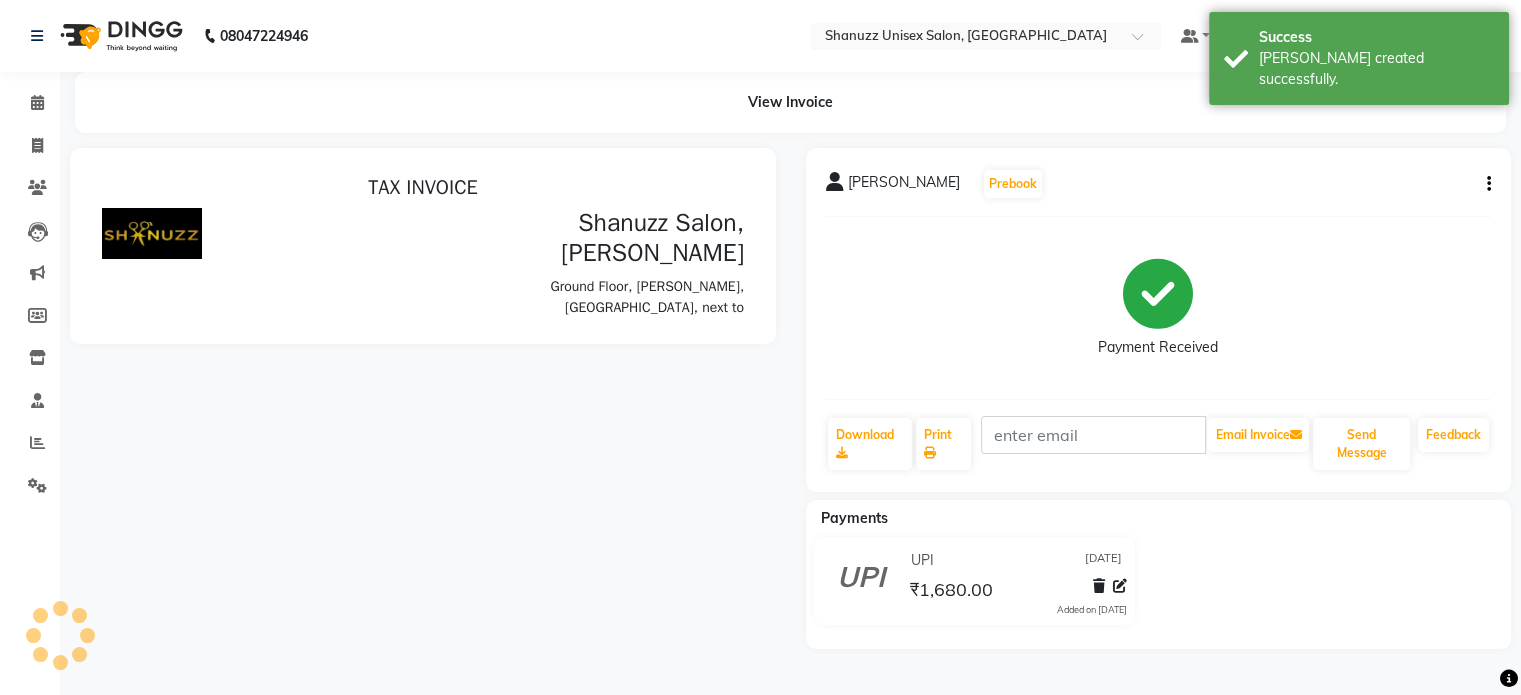 scroll, scrollTop: 0, scrollLeft: 0, axis: both 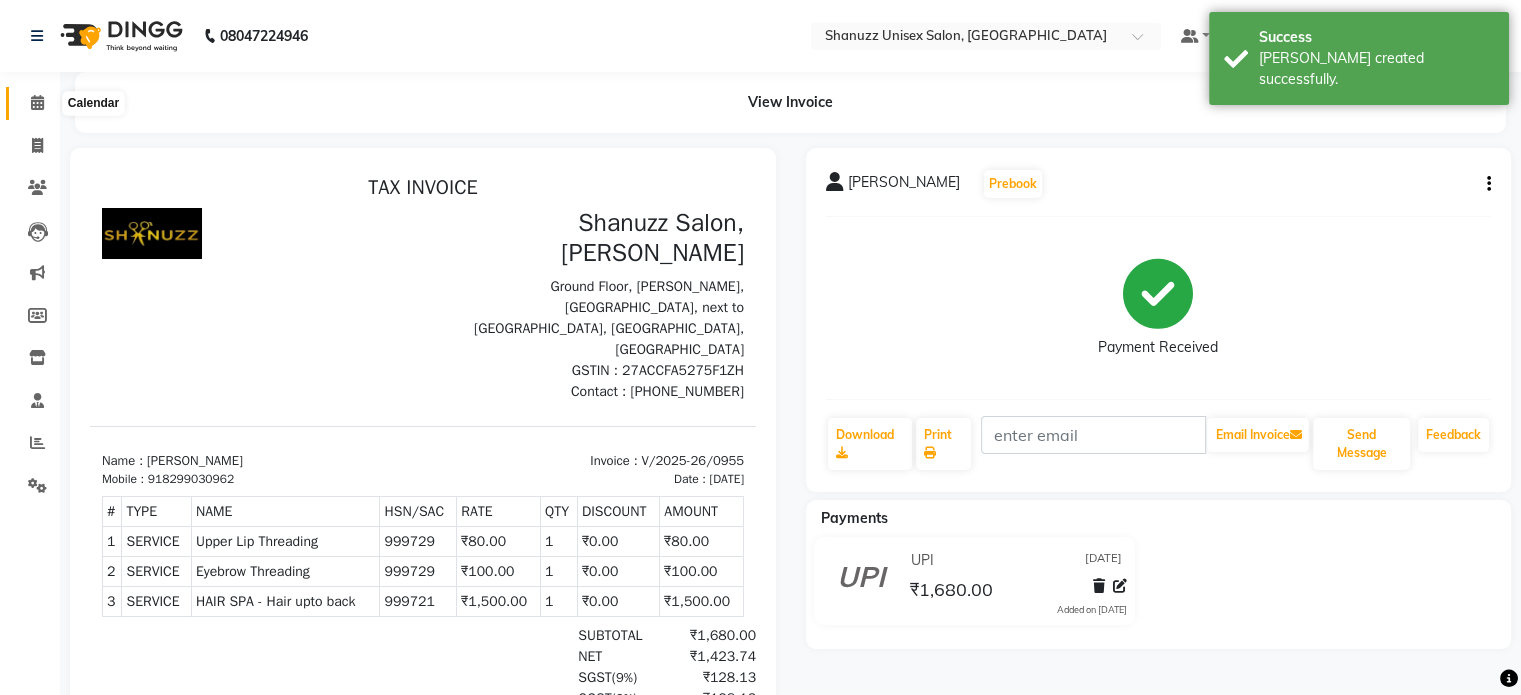 click 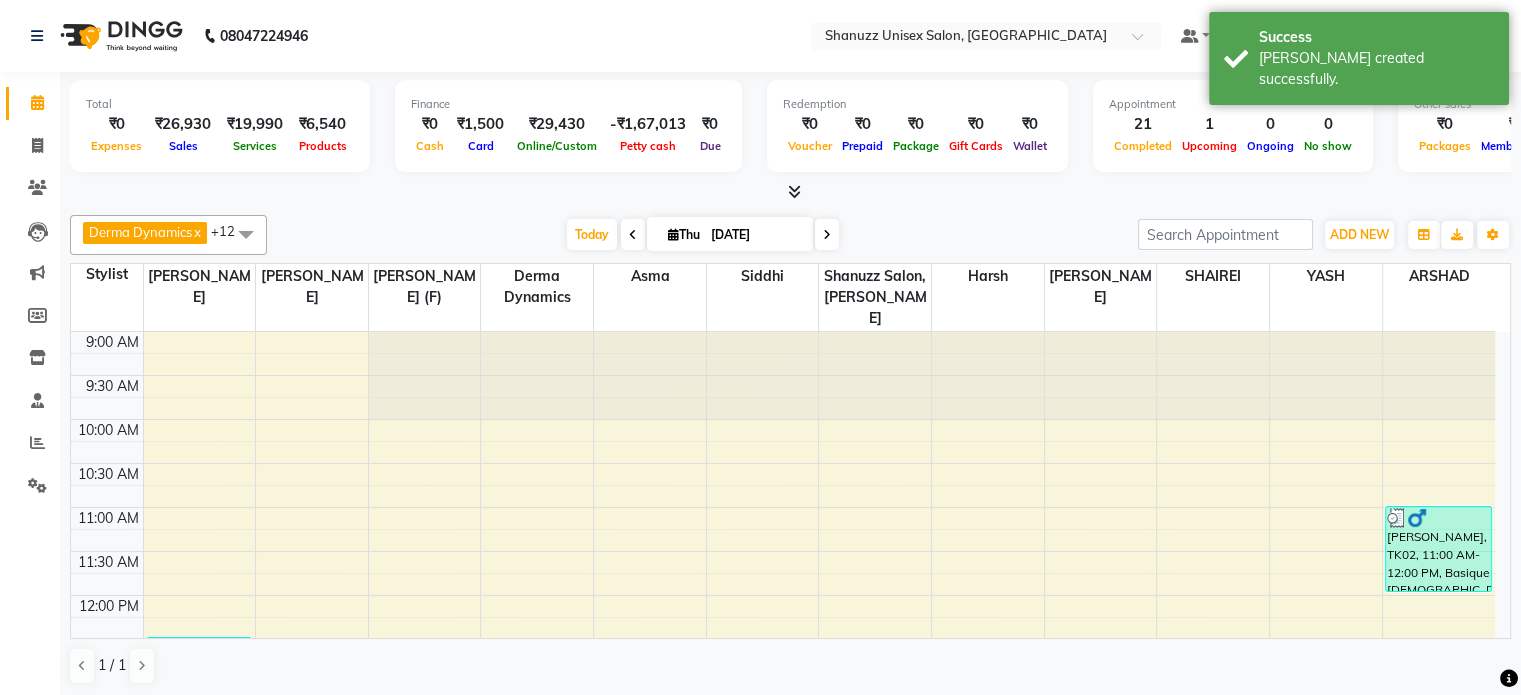 scroll, scrollTop: 718, scrollLeft: 0, axis: vertical 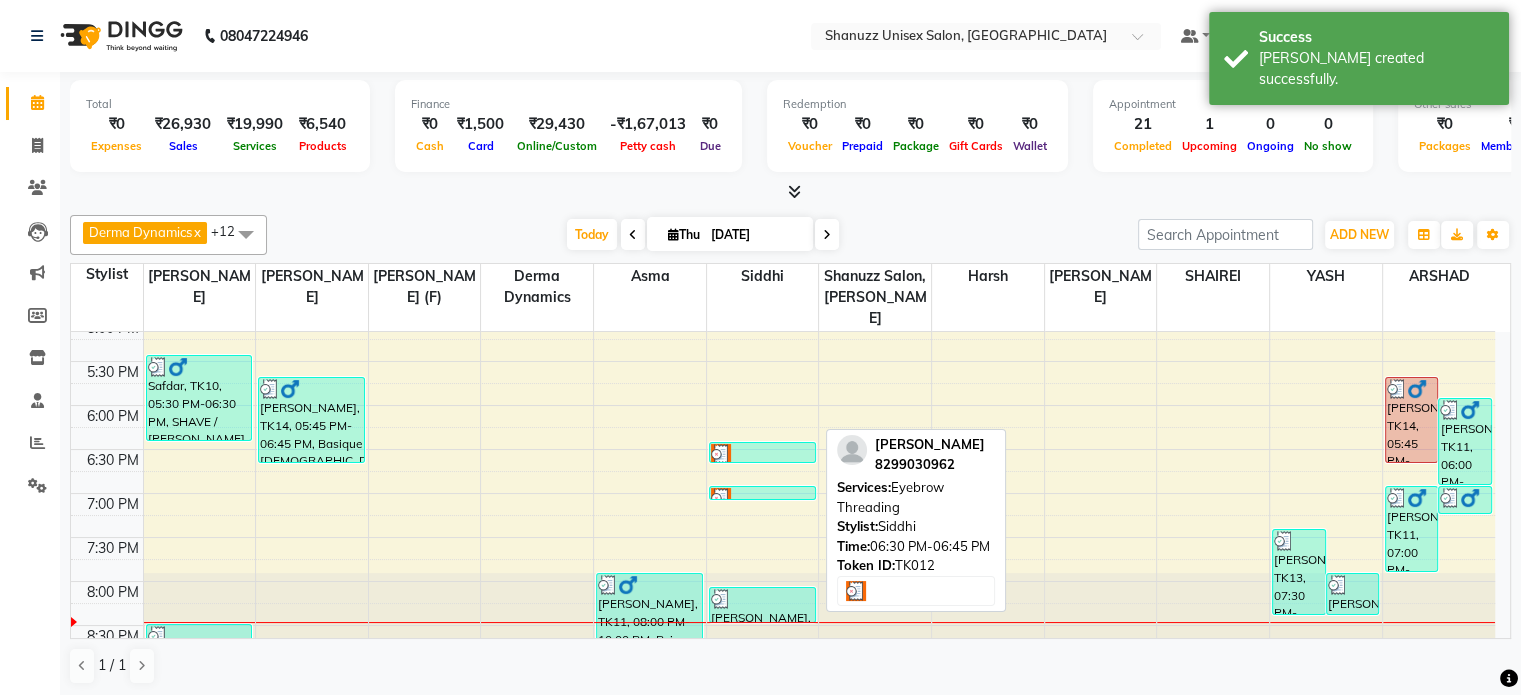 click at bounding box center [762, 454] 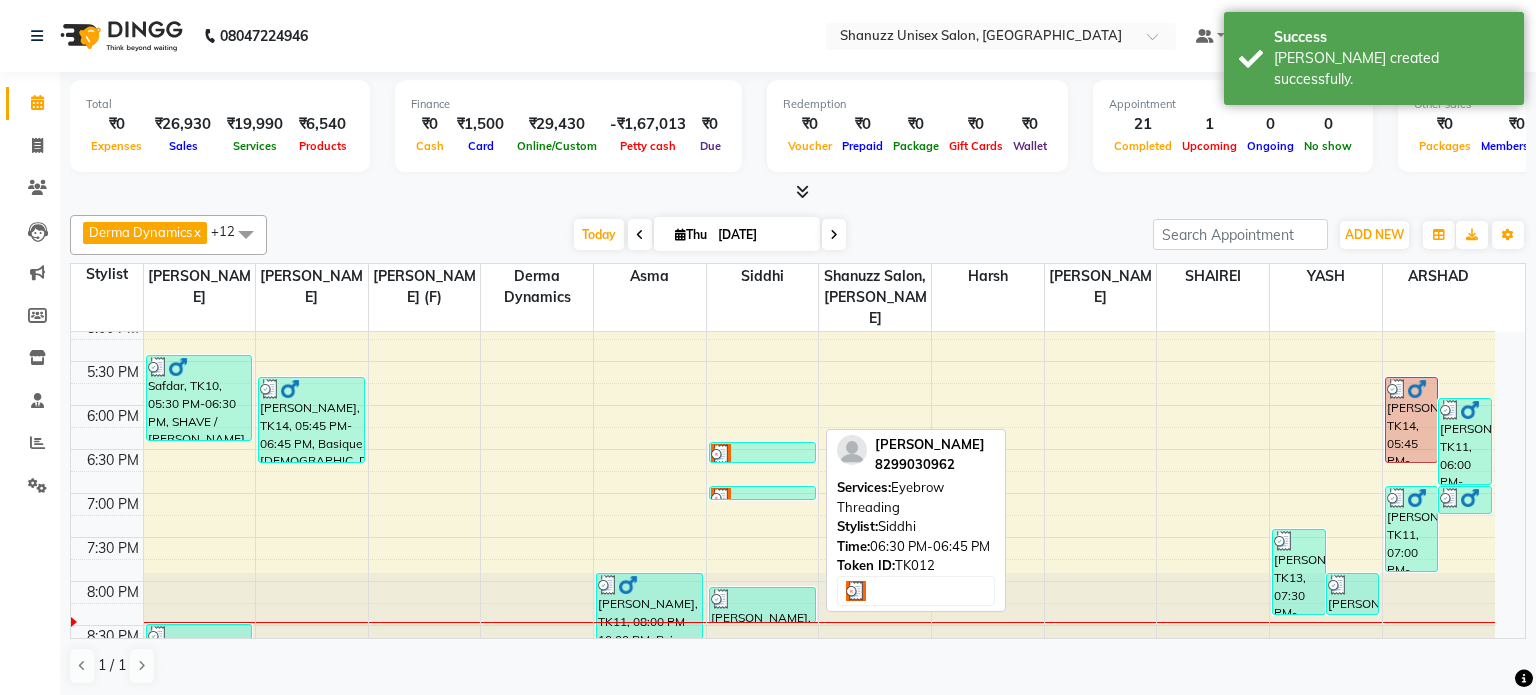 select on "3" 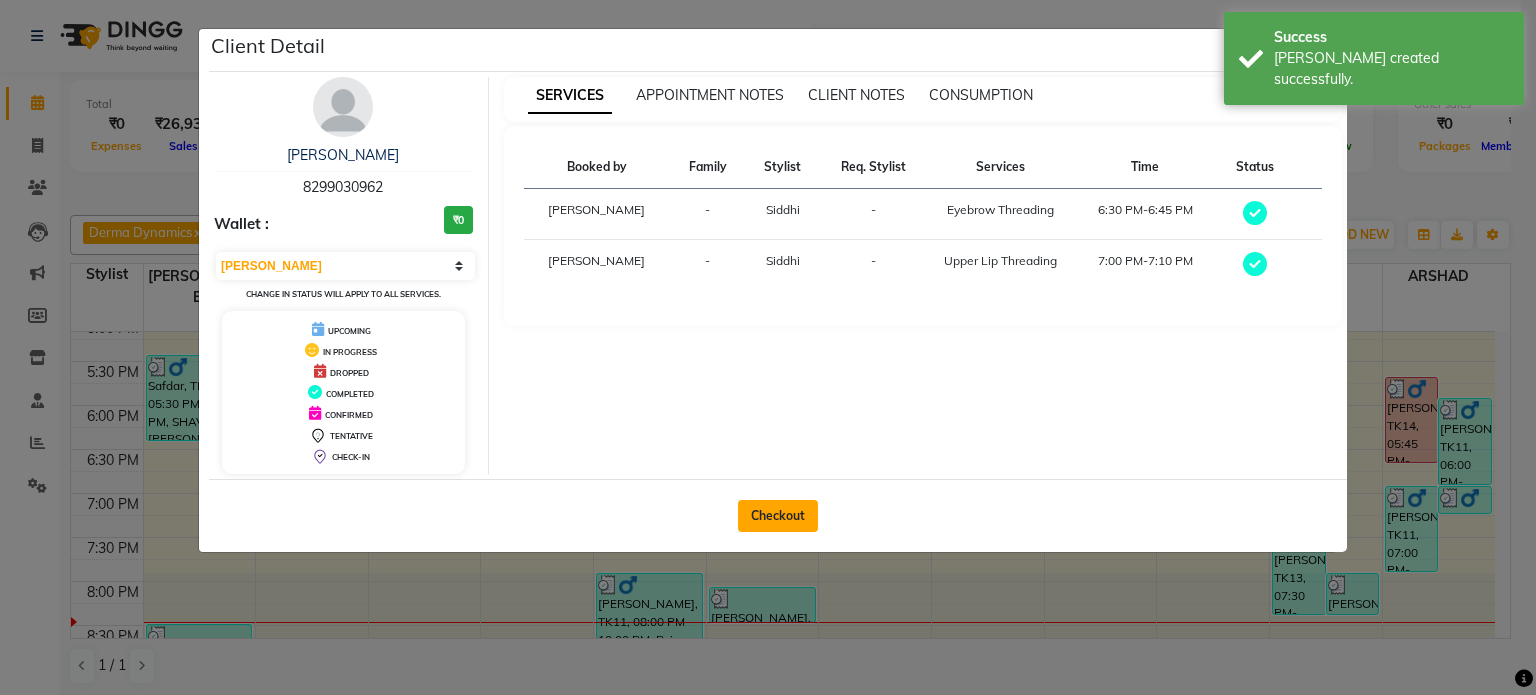 click on "Checkout" 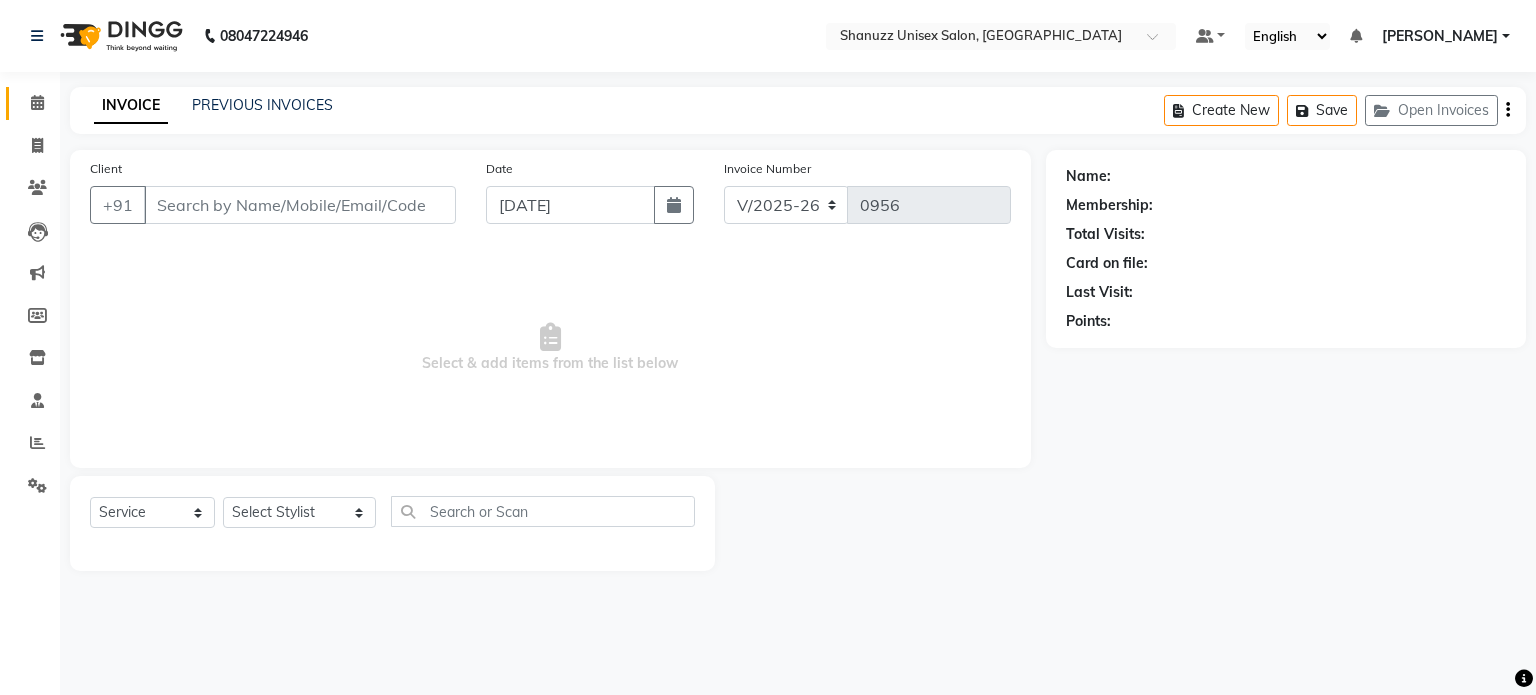 type on "8299030962" 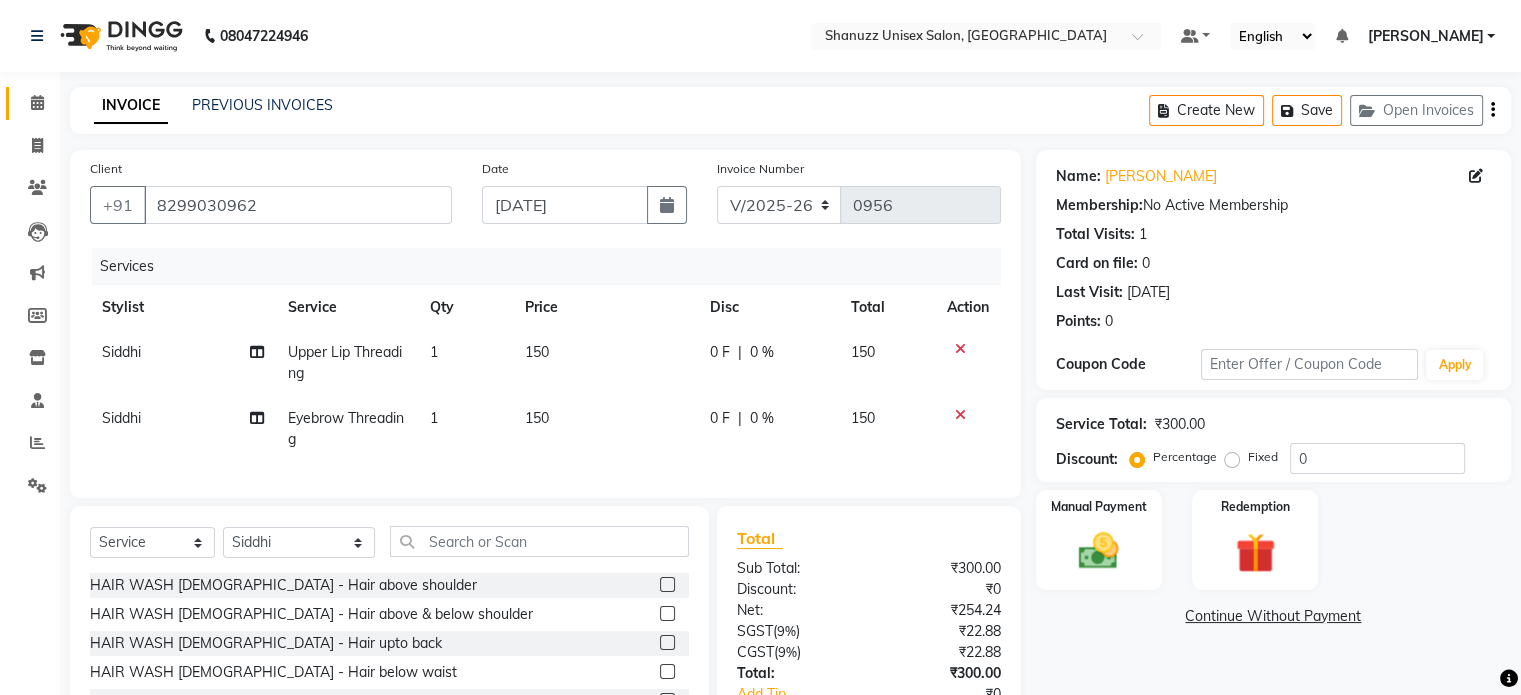 click on "Calendar" 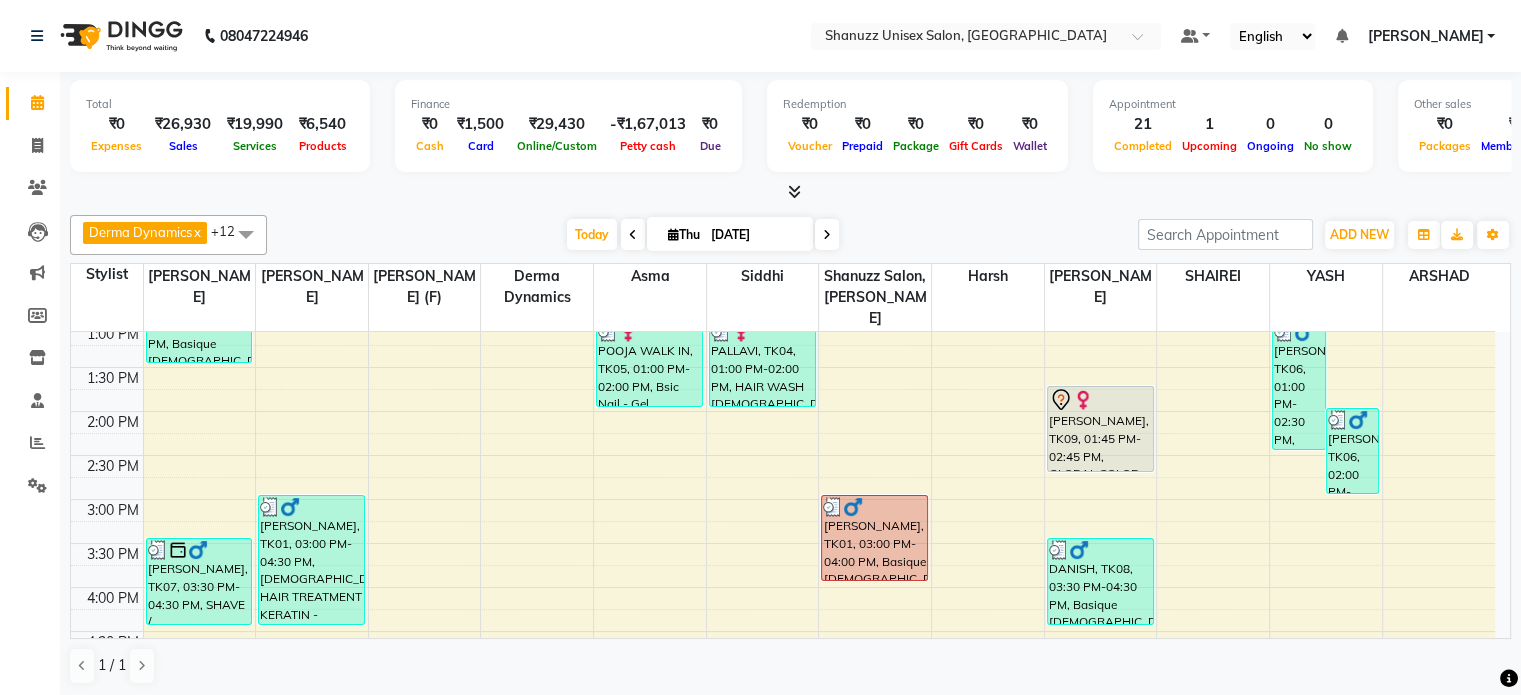 scroll, scrollTop: 371, scrollLeft: 0, axis: vertical 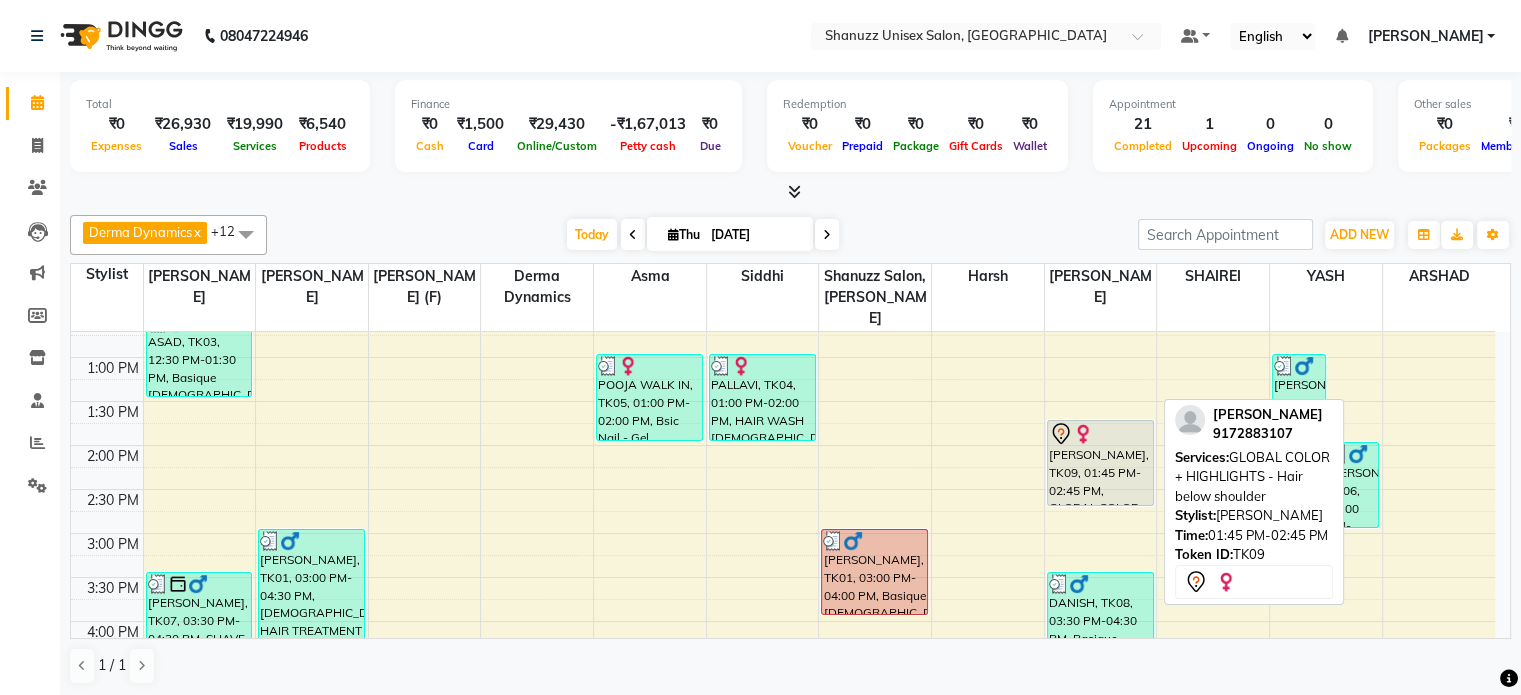 click on "[PERSON_NAME], TK09, 01:45 PM-02:45 PM, GLOBAL COLOR + HIGHLIGHTS  - Hair below shoulder" at bounding box center (1100, 463) 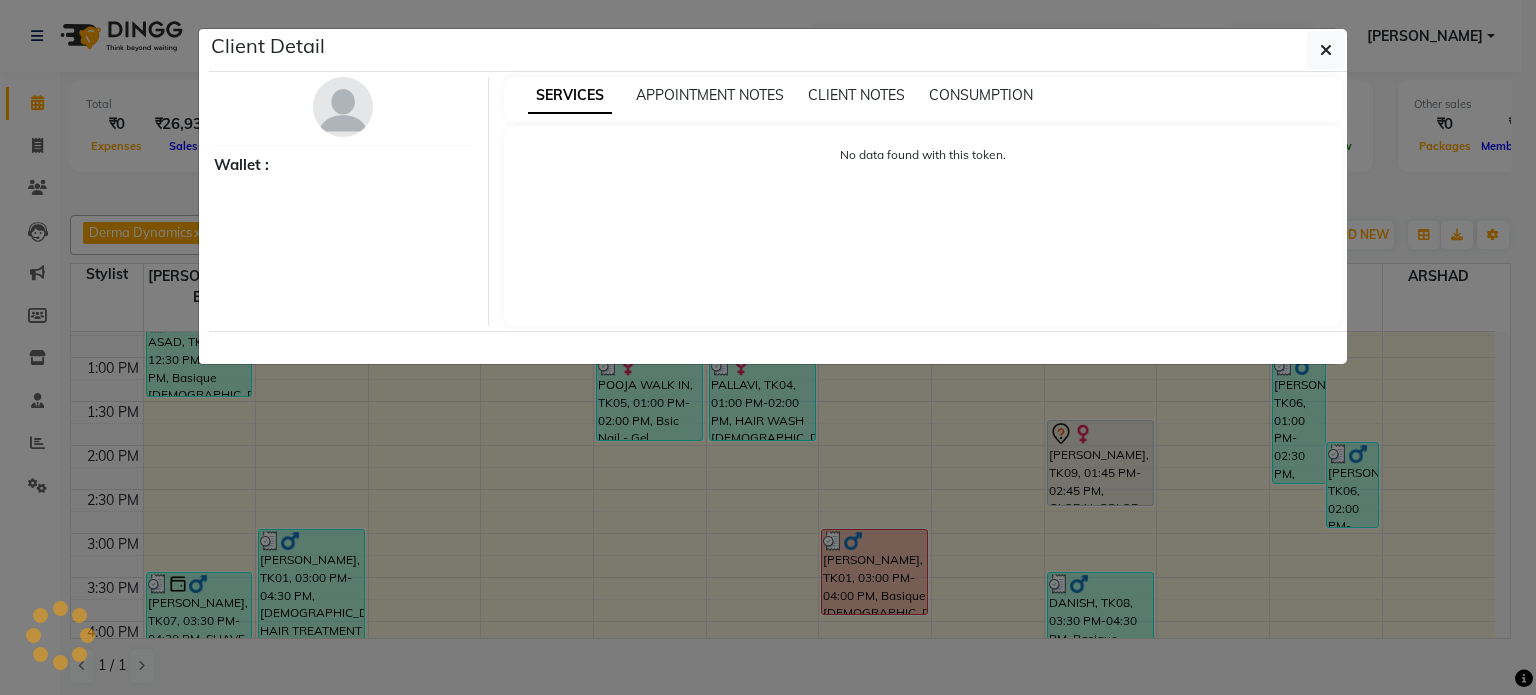select on "7" 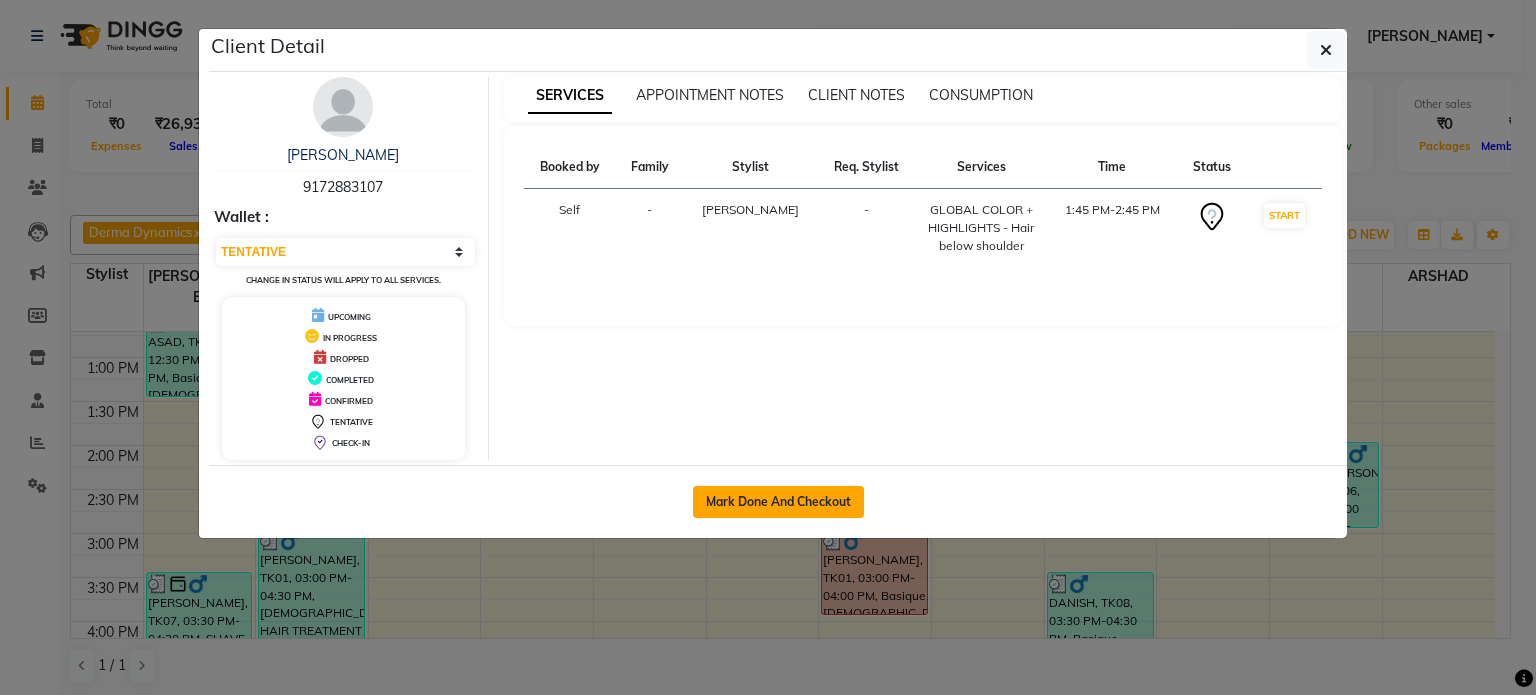click on "Mark Done And Checkout" 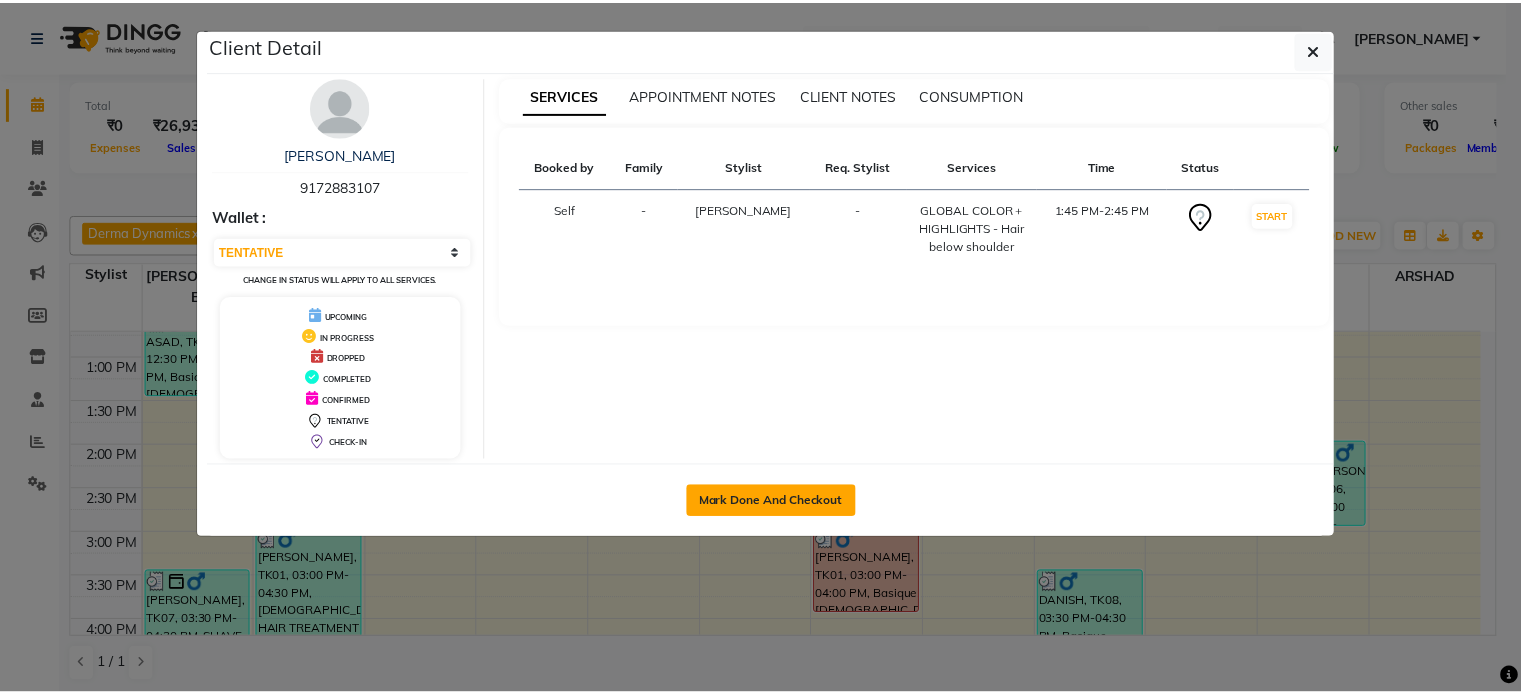 scroll, scrollTop: 0, scrollLeft: 0, axis: both 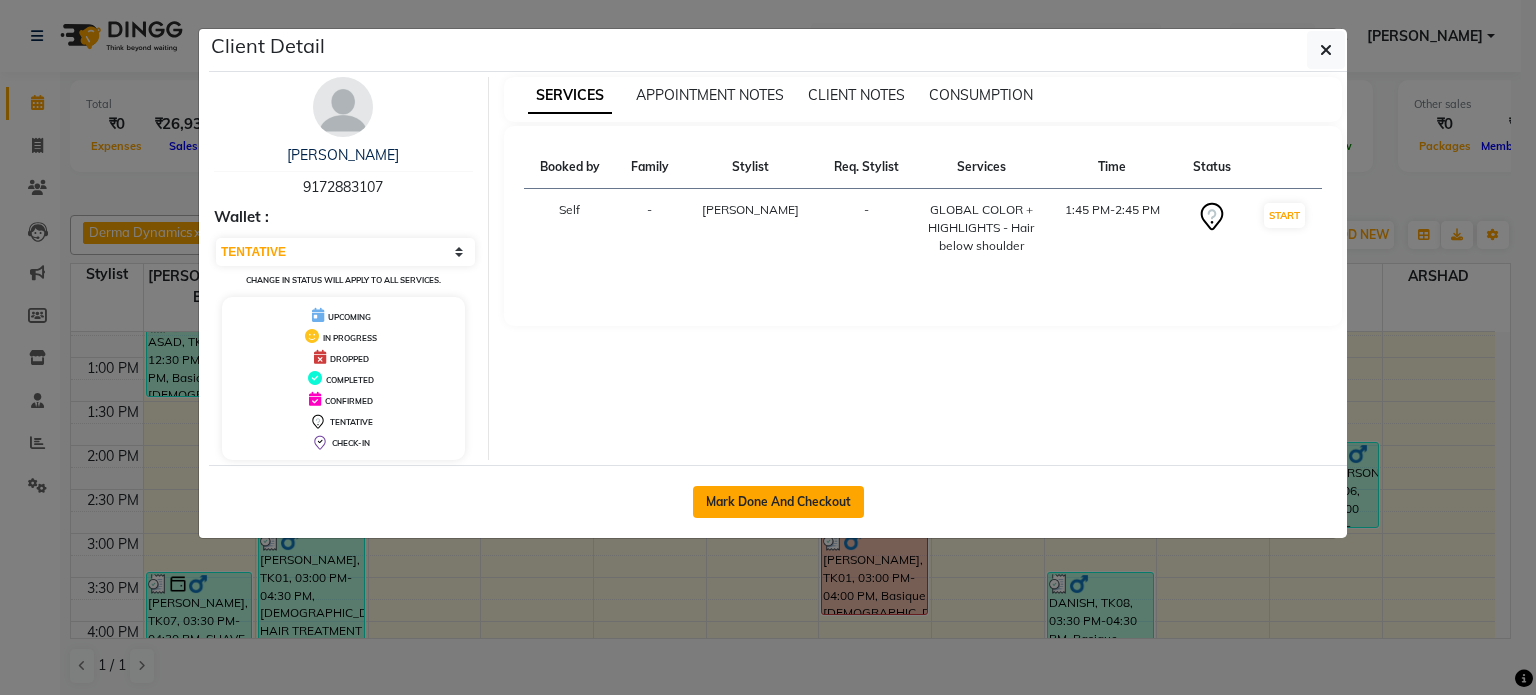 select on "7102" 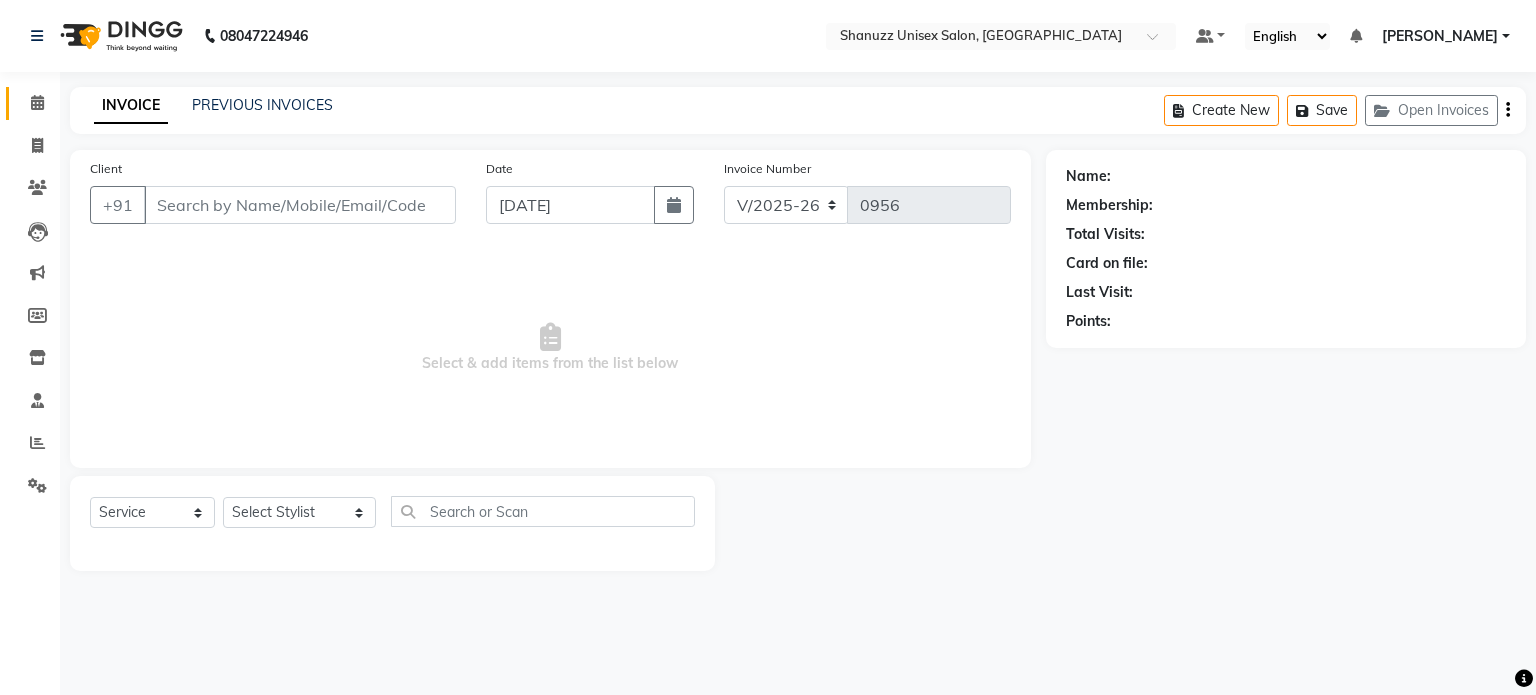 type on "9172883107" 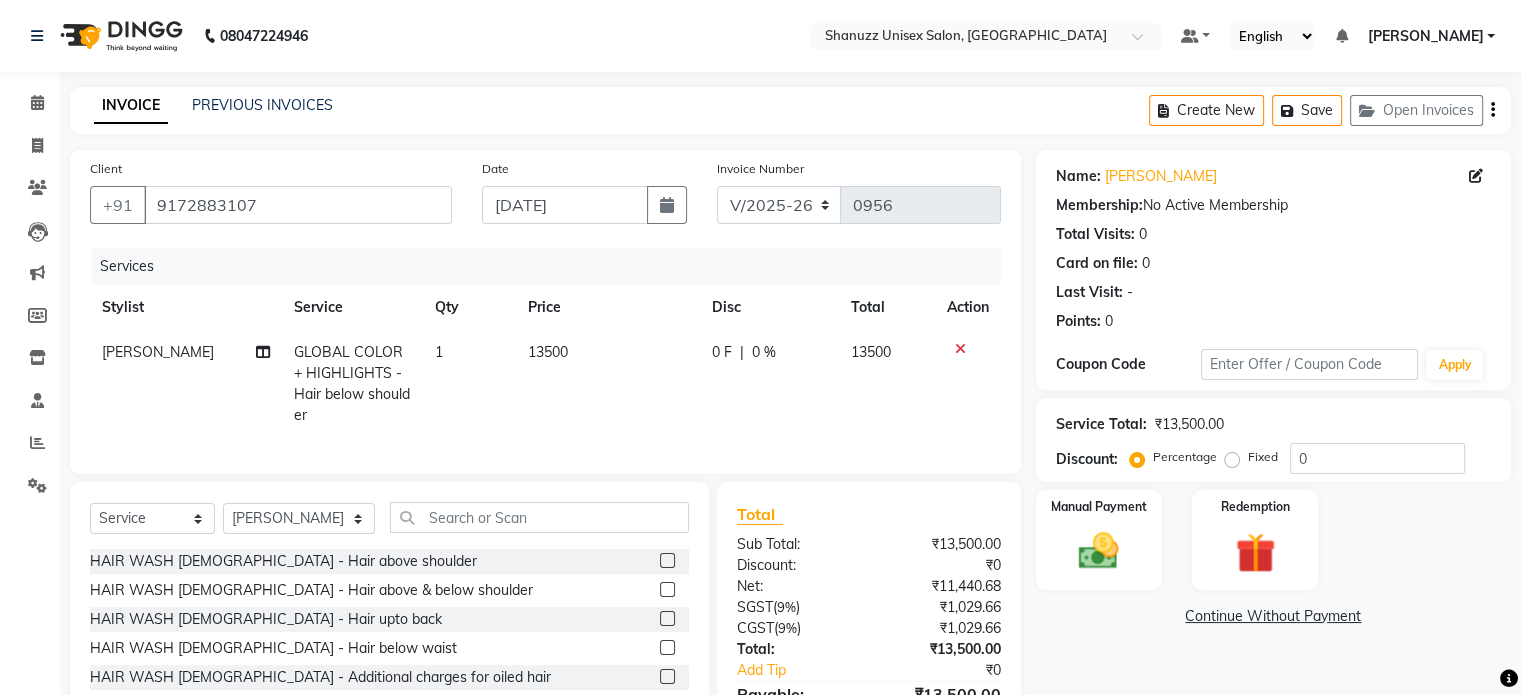 scroll, scrollTop: 52, scrollLeft: 0, axis: vertical 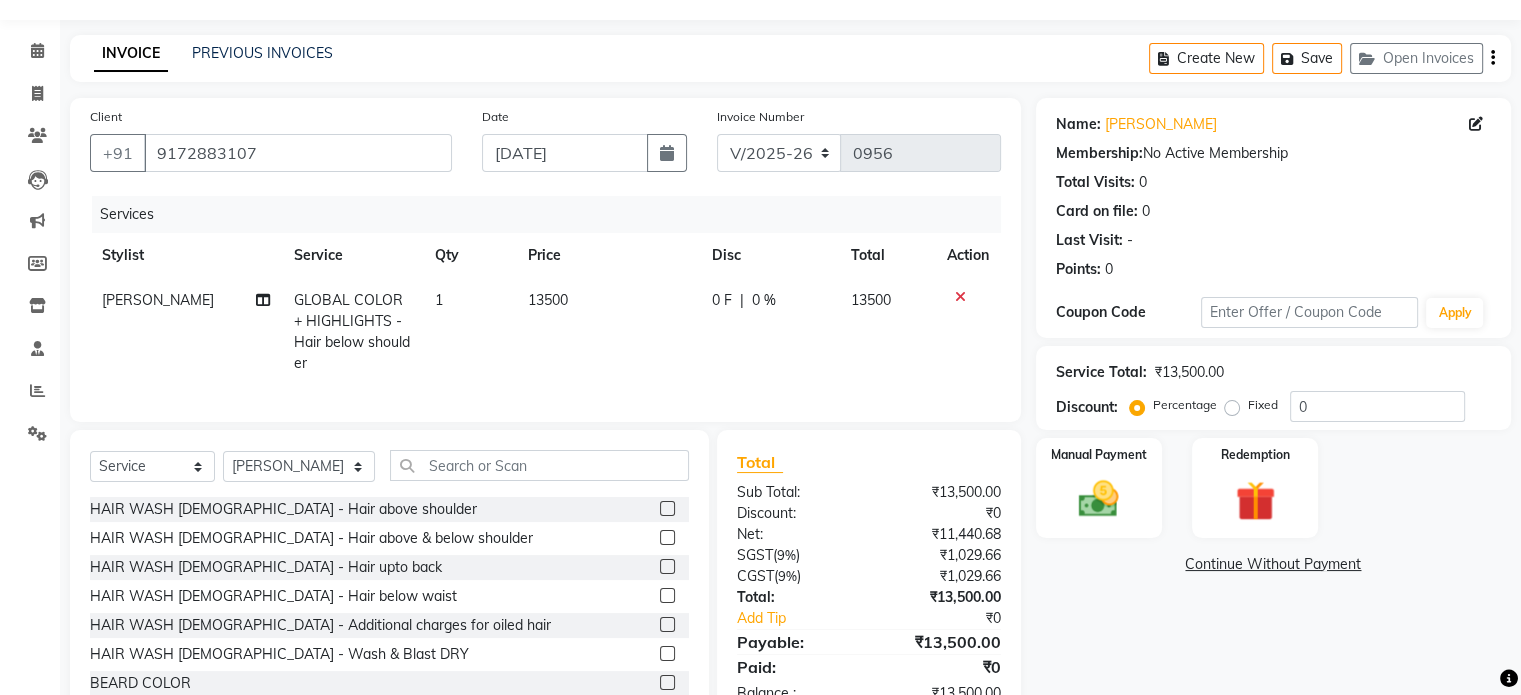click on "13500" 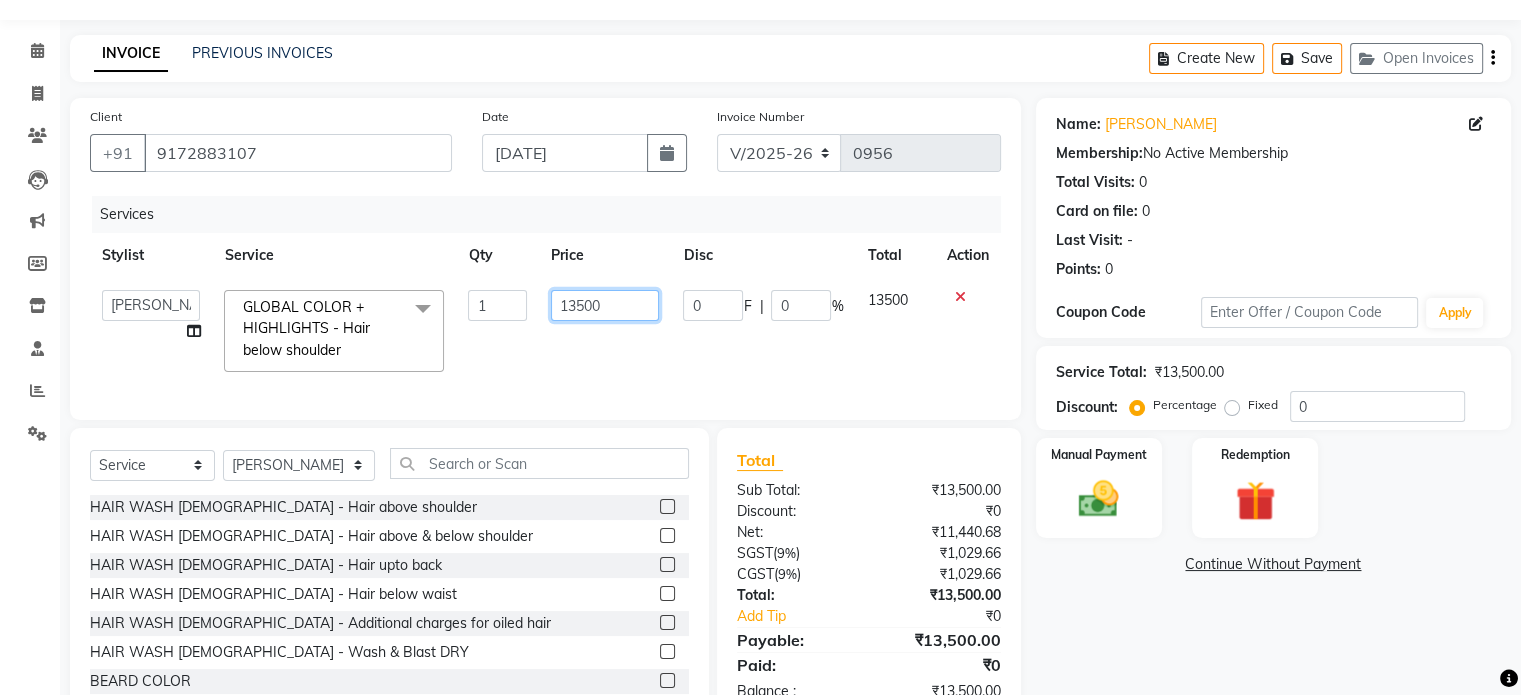 click on "13500" 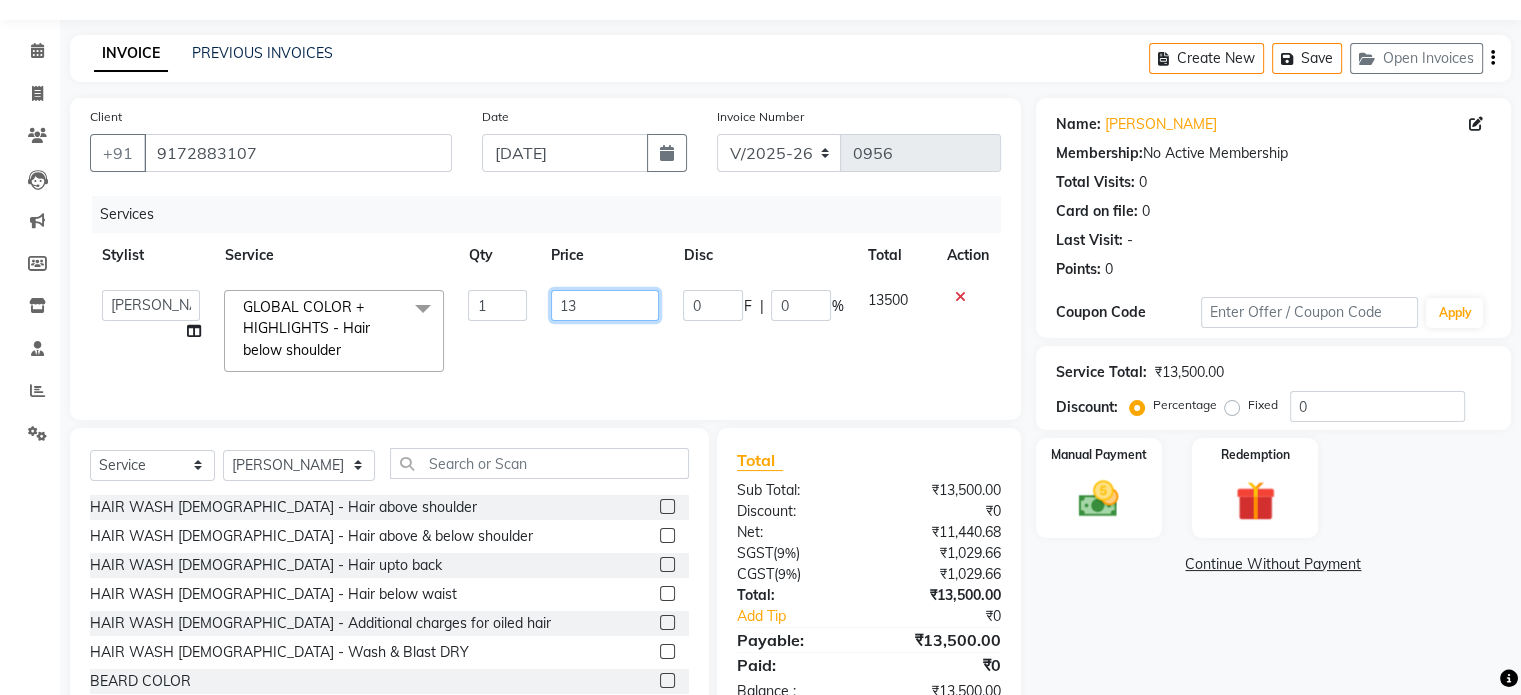 type on "1" 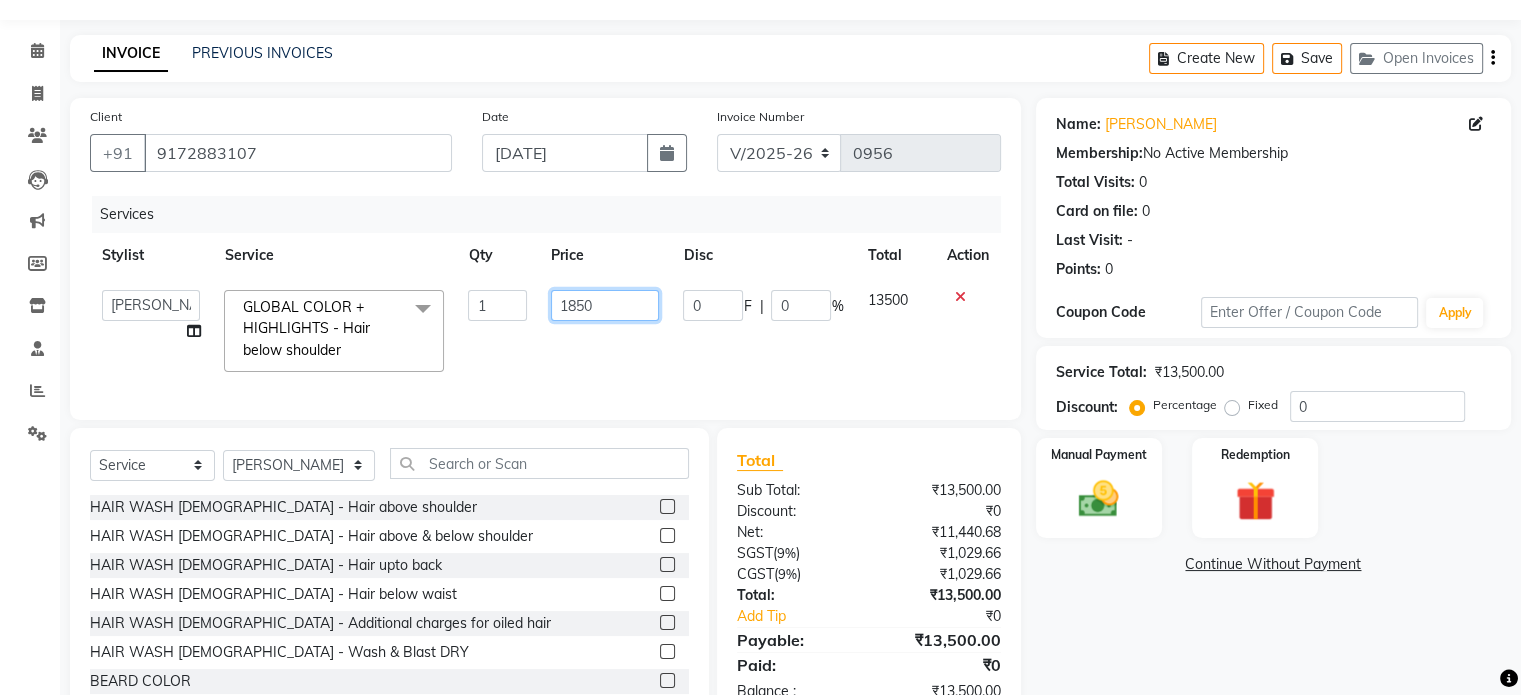 type on "18500" 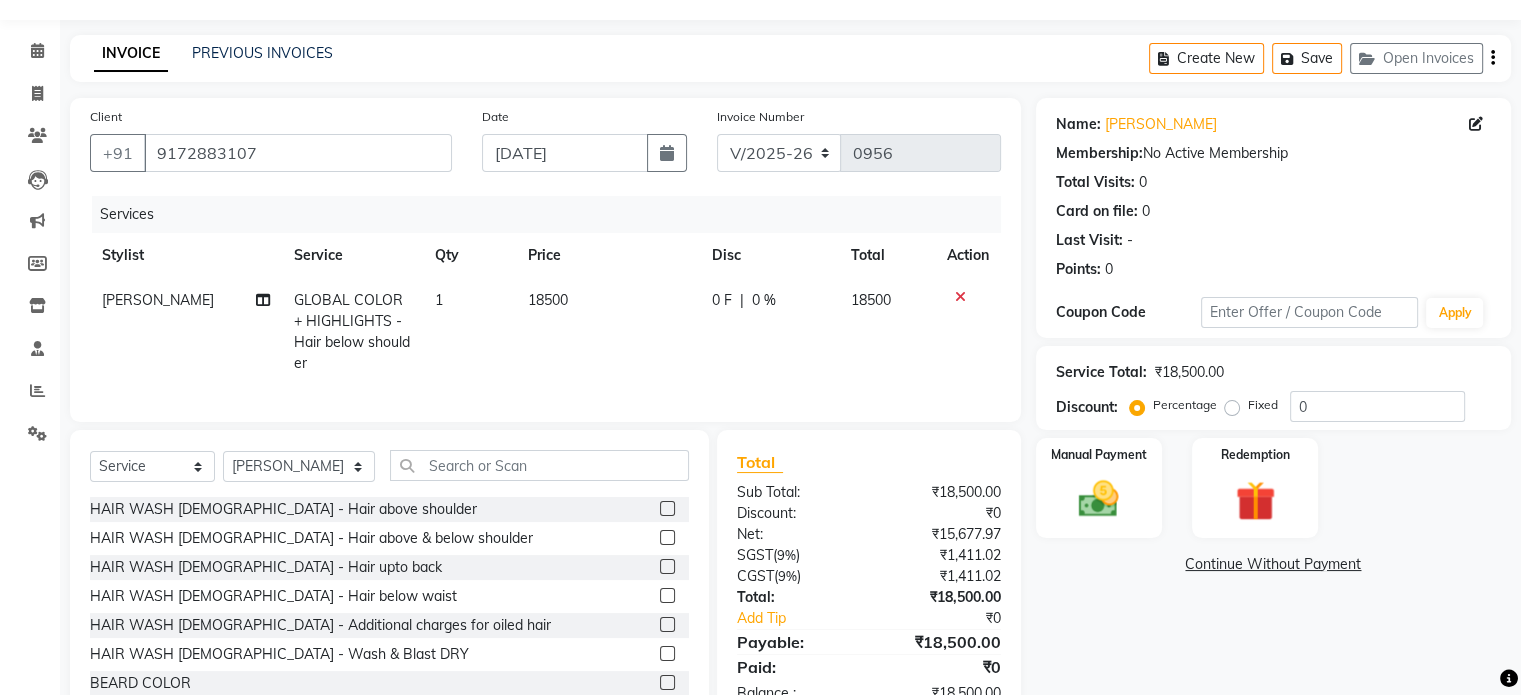 click on "Services Stylist Service Qty Price Disc Total Action [PERSON_NAME] GLOBAL COLOR + HIGHLIGHTS  - Hair below shoulder 1 18500 0 F | 0 % 18500" 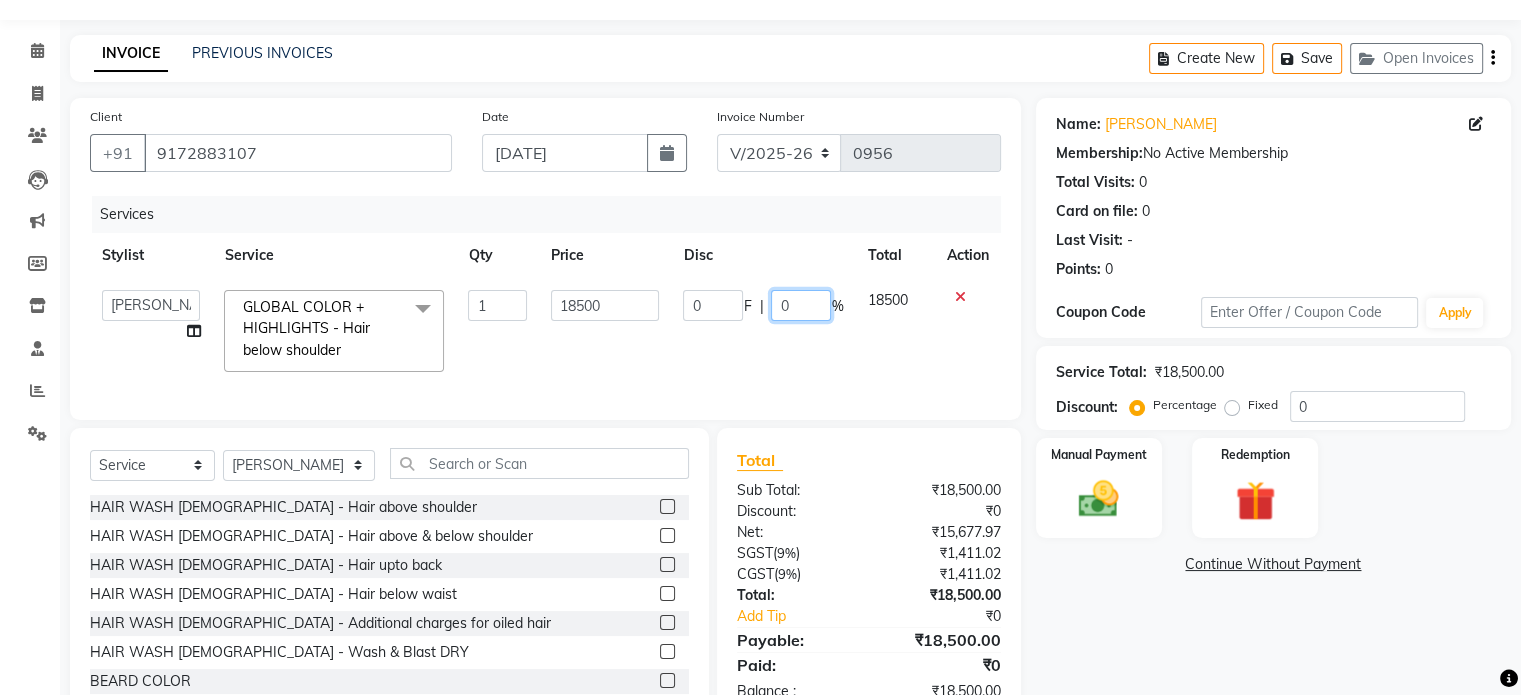 click on "0" 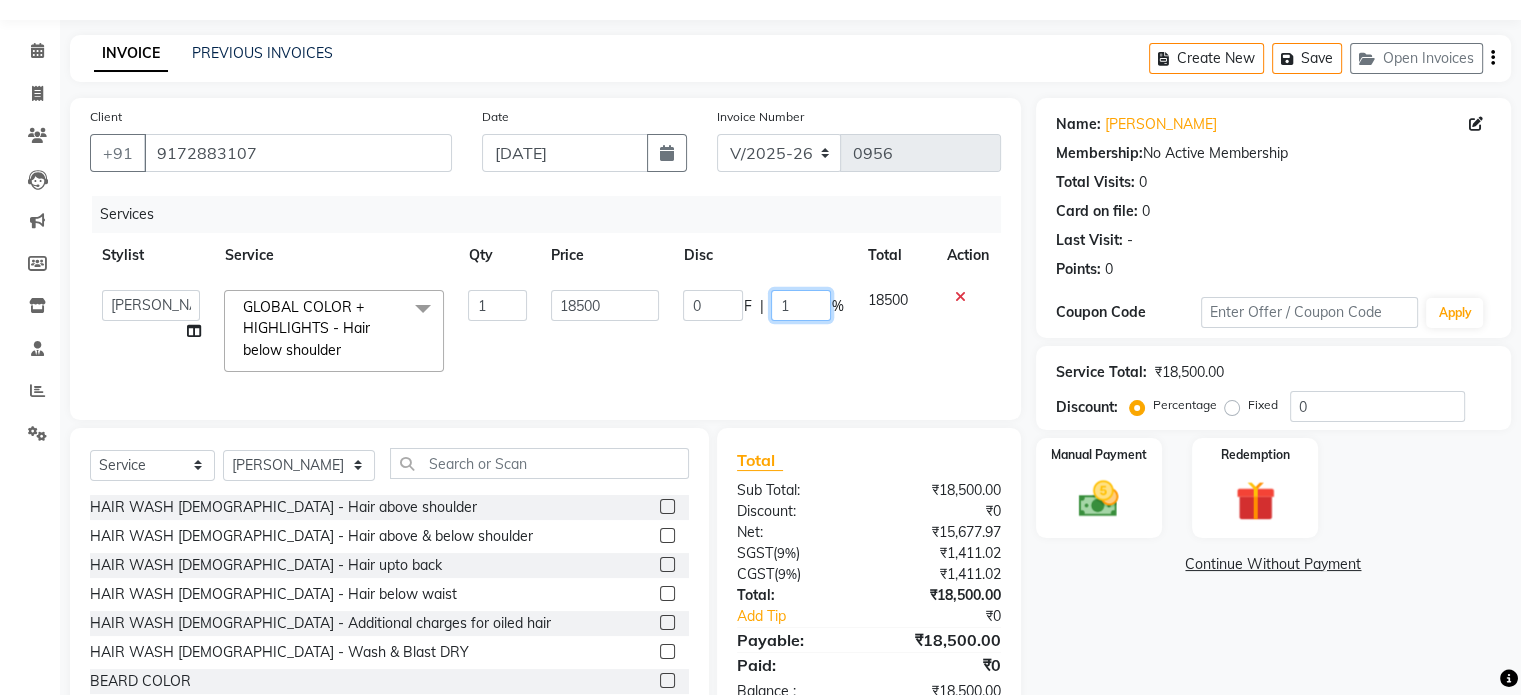 type on "15" 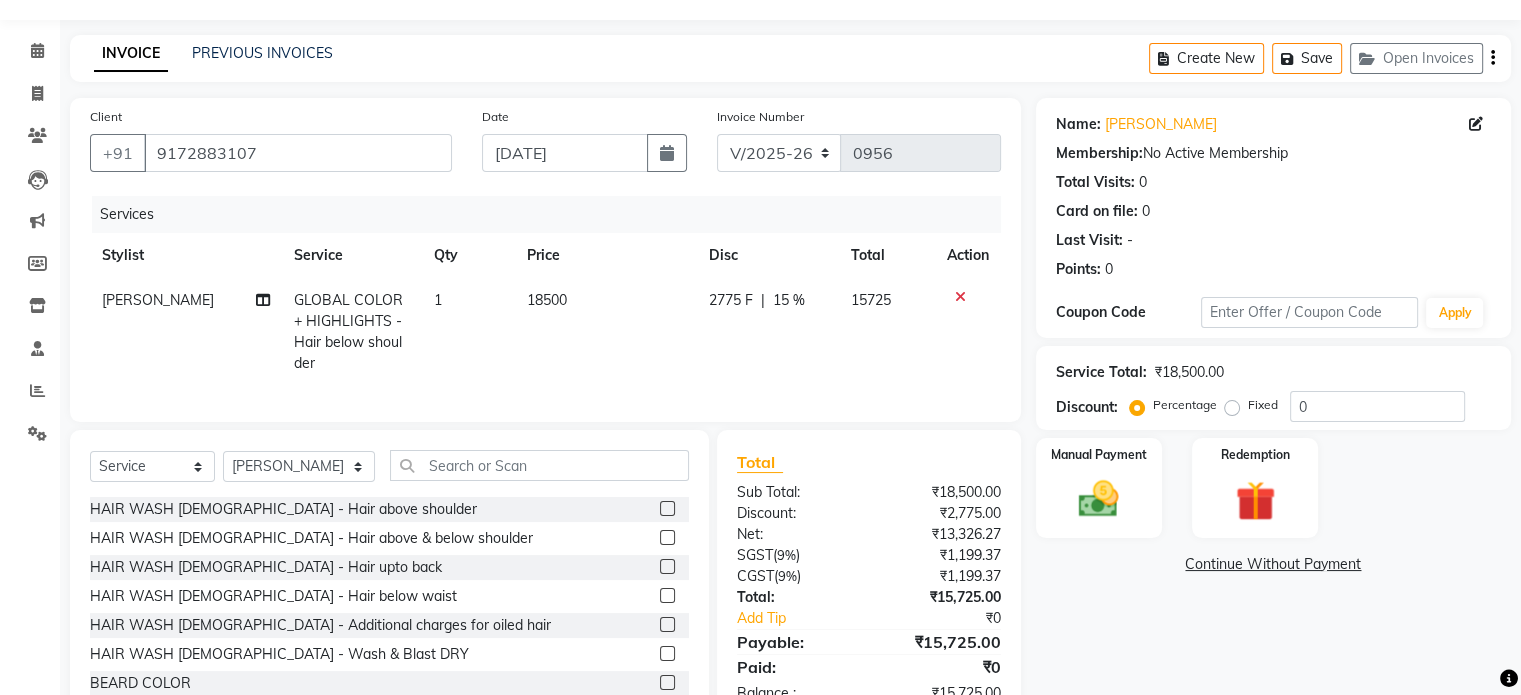 click on "2775 F | 15 %" 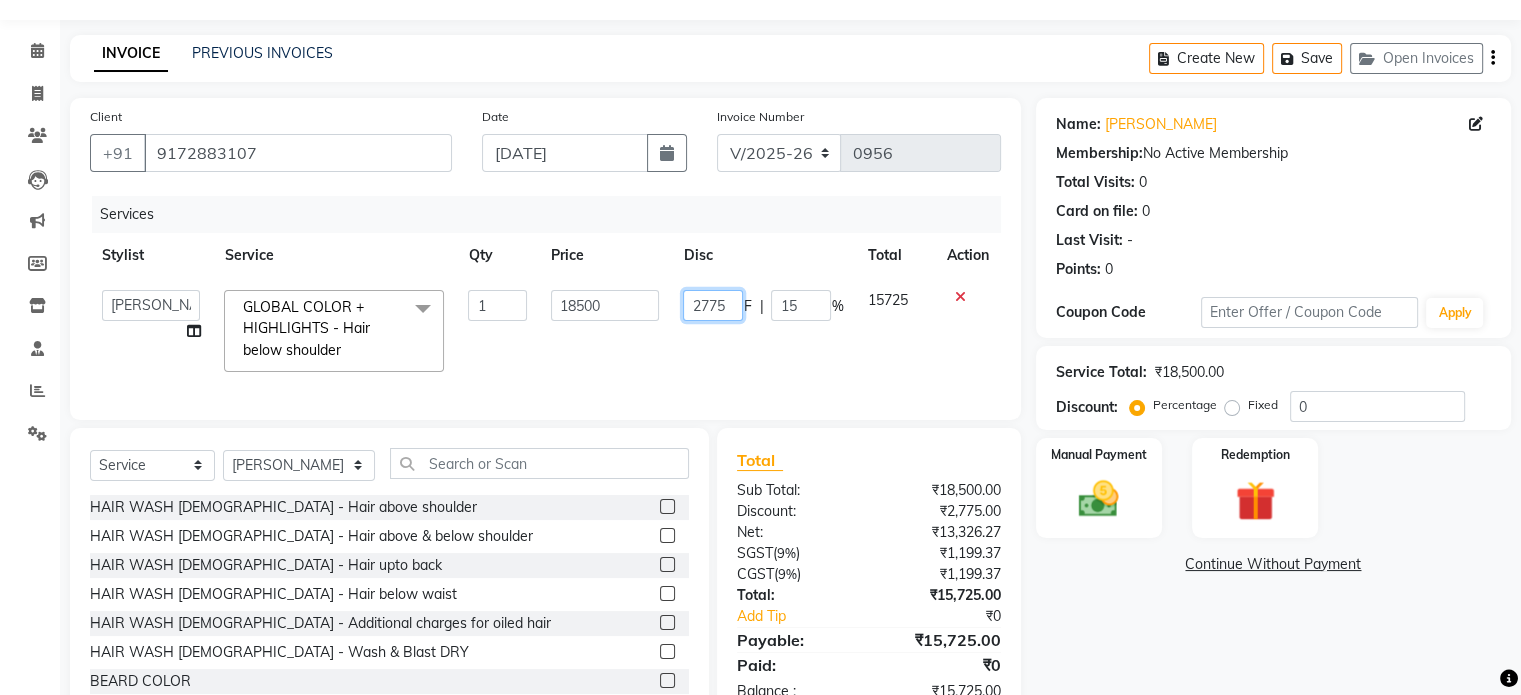 click on "2775" 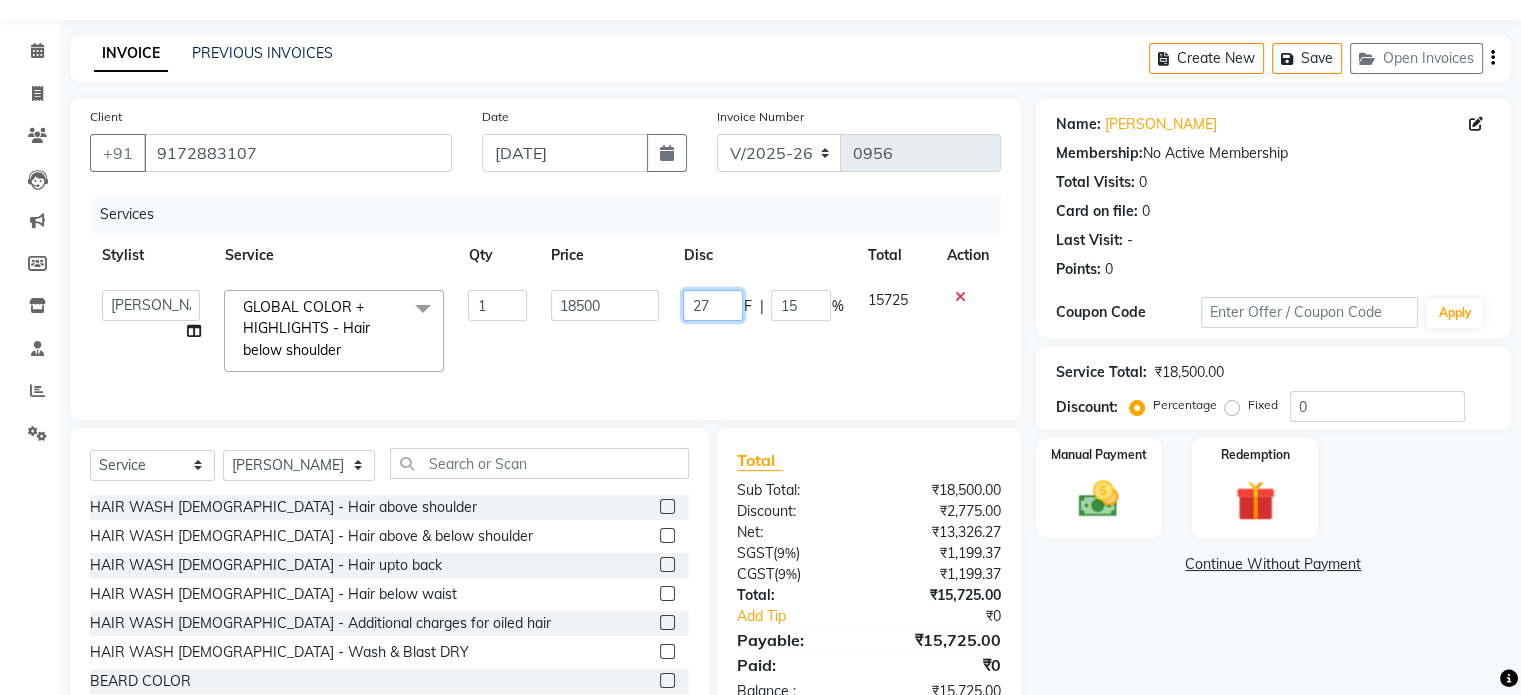 type on "2" 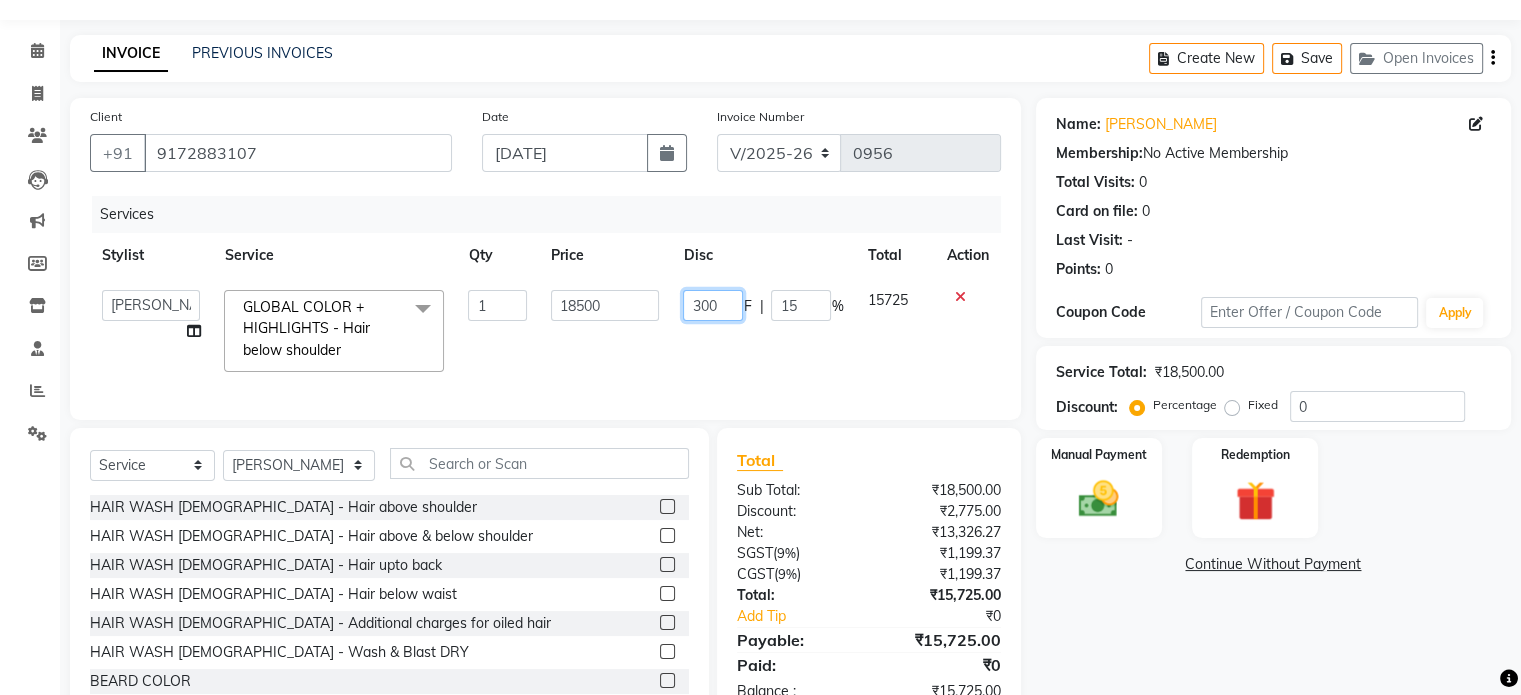 type on "3000" 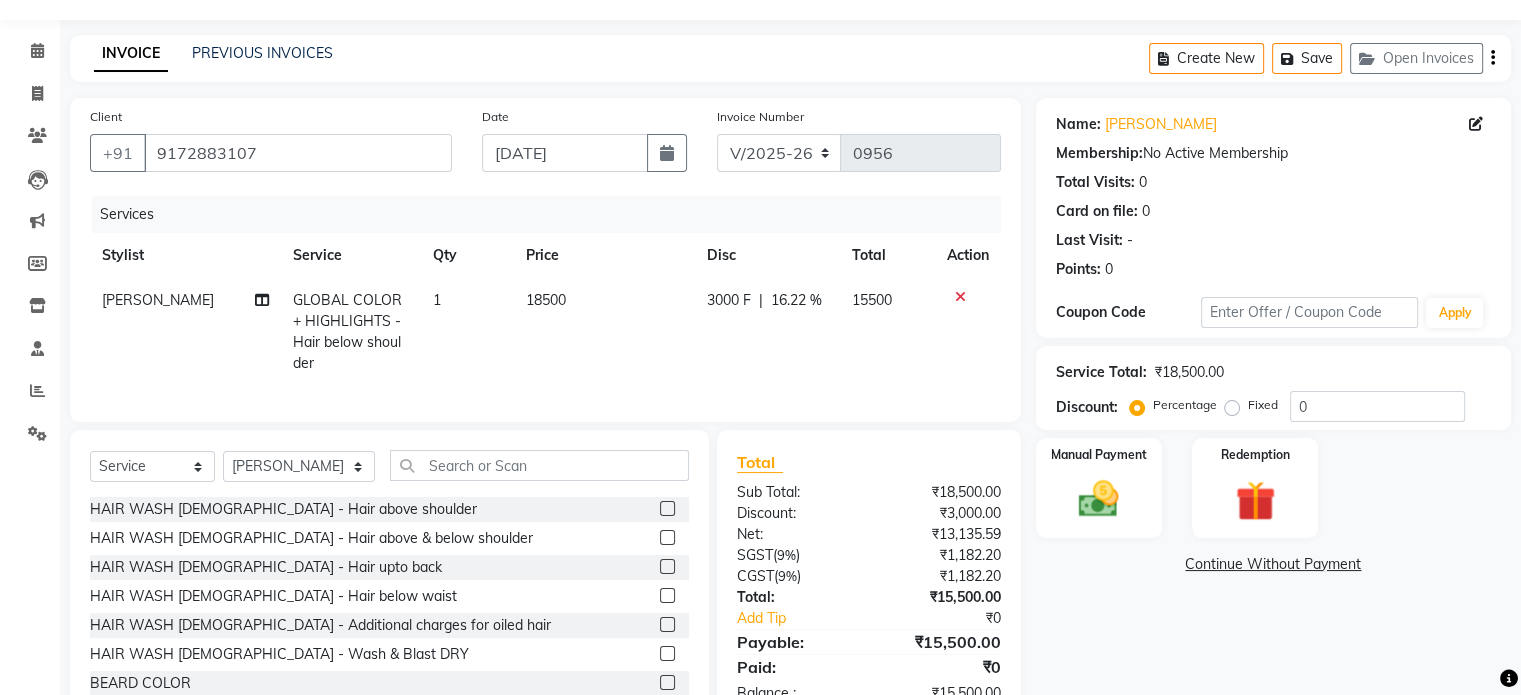 click on "3000 F | 16.22 %" 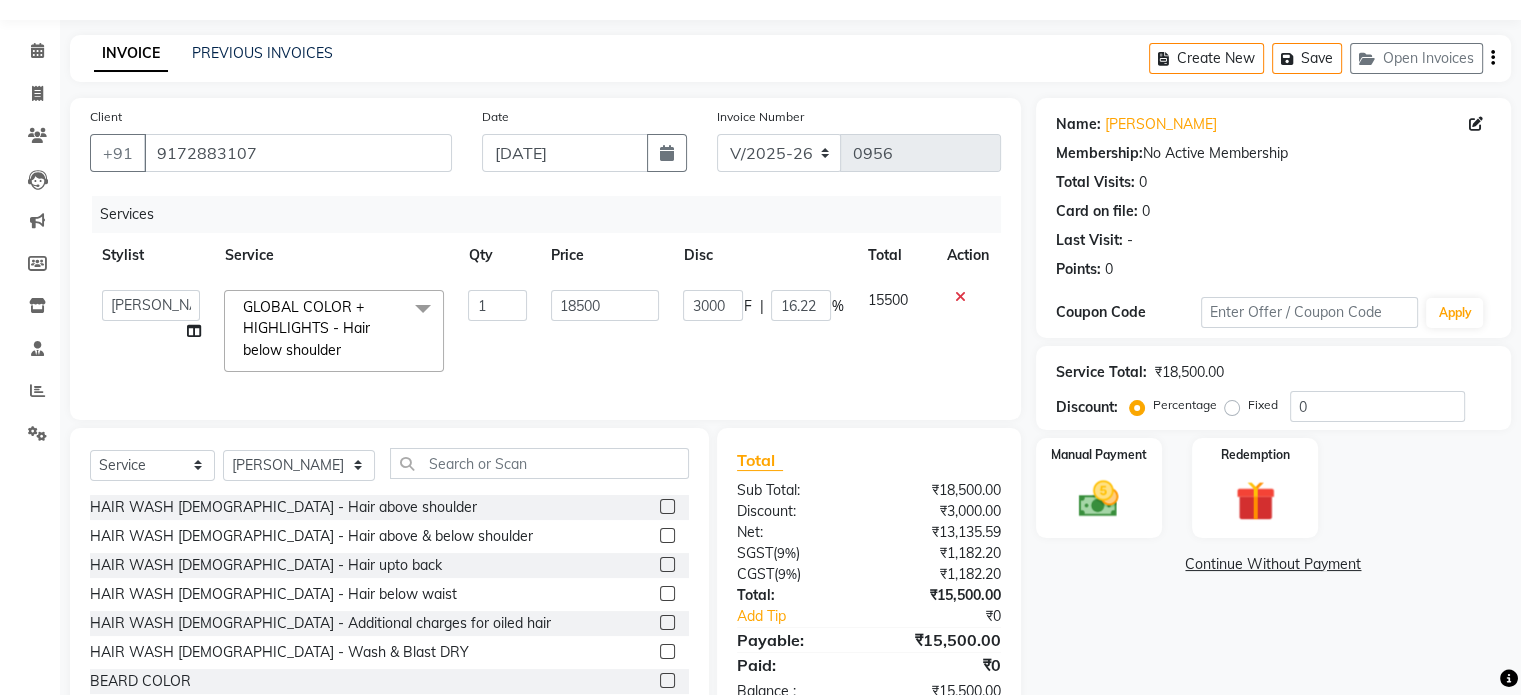 scroll, scrollTop: 125, scrollLeft: 0, axis: vertical 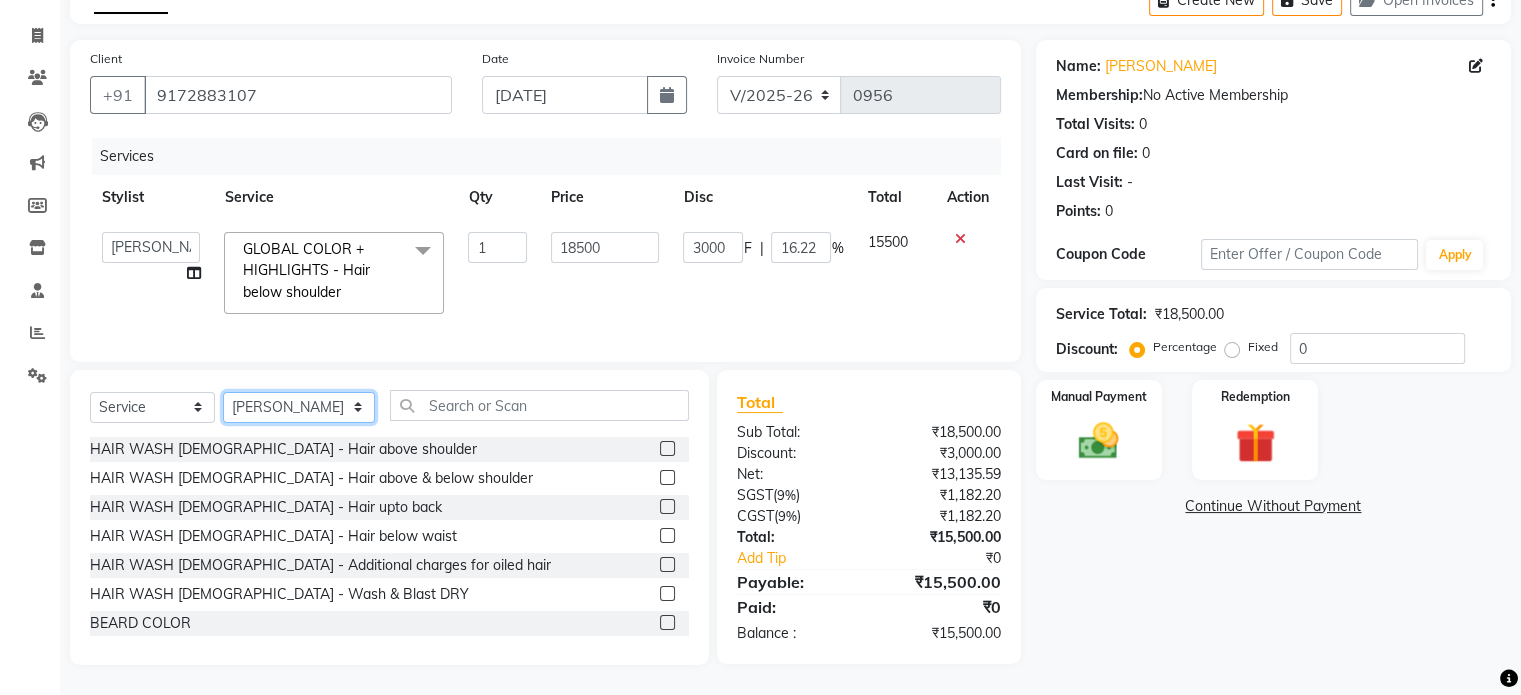 click on "Select Stylist [PERSON_NAME] Dynamics [PERSON_NAME] ([GEOGRAPHIC_DATA]) [PERSON_NAME] Harsh [PERSON_NAME] Mohd [PERSON_NAME] [PERSON_NAME] Rohan  [PERSON_NAME] Motha [PERSON_NAME] (D) [PERSON_NAME] SHAIREI [PERSON_NAME] Sir (F) [PERSON_NAME] ([PERSON_NAME] Salon, Andheri Siddhi  [PERSON_NAME]  [PERSON_NAME] [PERSON_NAME] YASH" 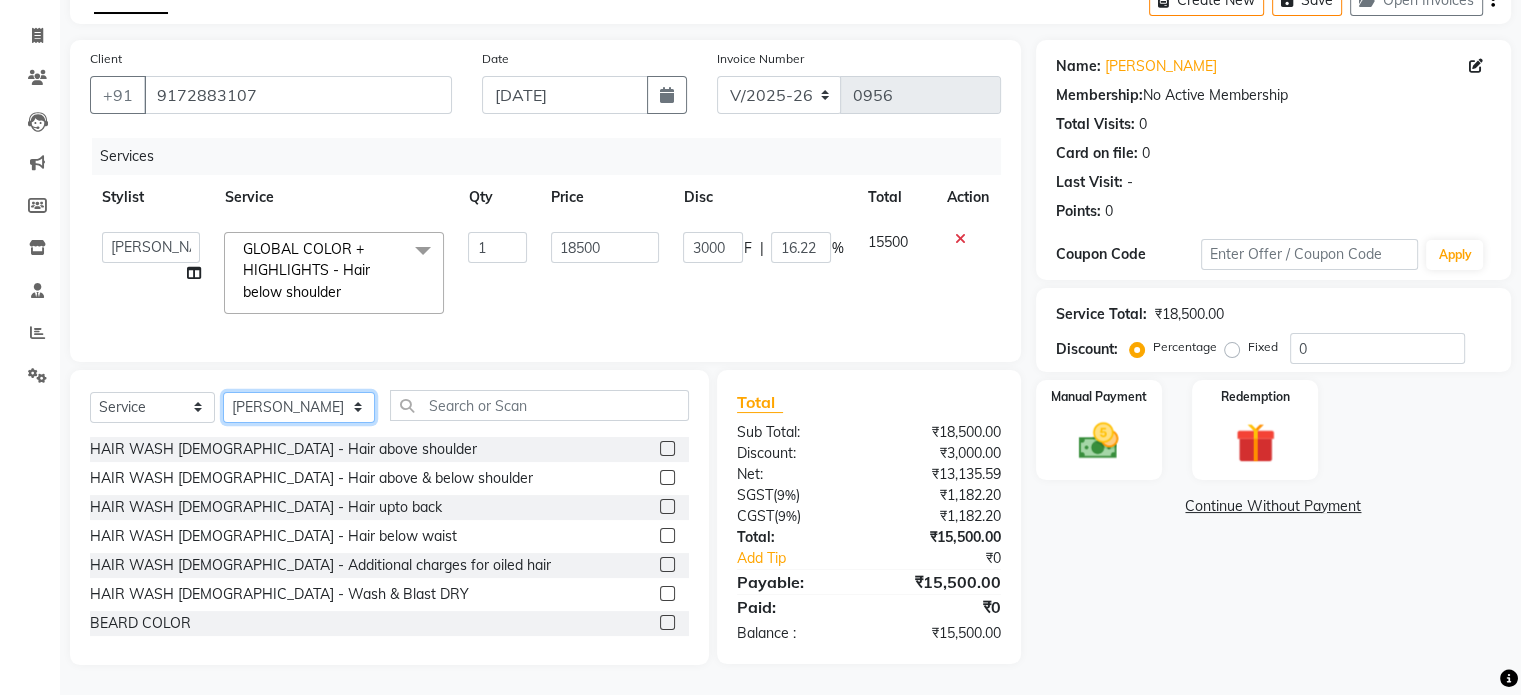 select on "70702" 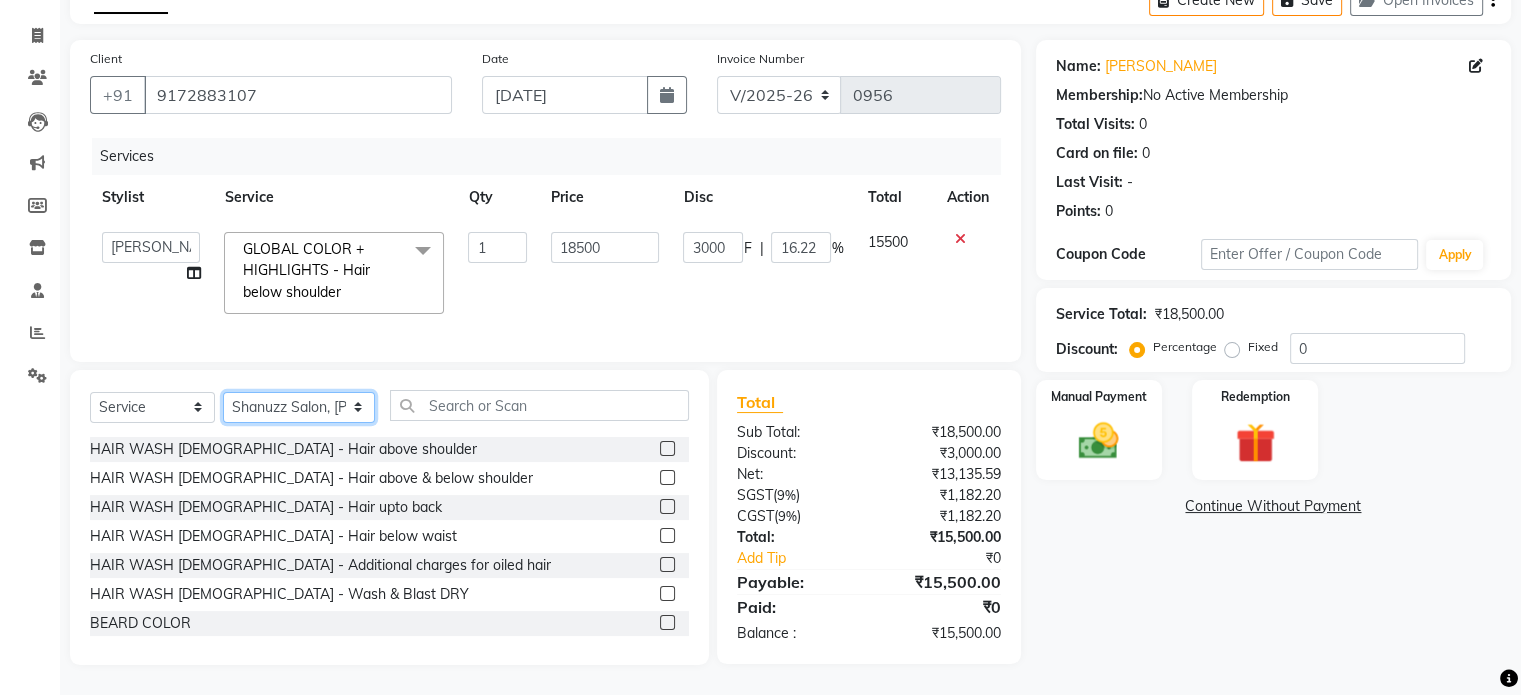 click on "Select Stylist [PERSON_NAME] Dynamics [PERSON_NAME] ([GEOGRAPHIC_DATA]) [PERSON_NAME] Harsh [PERSON_NAME] Mohd [PERSON_NAME] [PERSON_NAME] Rohan  [PERSON_NAME] Motha [PERSON_NAME] (D) [PERSON_NAME] SHAIREI [PERSON_NAME] Sir (F) [PERSON_NAME] ([PERSON_NAME] Salon, Andheri Siddhi  [PERSON_NAME]  [PERSON_NAME] [PERSON_NAME] YASH" 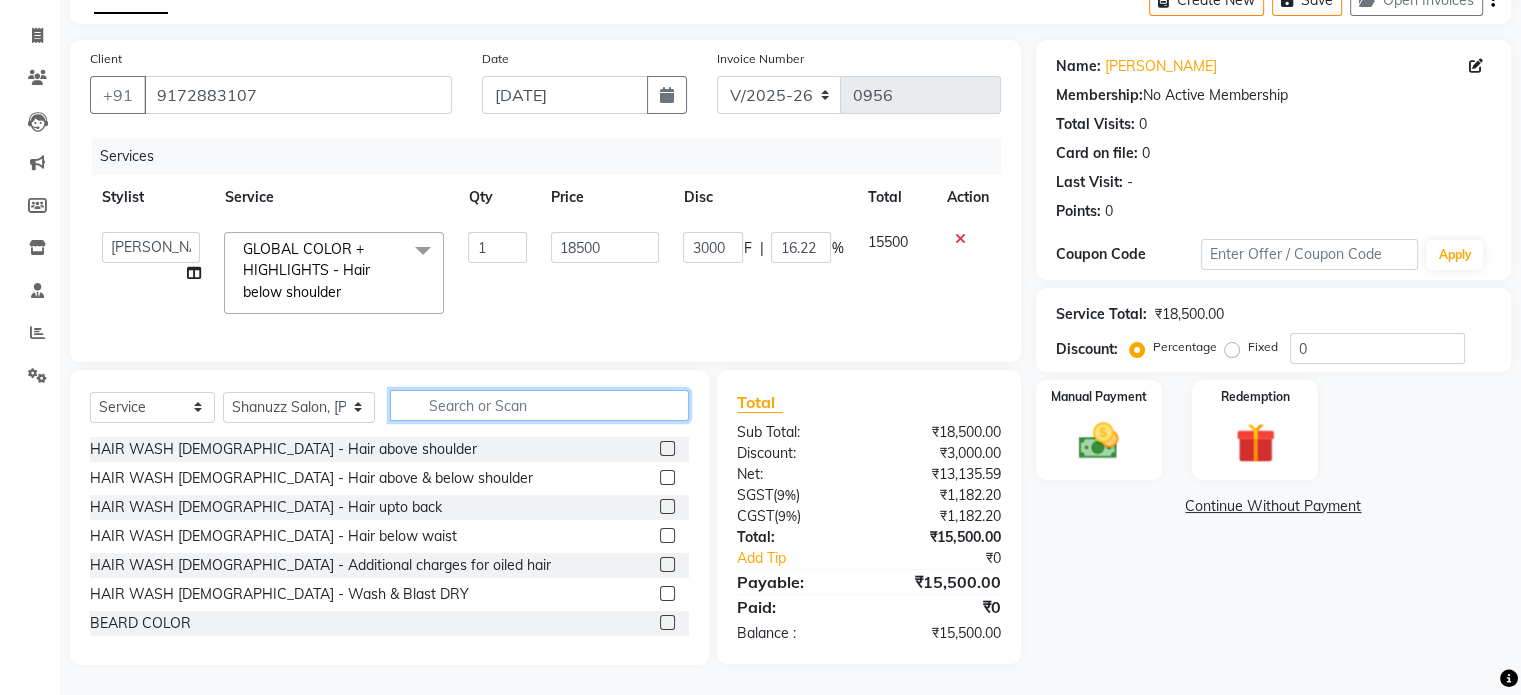 click 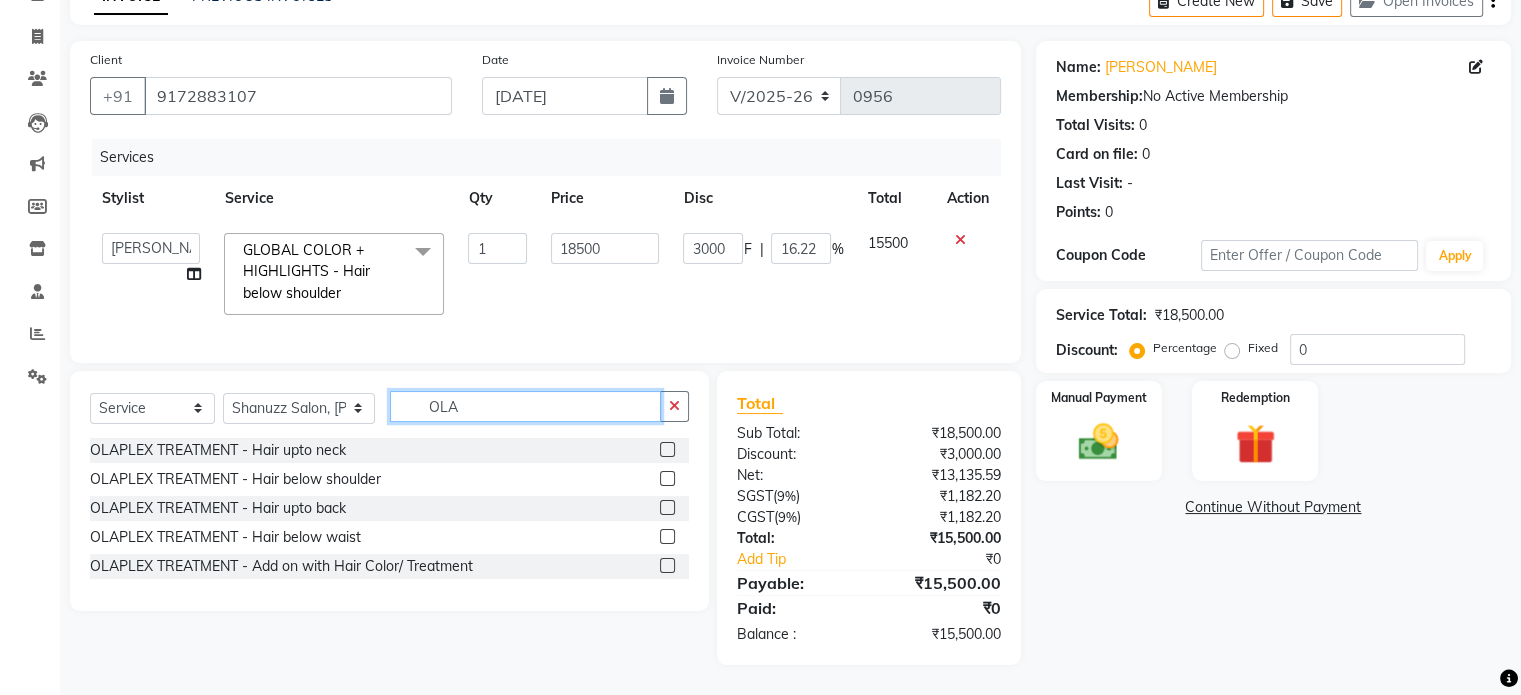 scroll, scrollTop: 124, scrollLeft: 0, axis: vertical 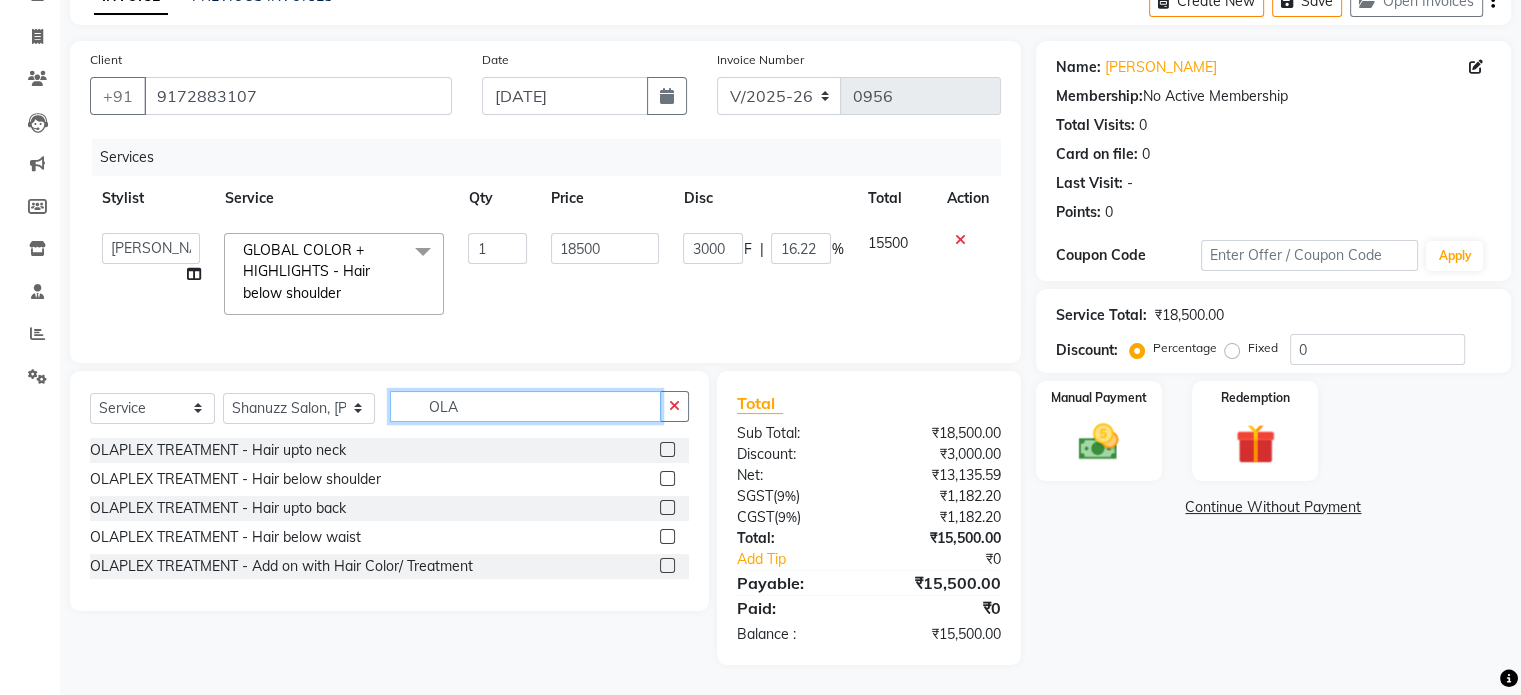 type on "OLA" 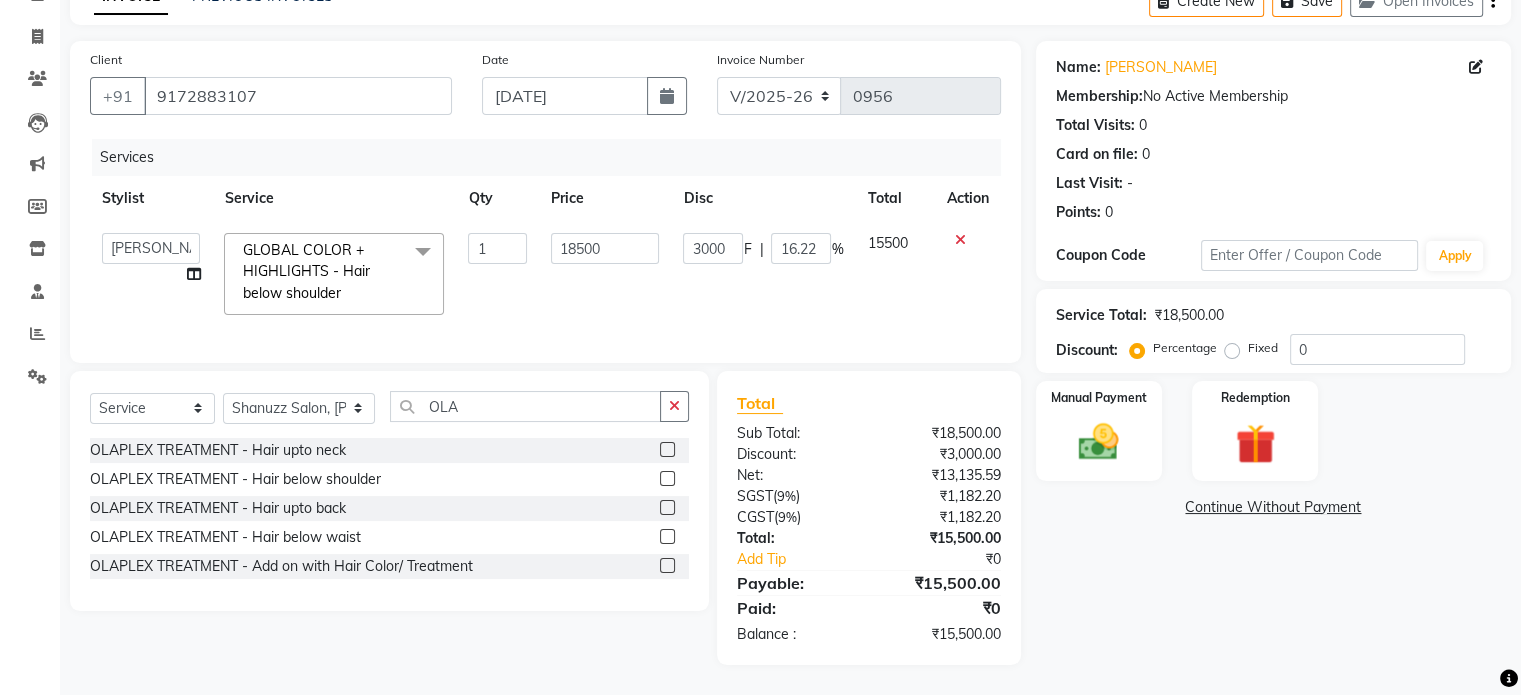 click 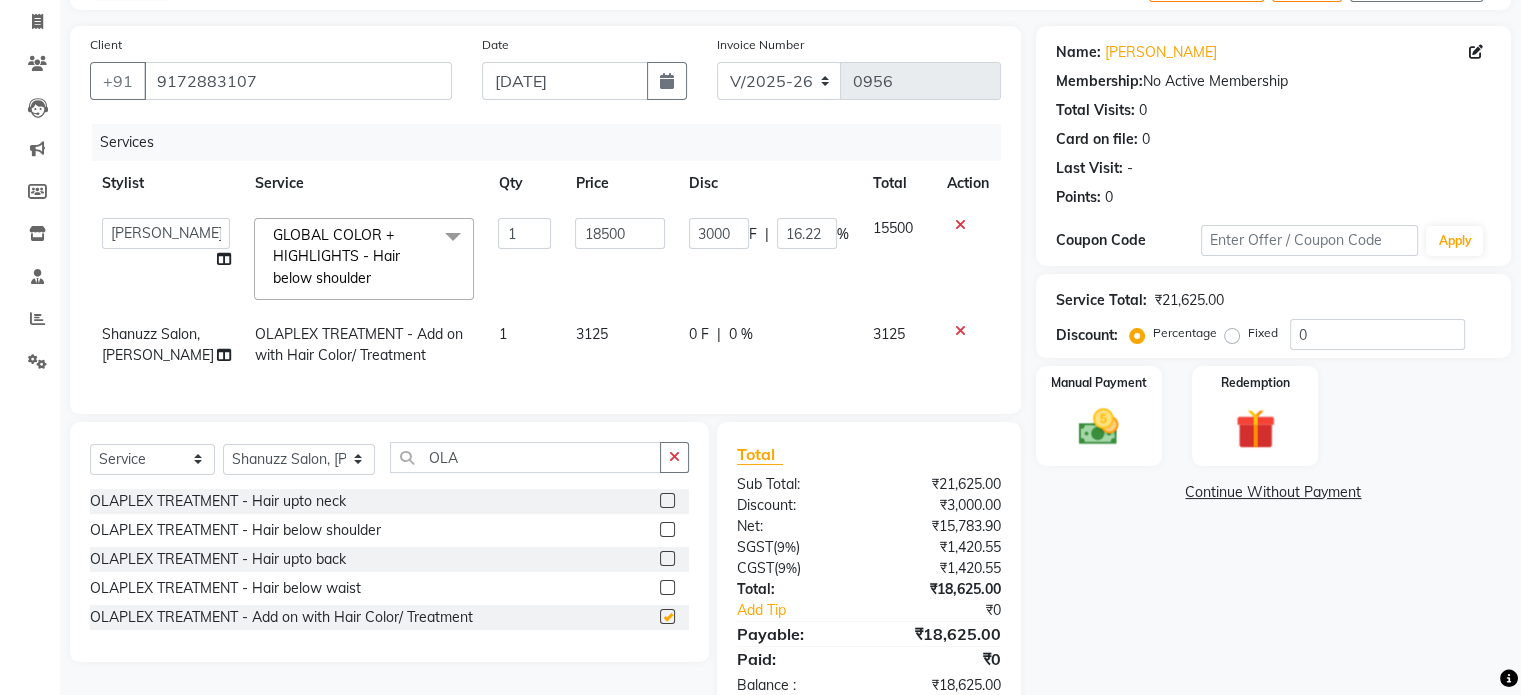 checkbox on "false" 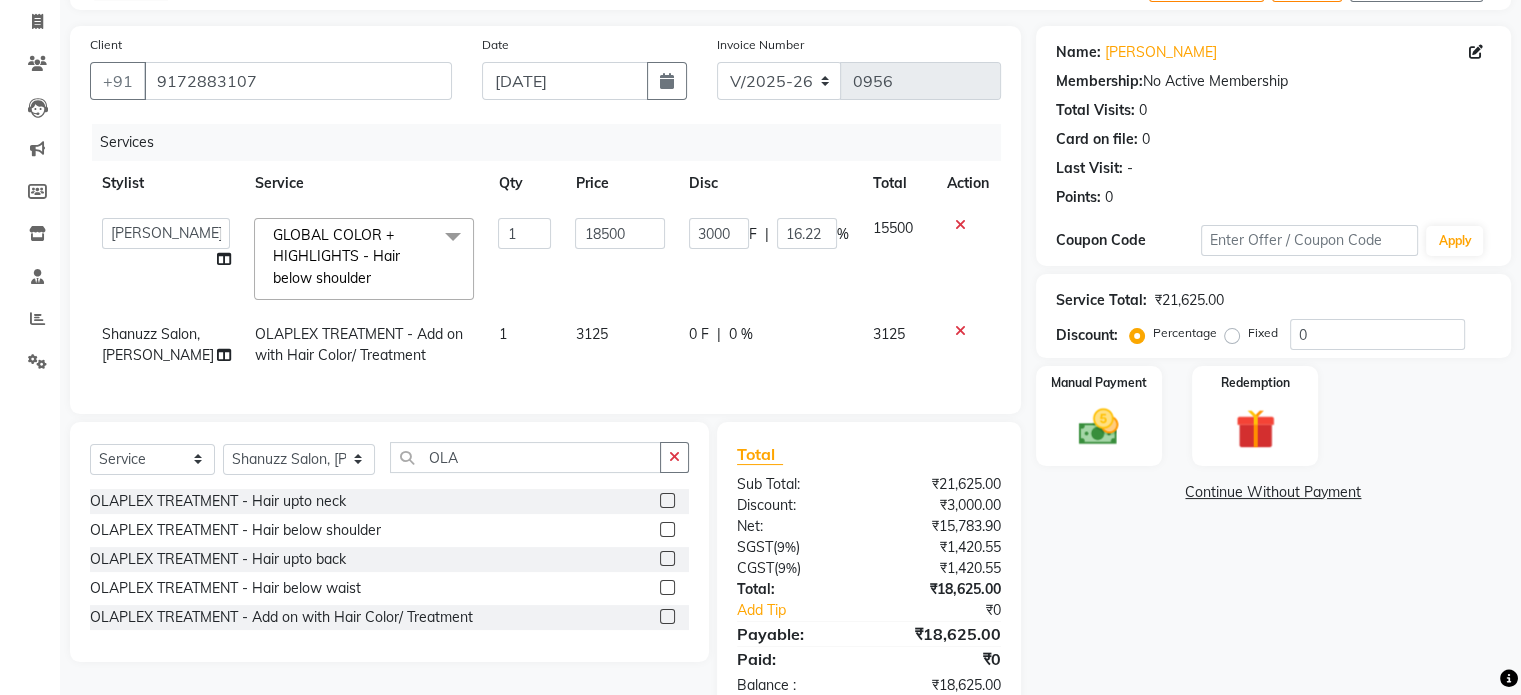 click on "3125" 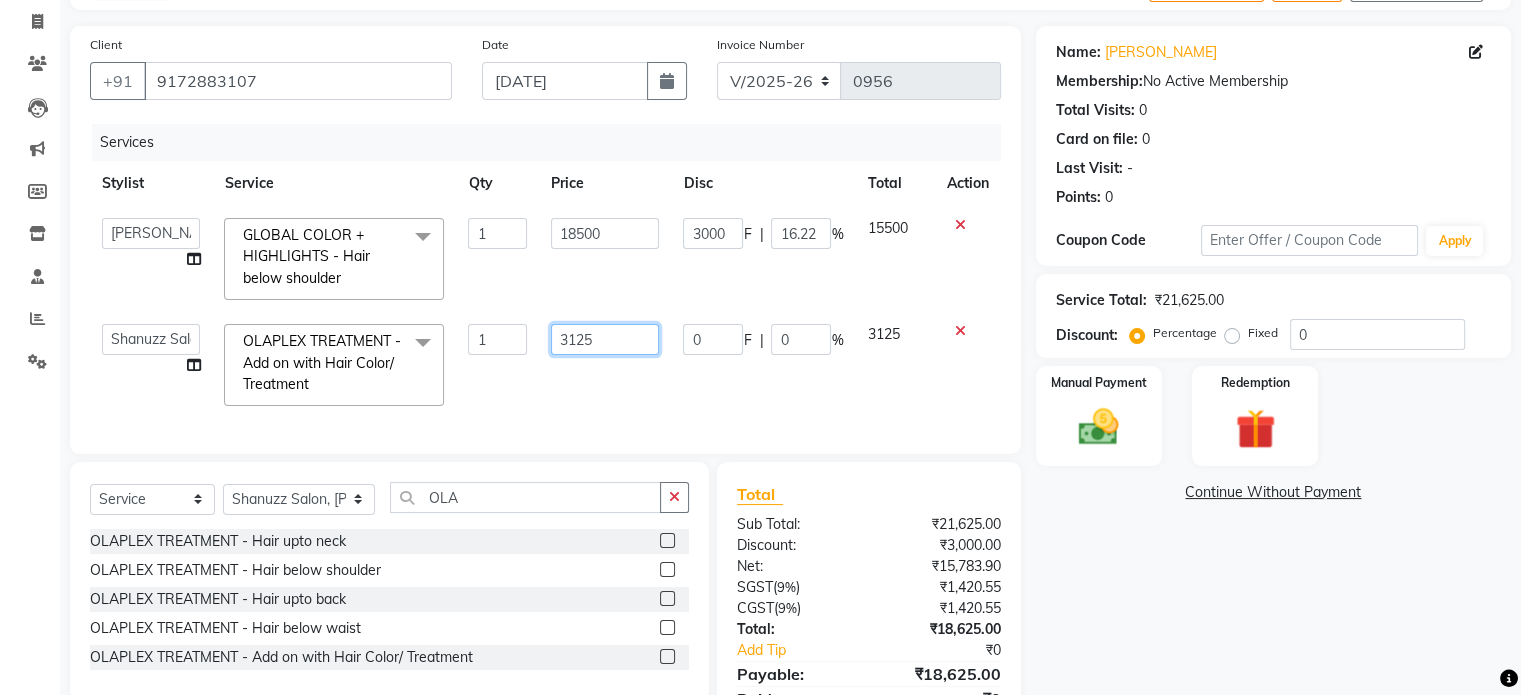 click on "3125" 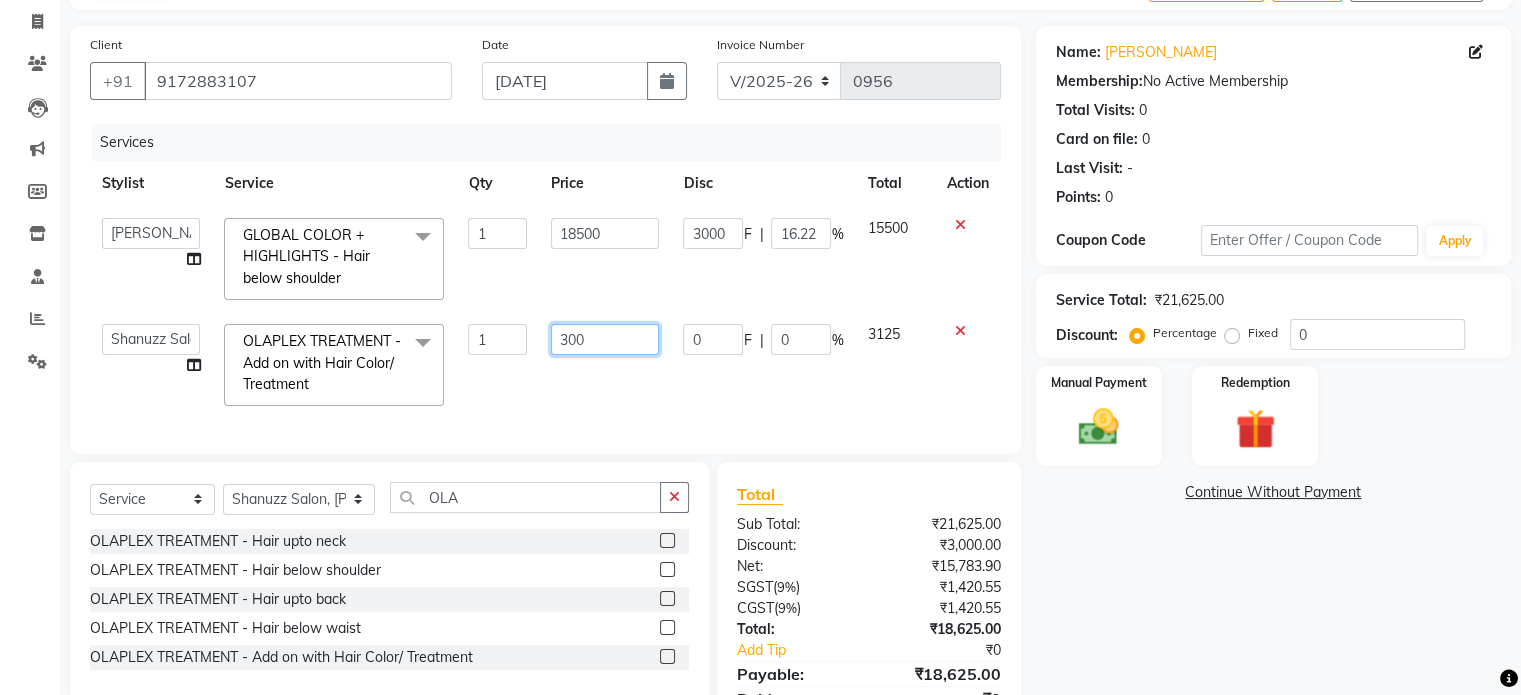 type on "3000" 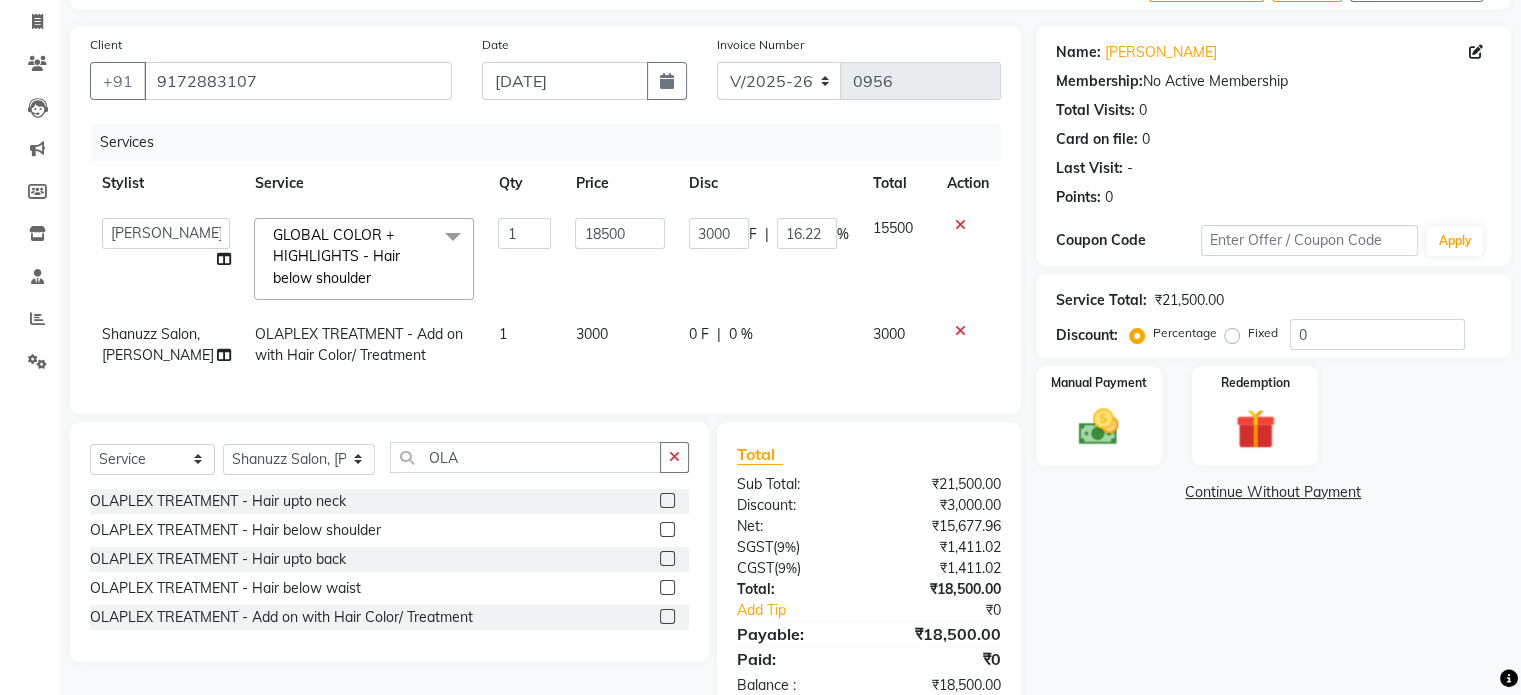 click on "Services Stylist Service Qty Price Disc Total Action  [PERSON_NAME] Dynamics   [PERSON_NAME] ([GEOGRAPHIC_DATA])   [PERSON_NAME]   Harsh   [PERSON_NAME]   Mohd [PERSON_NAME]   [PERSON_NAME]   Rohan    [PERSON_NAME] Motha   [PERSON_NAME] (D)   [PERSON_NAME]   SHAIREI   [PERSON_NAME] Sir (F)   [PERSON_NAME] (Oshiwara)   [PERSON_NAME], Andheri   Siddhi    [PERSON_NAME]    [PERSON_NAME]   [PERSON_NAME]   YASH    GLOBAL COLOR + HIGHLIGHTS  - Hair below shoulder  x HAIR WASH [DEMOGRAPHIC_DATA] - Hair above shoulder HAIR WASH [DEMOGRAPHIC_DATA] - Hair above & below shoulder HAIR WASH [DEMOGRAPHIC_DATA] - Hair upto back HAIR WASH [DEMOGRAPHIC_DATA] - Hair below waist HAIR WASH [DEMOGRAPHIC_DATA] - Additional charges for oiled hair HAIR WASH [DEMOGRAPHIC_DATA] - Wash & Blast DRY [PERSON_NAME] COLOR SIDE LOCKS THREADING PERMING  HAIR WASH [DEMOGRAPHIC_DATA] - Wash / Style HAIR WASH [DEMOGRAPHIC_DATA] - Style HAIR WASH [DEMOGRAPHIC_DATA] - Additional charges for oiled hair Basique [DEMOGRAPHIC_DATA] Haircut - By Experienced Hairdresser (3+ Years of Experience) Basique [DEMOGRAPHIC_DATA] Haircut - By Seasoned Hairdresser (10+ Years of Experience) BLOWDRY - Hair upto back 1" 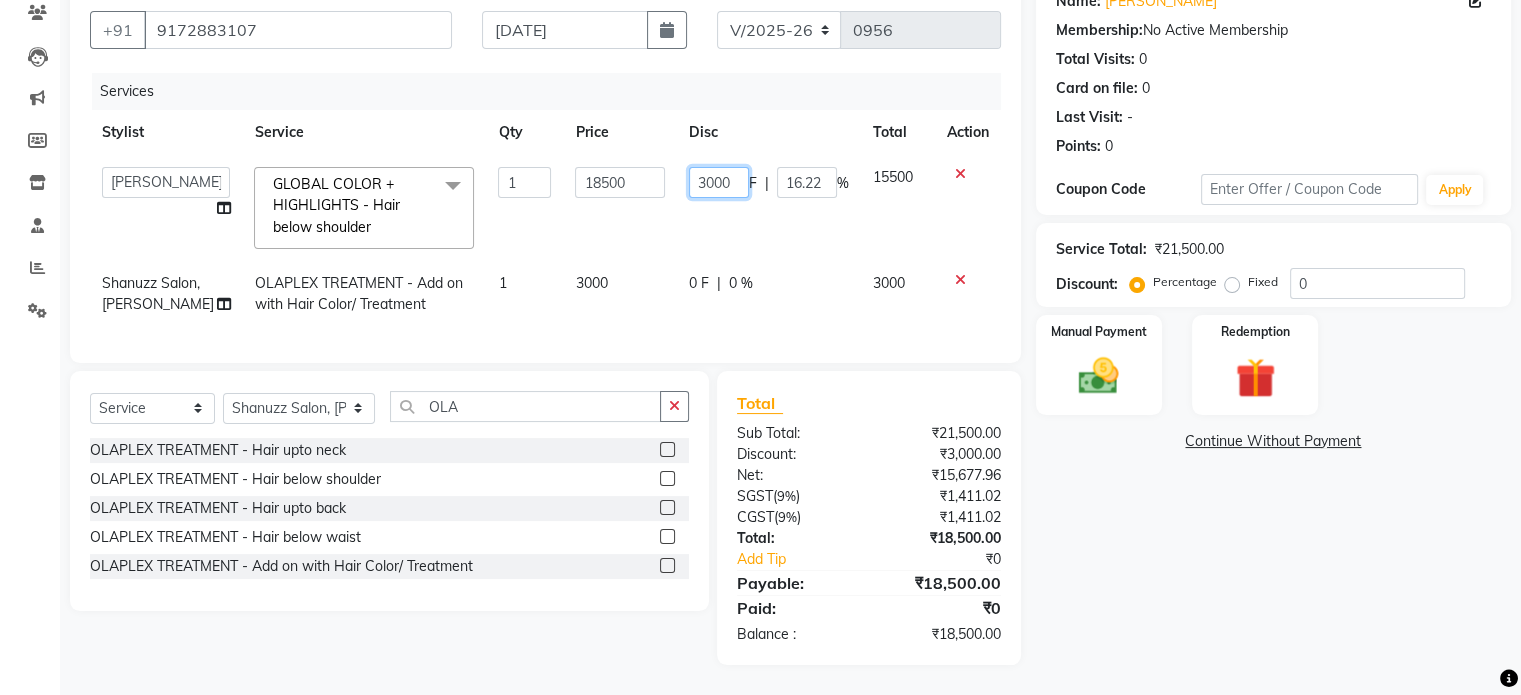 click on "3000" 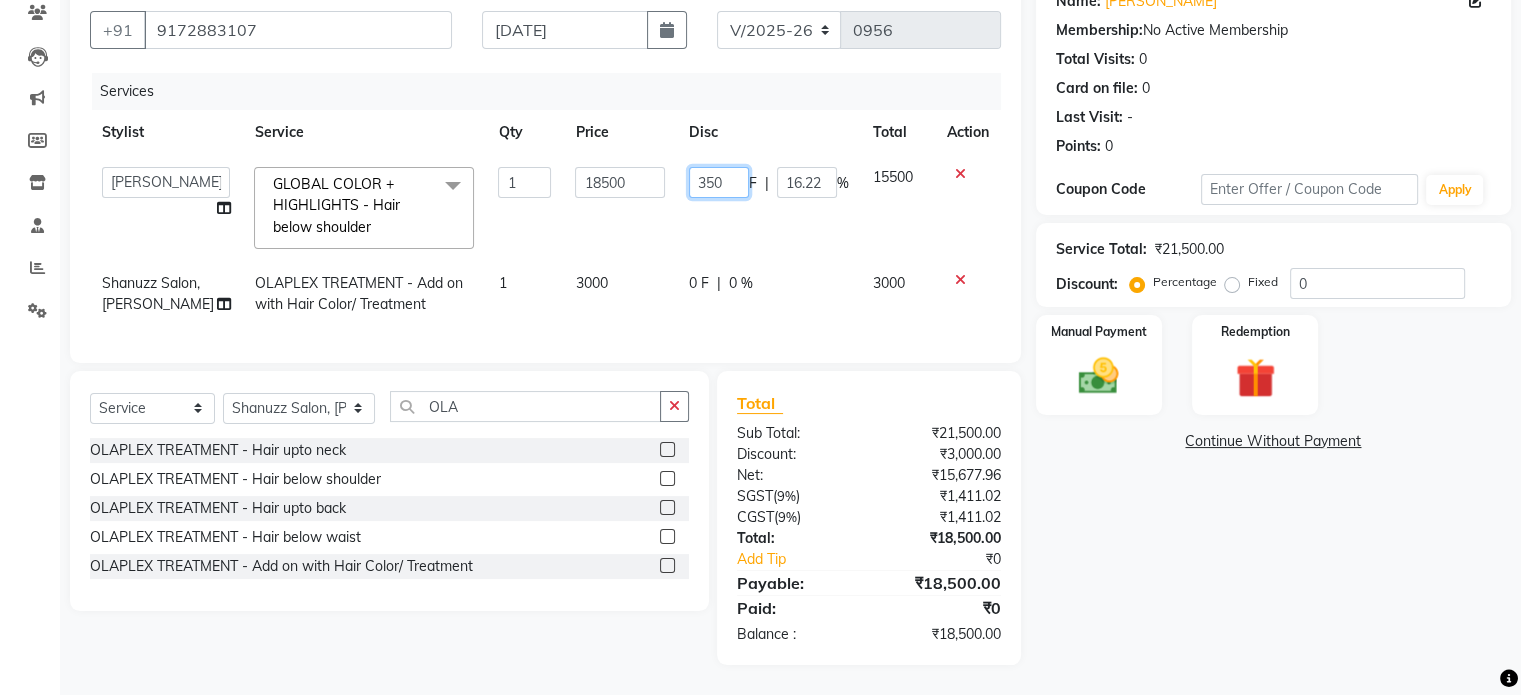 type on "3500" 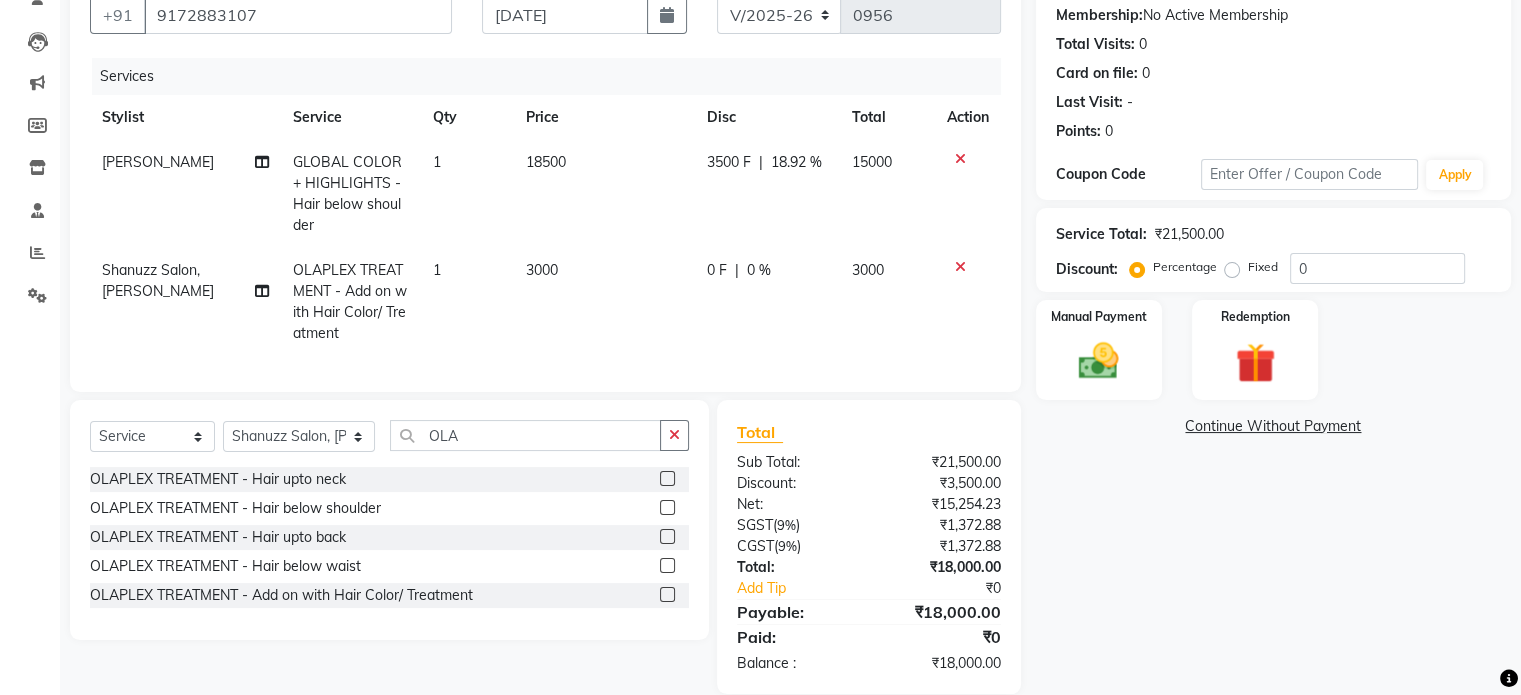 click on "3500 F | 18.92 %" 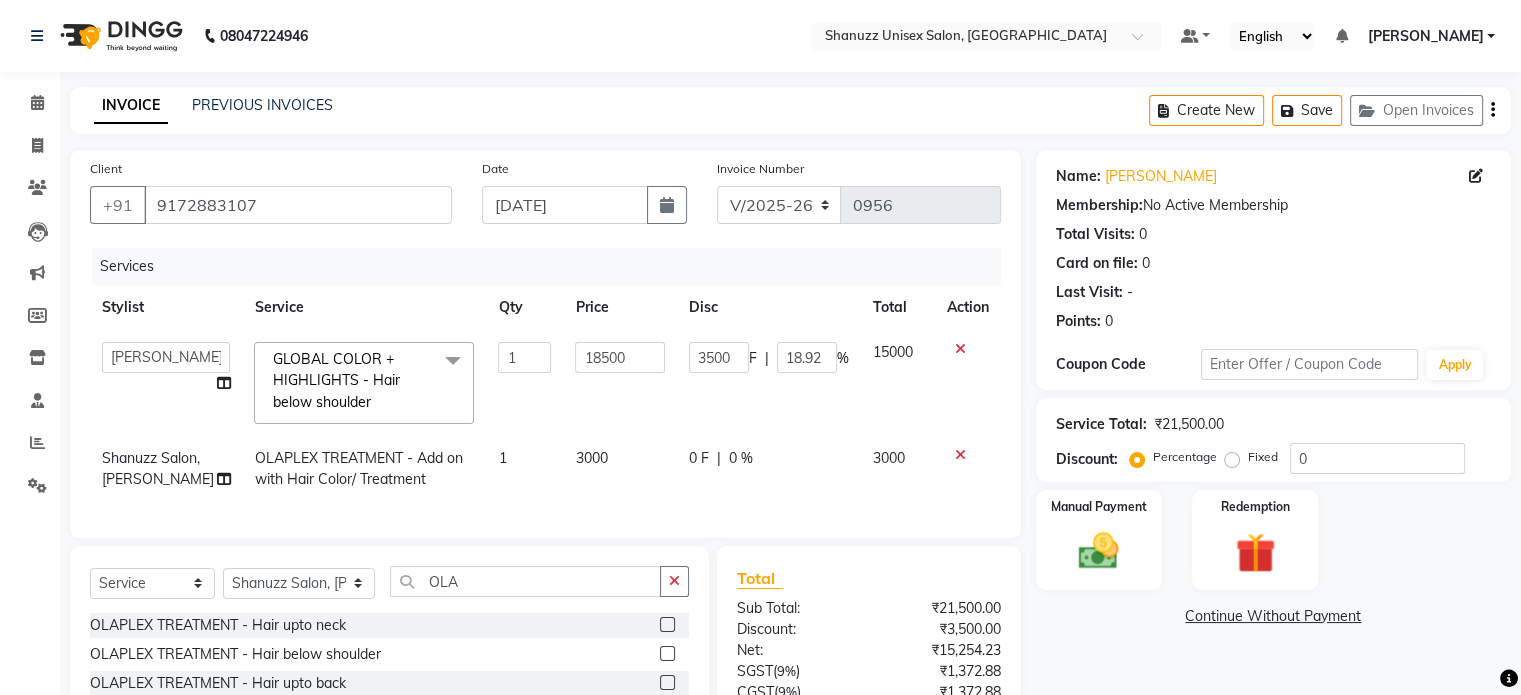 scroll, scrollTop: 190, scrollLeft: 0, axis: vertical 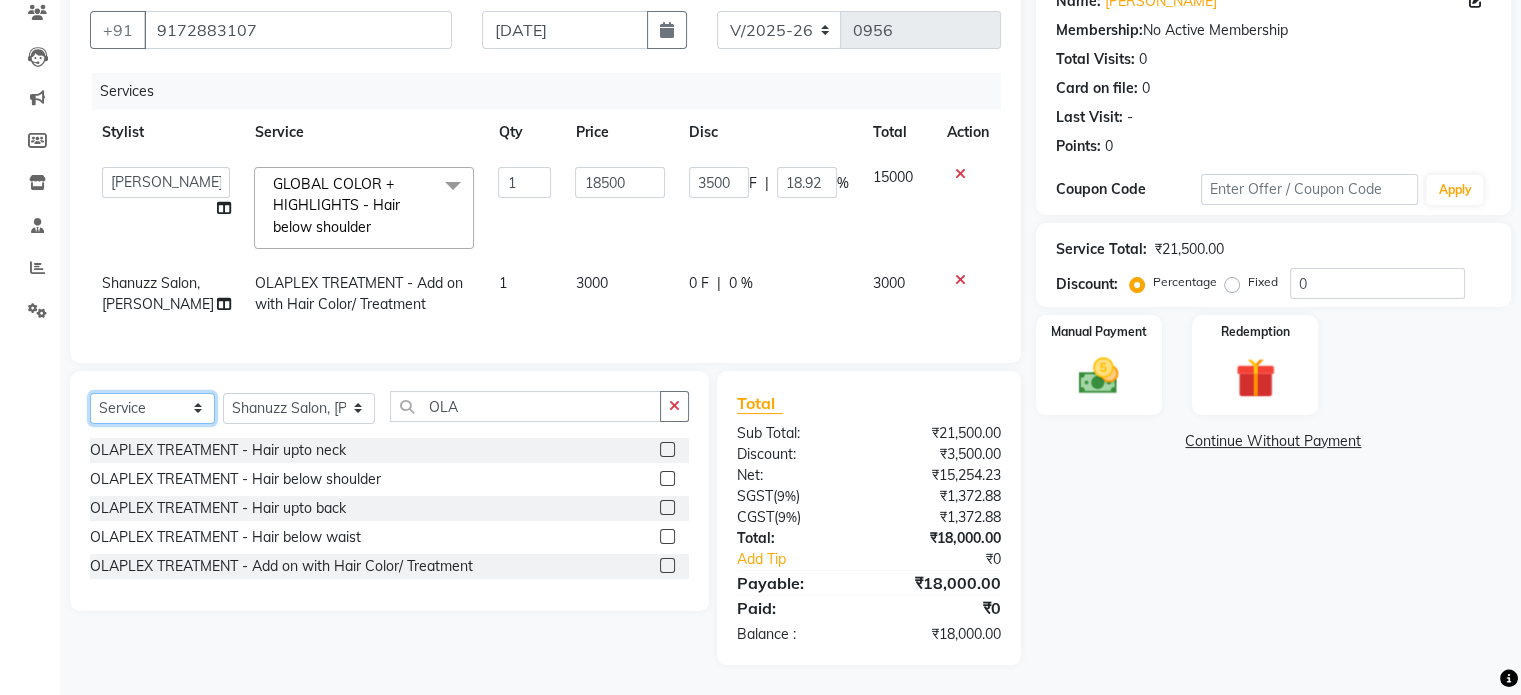 click on "Select  Service  Product  Membership  Package Voucher Prepaid Gift Card" 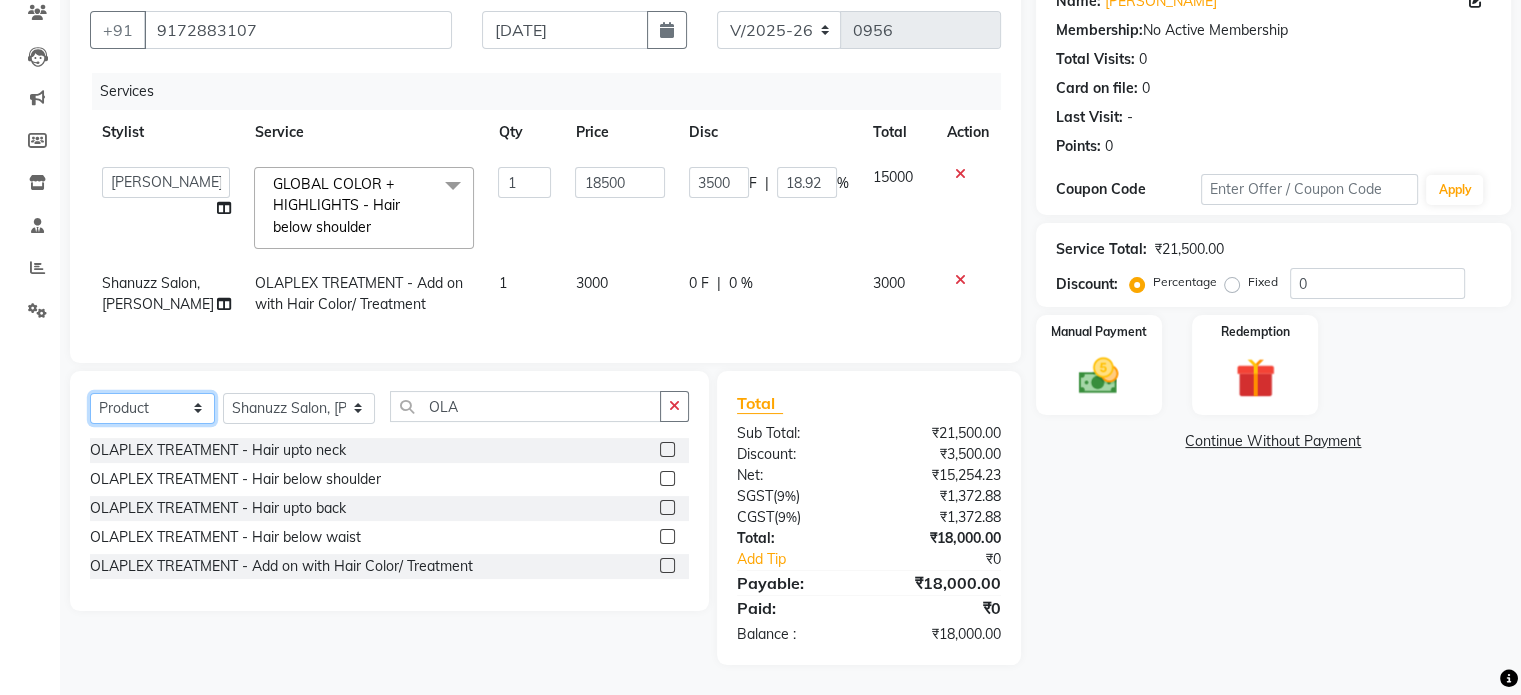 click on "Select  Service  Product  Membership  Package Voucher Prepaid Gift Card" 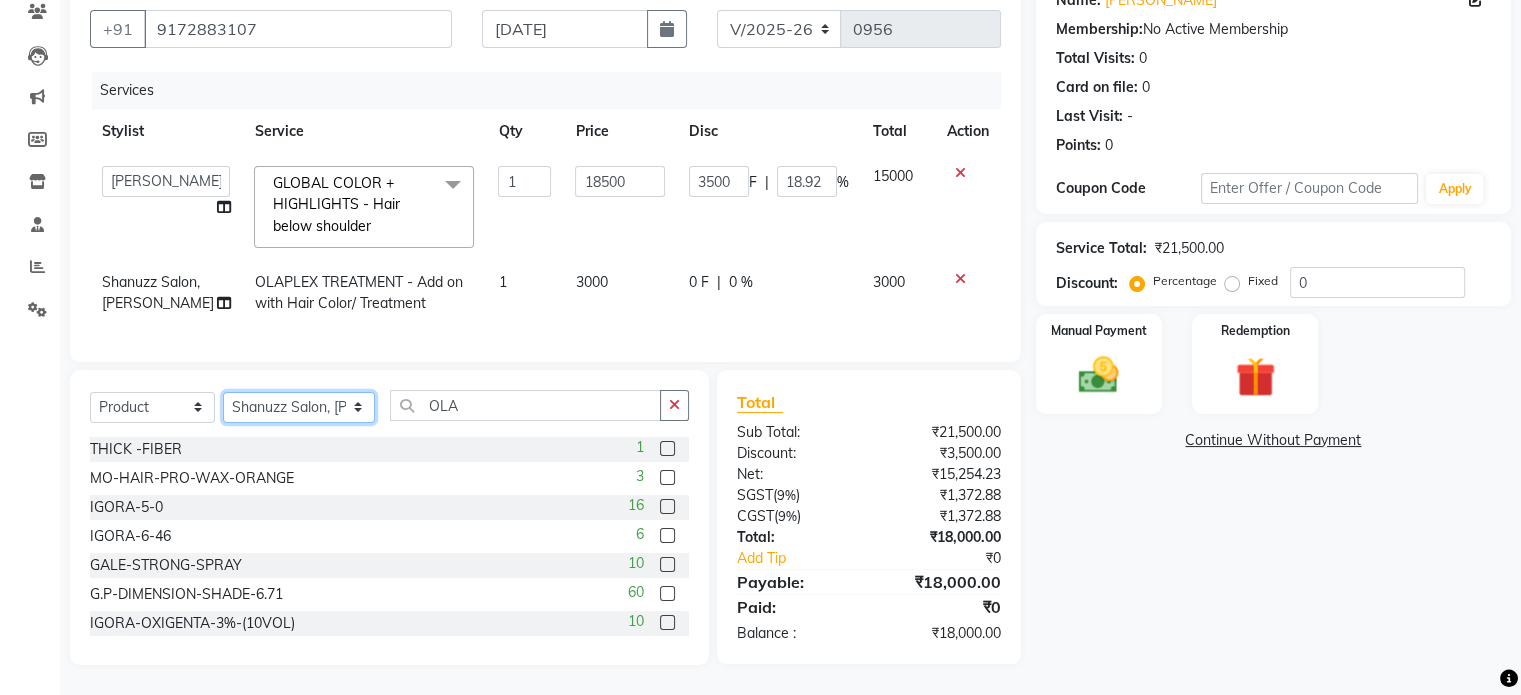 click on "Select Stylist [PERSON_NAME] Dynamics [PERSON_NAME] ([GEOGRAPHIC_DATA]) [PERSON_NAME] Harsh [PERSON_NAME] Mohd [PERSON_NAME] [PERSON_NAME] Rohan  [PERSON_NAME] Motha [PERSON_NAME] (D) [PERSON_NAME] SHAIREI [PERSON_NAME] Sir (F) [PERSON_NAME] ([PERSON_NAME] Salon, Andheri Siddhi  [PERSON_NAME]  [PERSON_NAME] [PERSON_NAME] YASH" 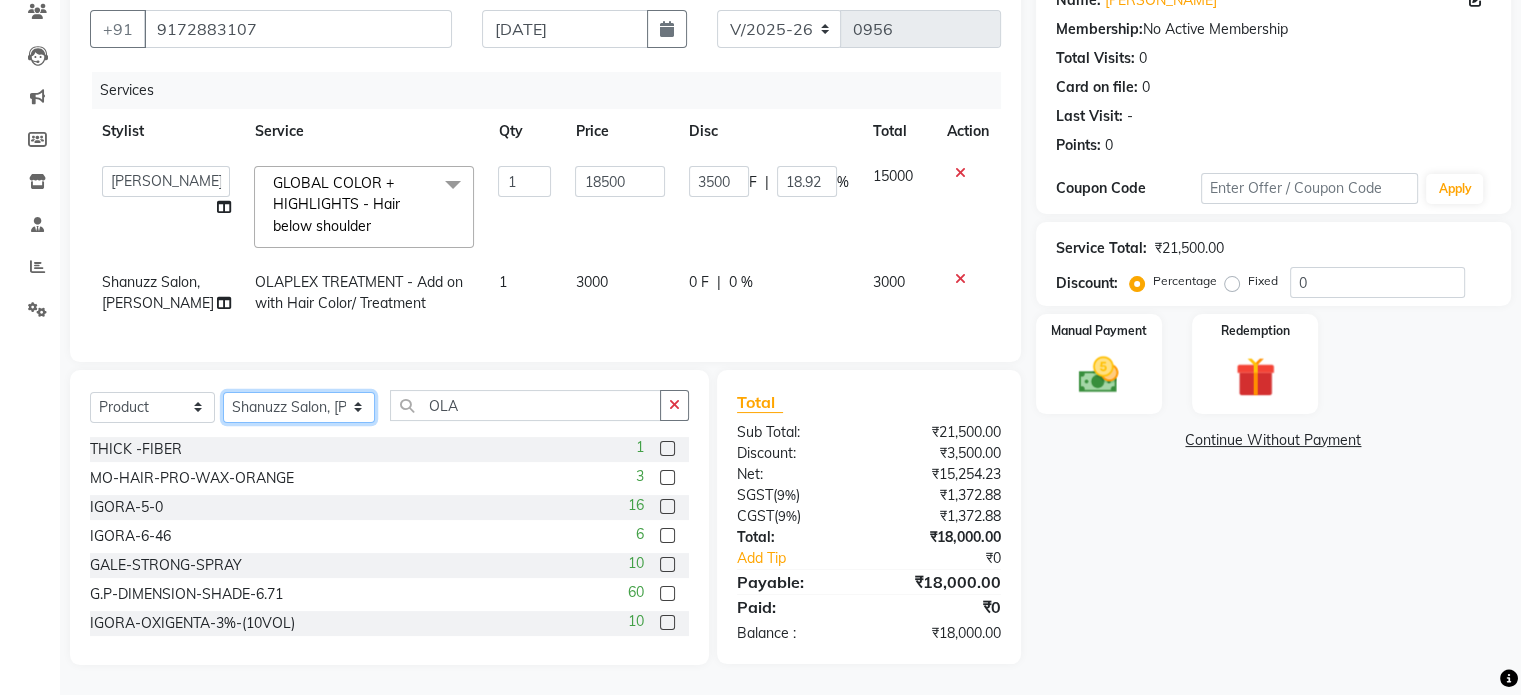 select on "78152" 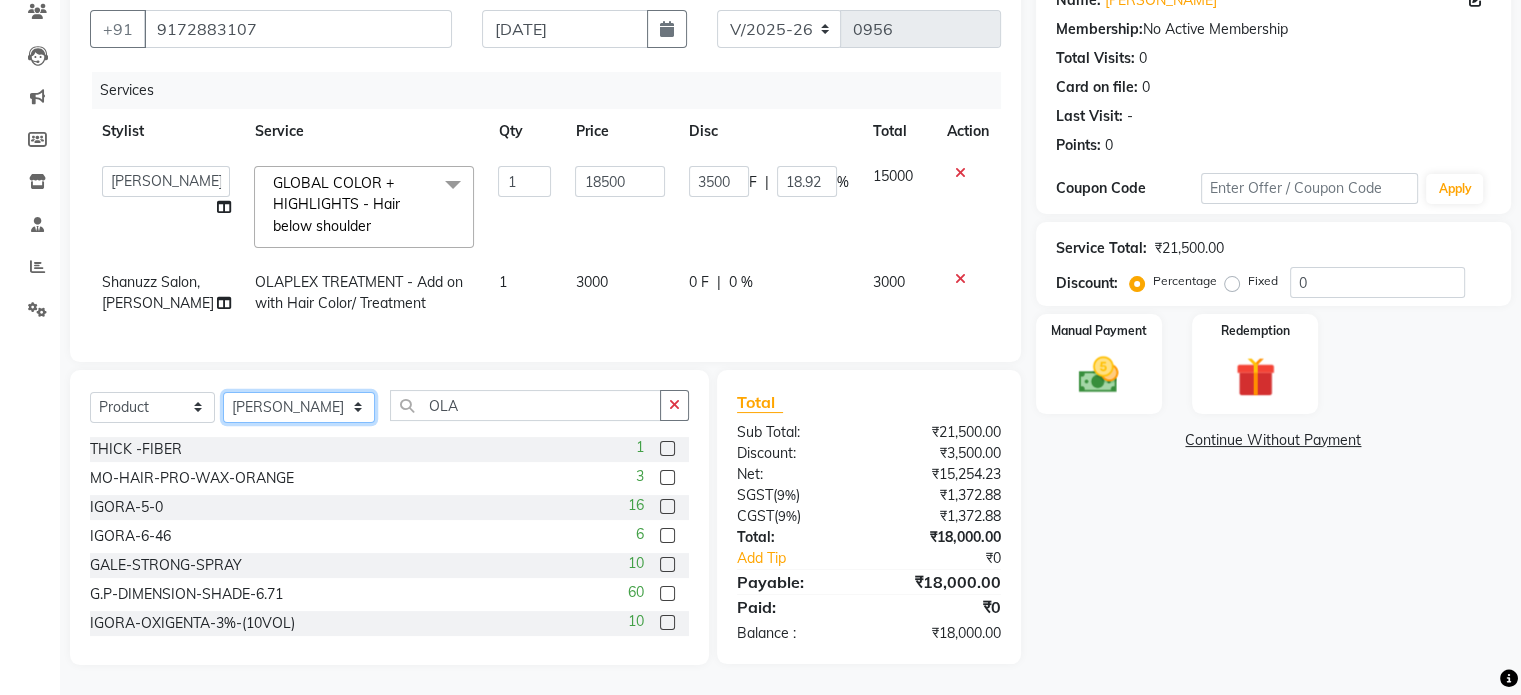 click on "Select Stylist [PERSON_NAME] Dynamics [PERSON_NAME] ([GEOGRAPHIC_DATA]) [PERSON_NAME] Harsh [PERSON_NAME] Mohd [PERSON_NAME] [PERSON_NAME] Rohan  [PERSON_NAME] Motha [PERSON_NAME] (D) [PERSON_NAME] SHAIREI [PERSON_NAME] Sir (F) [PERSON_NAME] ([PERSON_NAME] Salon, Andheri Siddhi  [PERSON_NAME]  [PERSON_NAME] [PERSON_NAME] YASH" 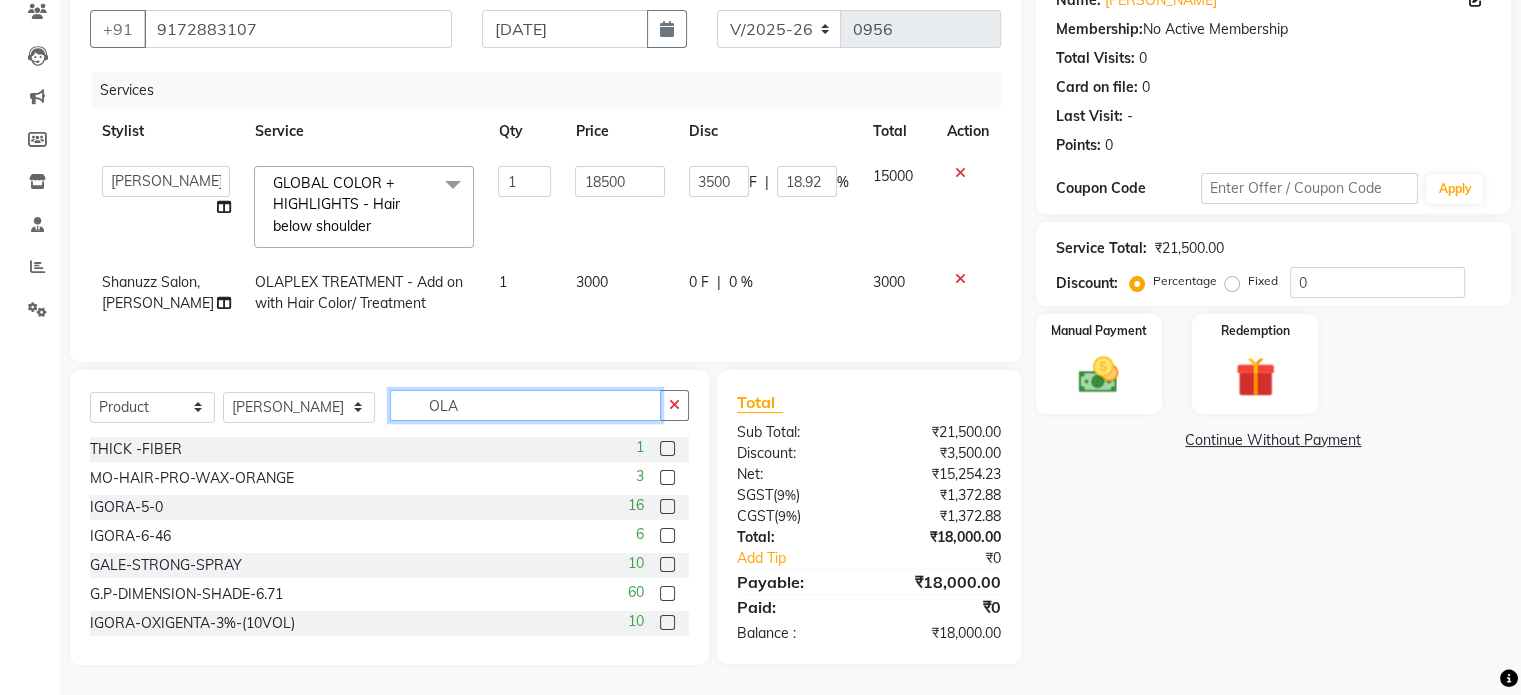 click on "OLA" 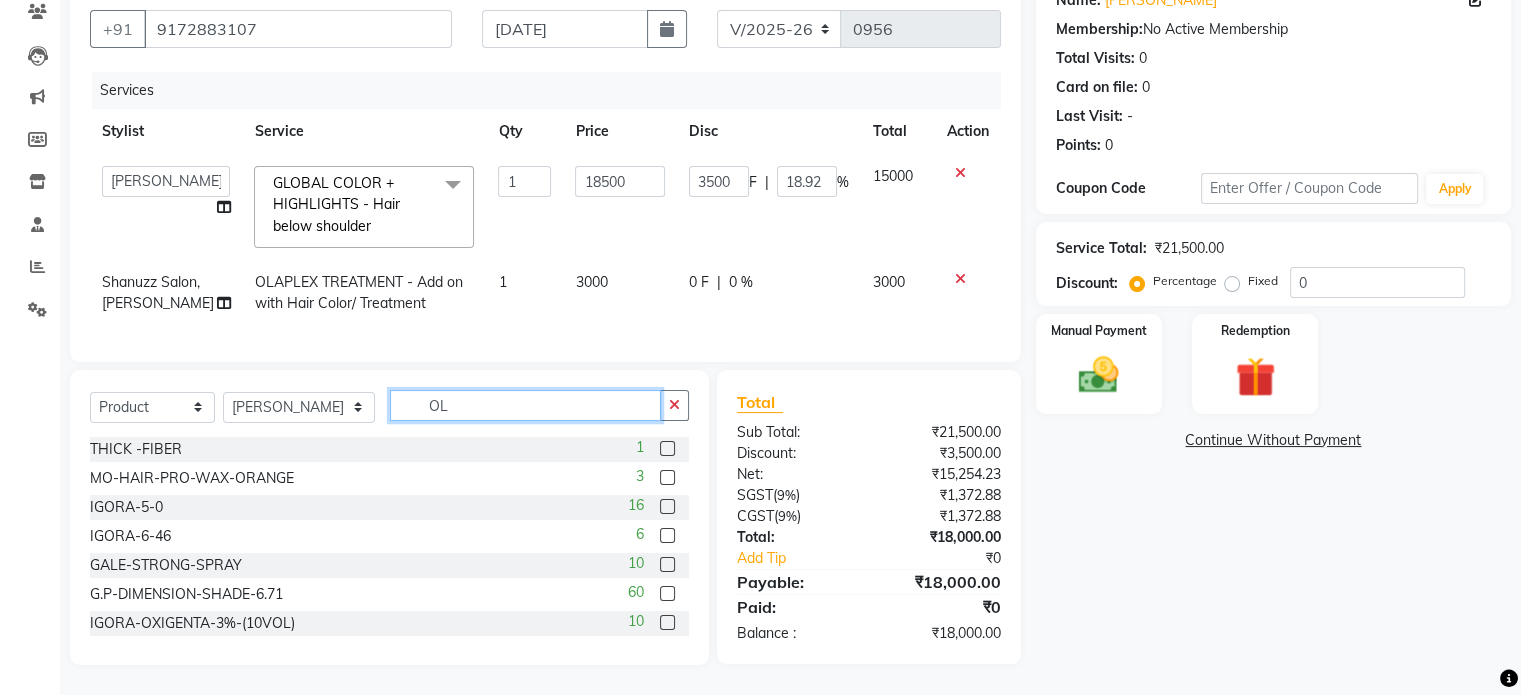 type on "O" 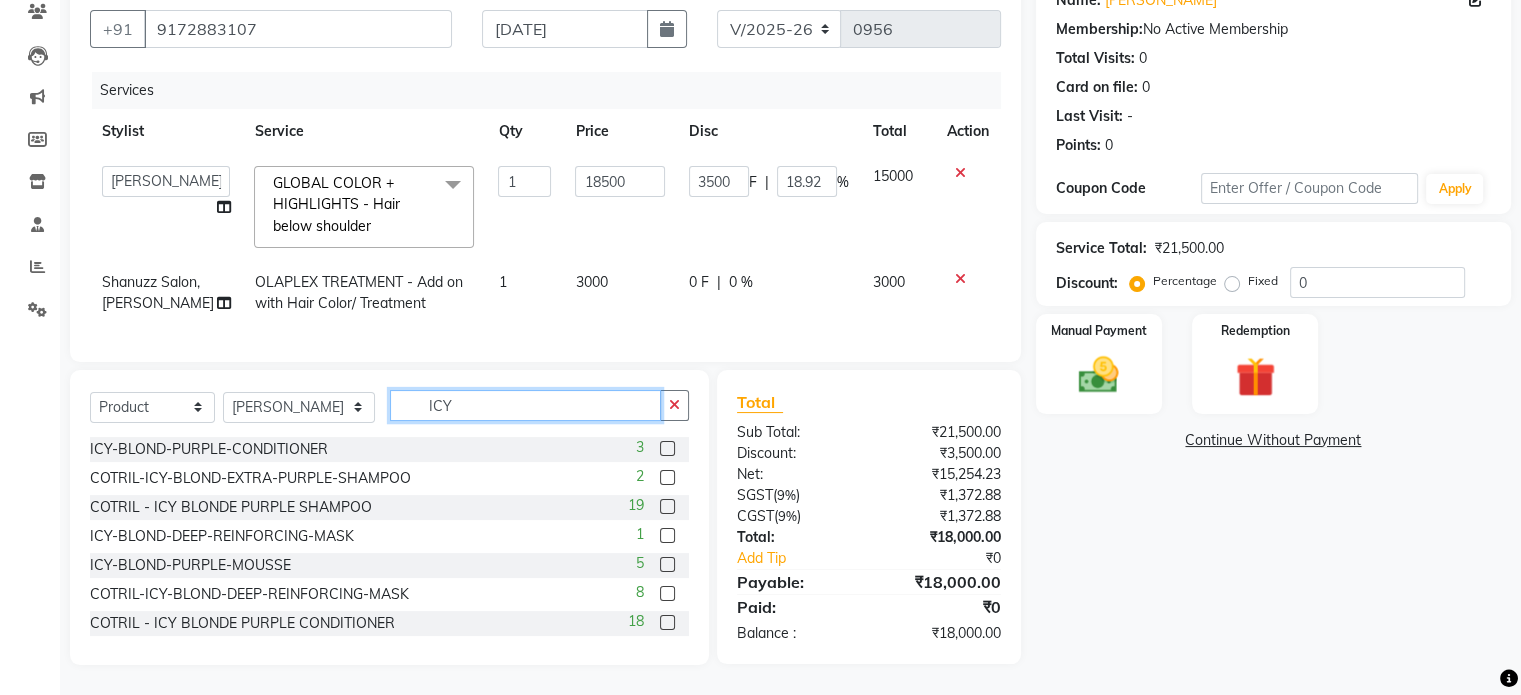 type on "ICY" 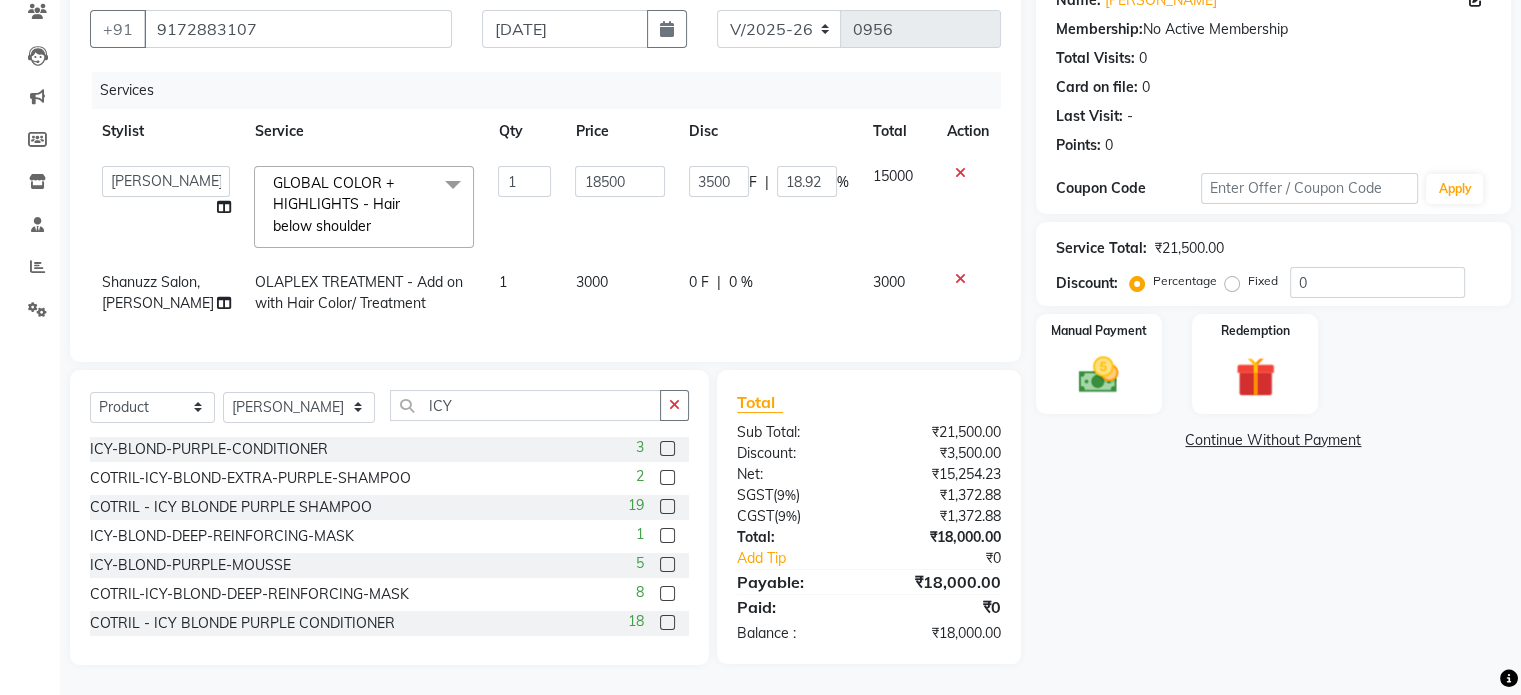 click 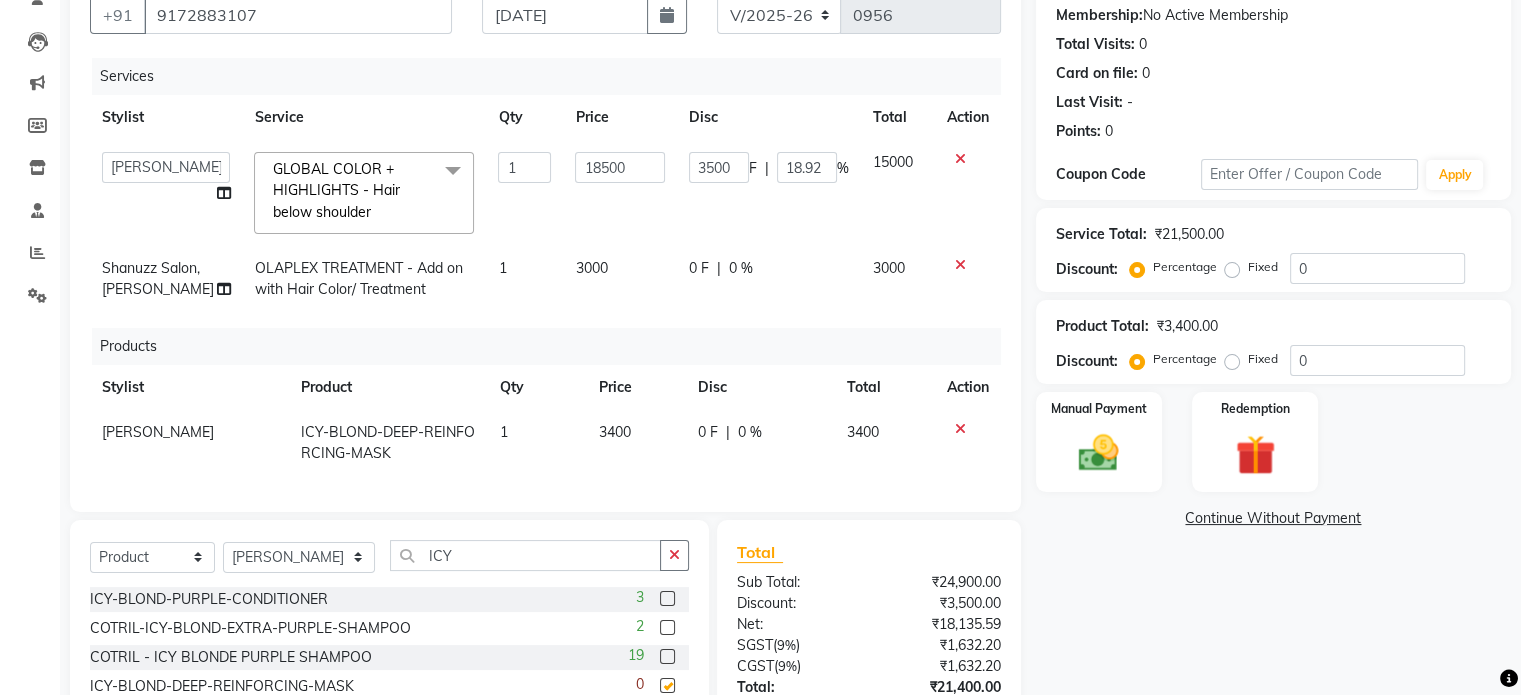checkbox on "false" 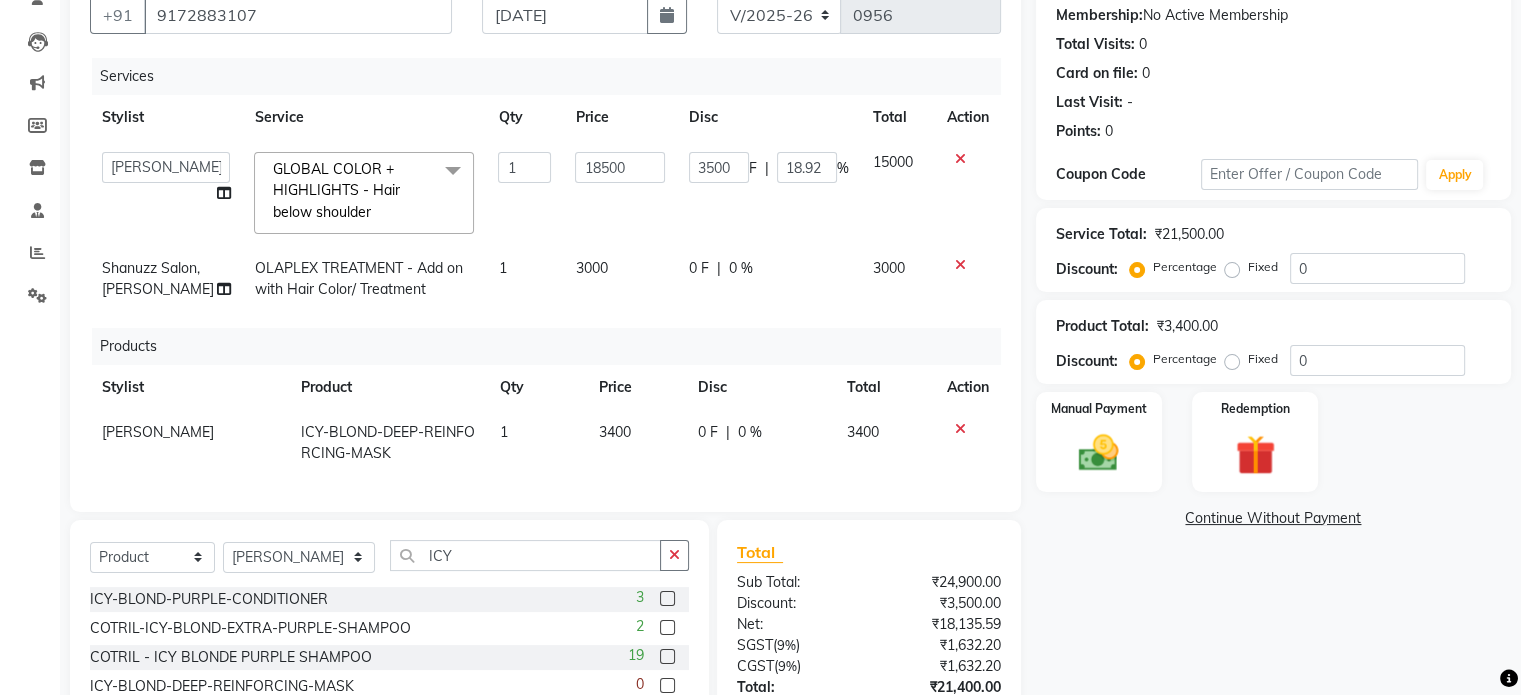 scroll, scrollTop: 356, scrollLeft: 0, axis: vertical 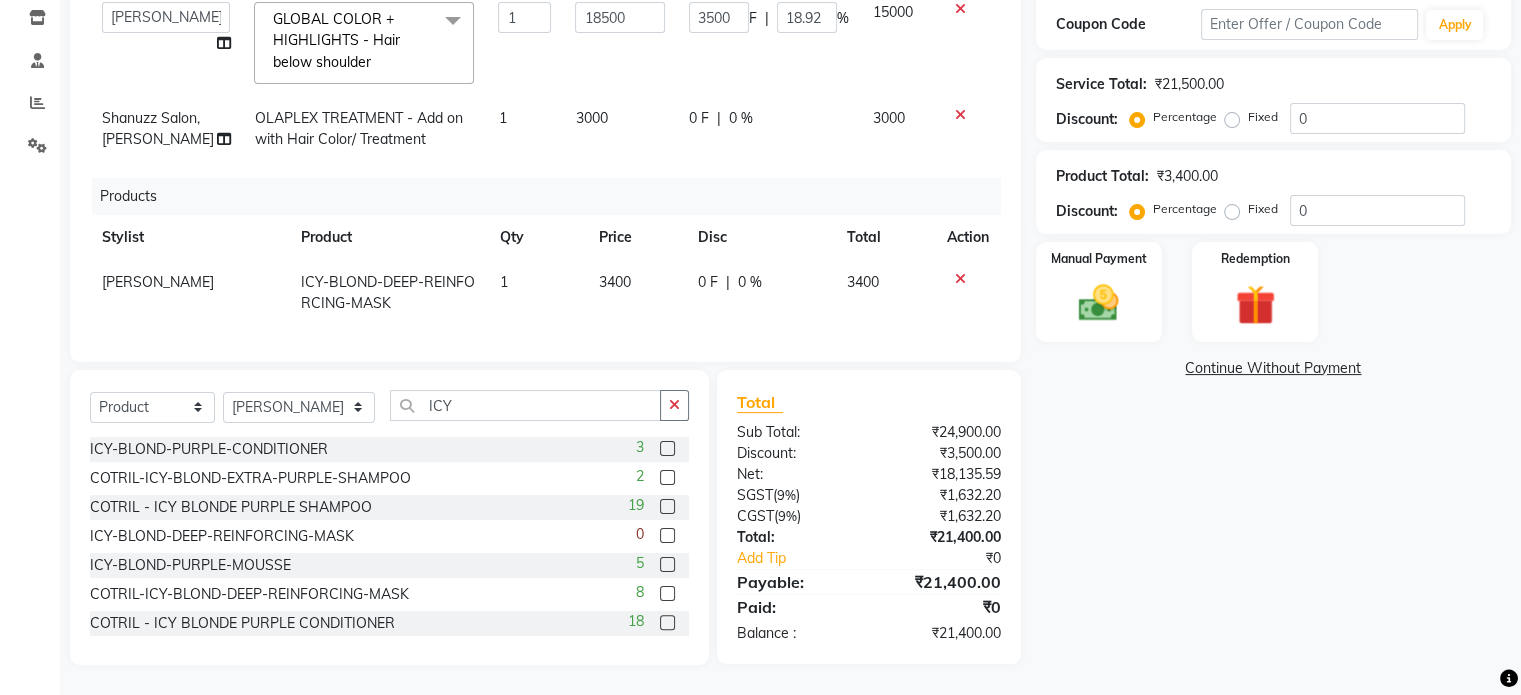 click 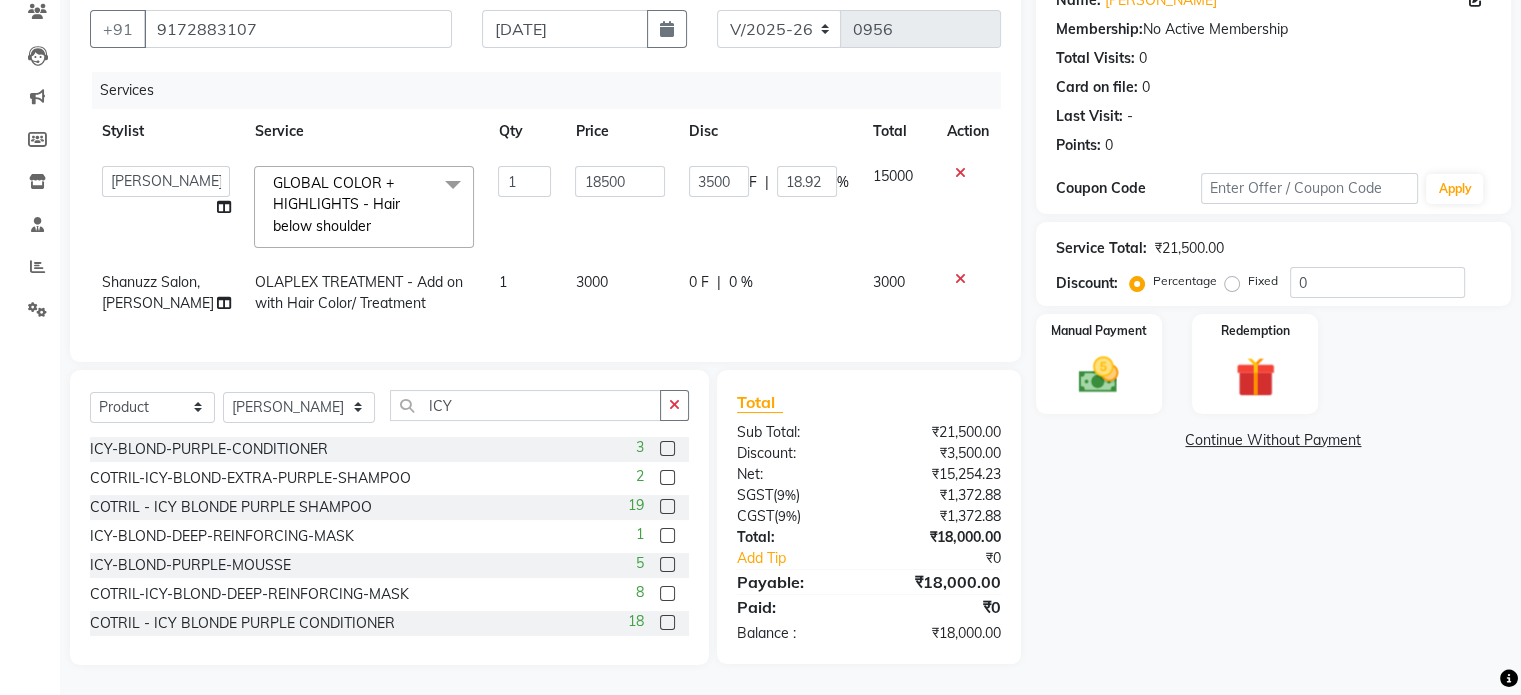 scroll, scrollTop: 192, scrollLeft: 0, axis: vertical 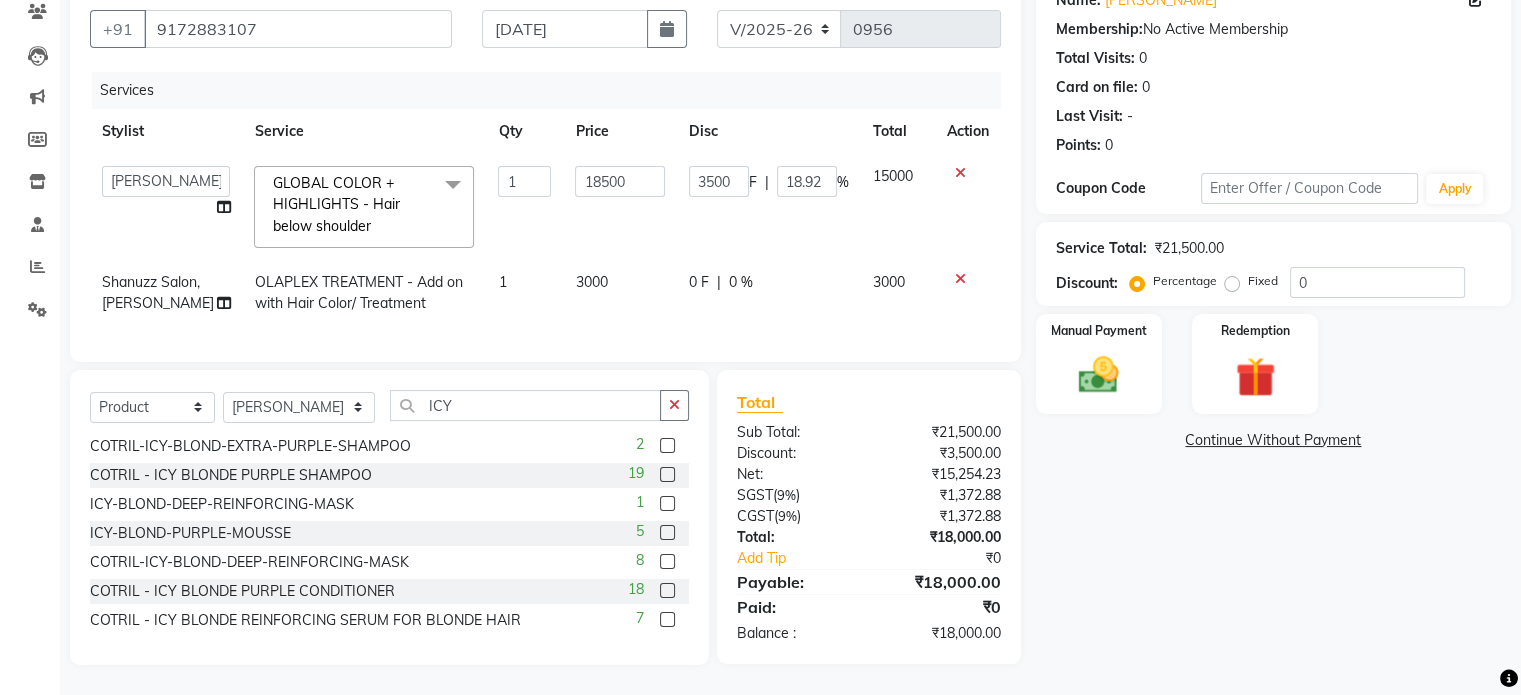 click 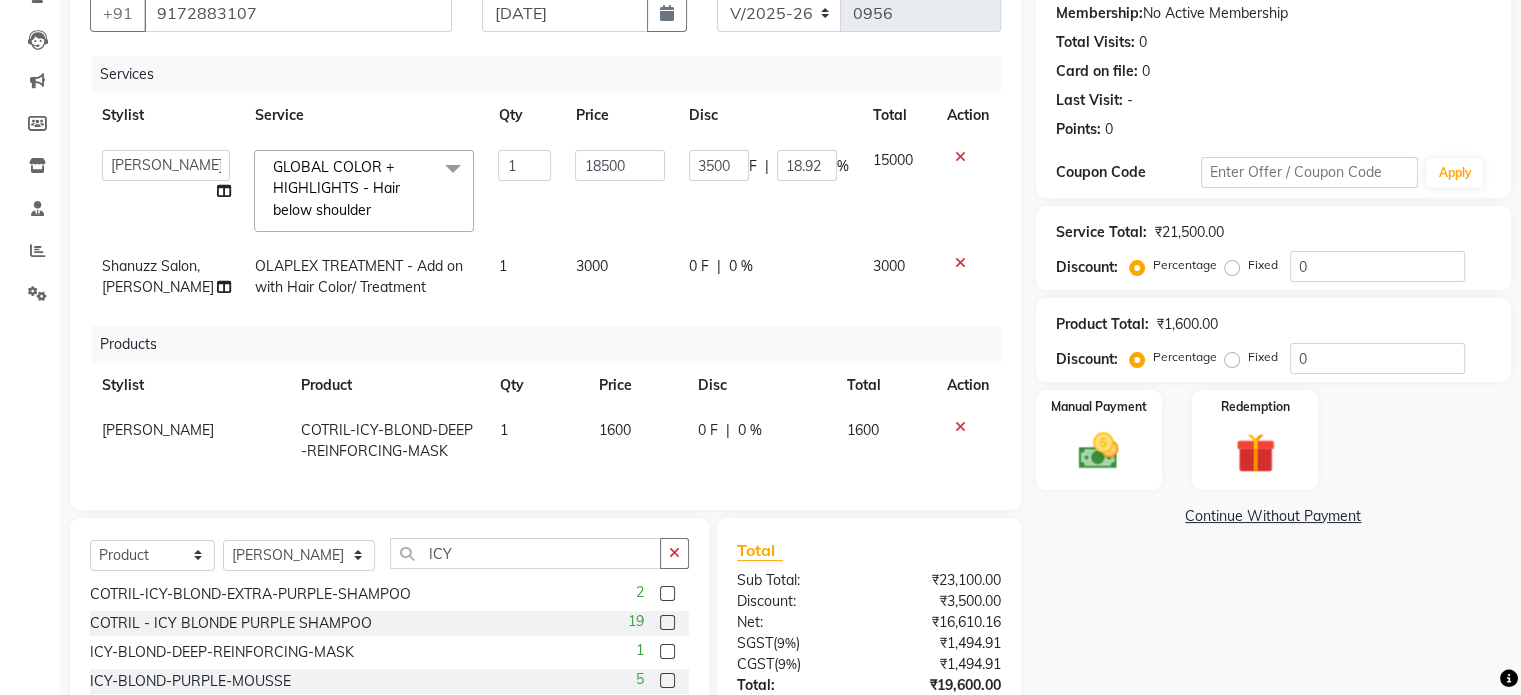 checkbox on "false" 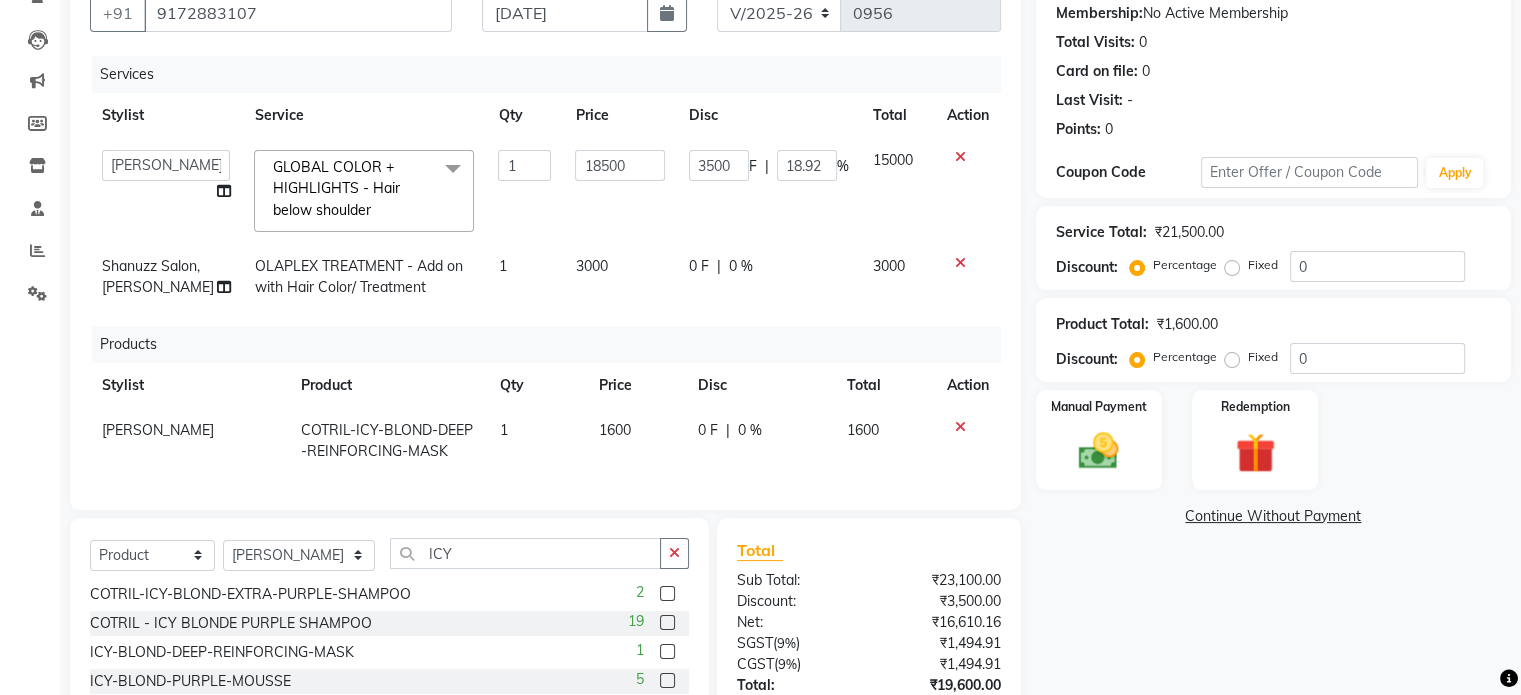 scroll, scrollTop: 356, scrollLeft: 0, axis: vertical 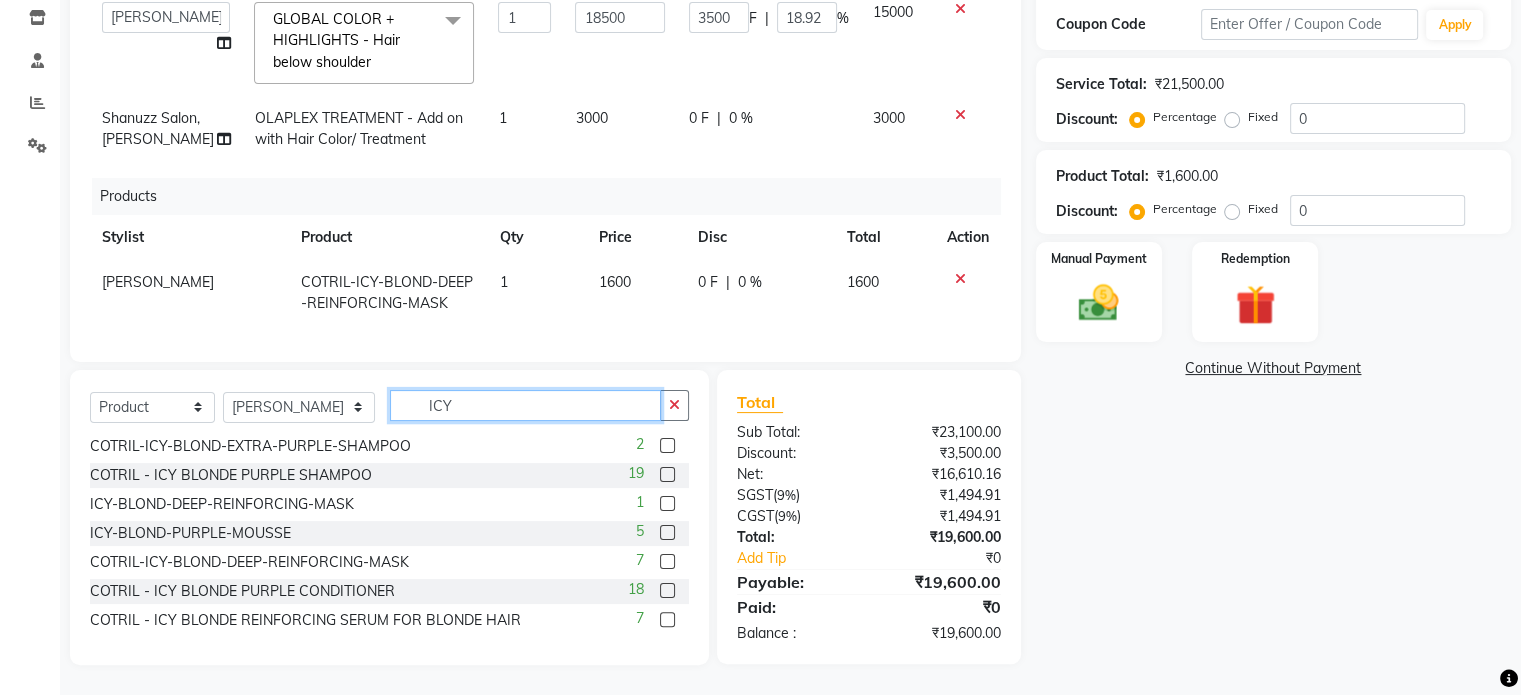 click on "ICY" 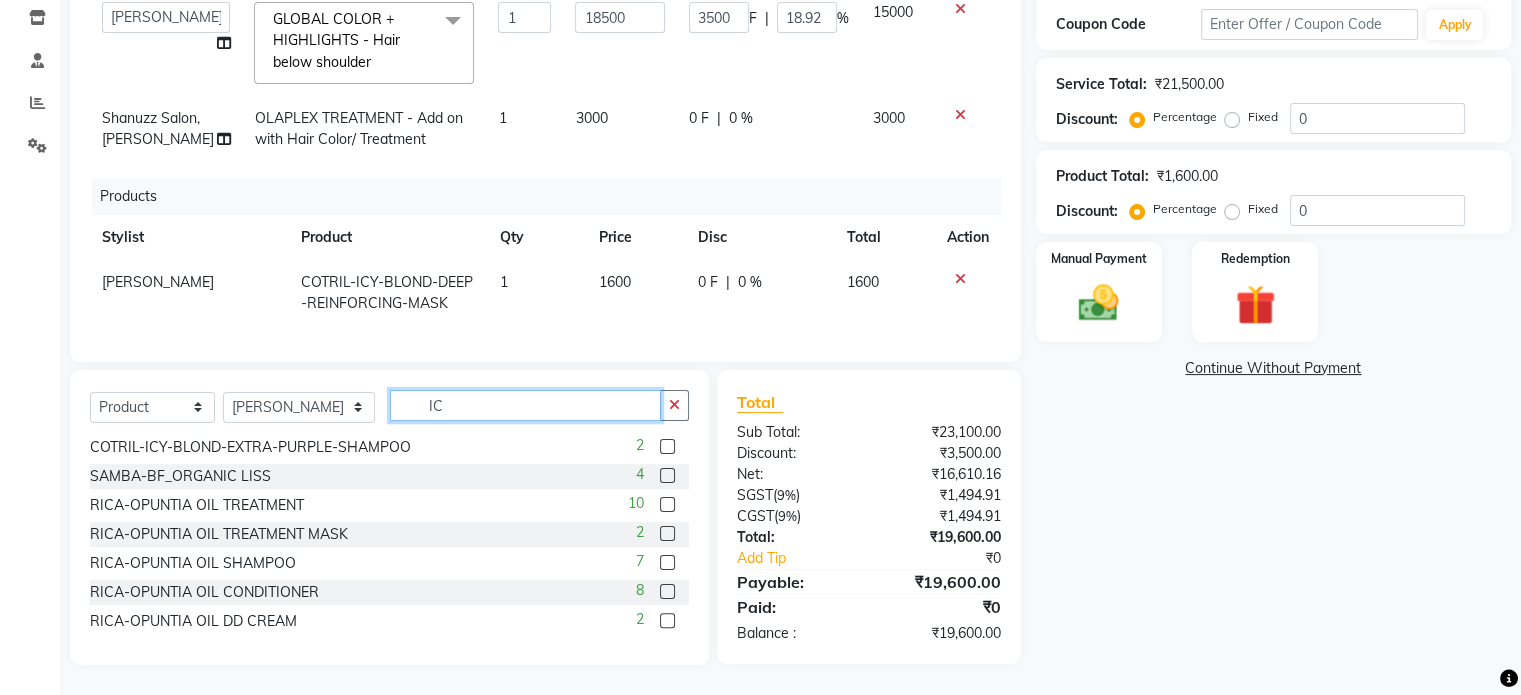 type on "I" 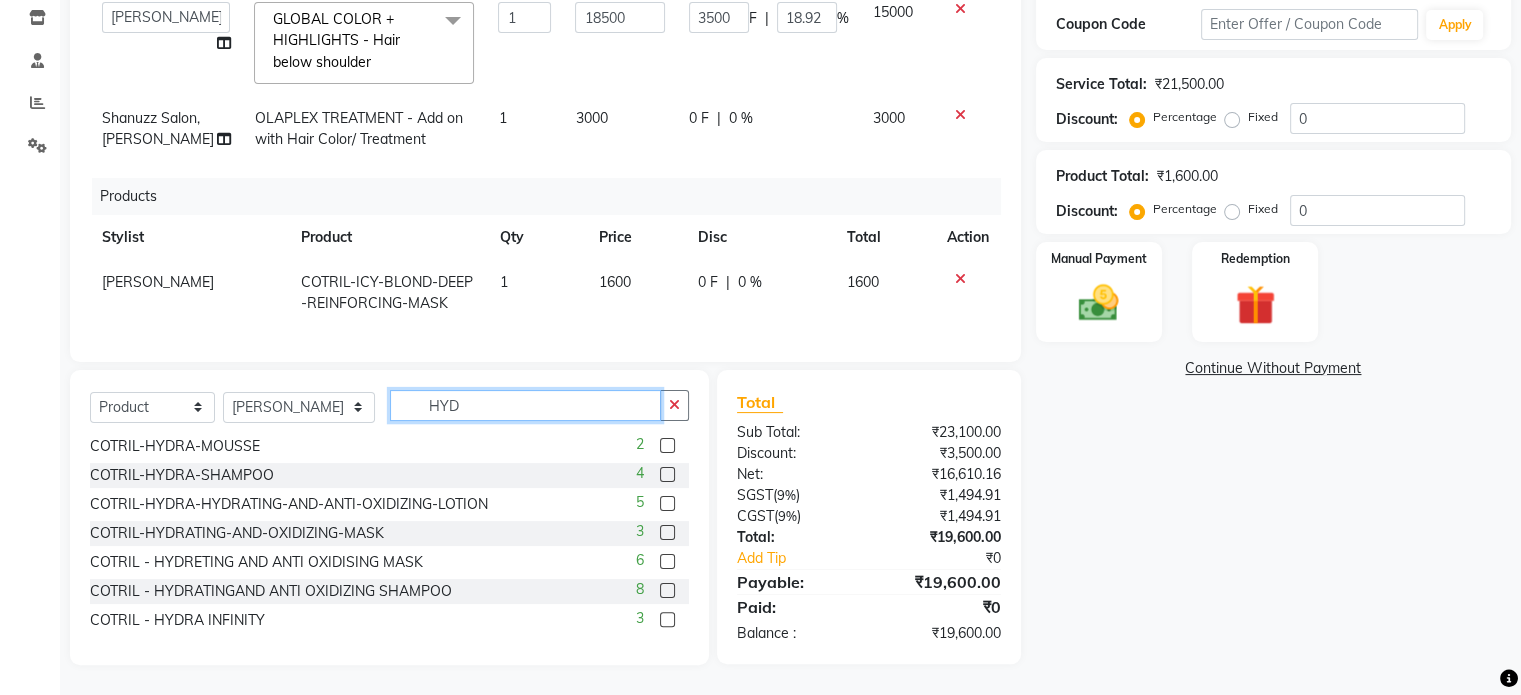 scroll, scrollTop: 32, scrollLeft: 0, axis: vertical 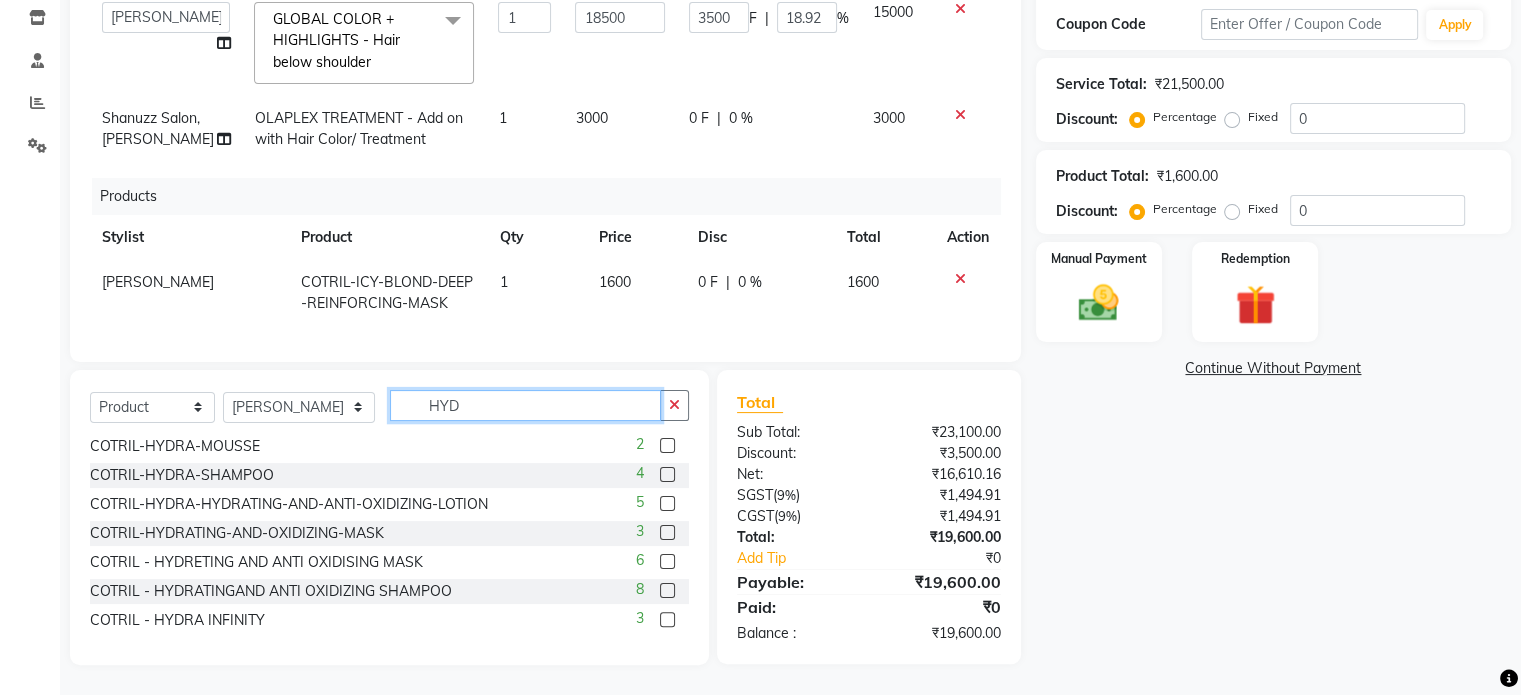 type on "HYD" 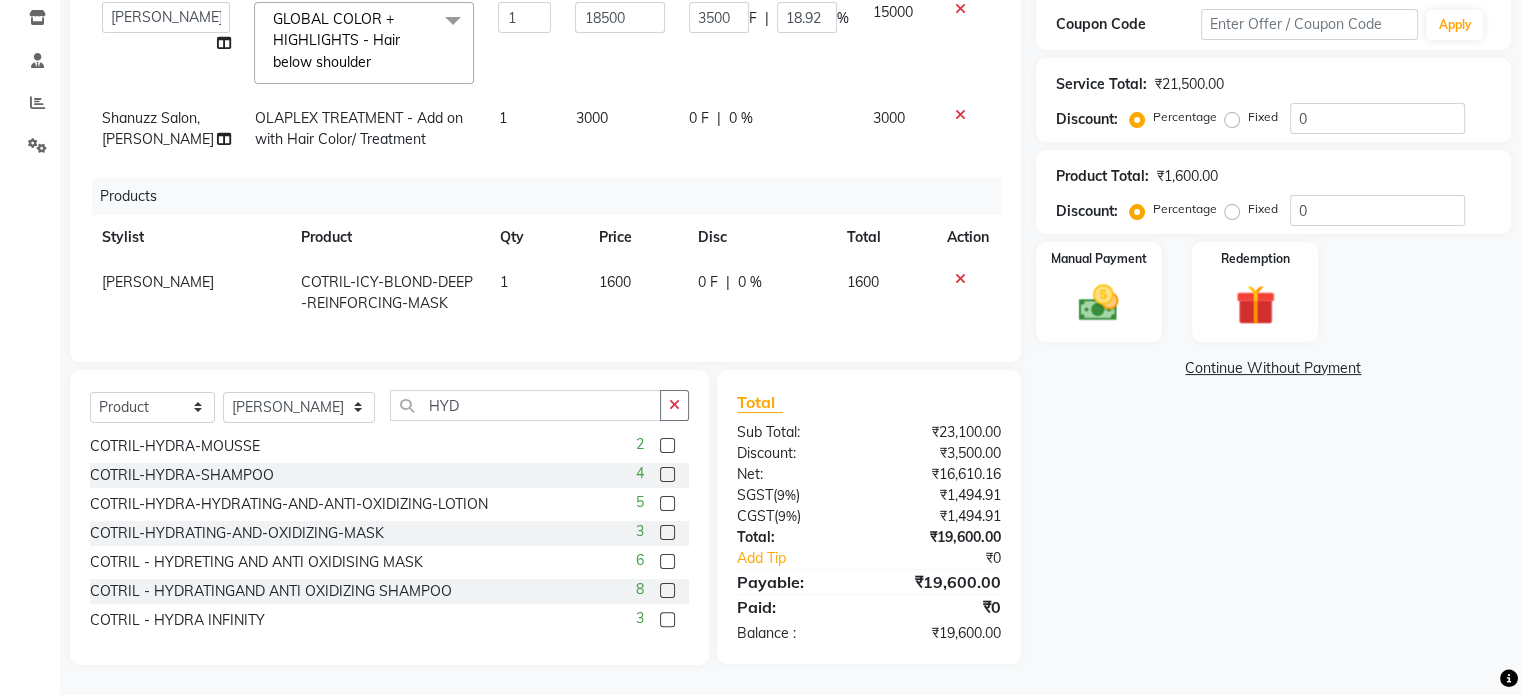 click on "5" 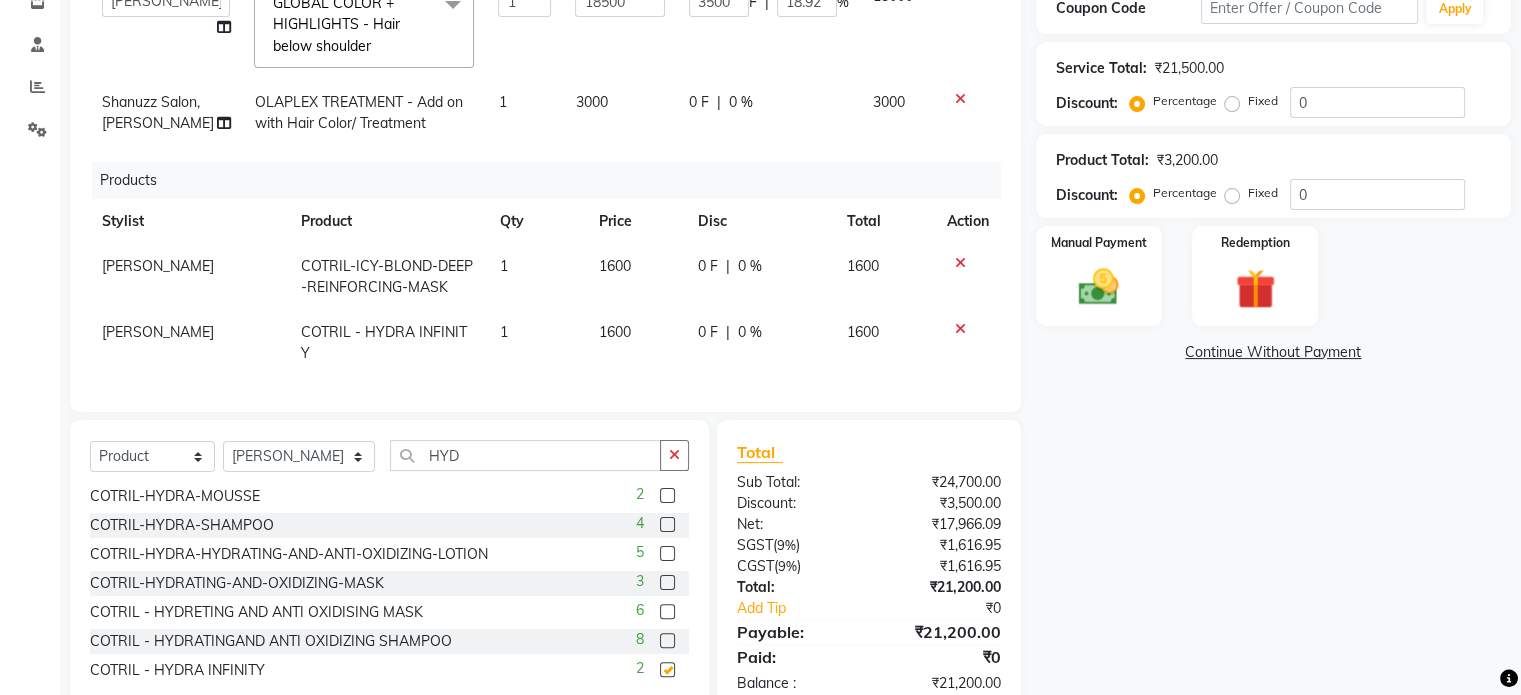checkbox on "false" 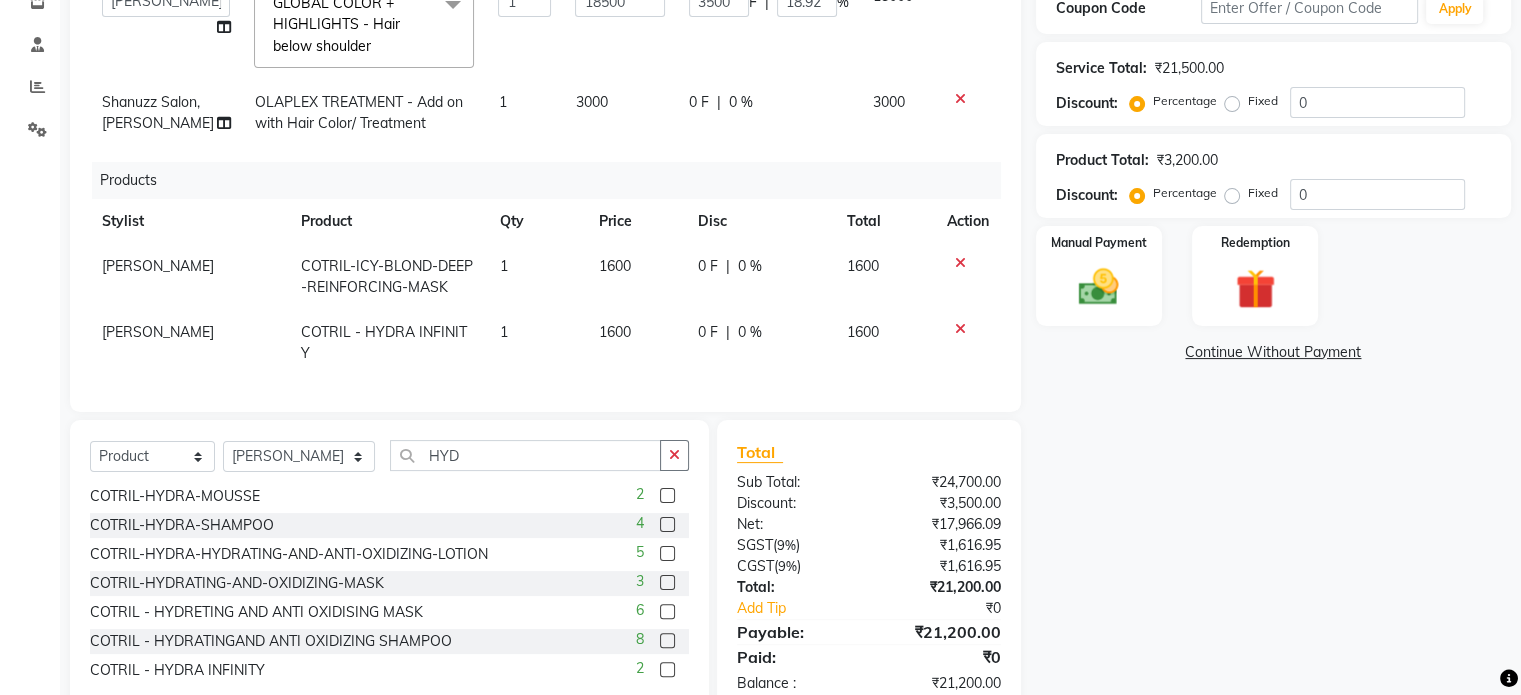 scroll, scrollTop: 400, scrollLeft: 0, axis: vertical 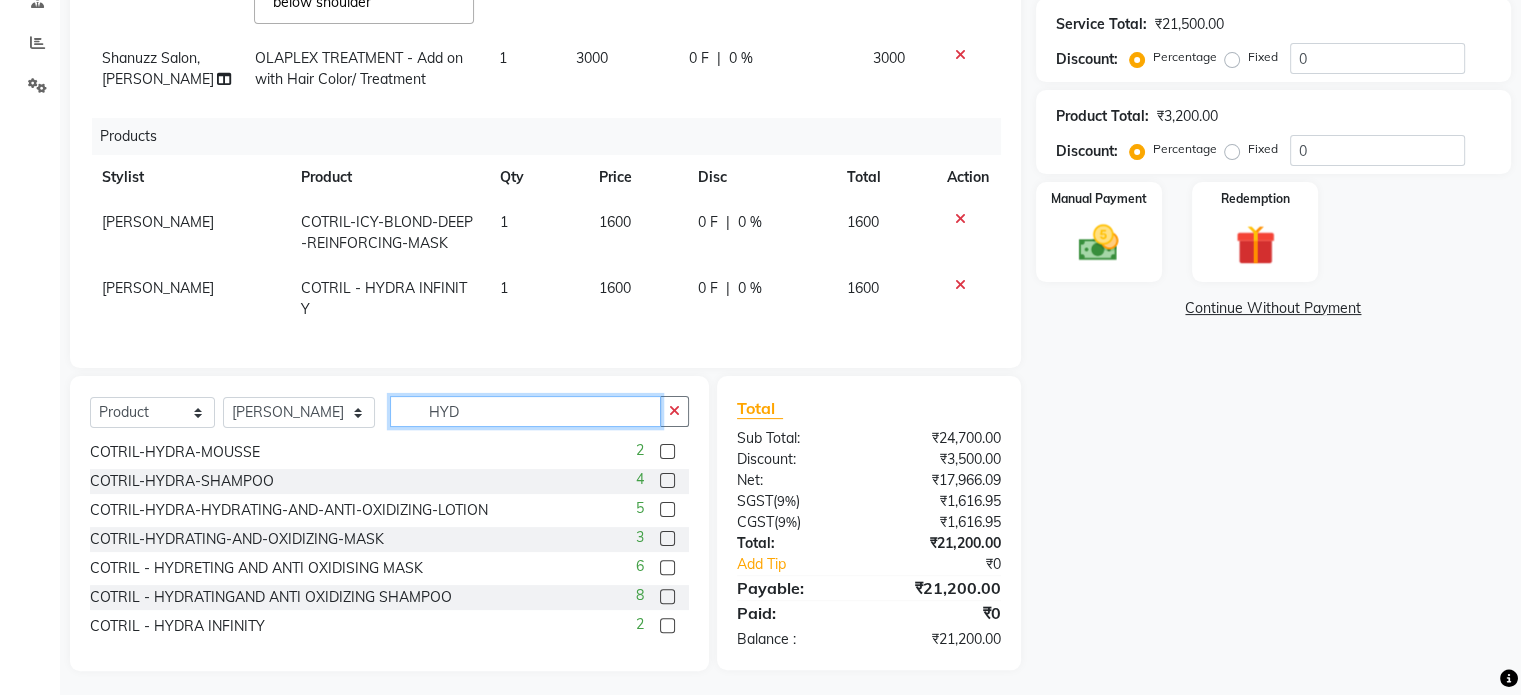 click on "HYD" 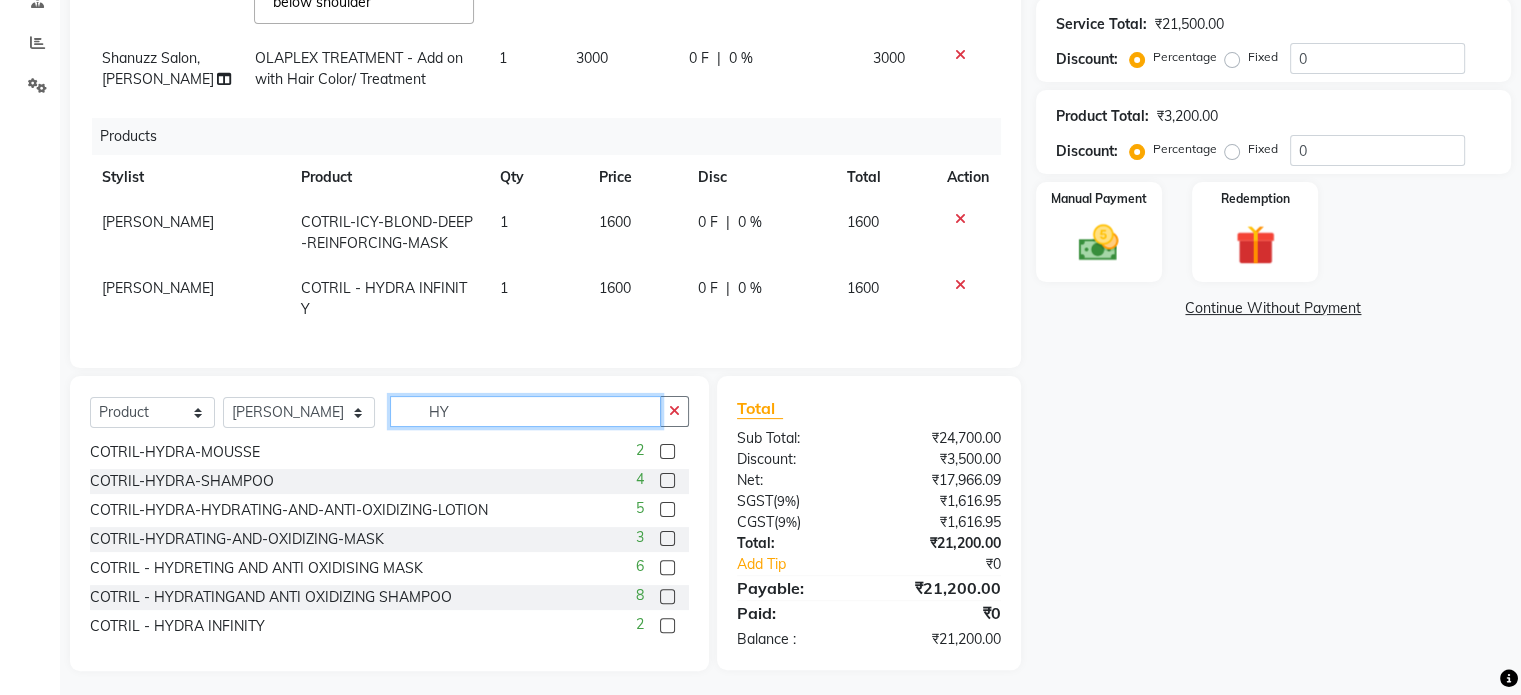 type on "H" 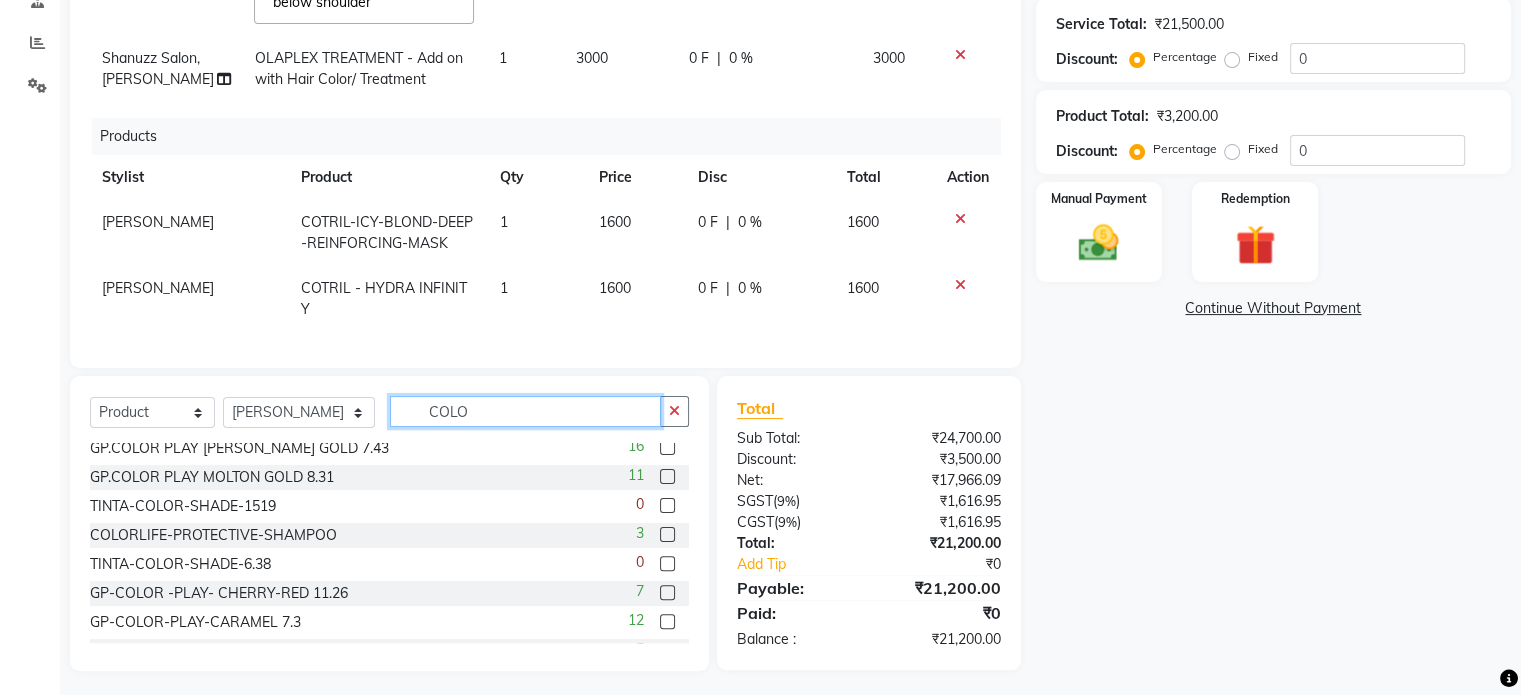 scroll, scrollTop: 444, scrollLeft: 0, axis: vertical 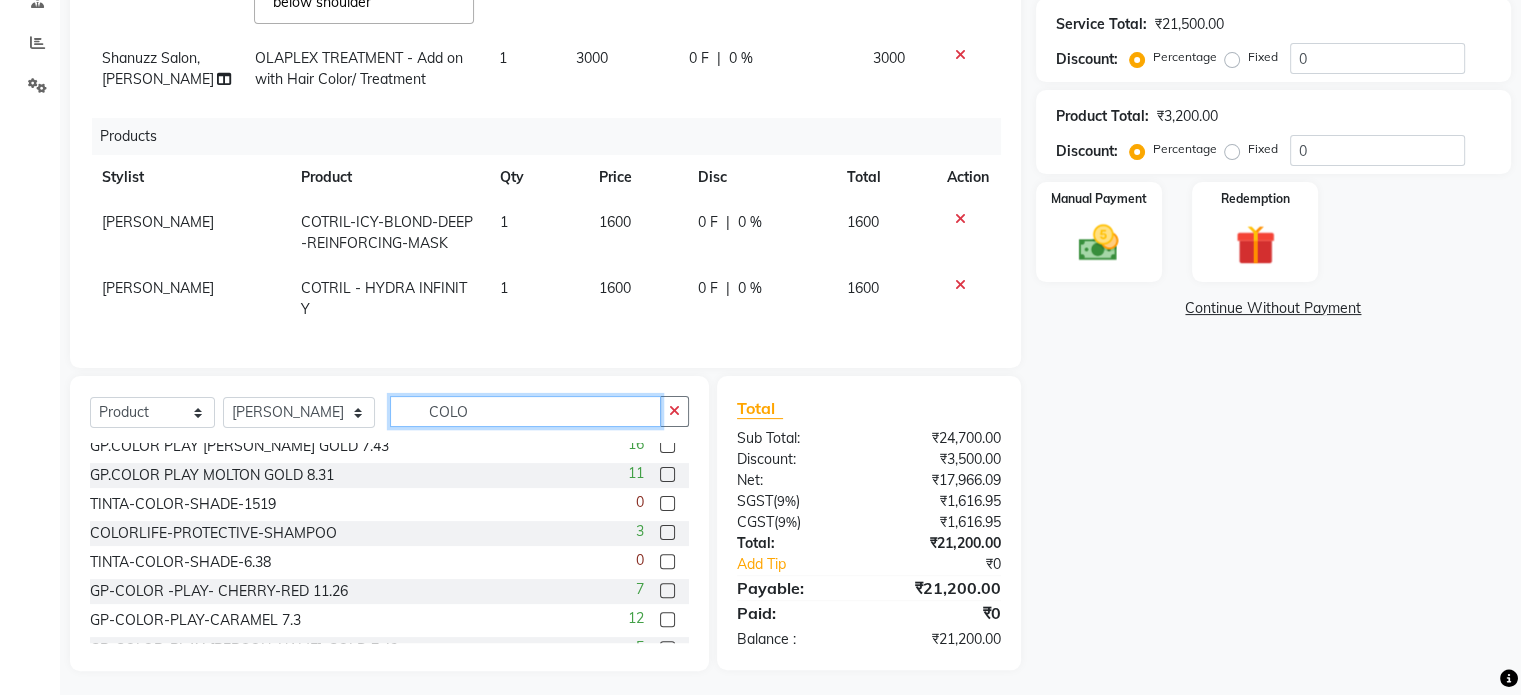type on "COLO" 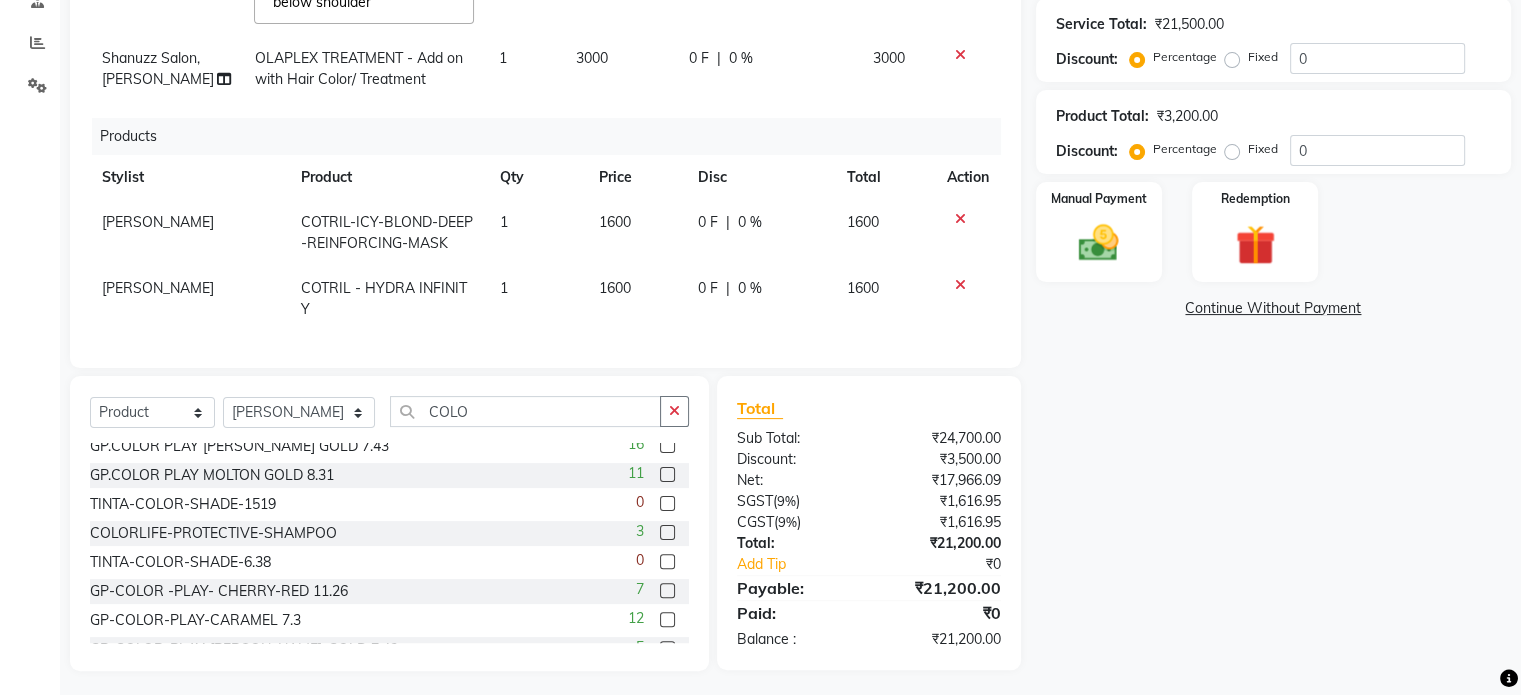 click 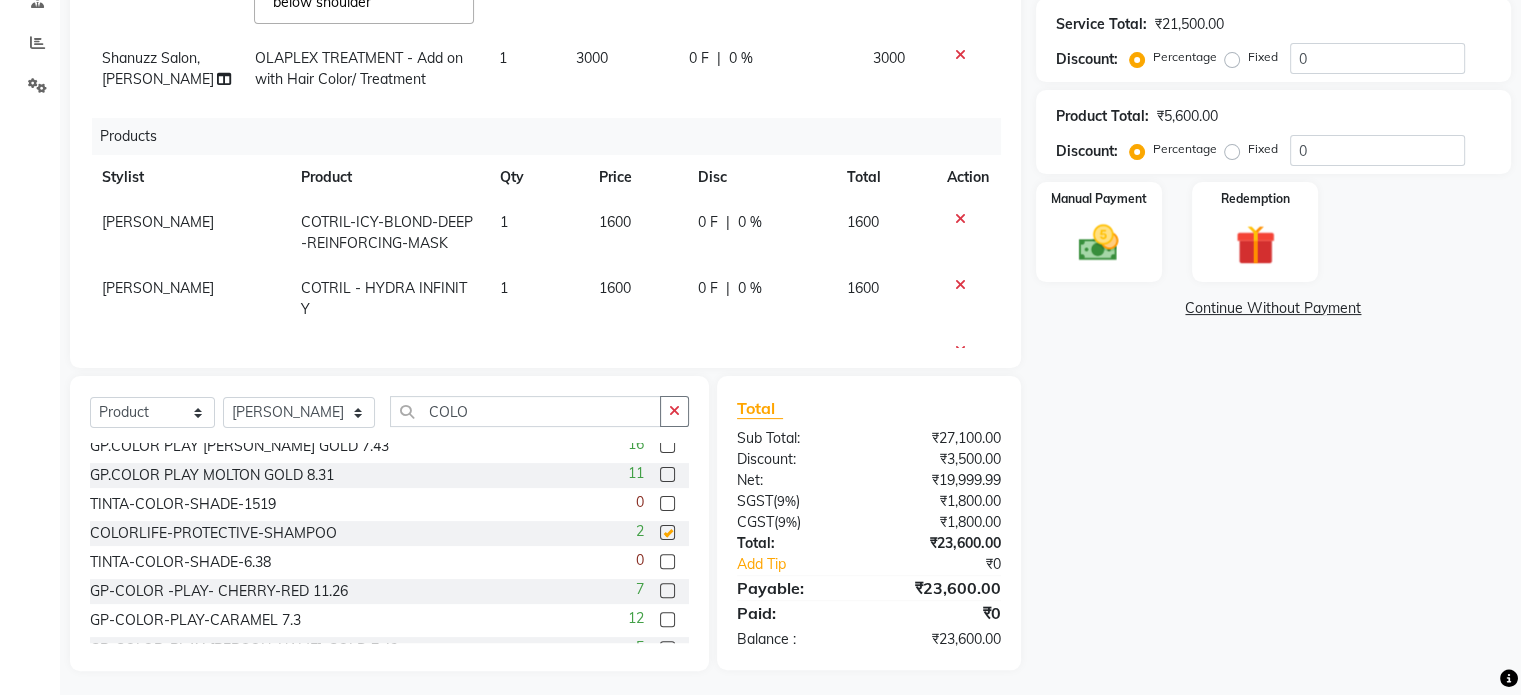 checkbox on "false" 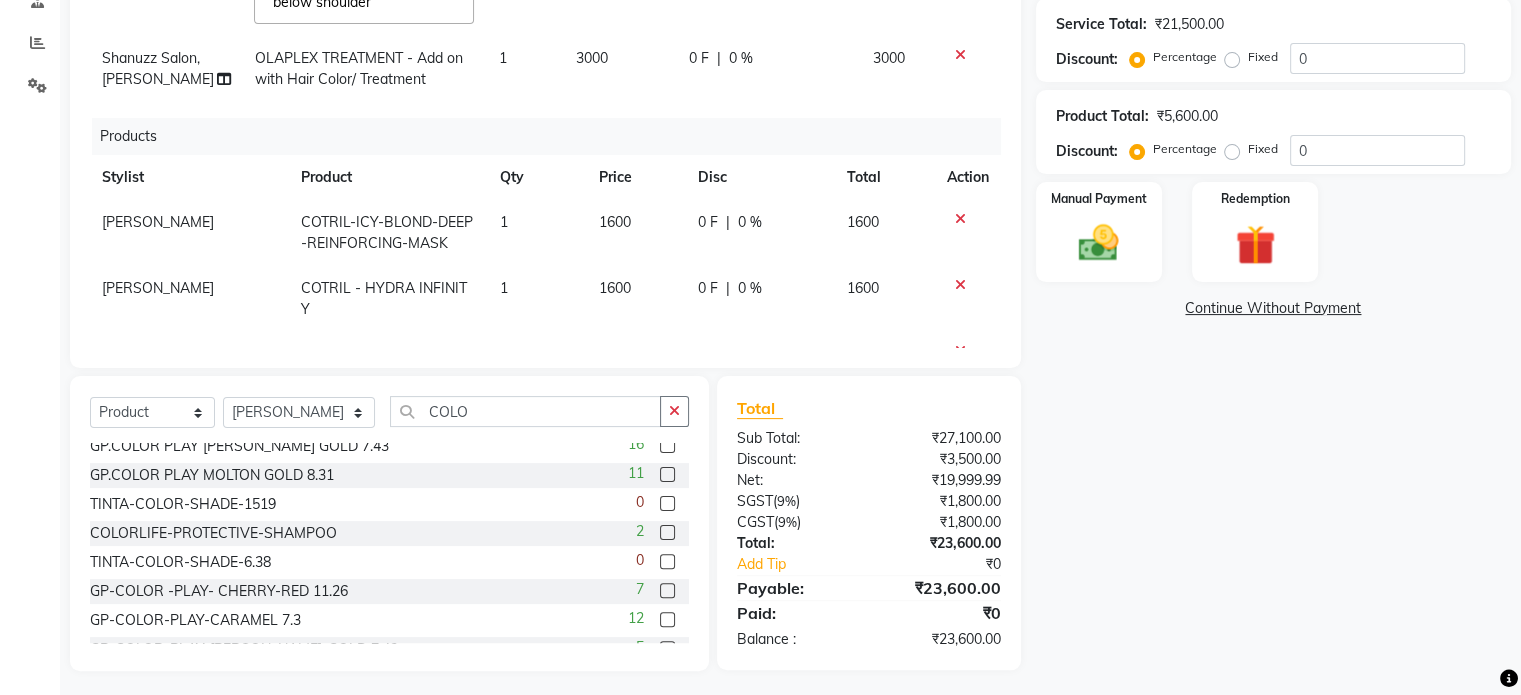 scroll, scrollTop: 102, scrollLeft: 0, axis: vertical 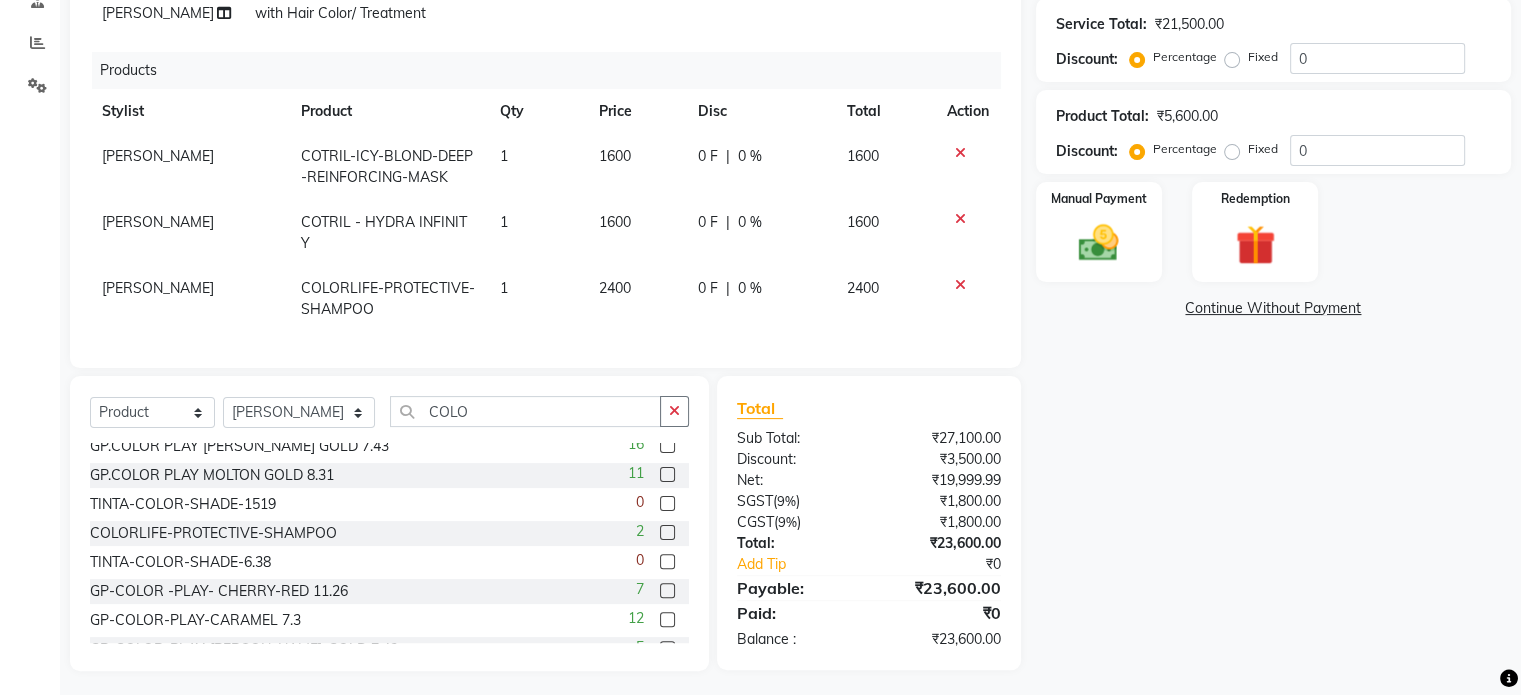 click 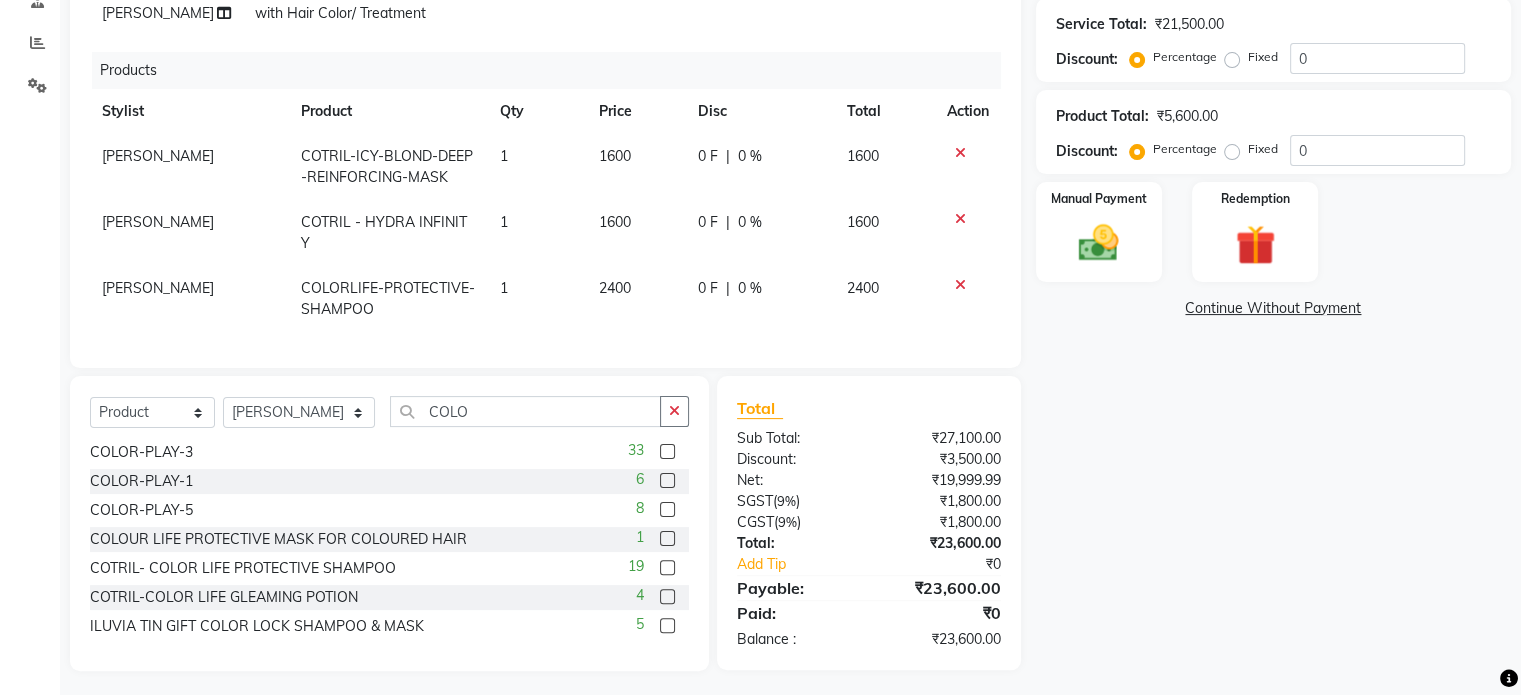 click 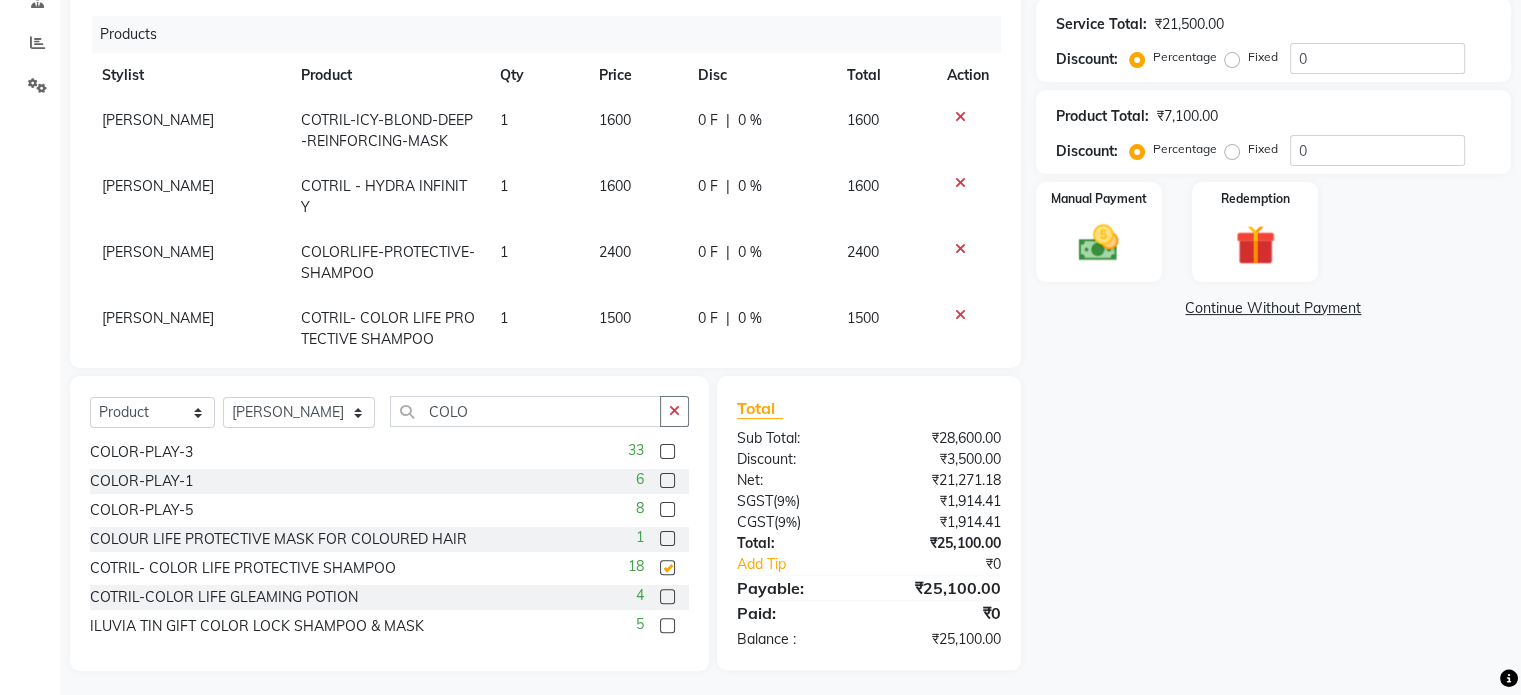 checkbox on "false" 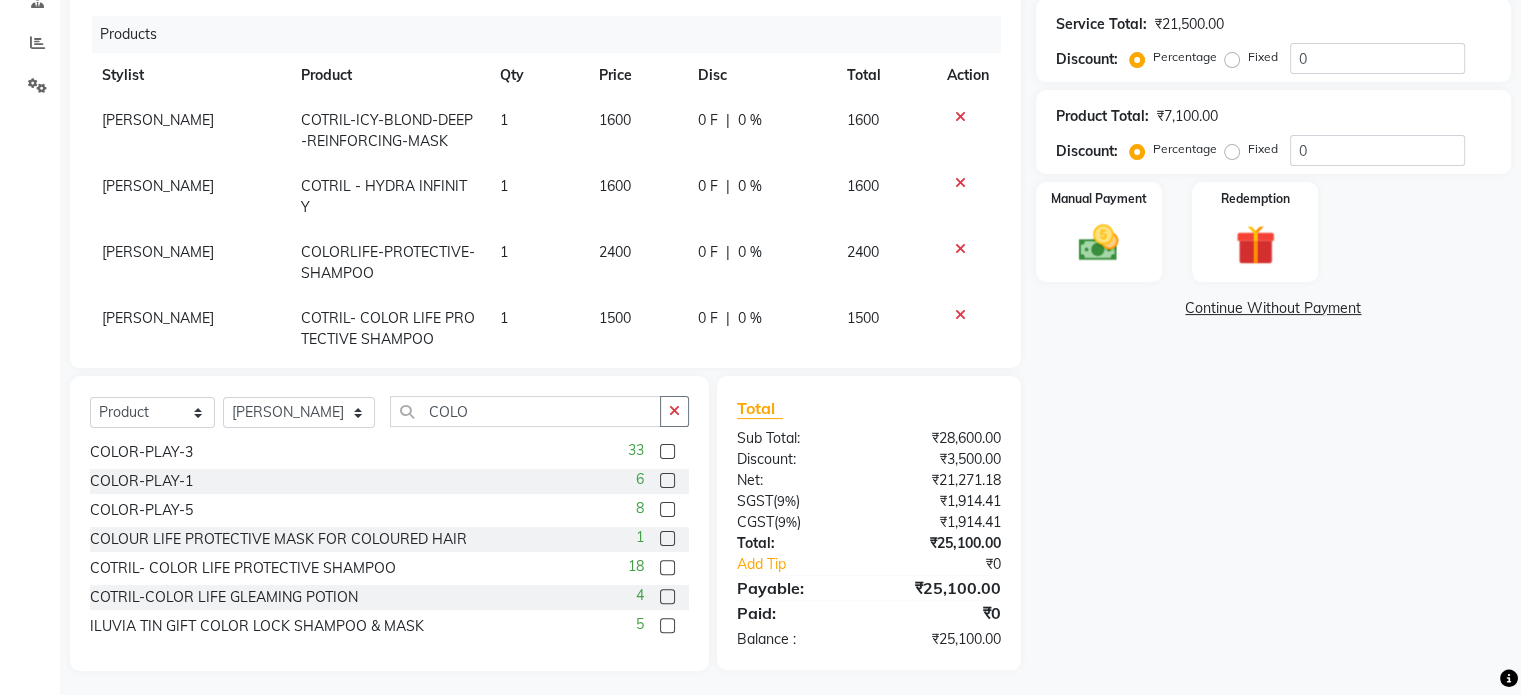 scroll, scrollTop: 168, scrollLeft: 0, axis: vertical 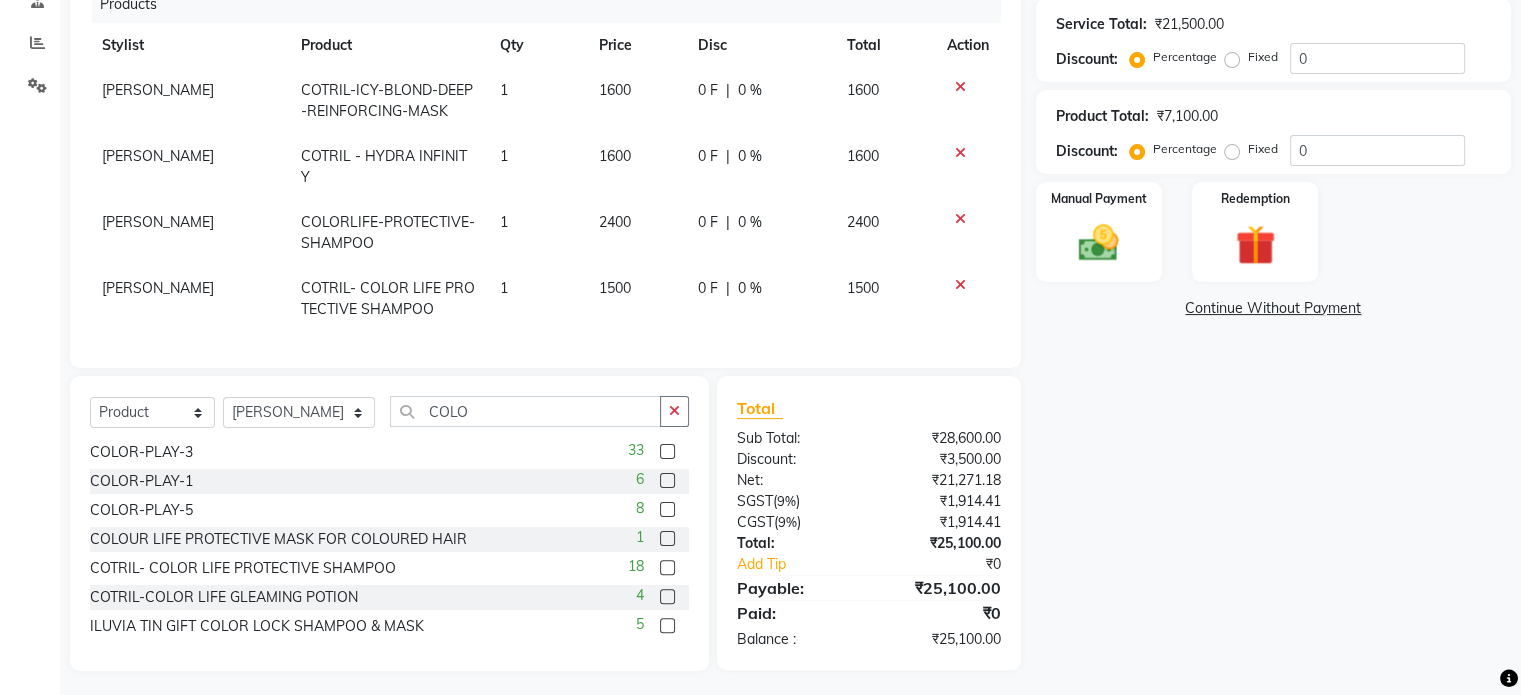 click 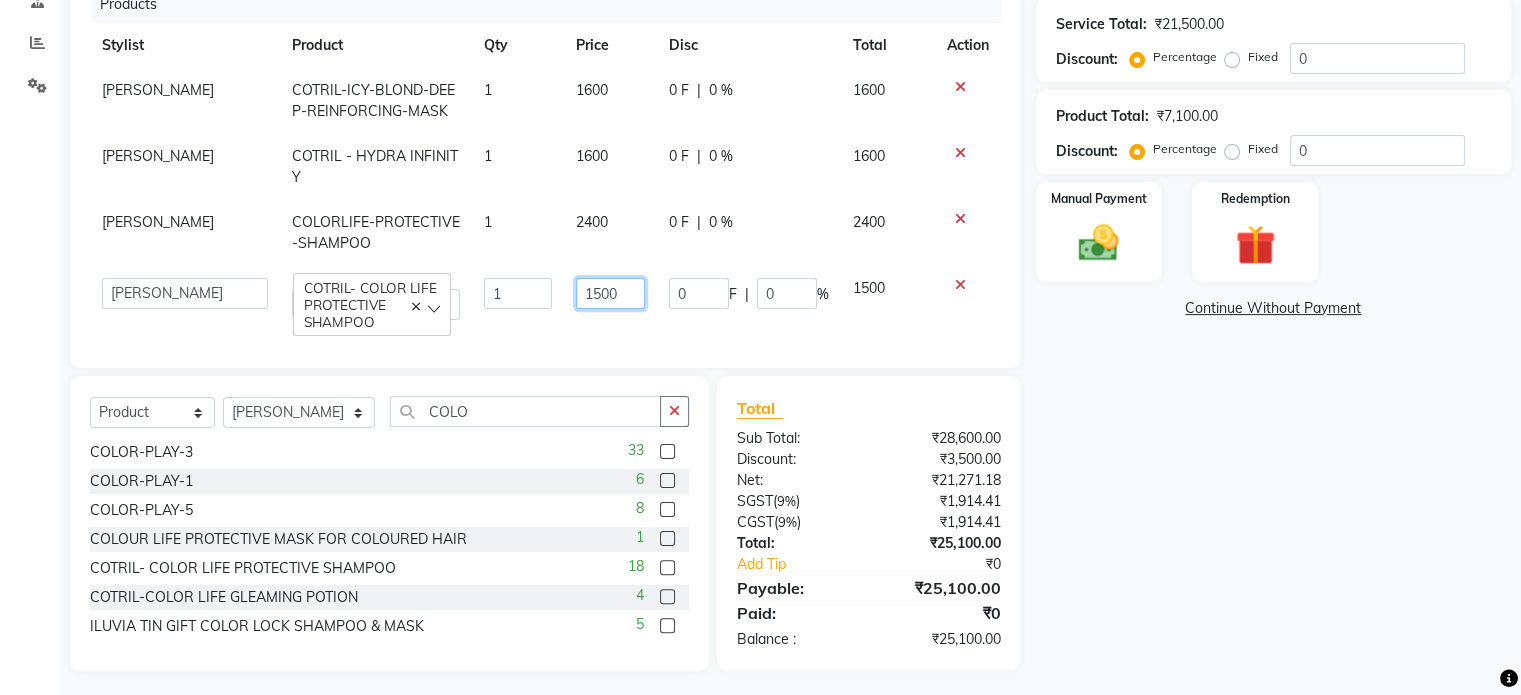 click on "1500" 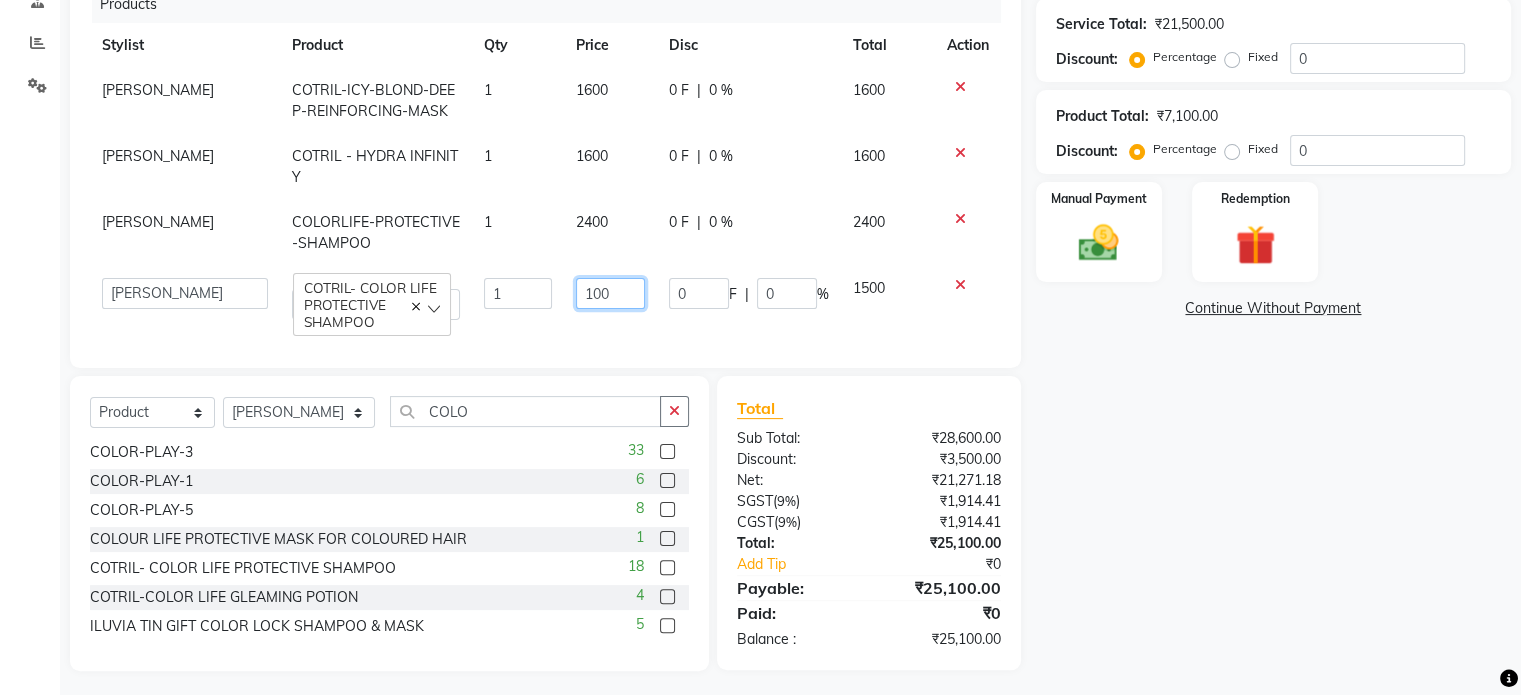 type on "1600" 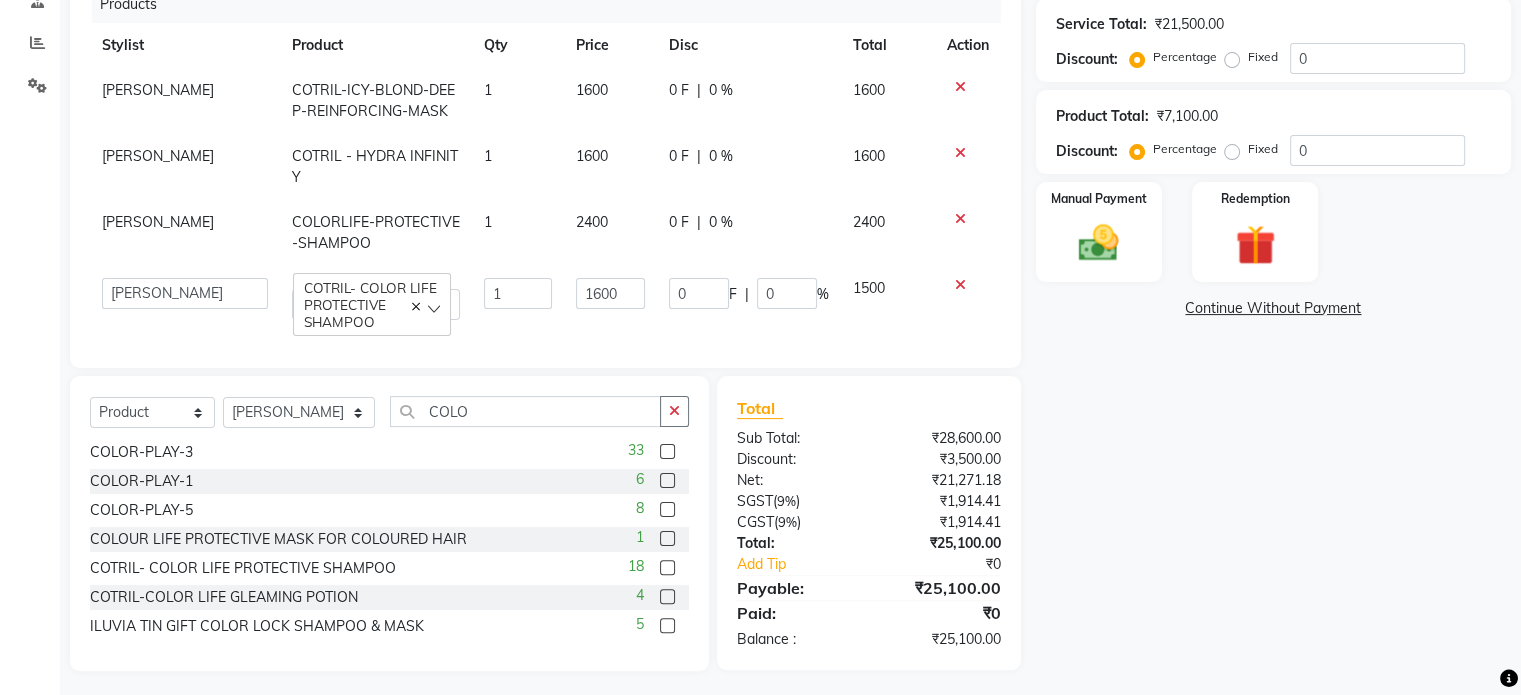 click on "[PERSON_NAME] COLORLIFE-PROTECTIVE-SHAMPOO 1 2400 0 F | 0 % 2400" 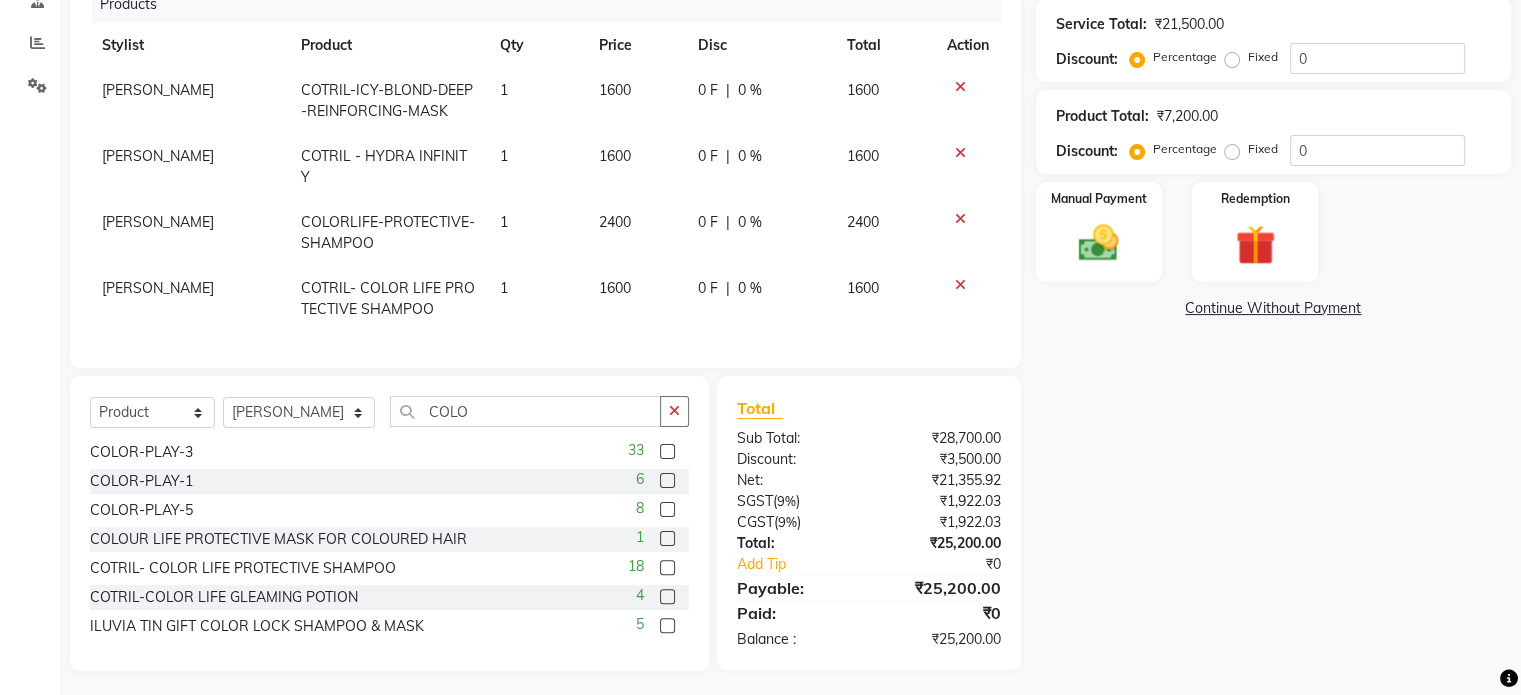 click 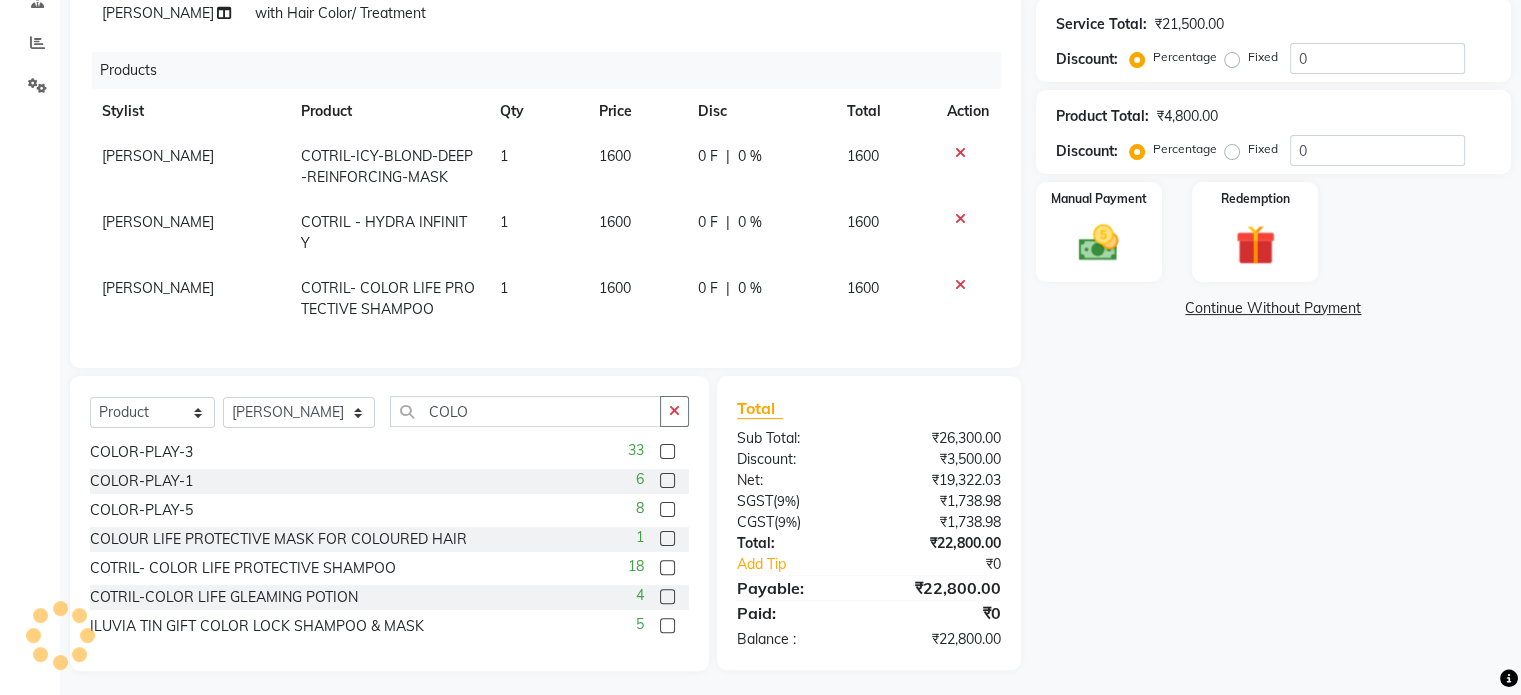 scroll, scrollTop: 102, scrollLeft: 0, axis: vertical 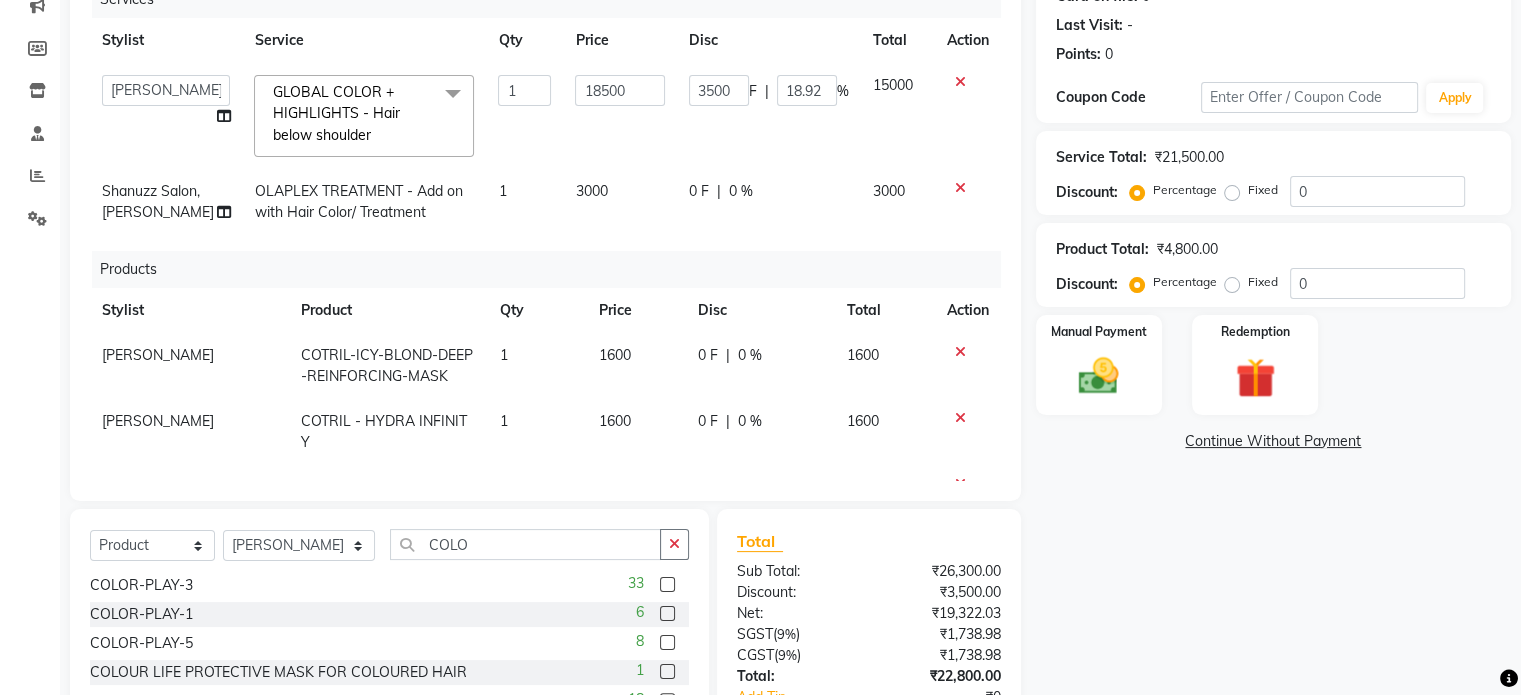 click on "0 F" 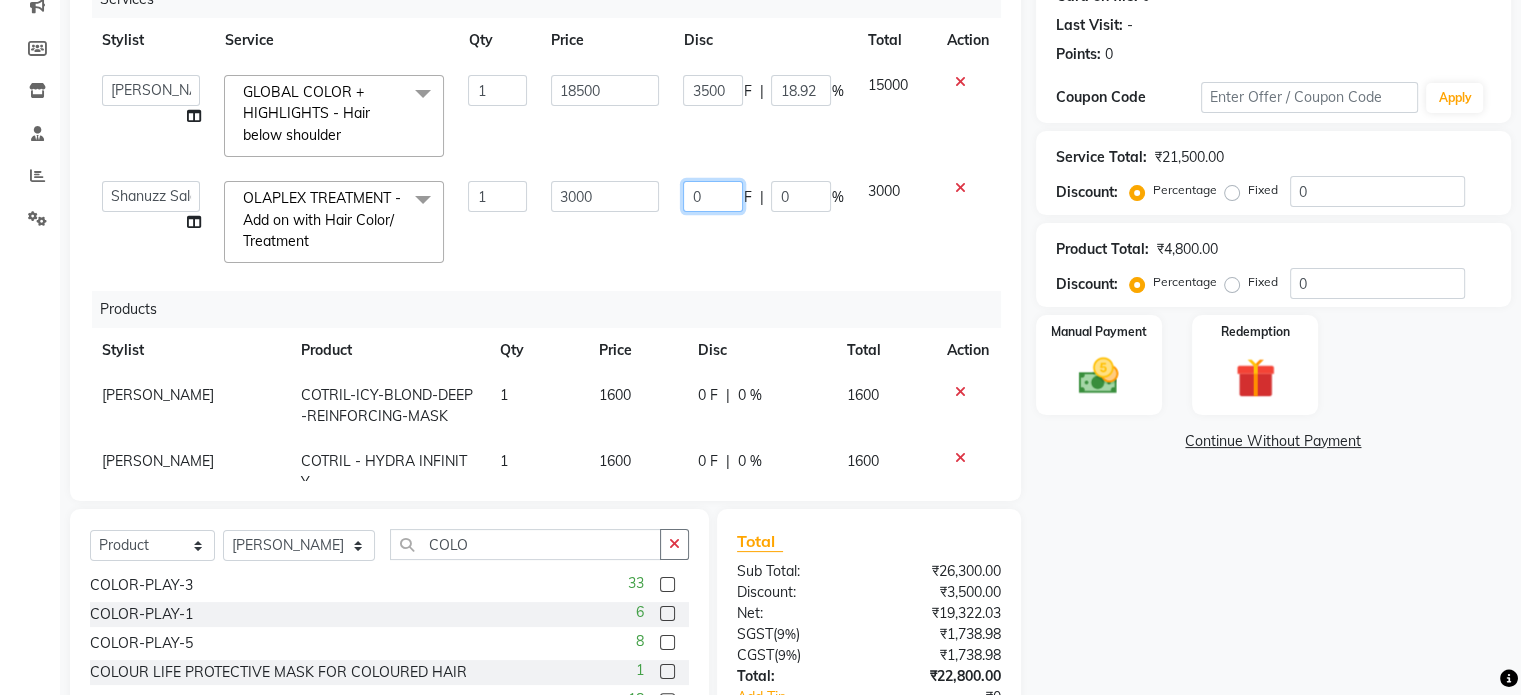 click on "0" 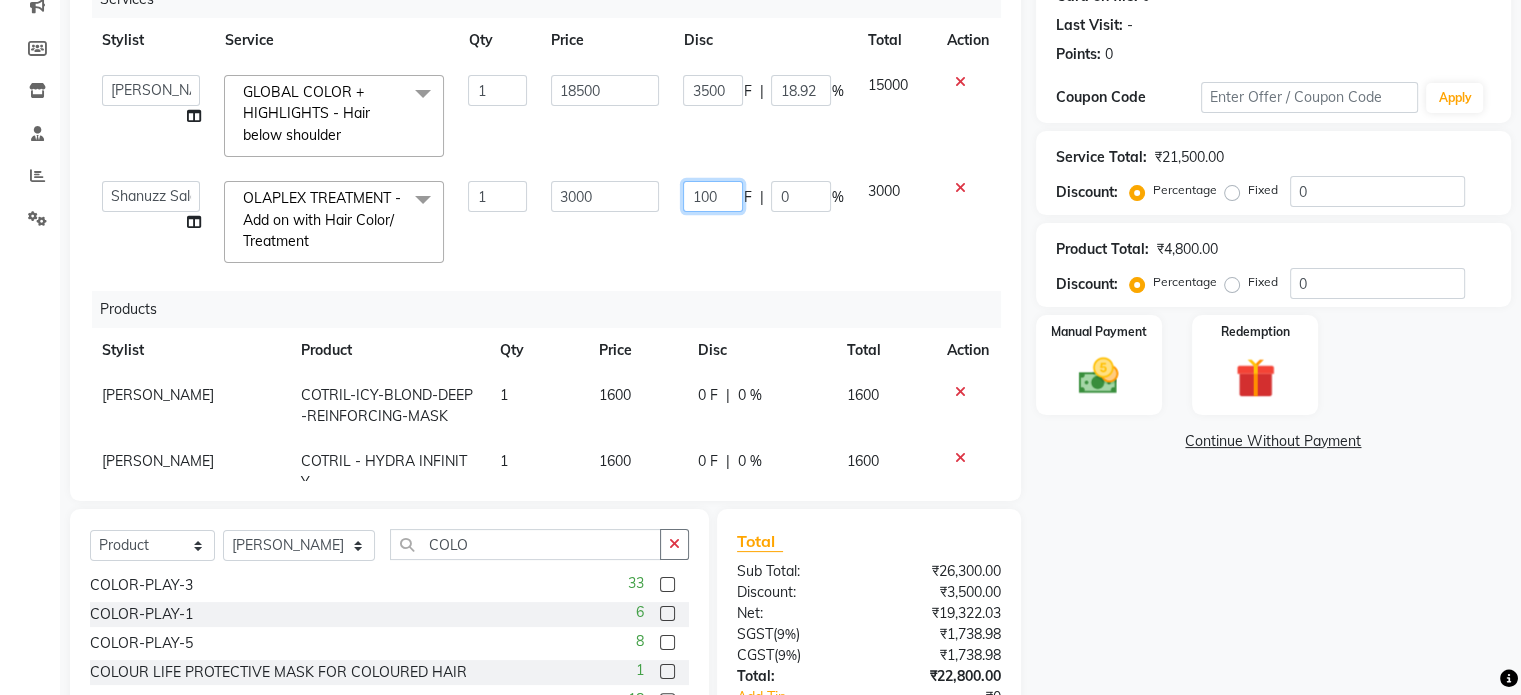 type on "1000" 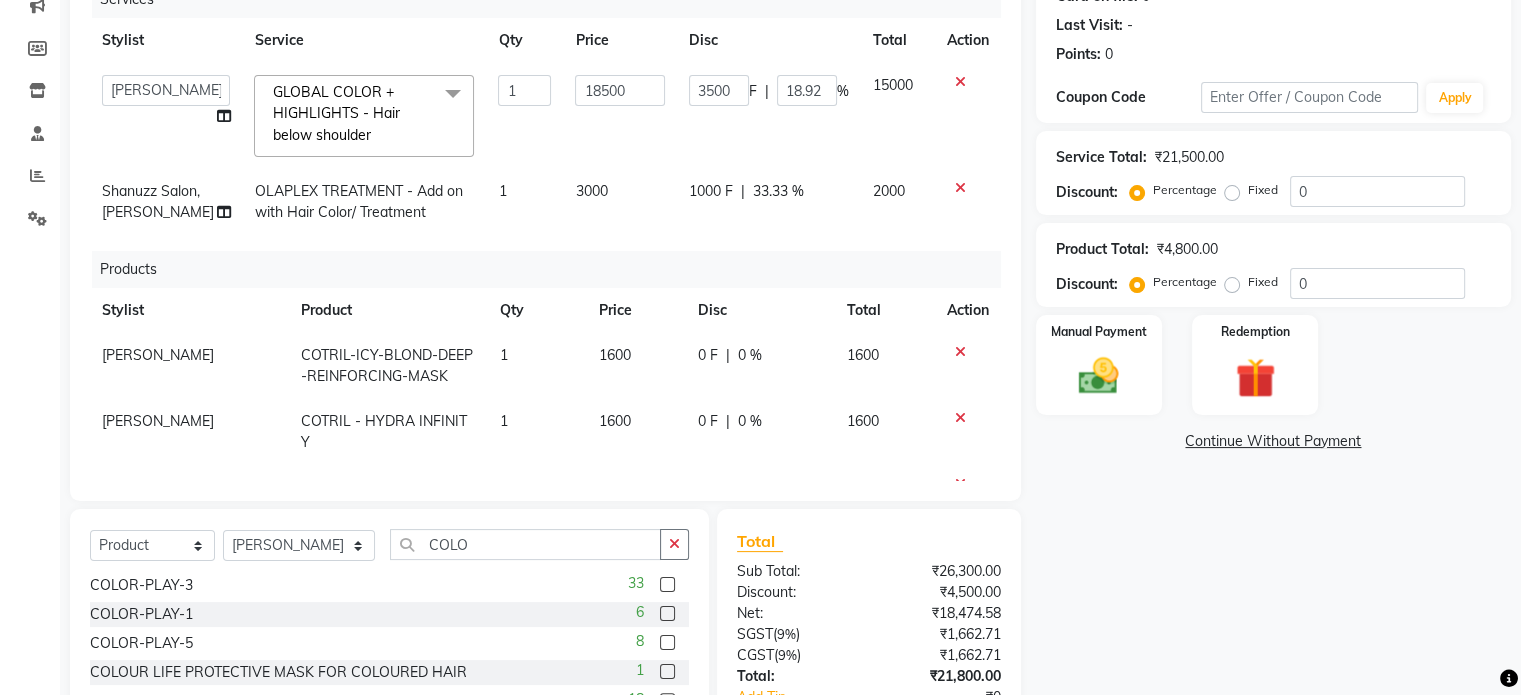 click on "1000 F | 33.33 %" 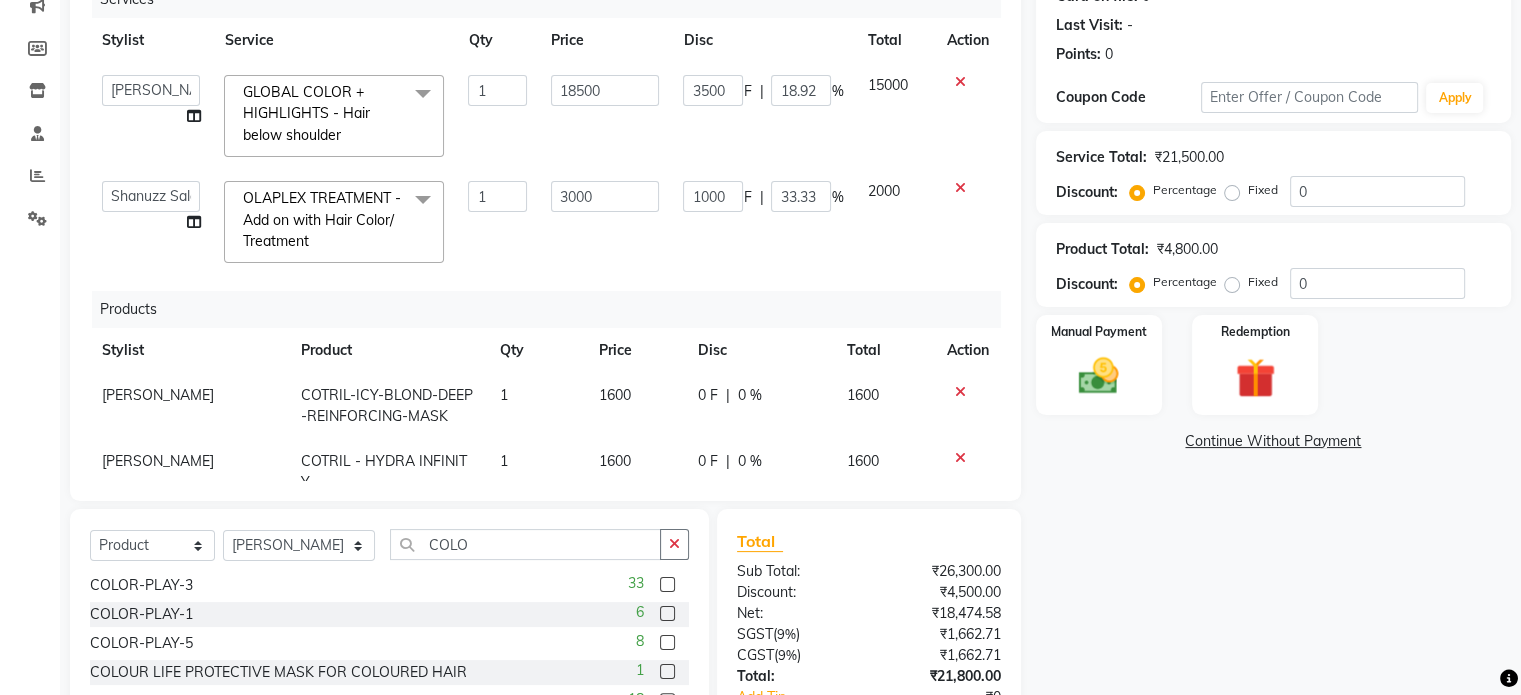 scroll, scrollTop: 120, scrollLeft: 0, axis: vertical 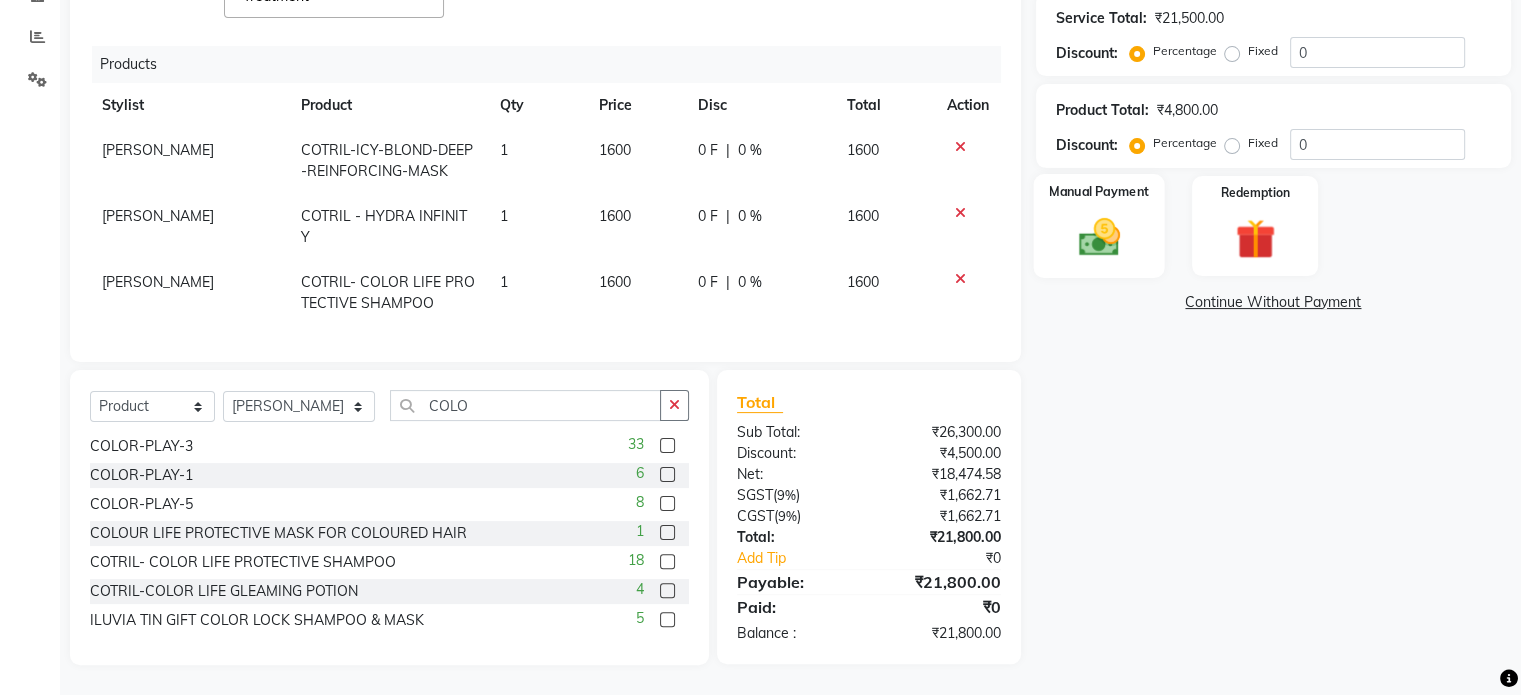 click 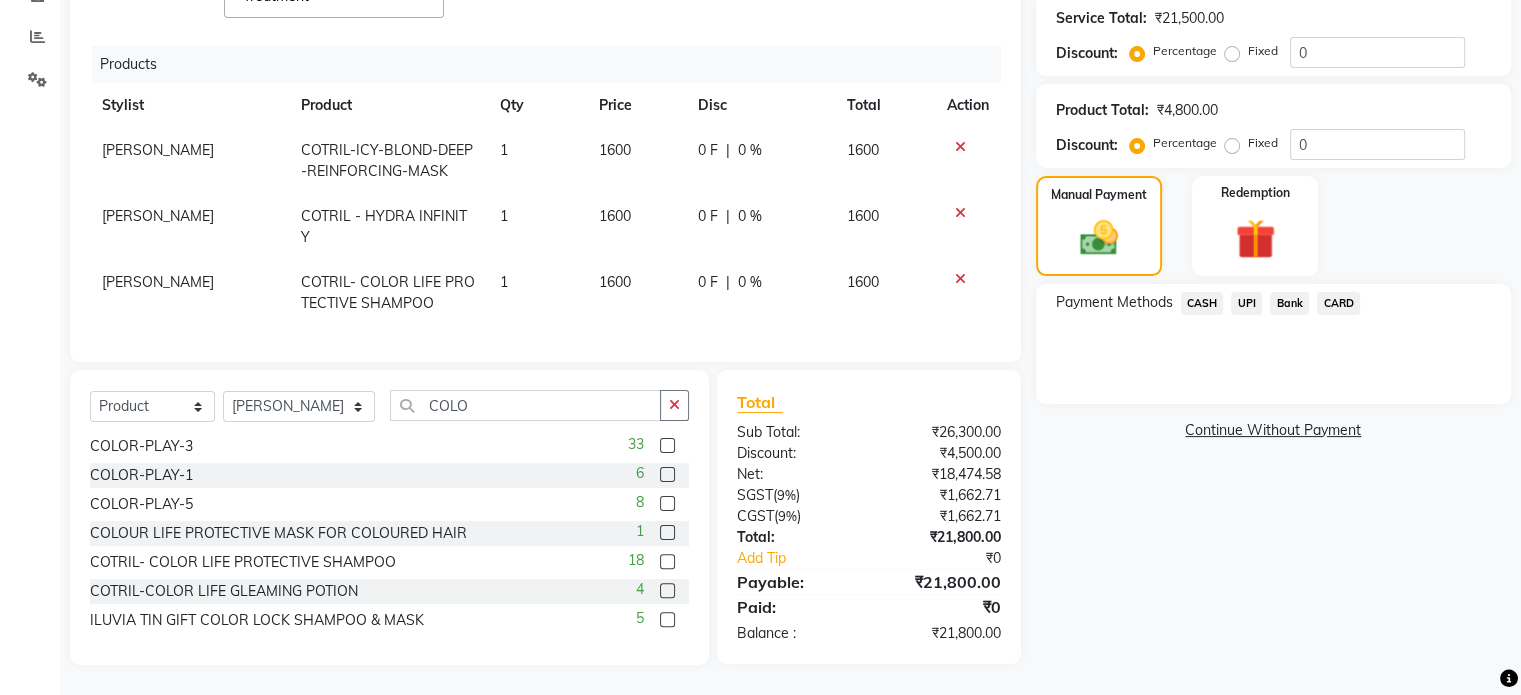 click on "UPI" 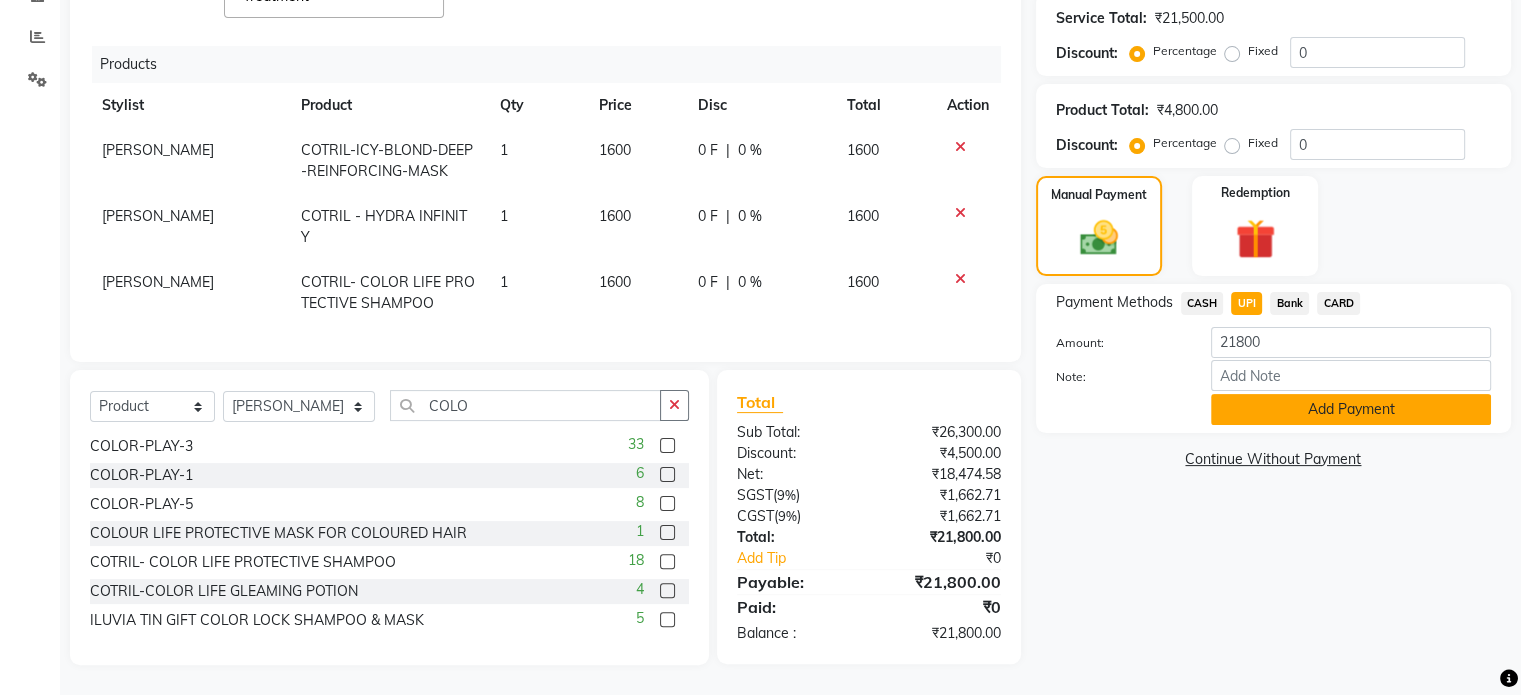 click on "Add Payment" 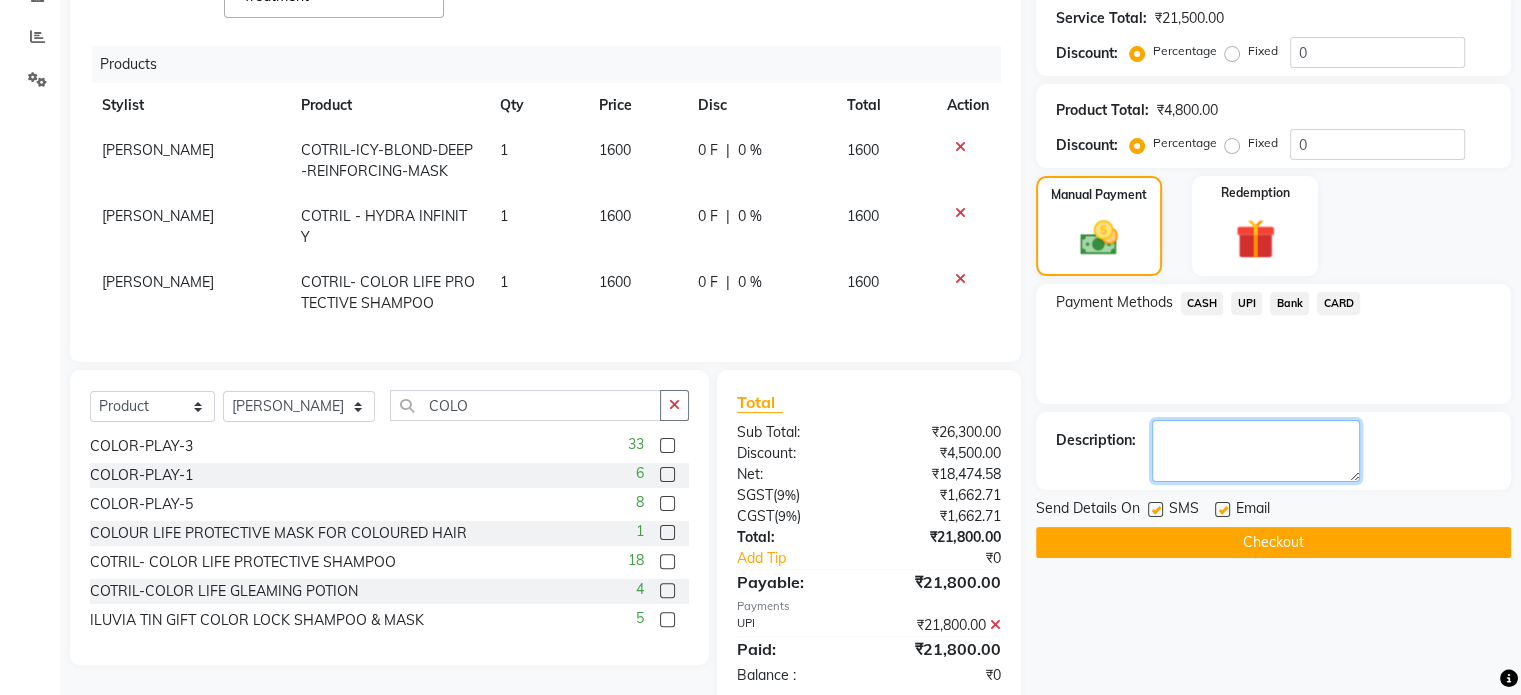click 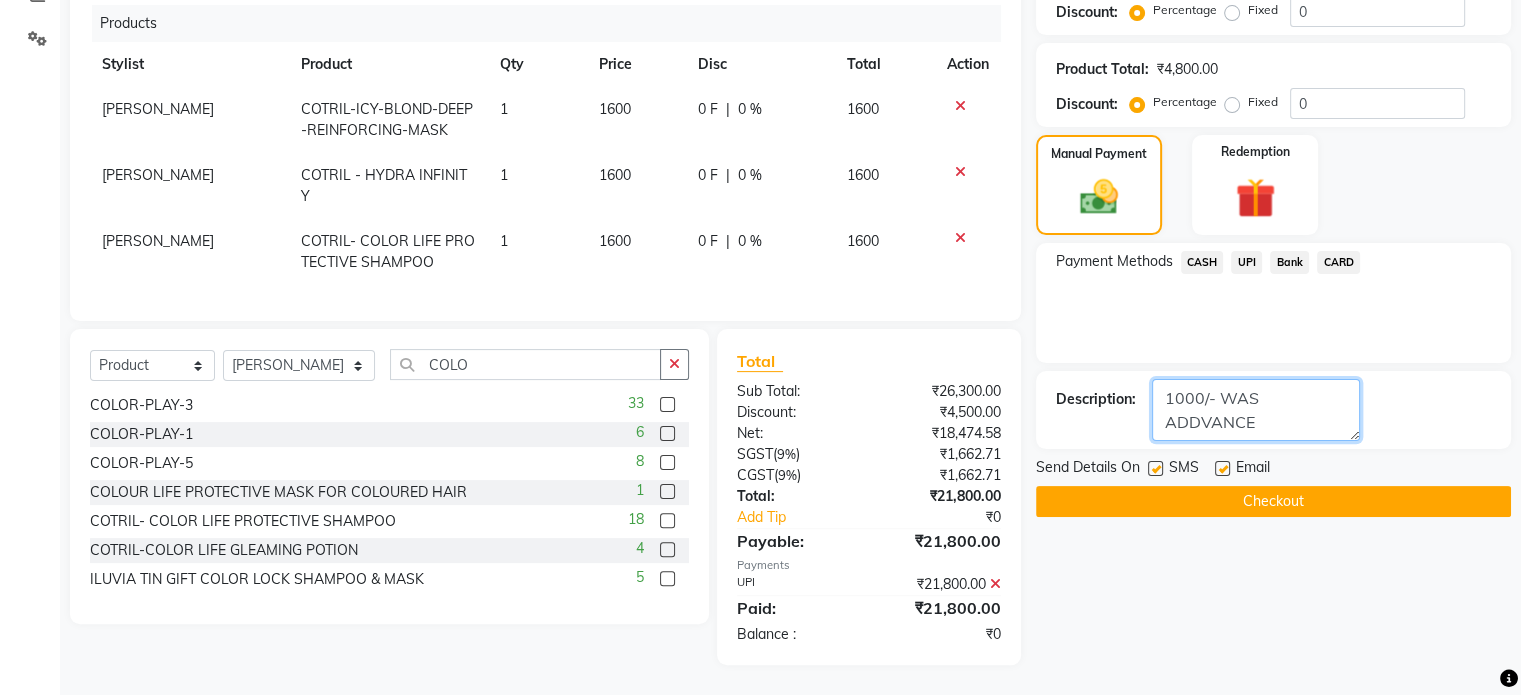 click 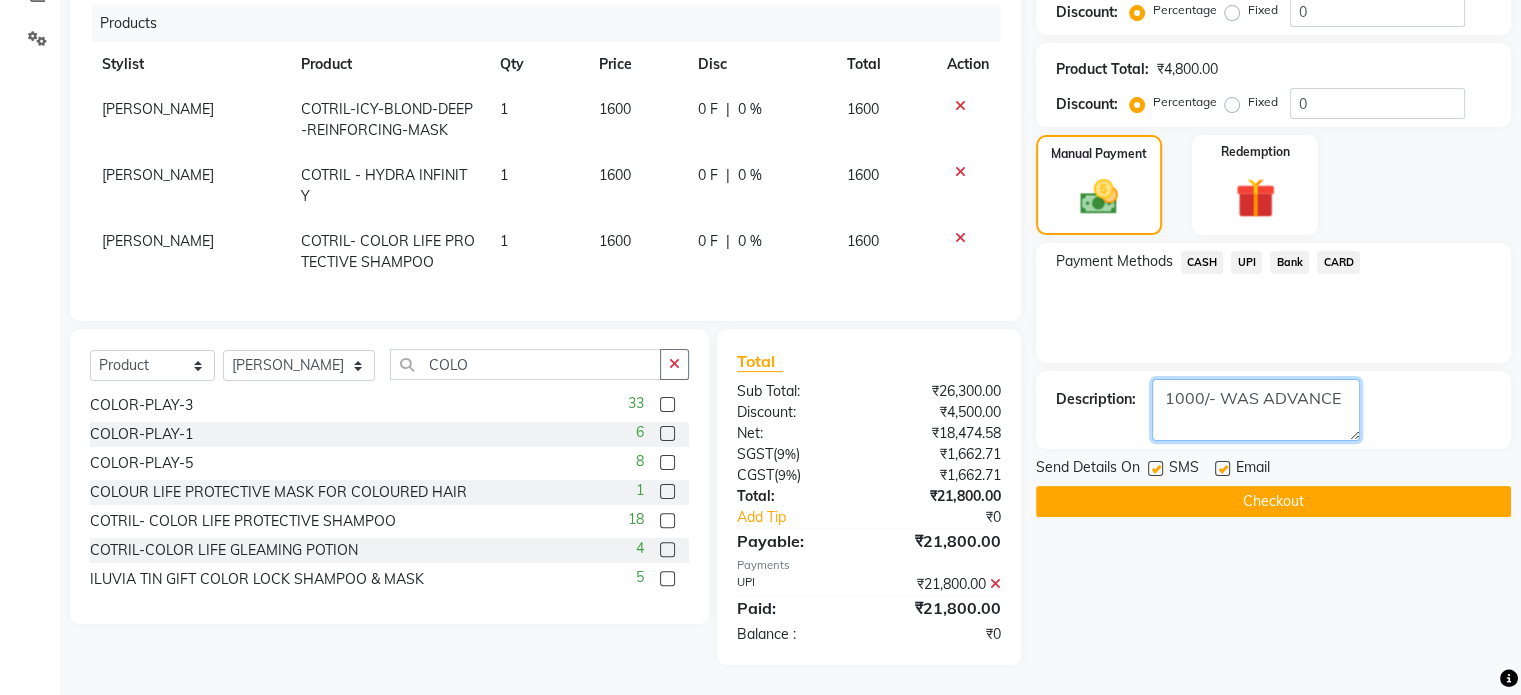 click 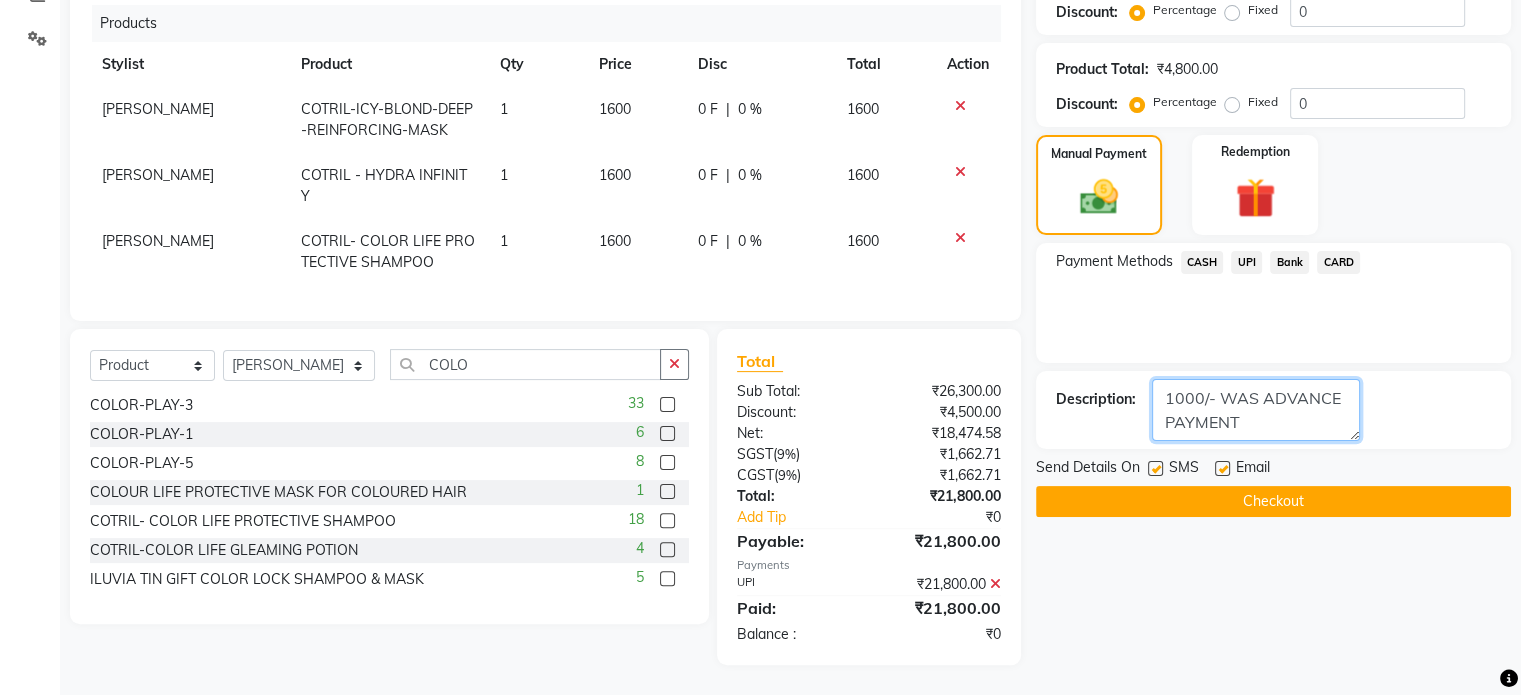 type on "1000/- WAS ADVANCE  PAYMENT" 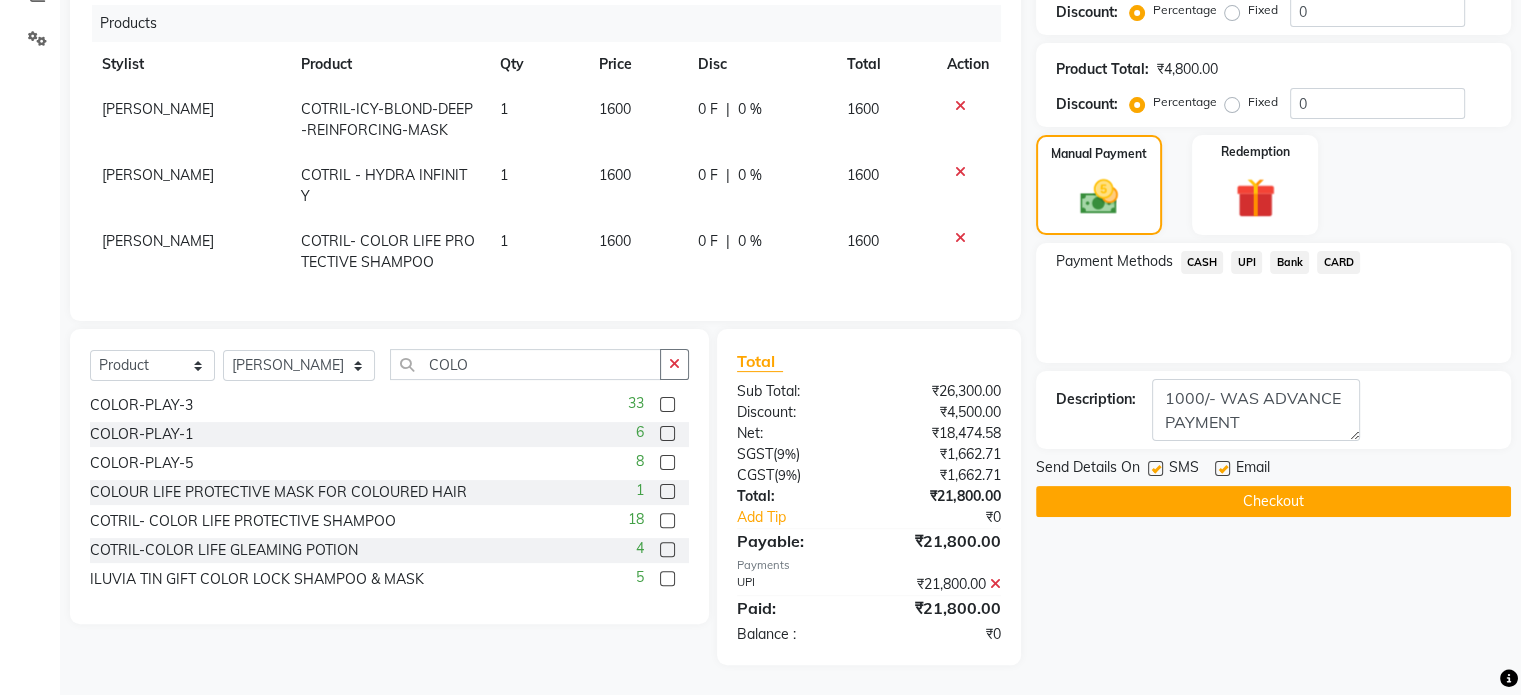 click 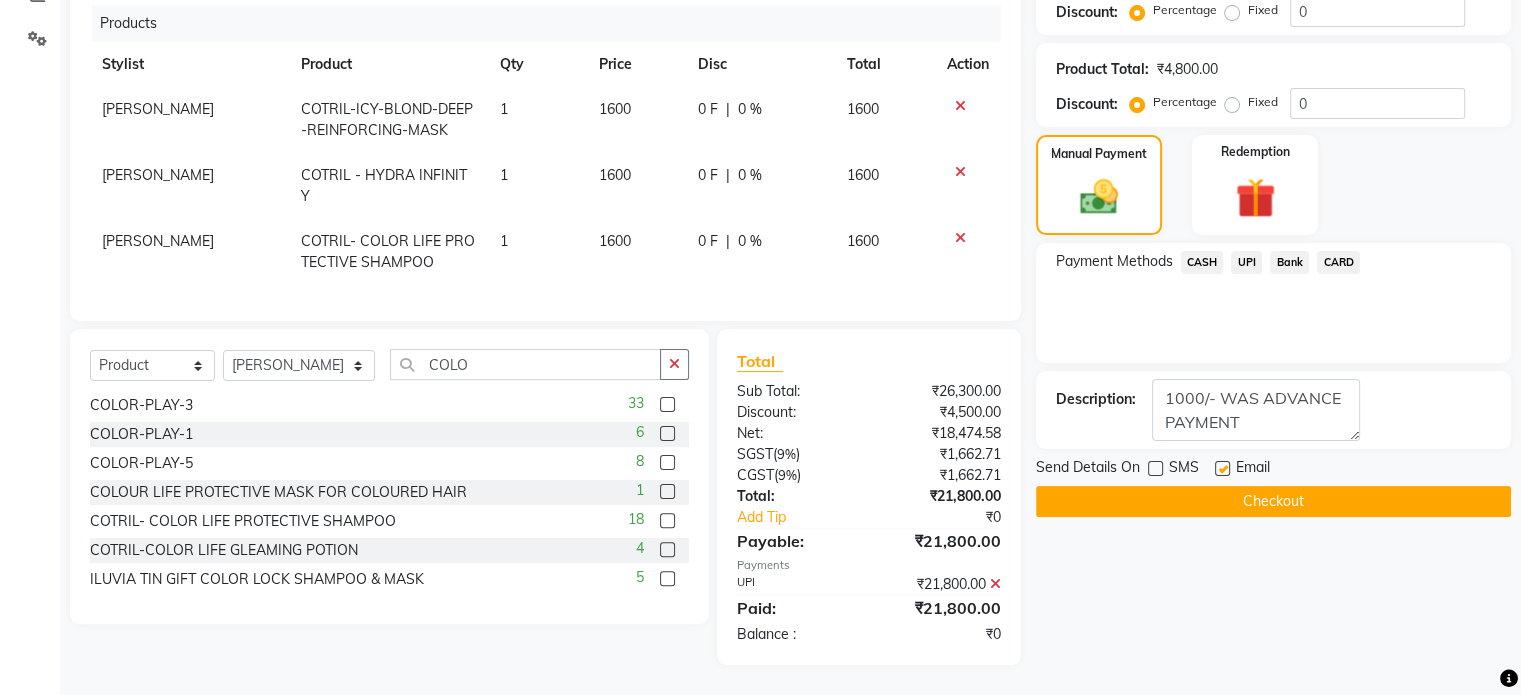 scroll, scrollTop: 440, scrollLeft: 0, axis: vertical 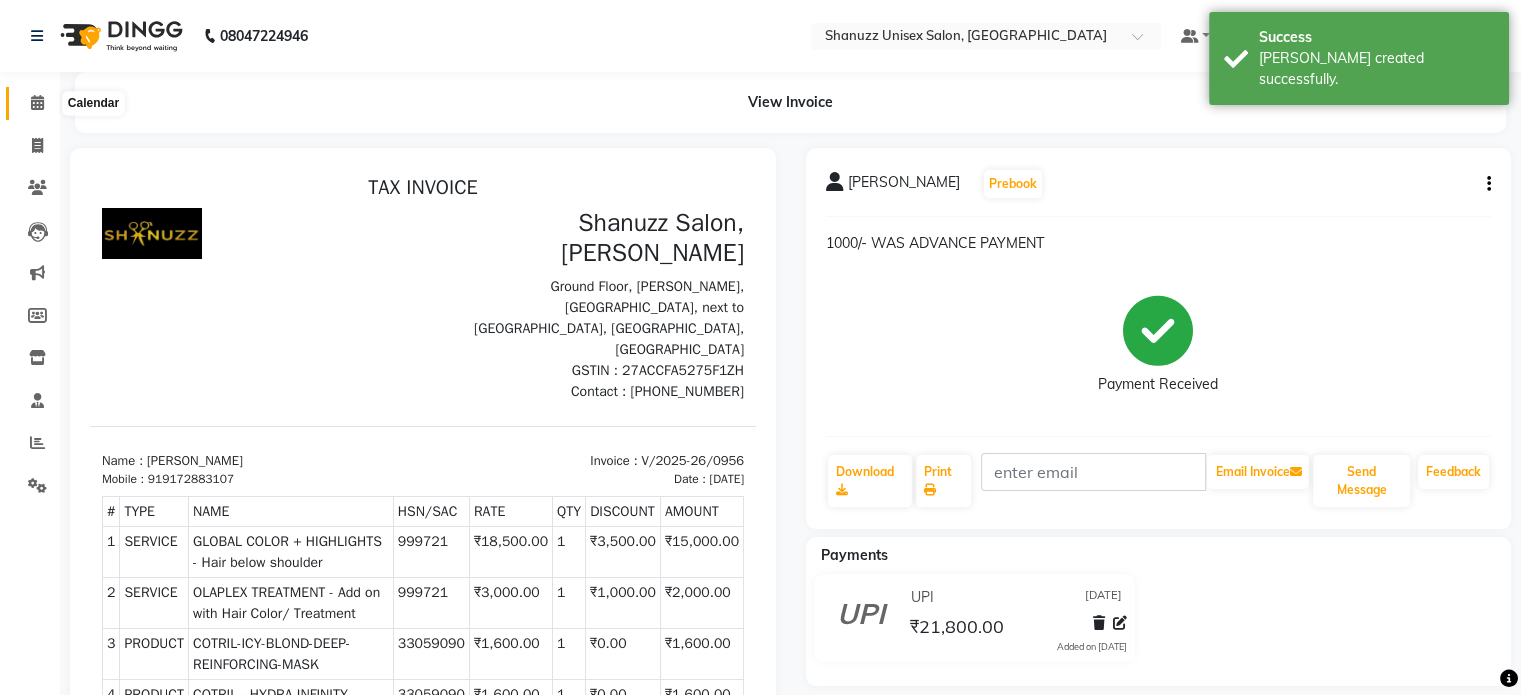 click 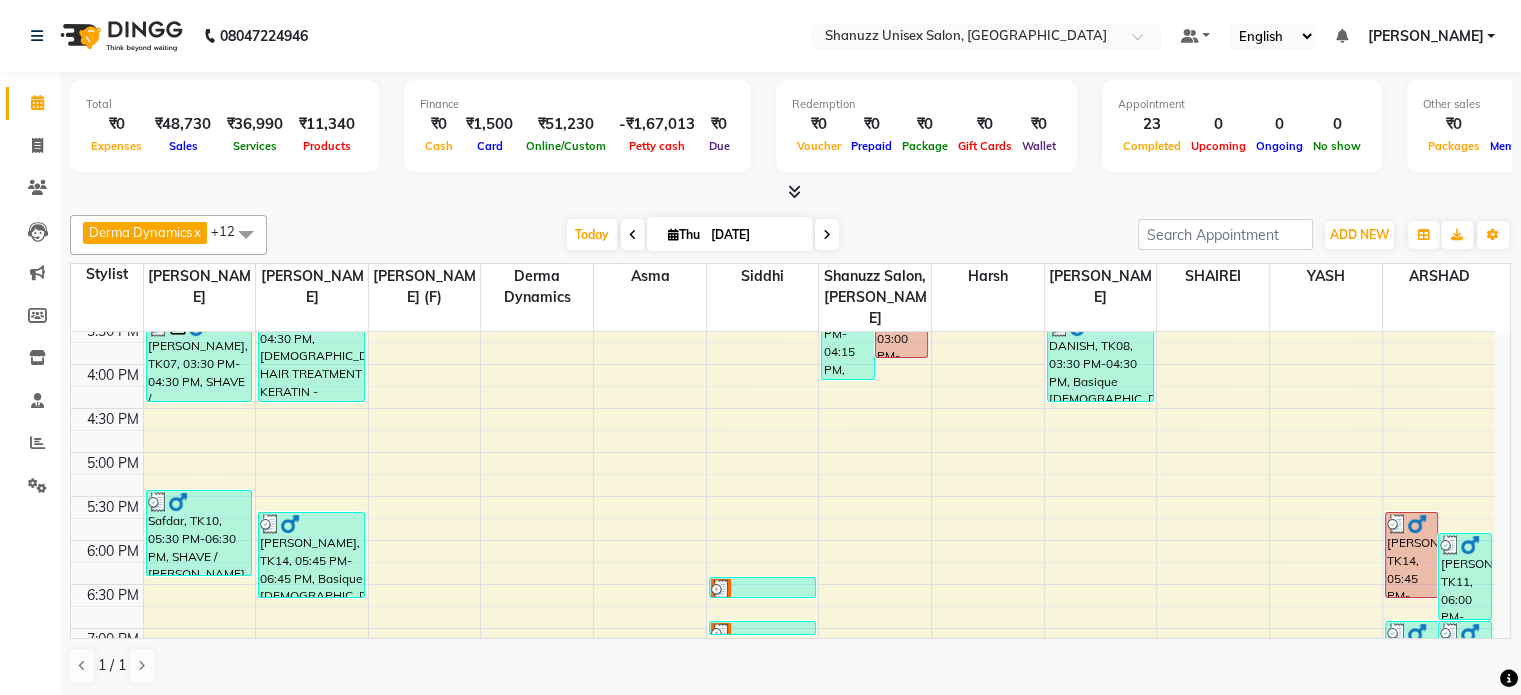 scroll, scrollTop: 718, scrollLeft: 0, axis: vertical 